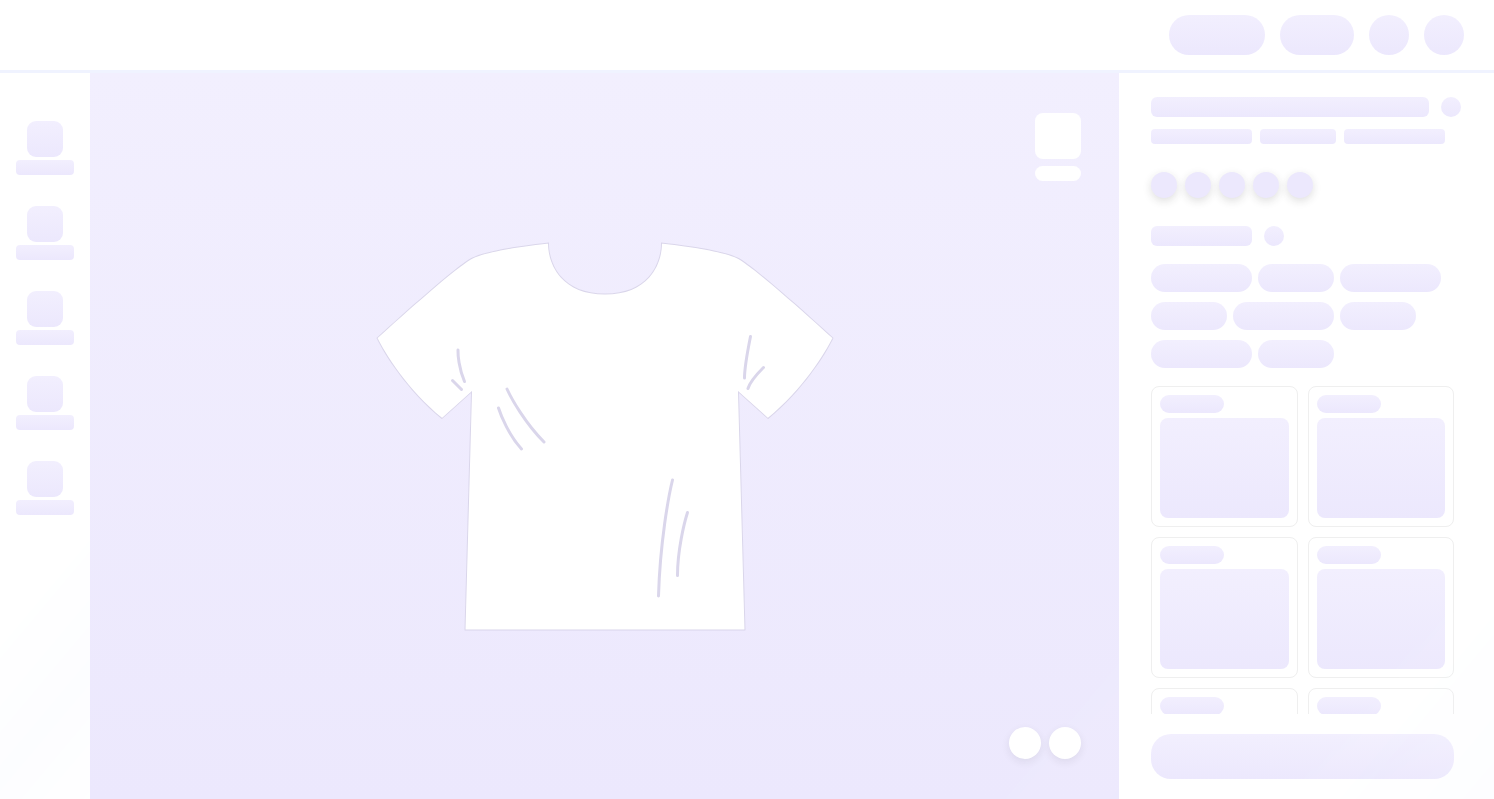 scroll, scrollTop: 0, scrollLeft: 0, axis: both 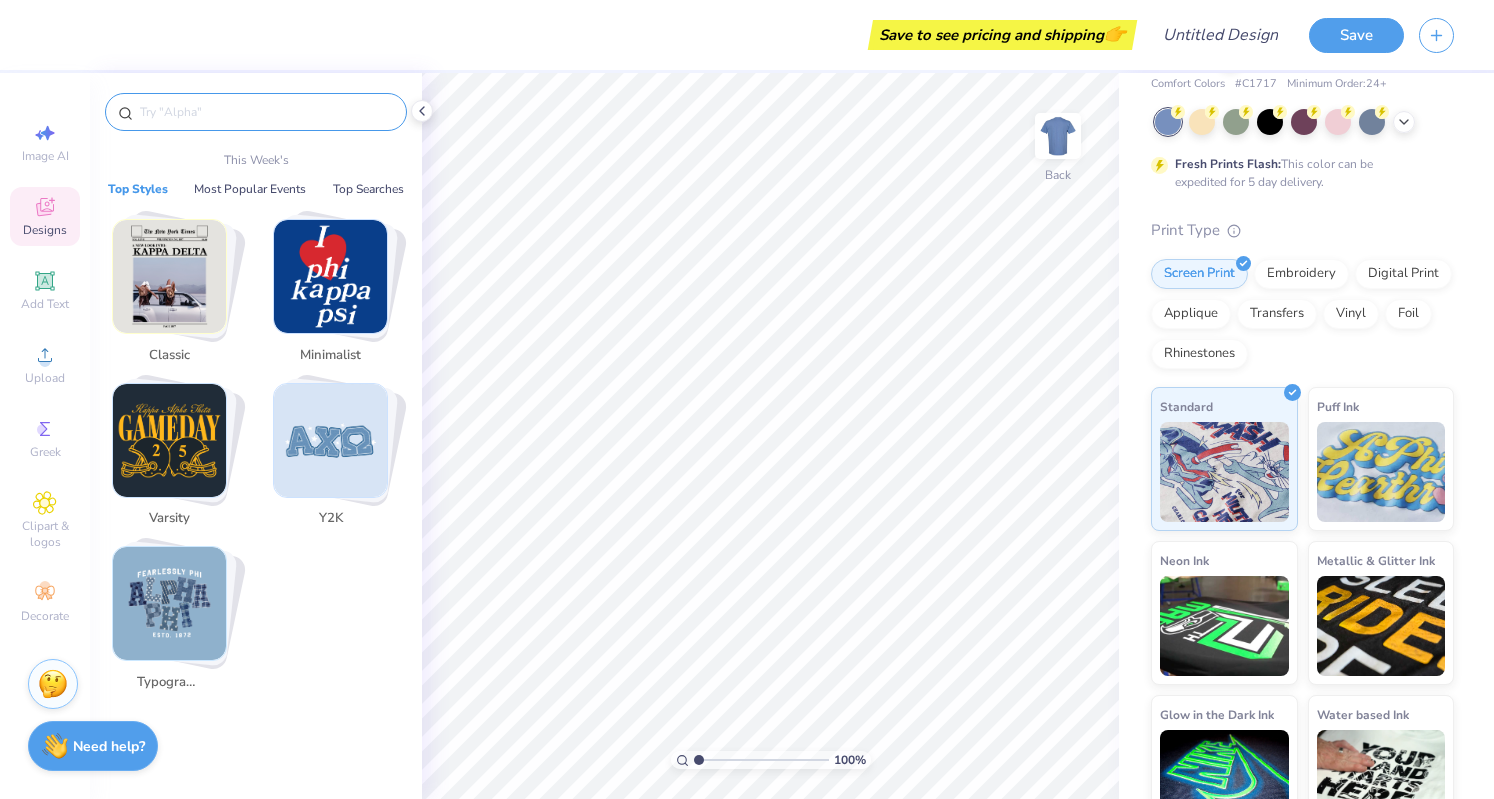 click at bounding box center [266, 112] 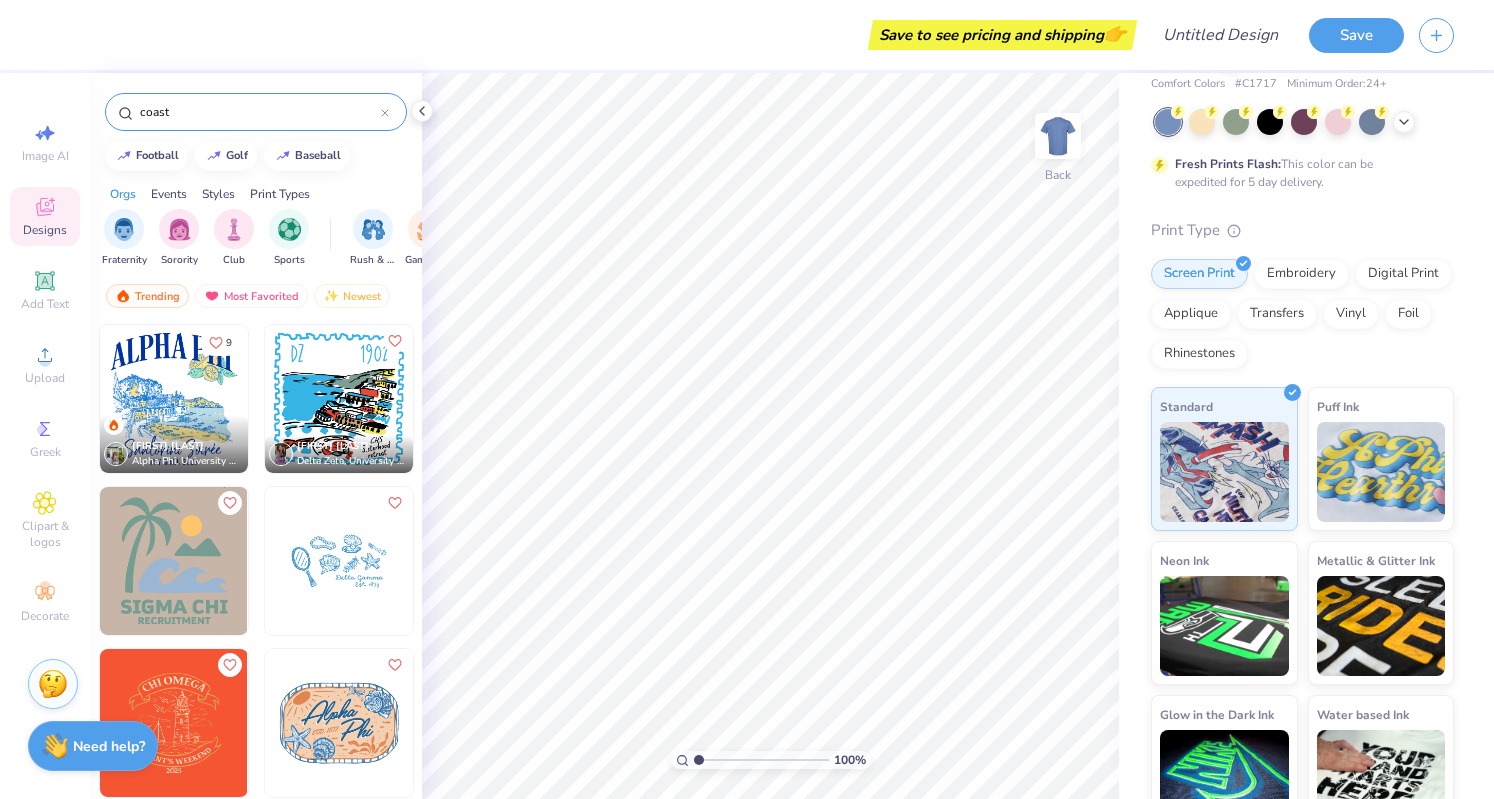 type on "coast" 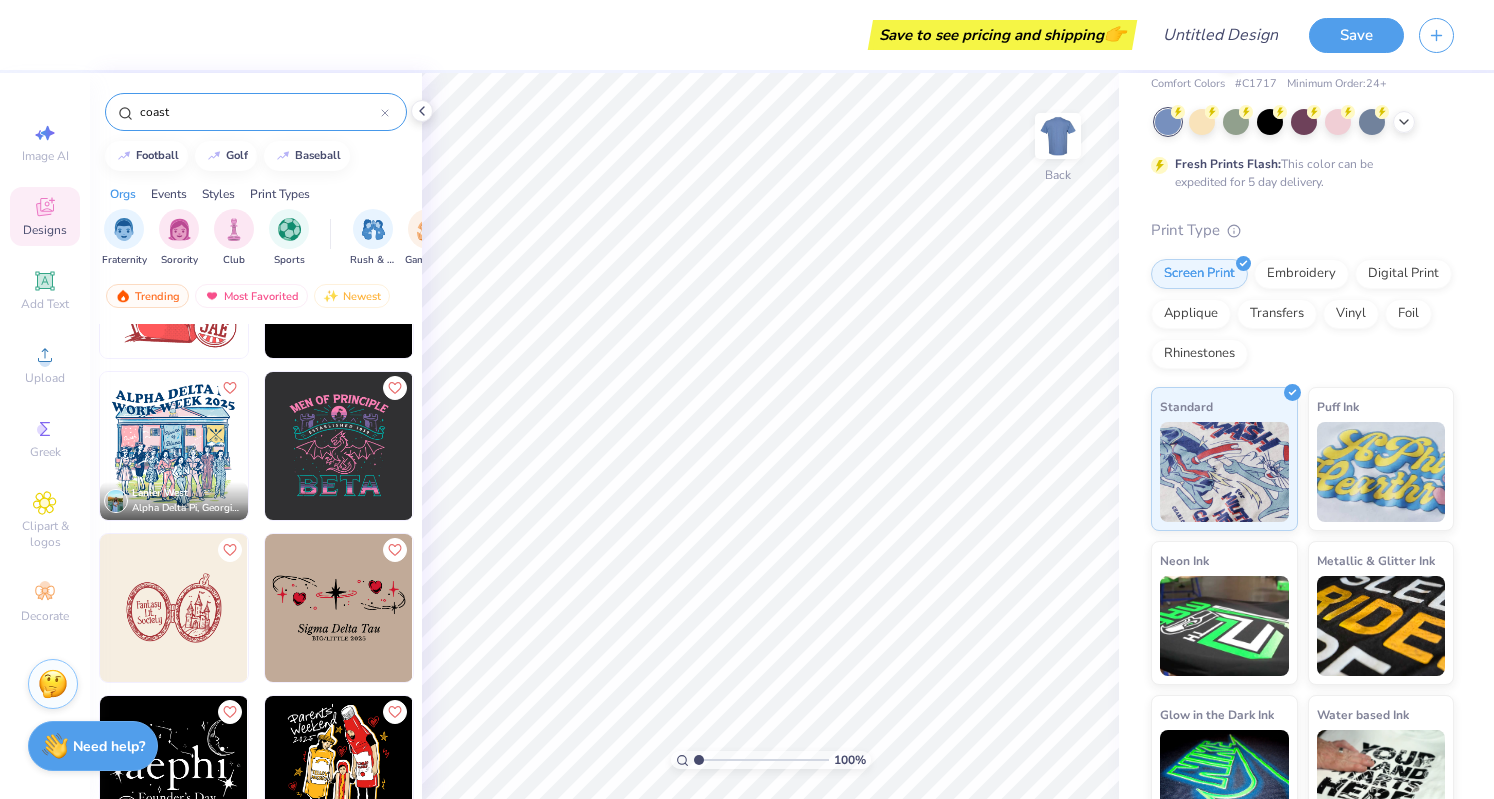 scroll, scrollTop: 1283, scrollLeft: 0, axis: vertical 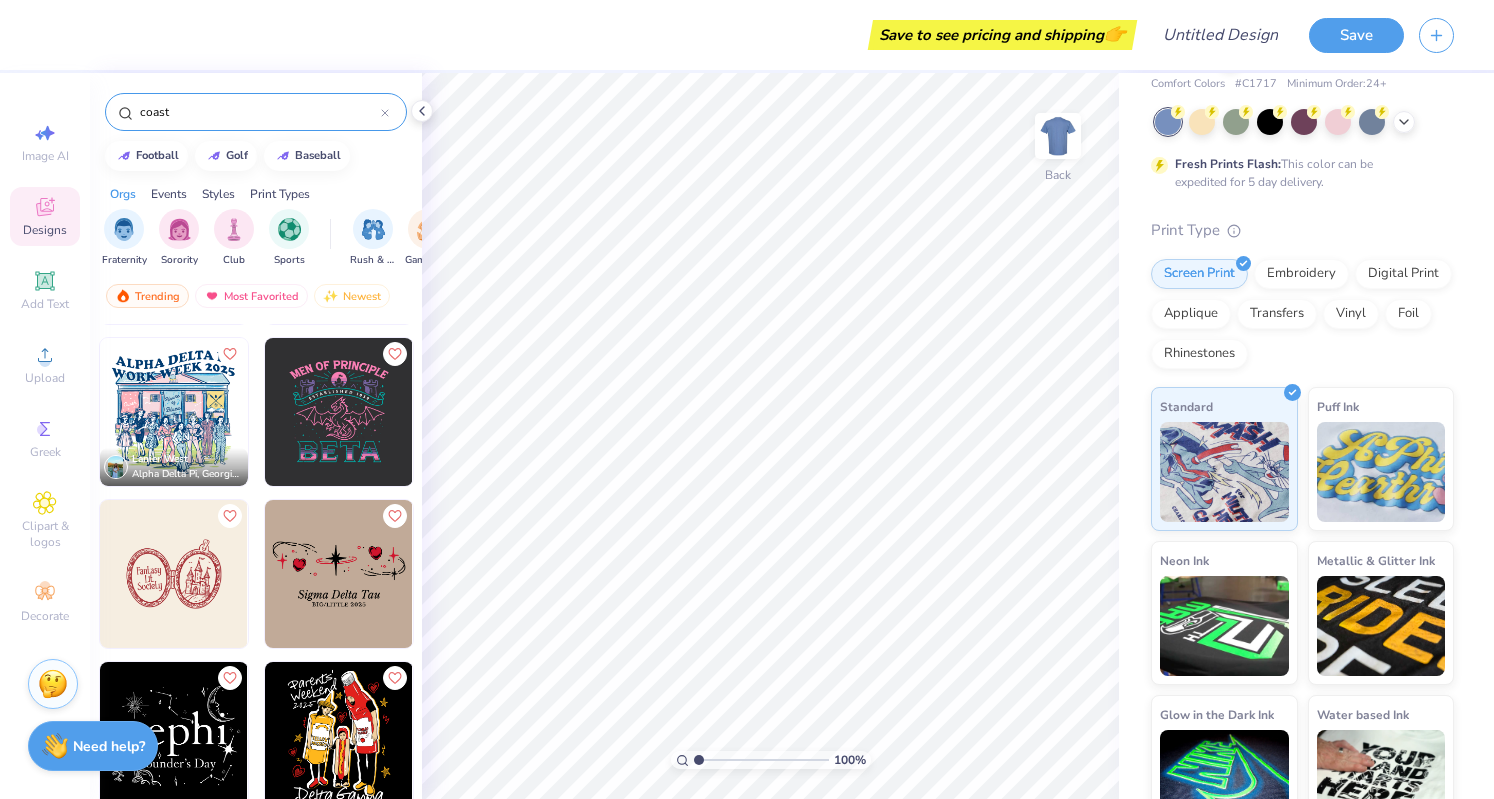 click at bounding box center (339, 574) 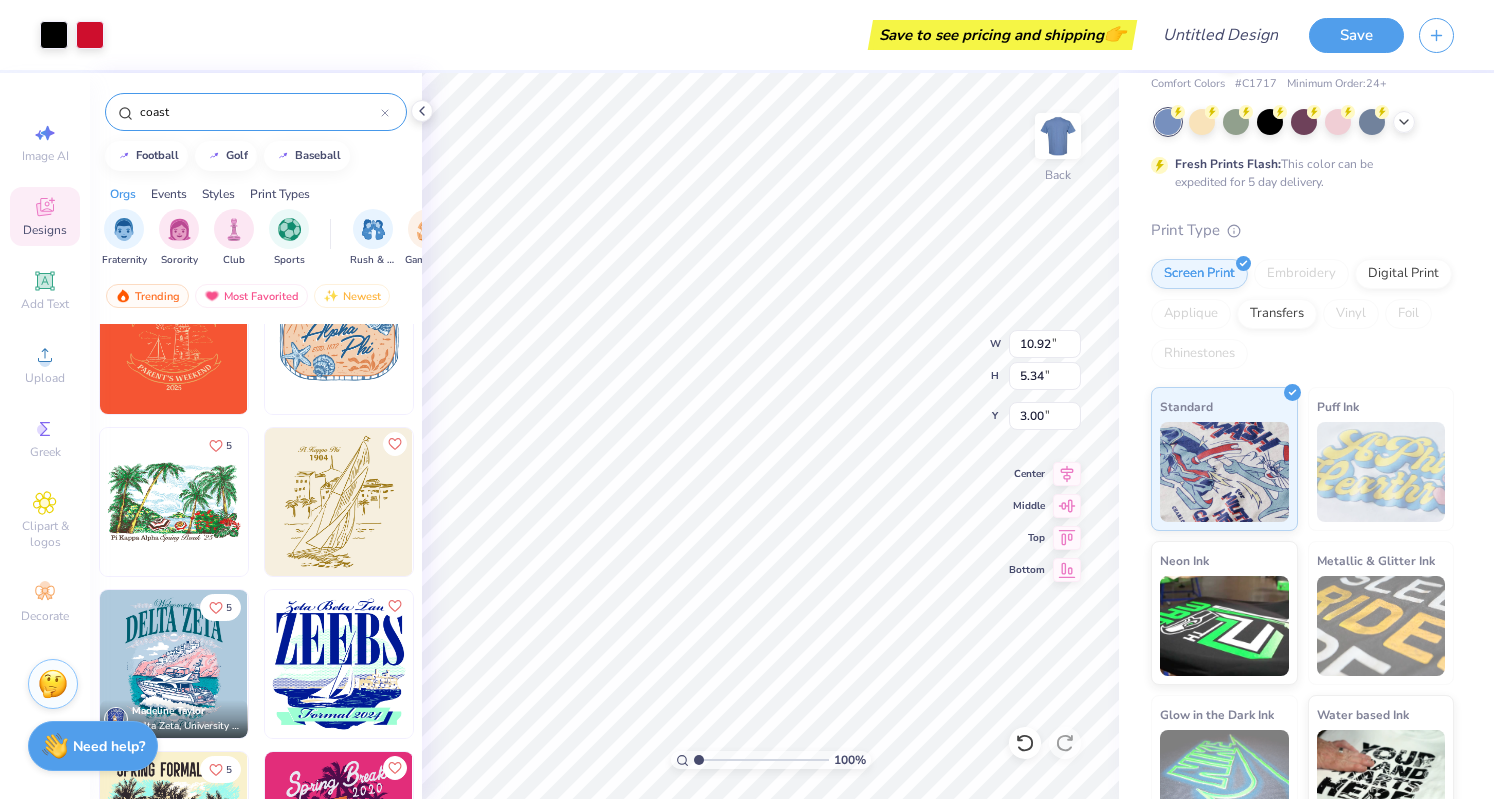 scroll, scrollTop: 256, scrollLeft: 0, axis: vertical 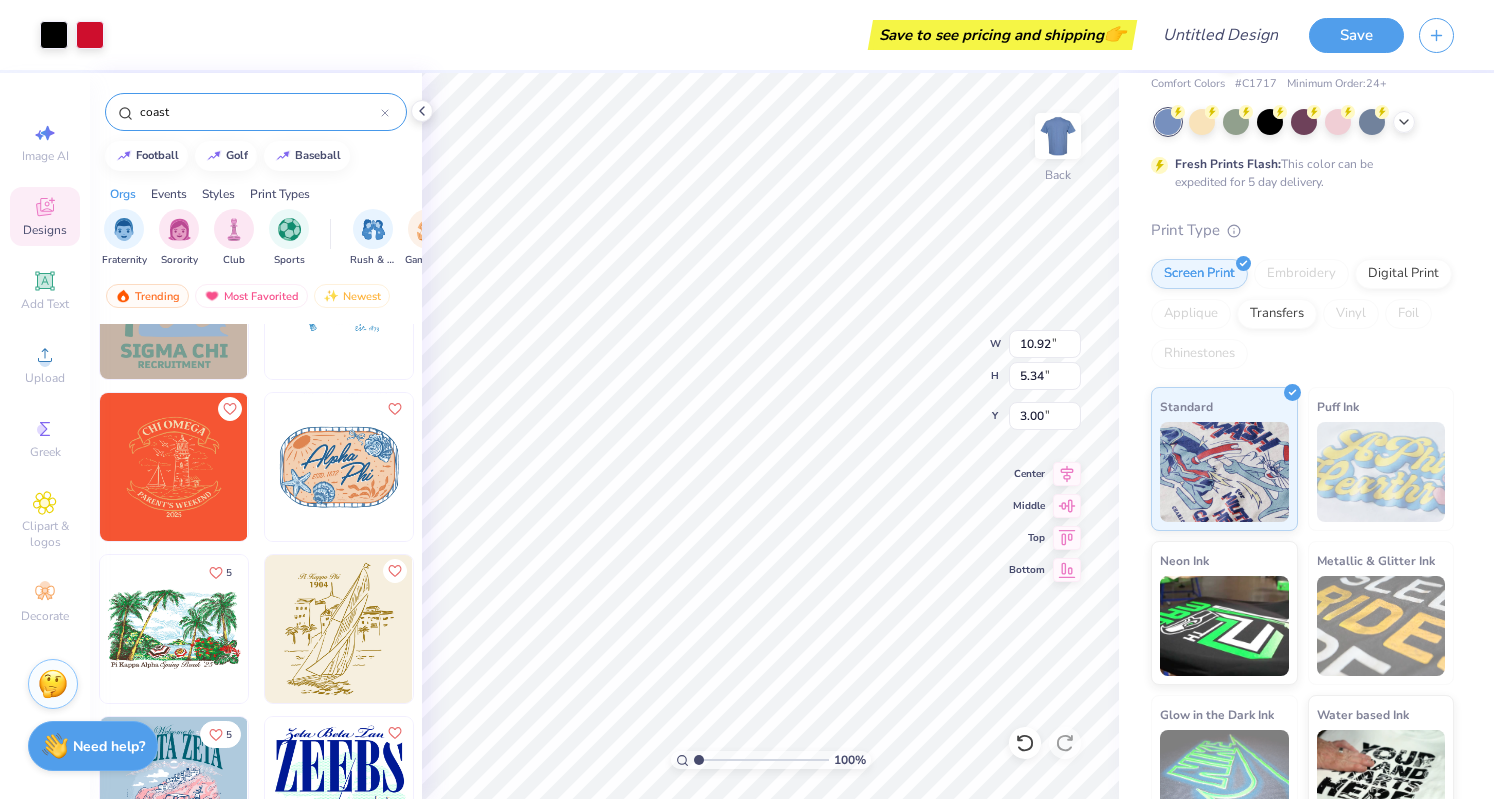 click at bounding box center [339, 467] 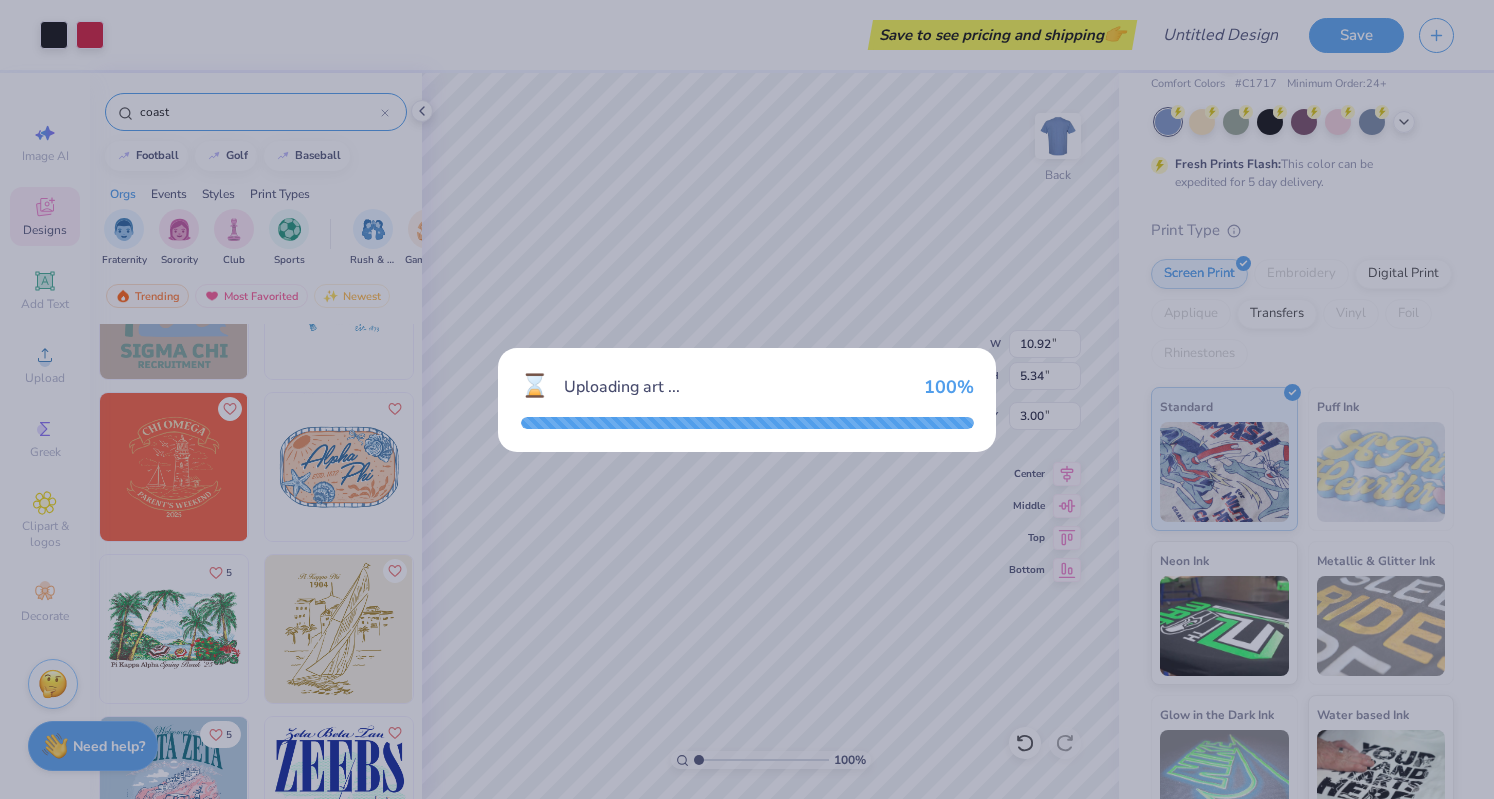 type on "7.68" 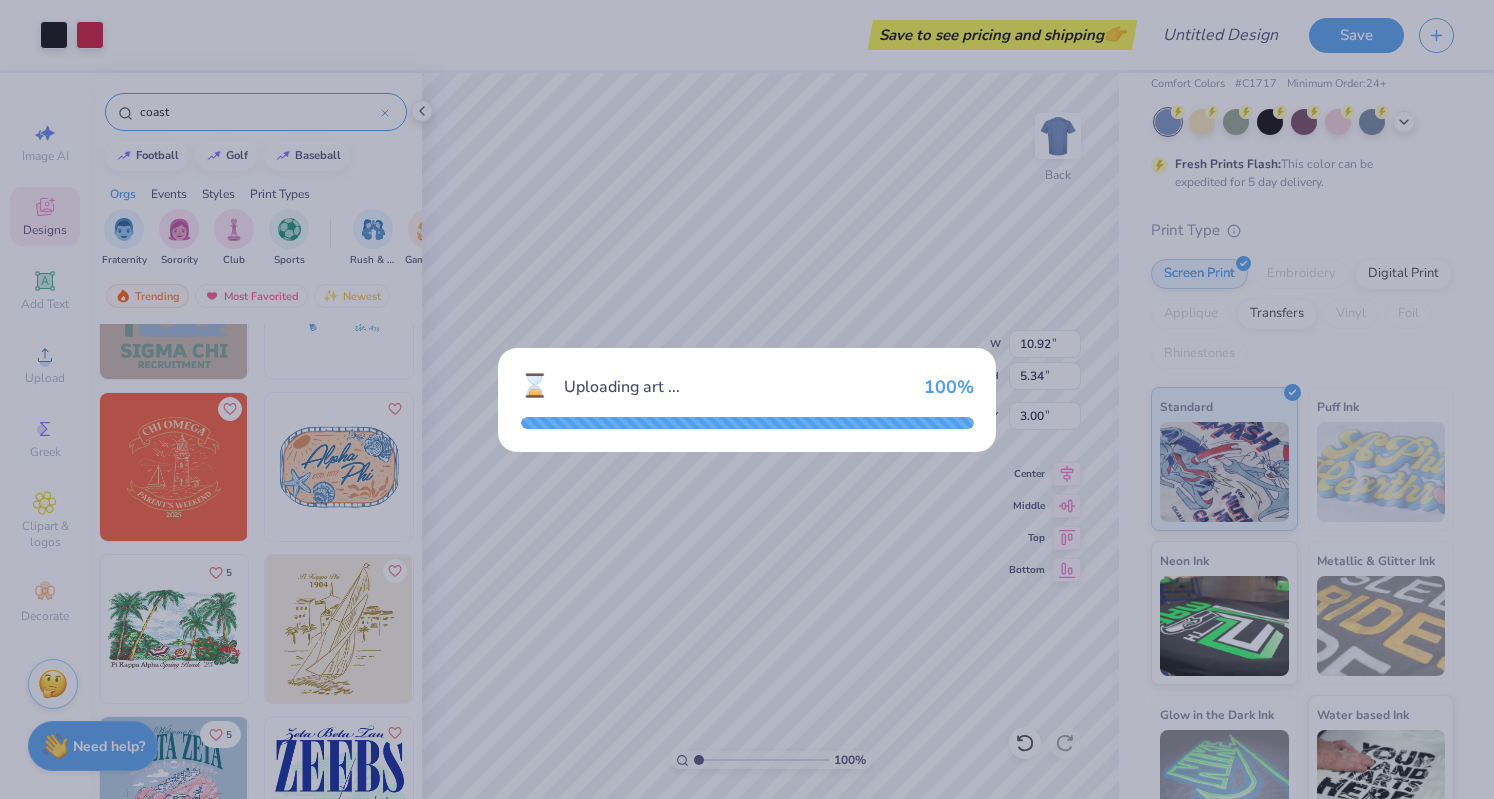 type on "5.22" 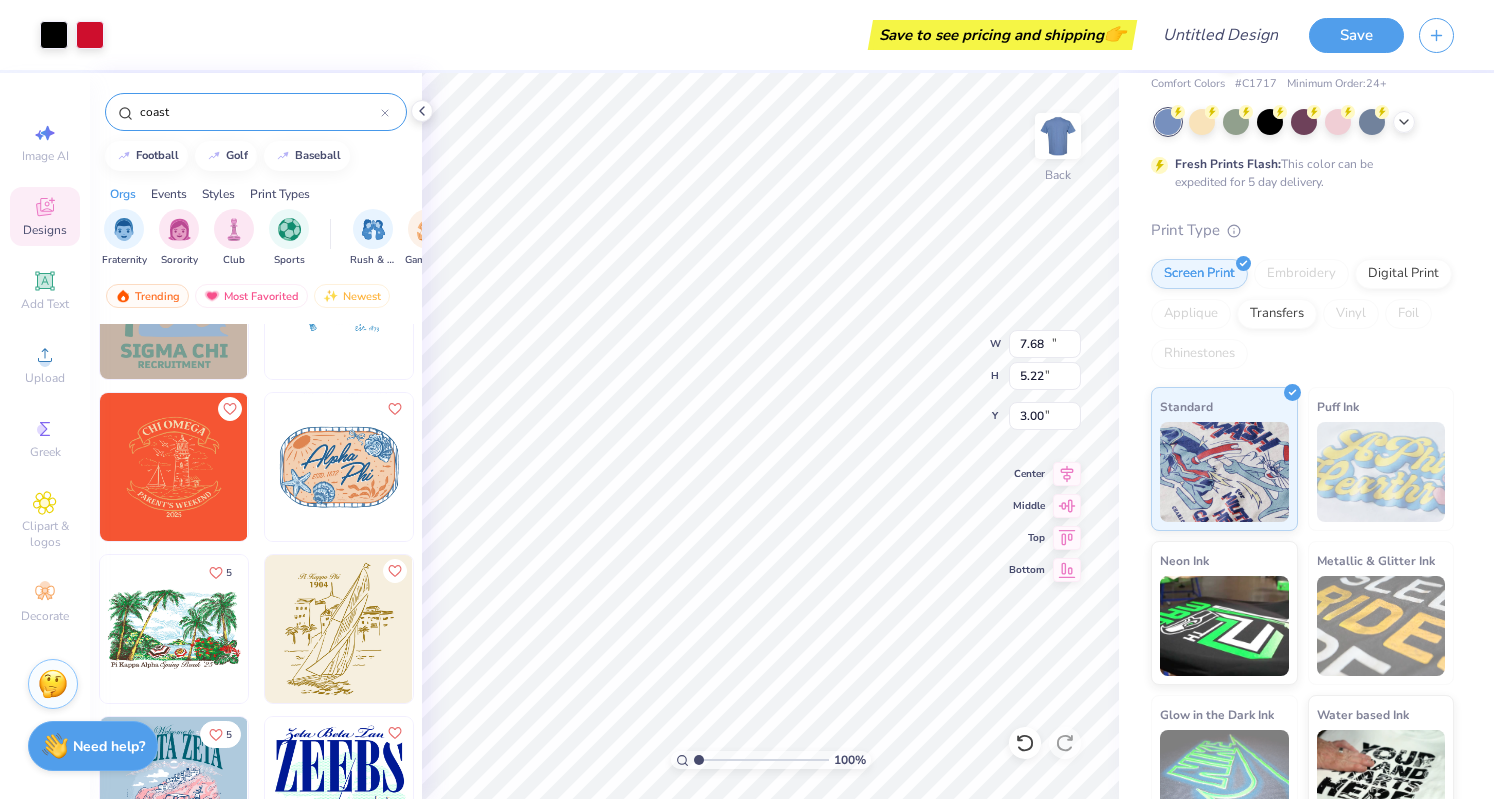 type on "10.92" 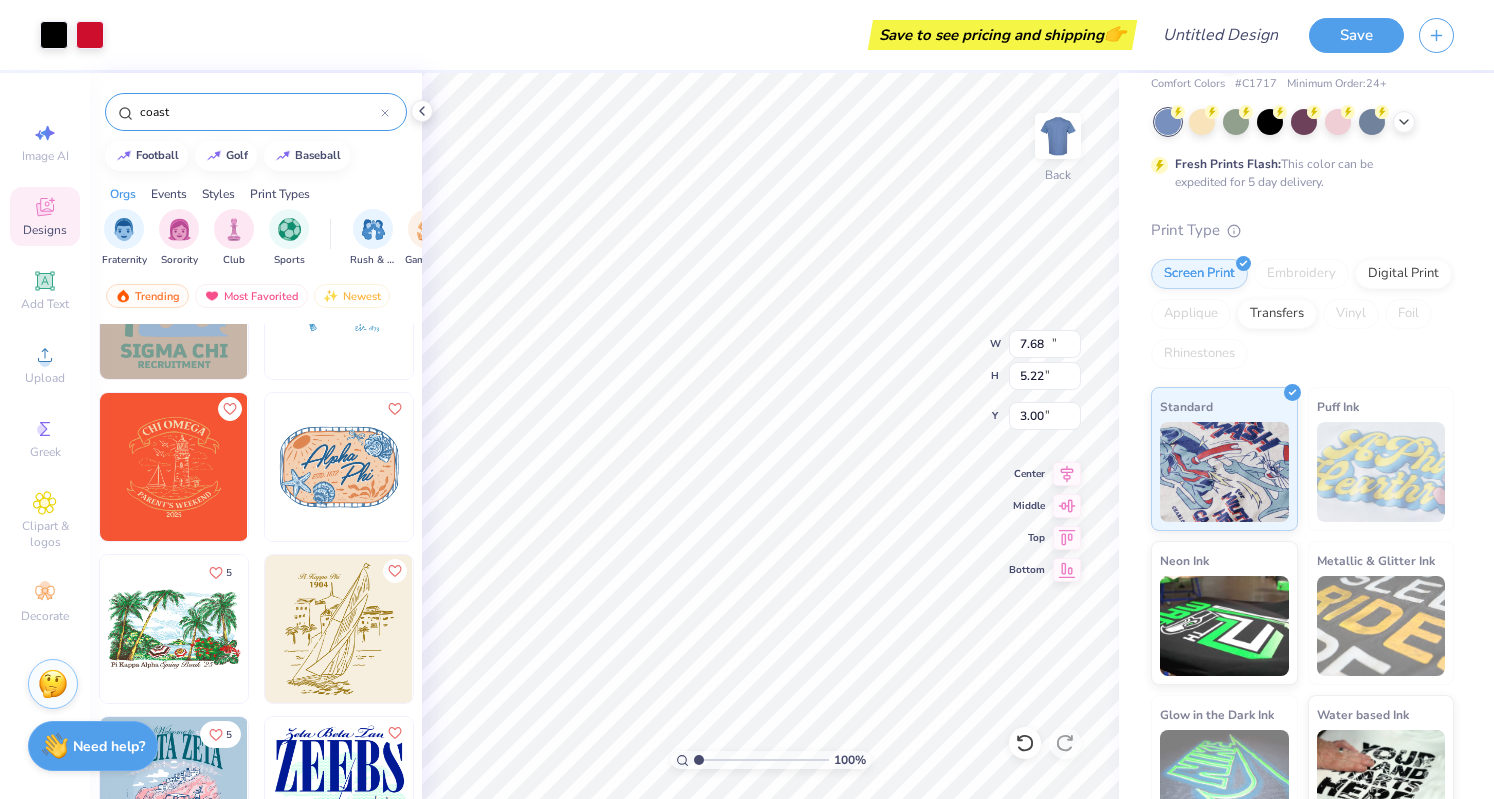 type on "5.34" 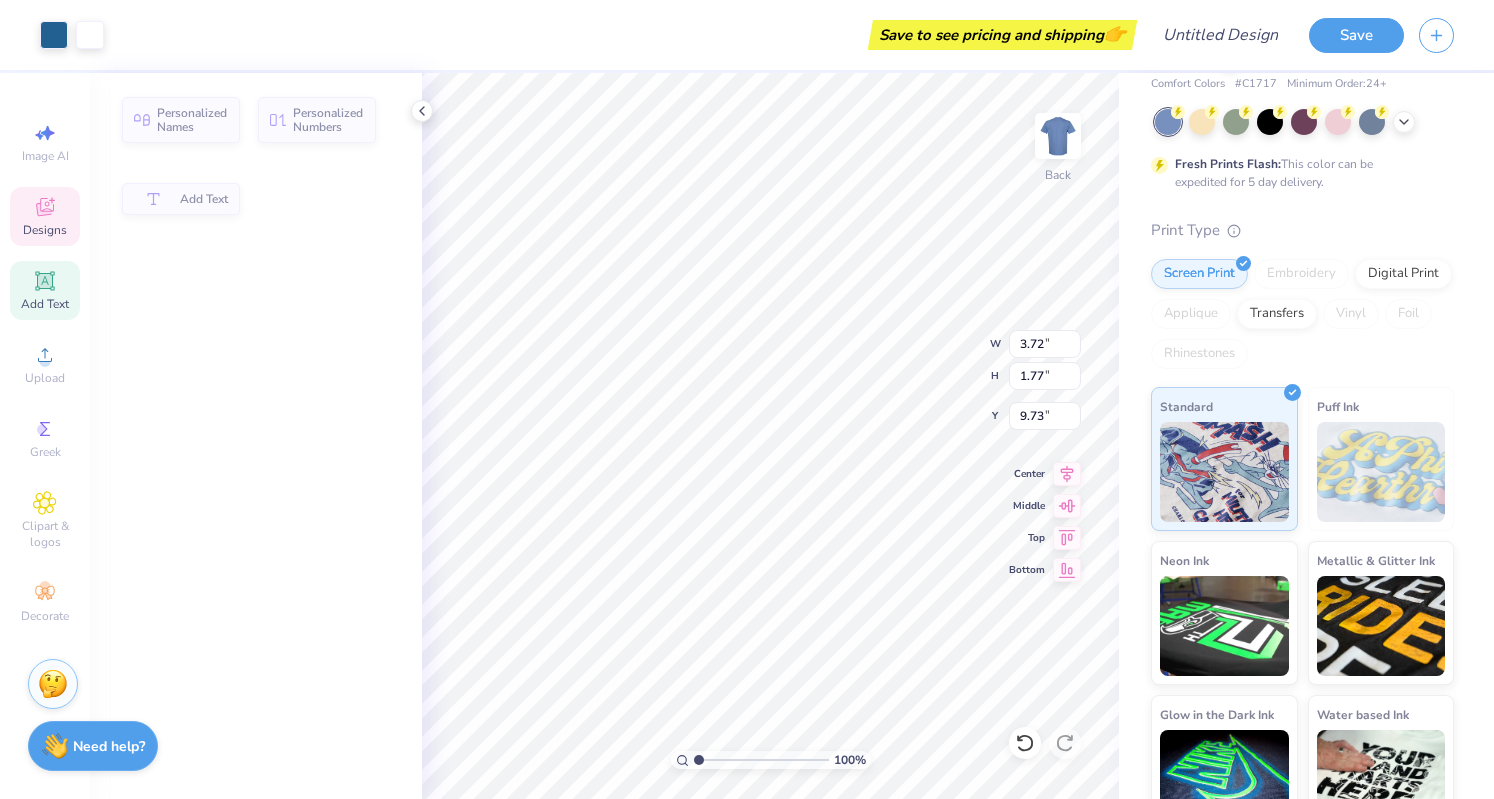 type on "3.72" 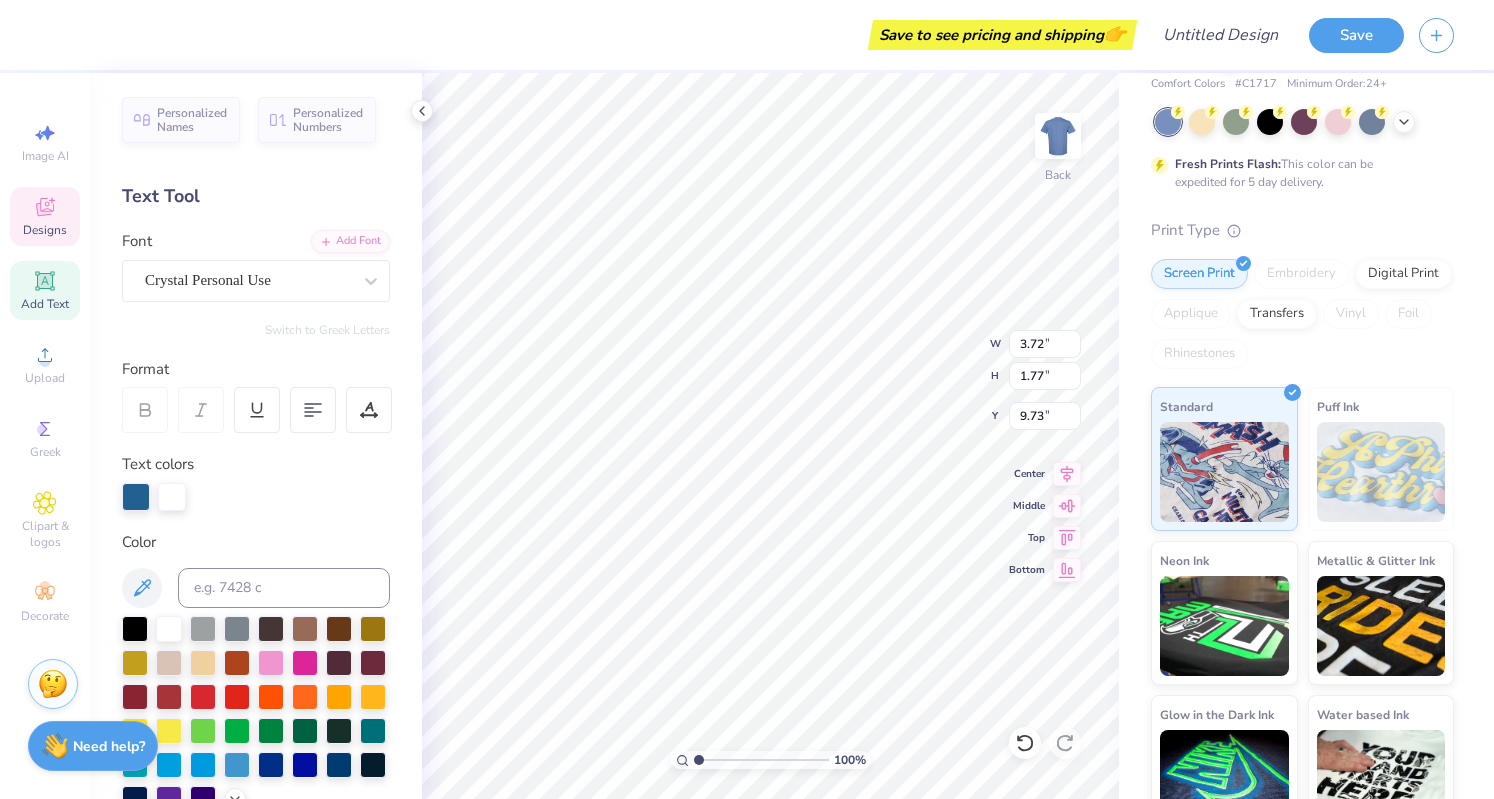 type on "7.17" 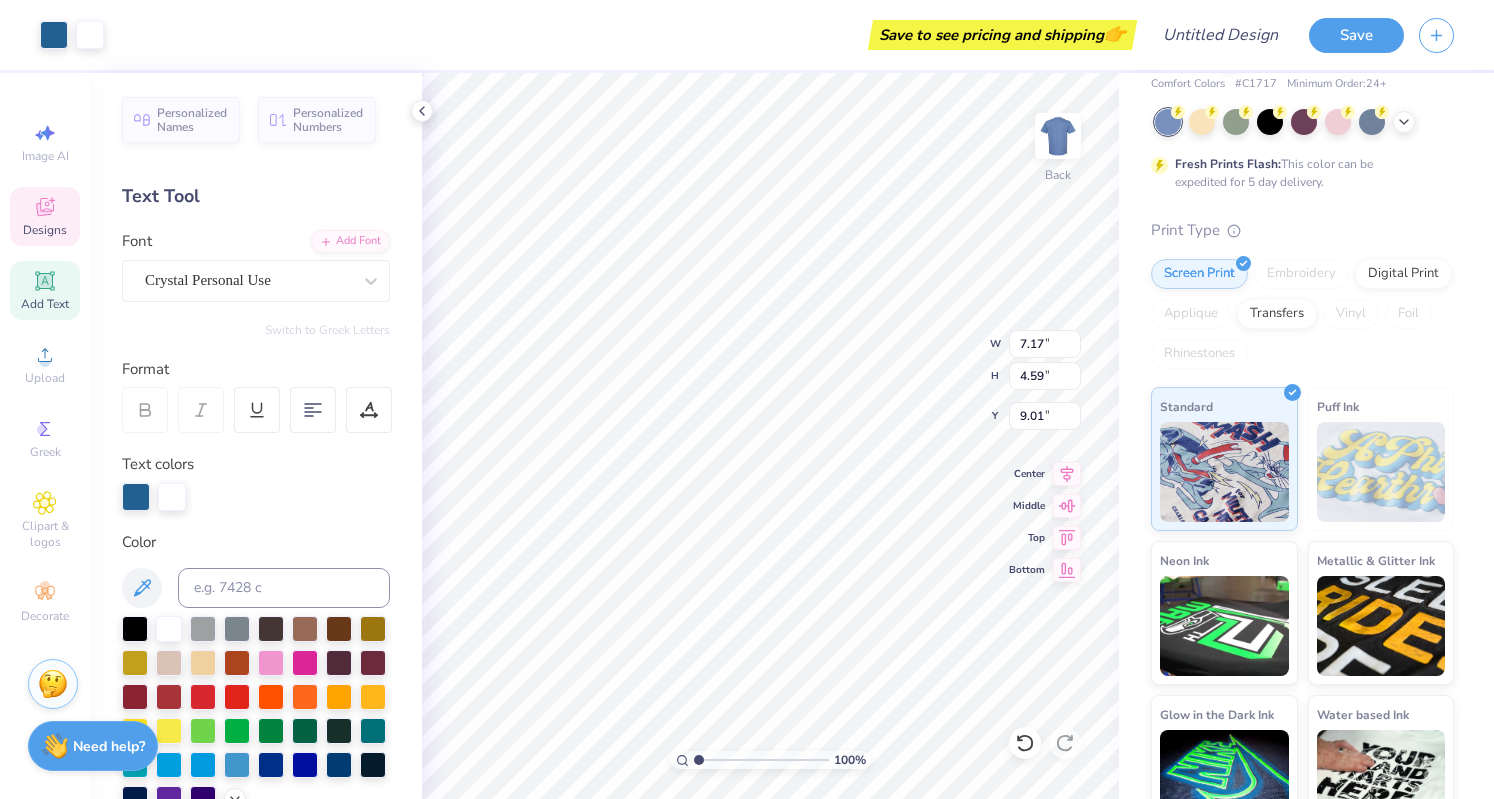 type on "3.72" 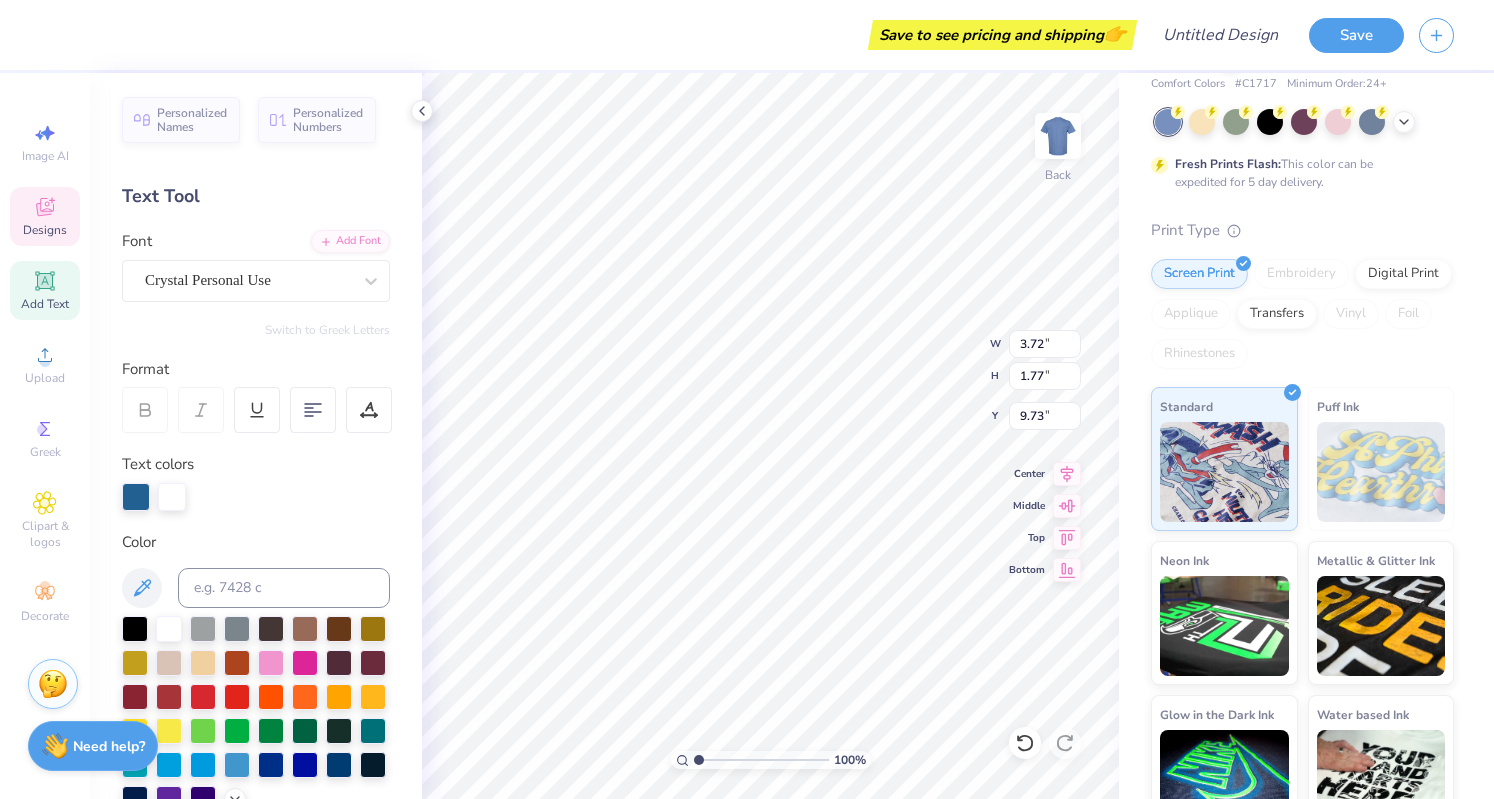 scroll, scrollTop: 17, scrollLeft: 3, axis: both 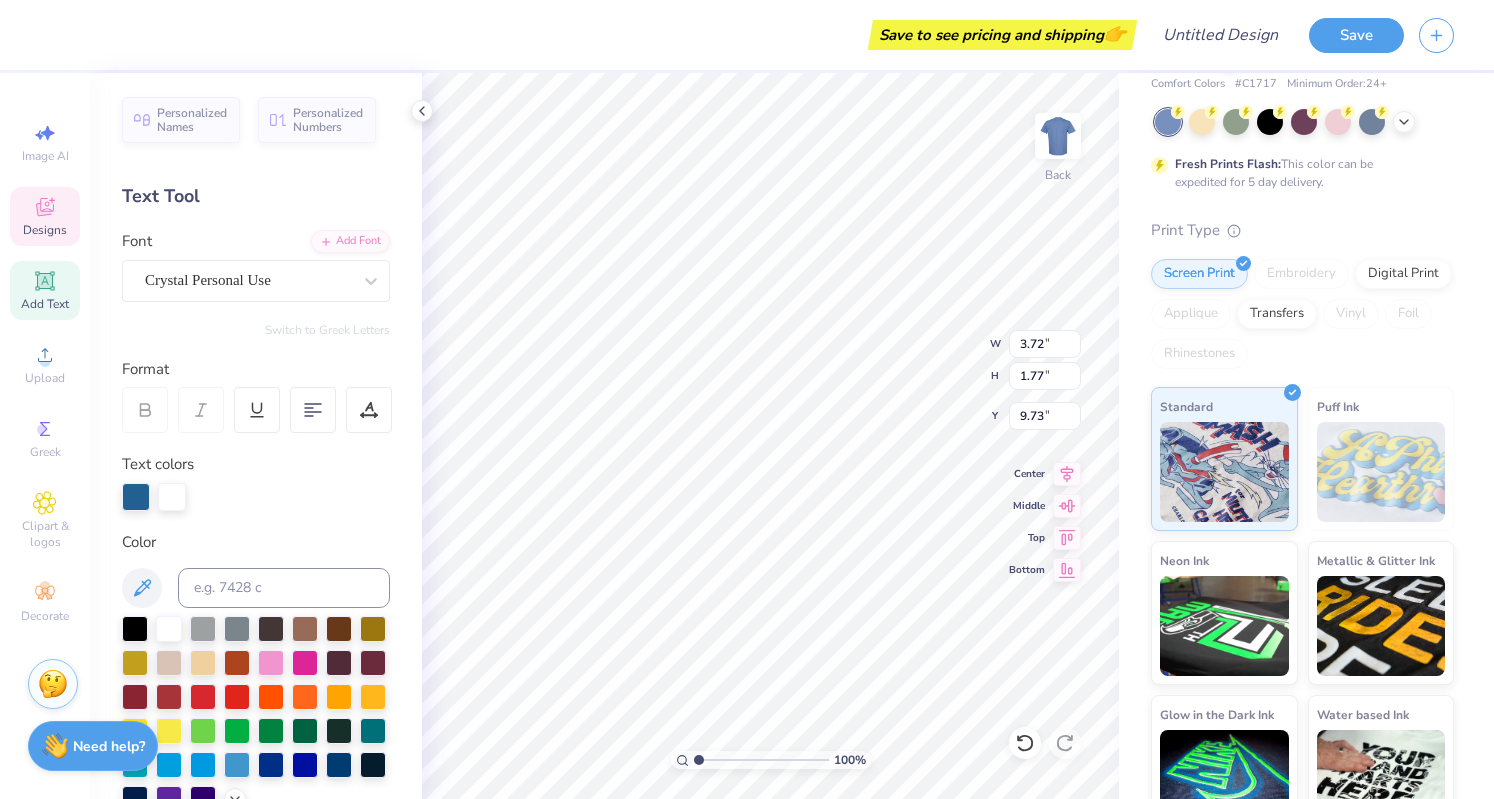 type on "A" 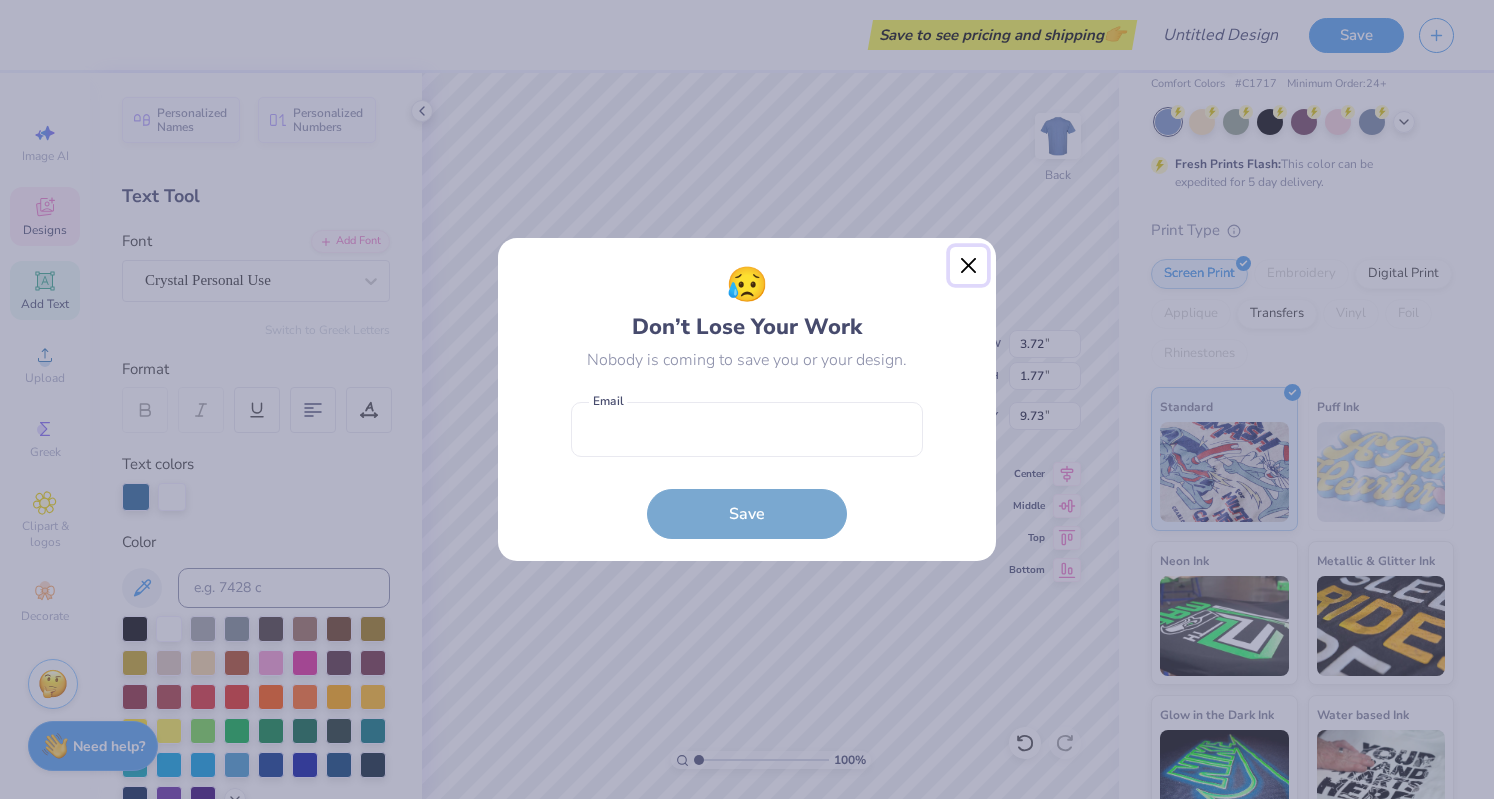click at bounding box center (969, 266) 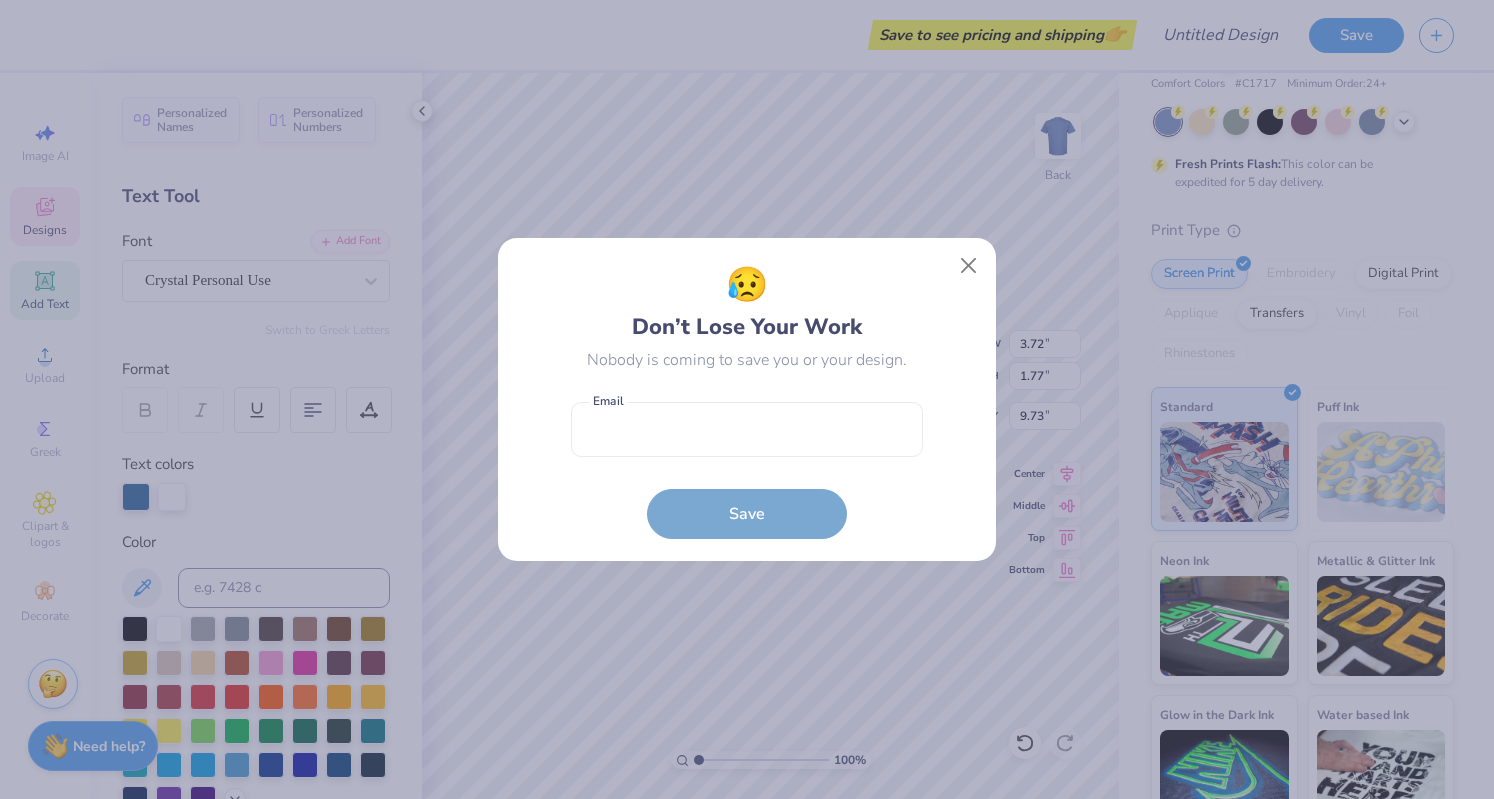 click on "😥 Don’t Lose Your Work Nobody is coming to save you or your design. Email is a required field Email Save" at bounding box center [747, 399] 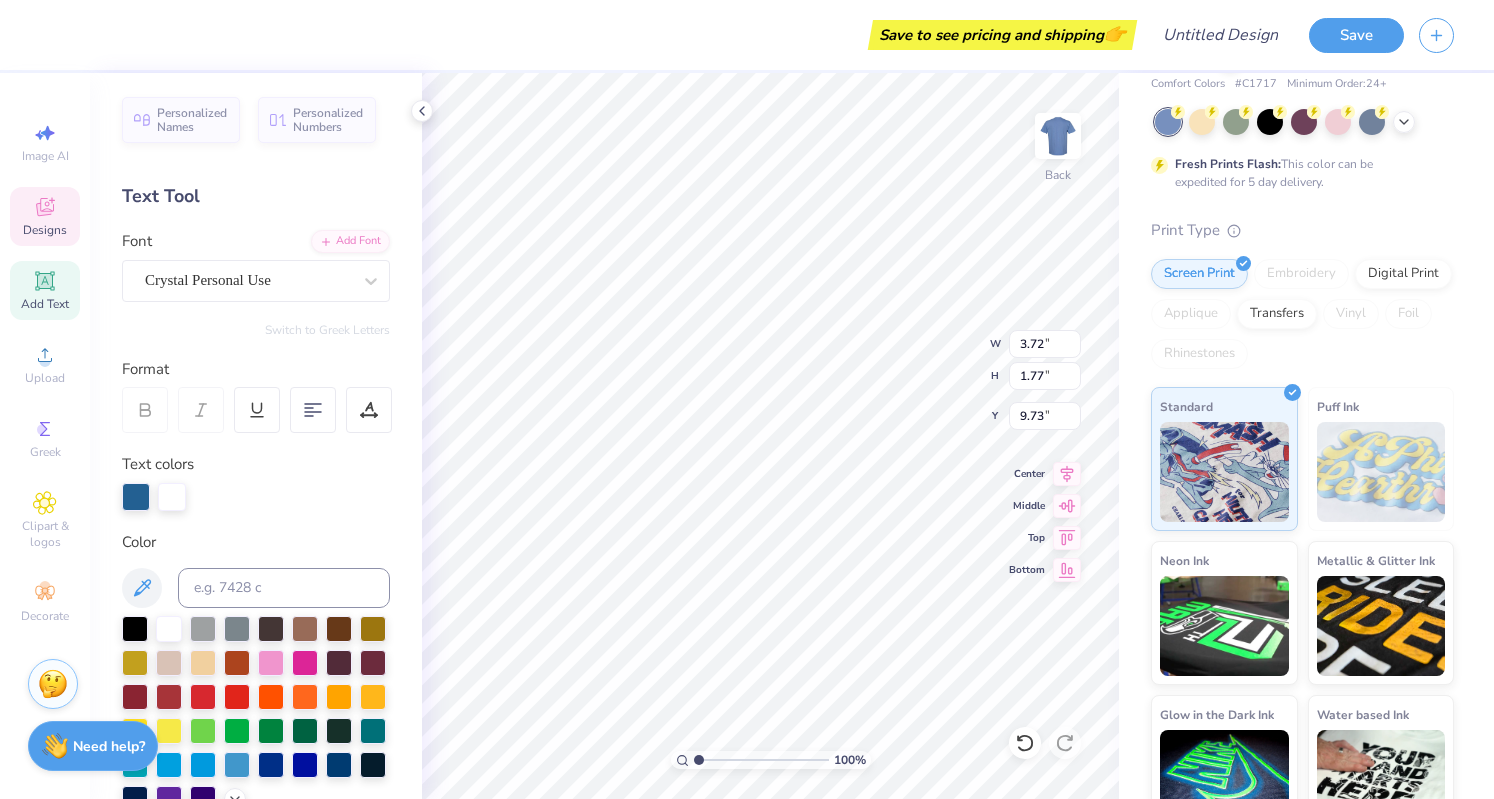 type on "5.87" 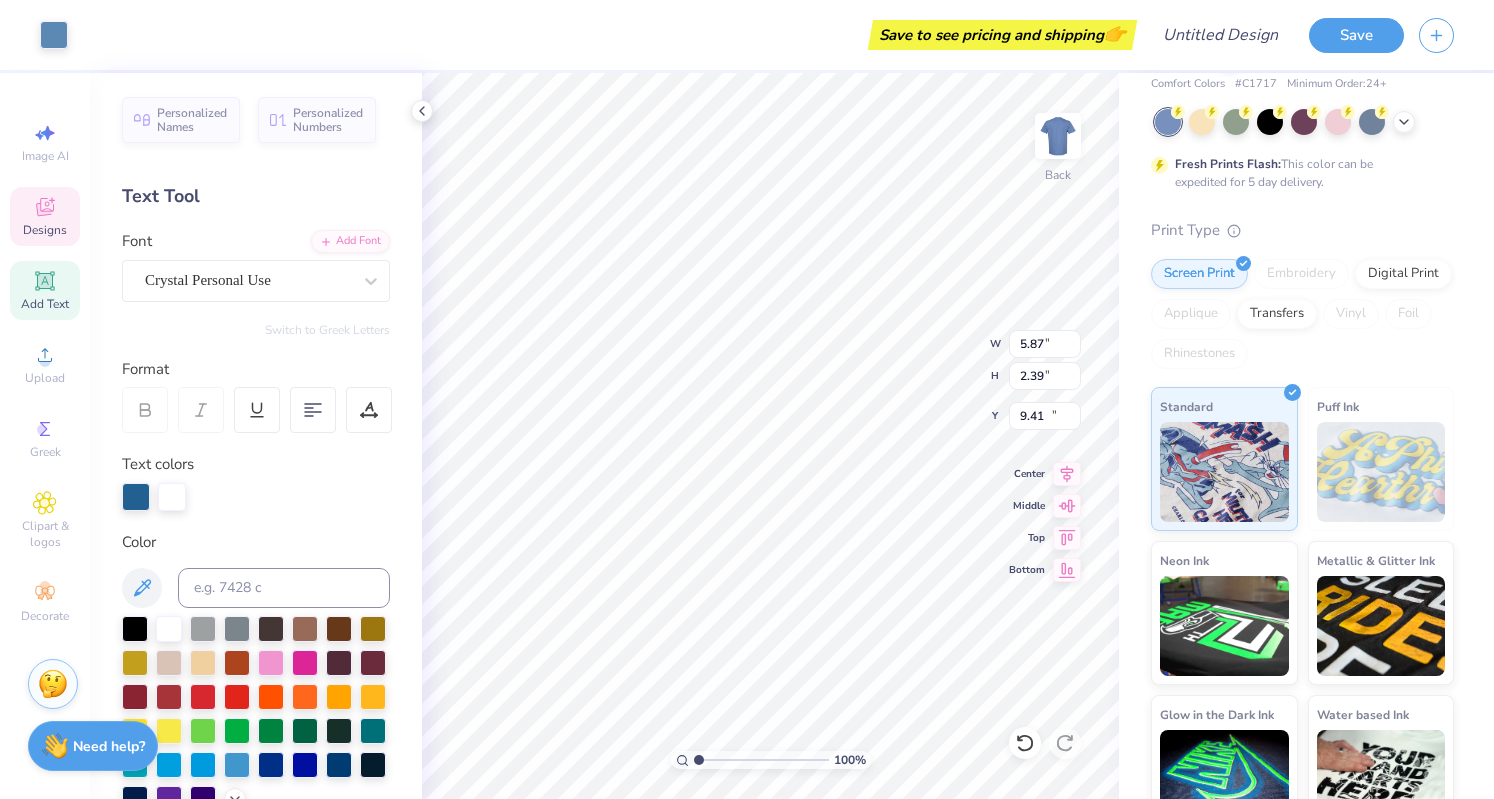 type on "1.68" 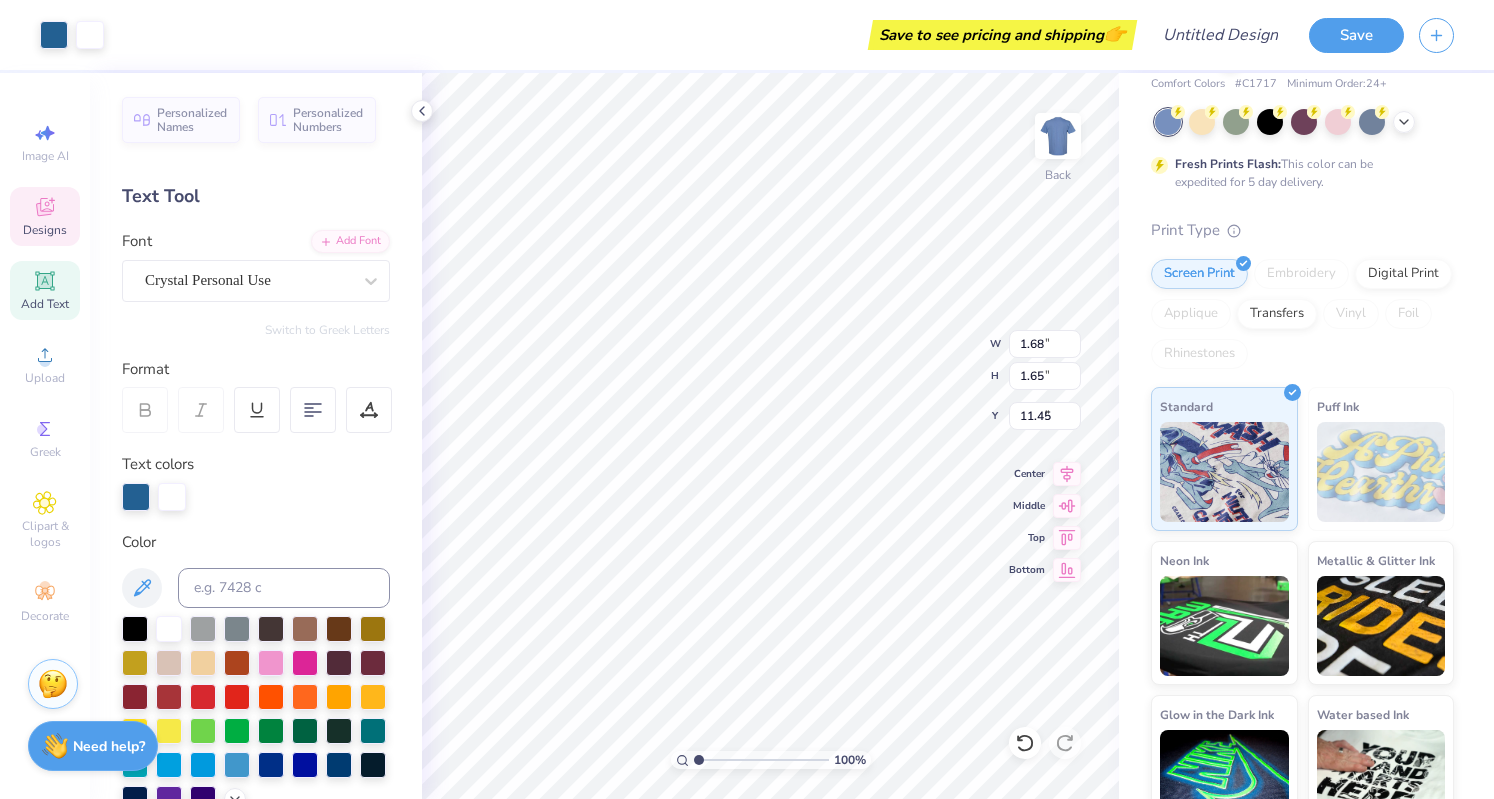 type on "5.87" 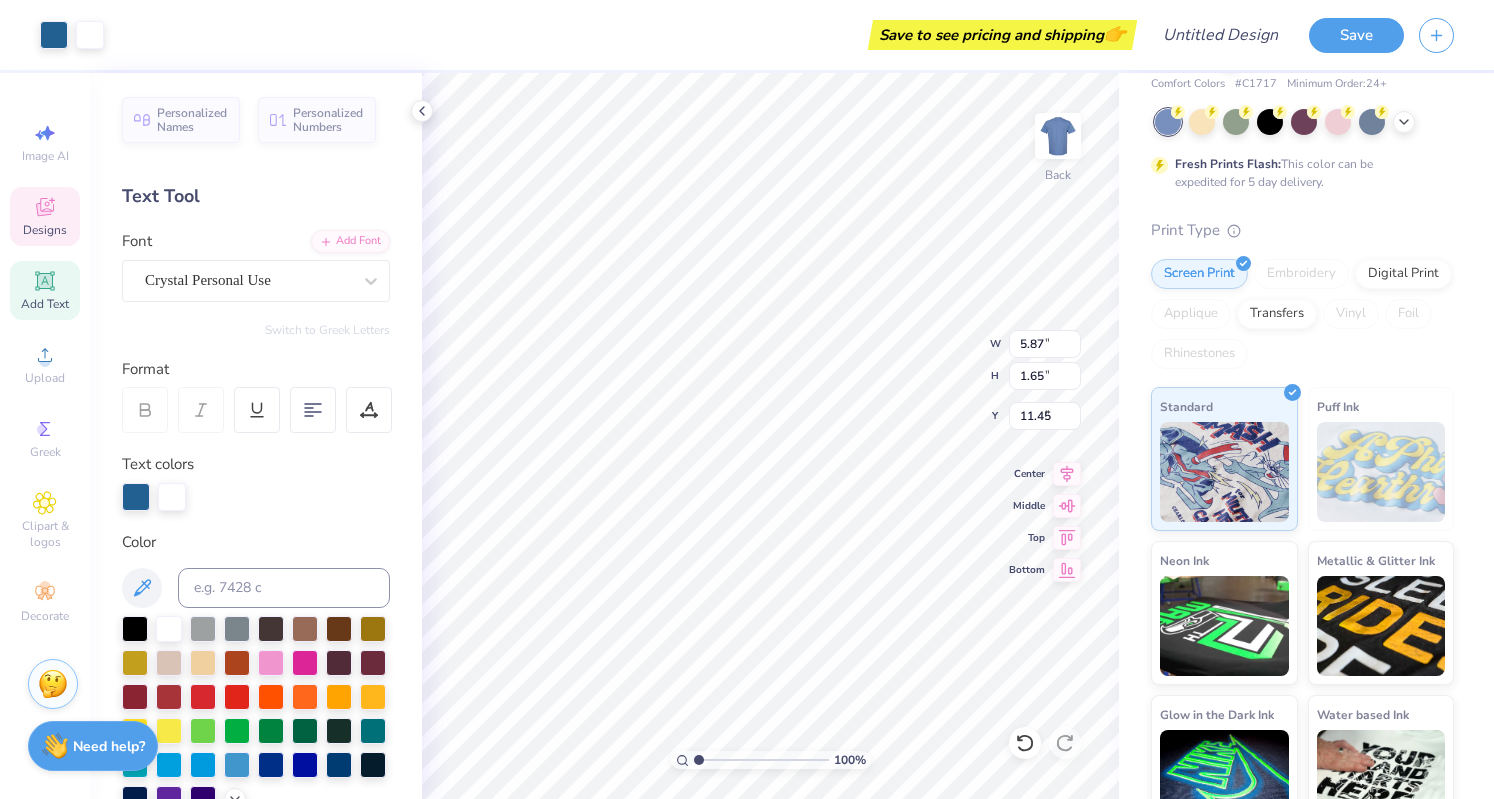type on "2.39" 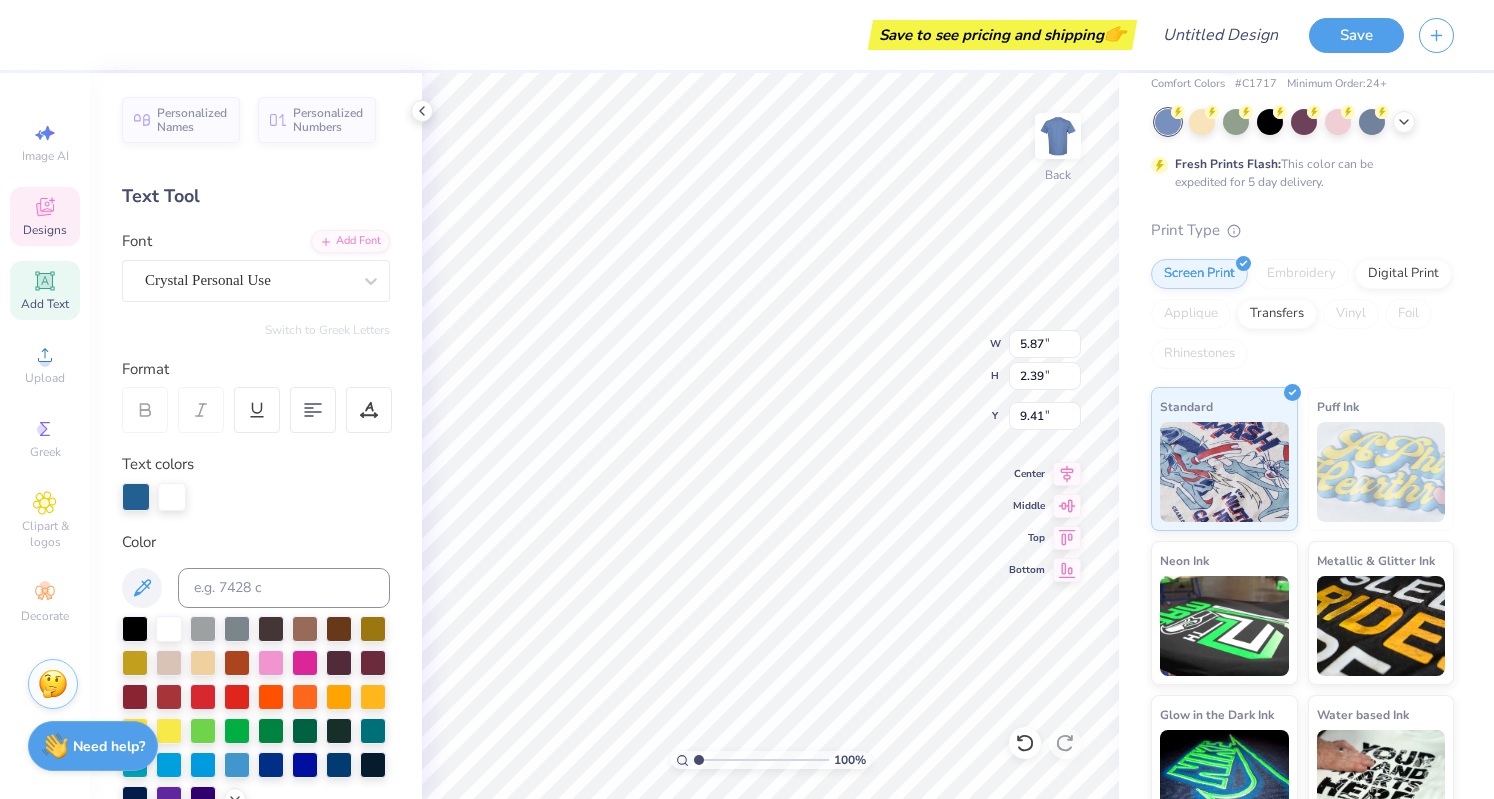 type on "1.86" 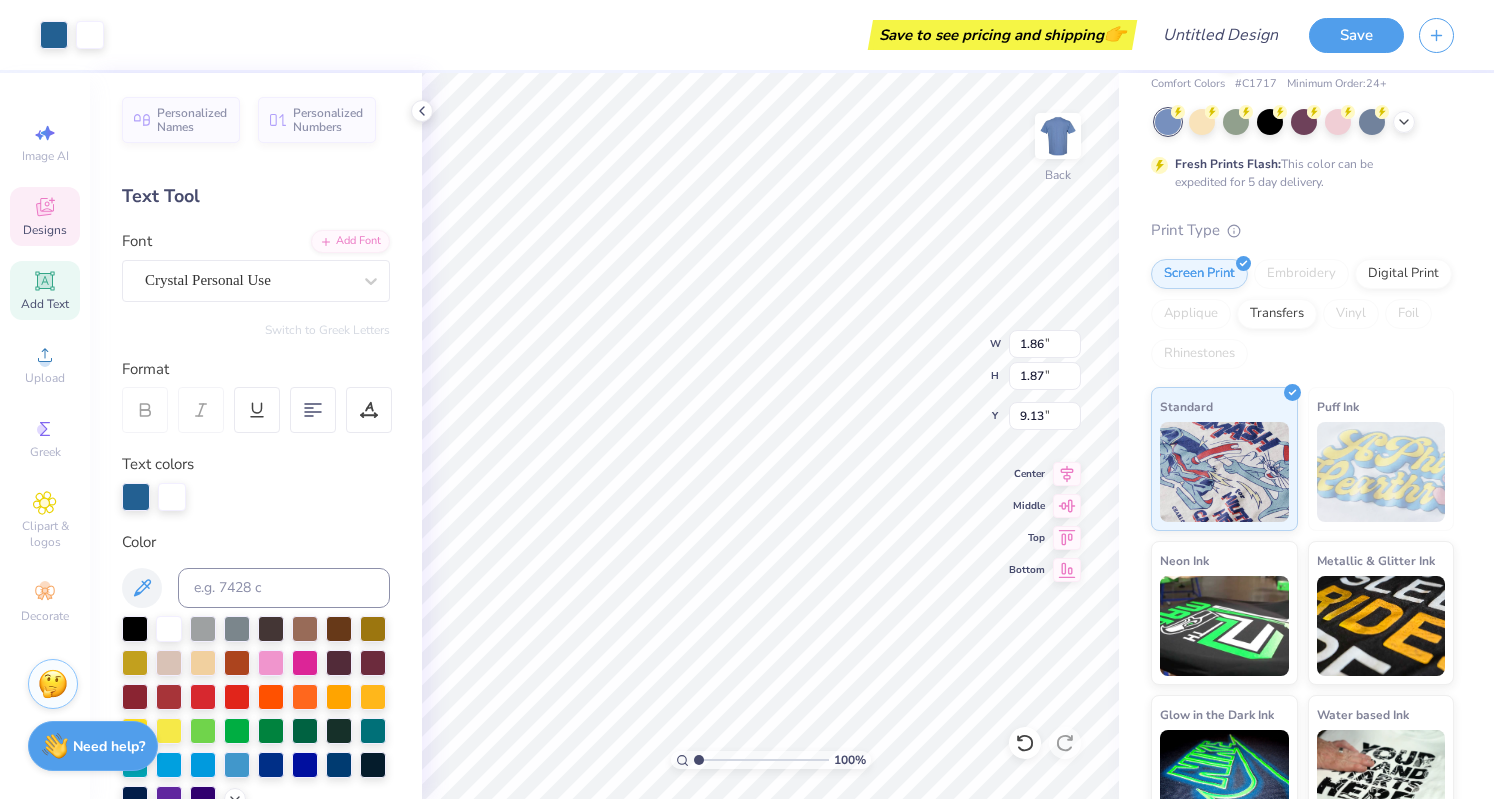 type on "5.87" 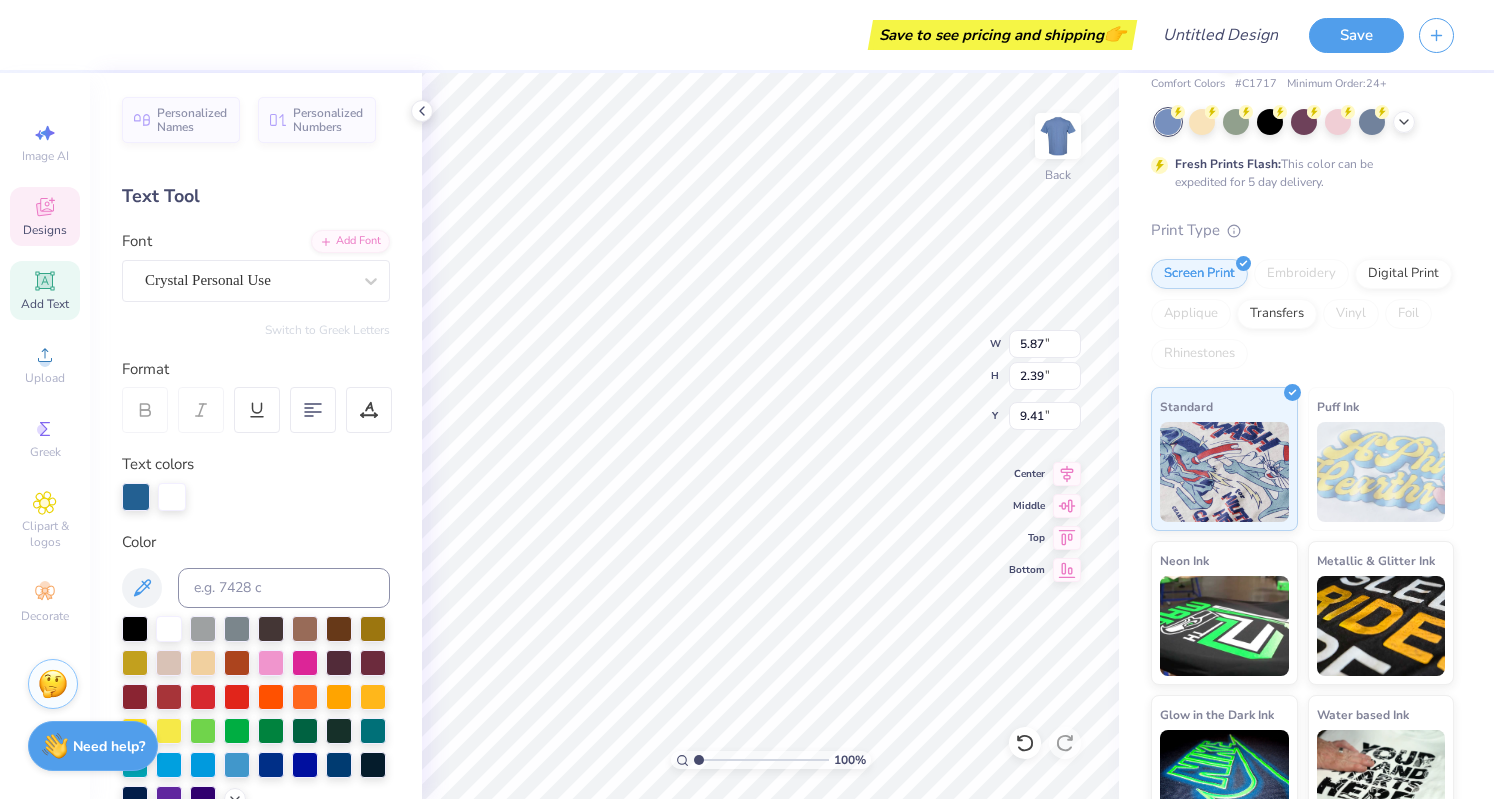 scroll, scrollTop: 17, scrollLeft: 5, axis: both 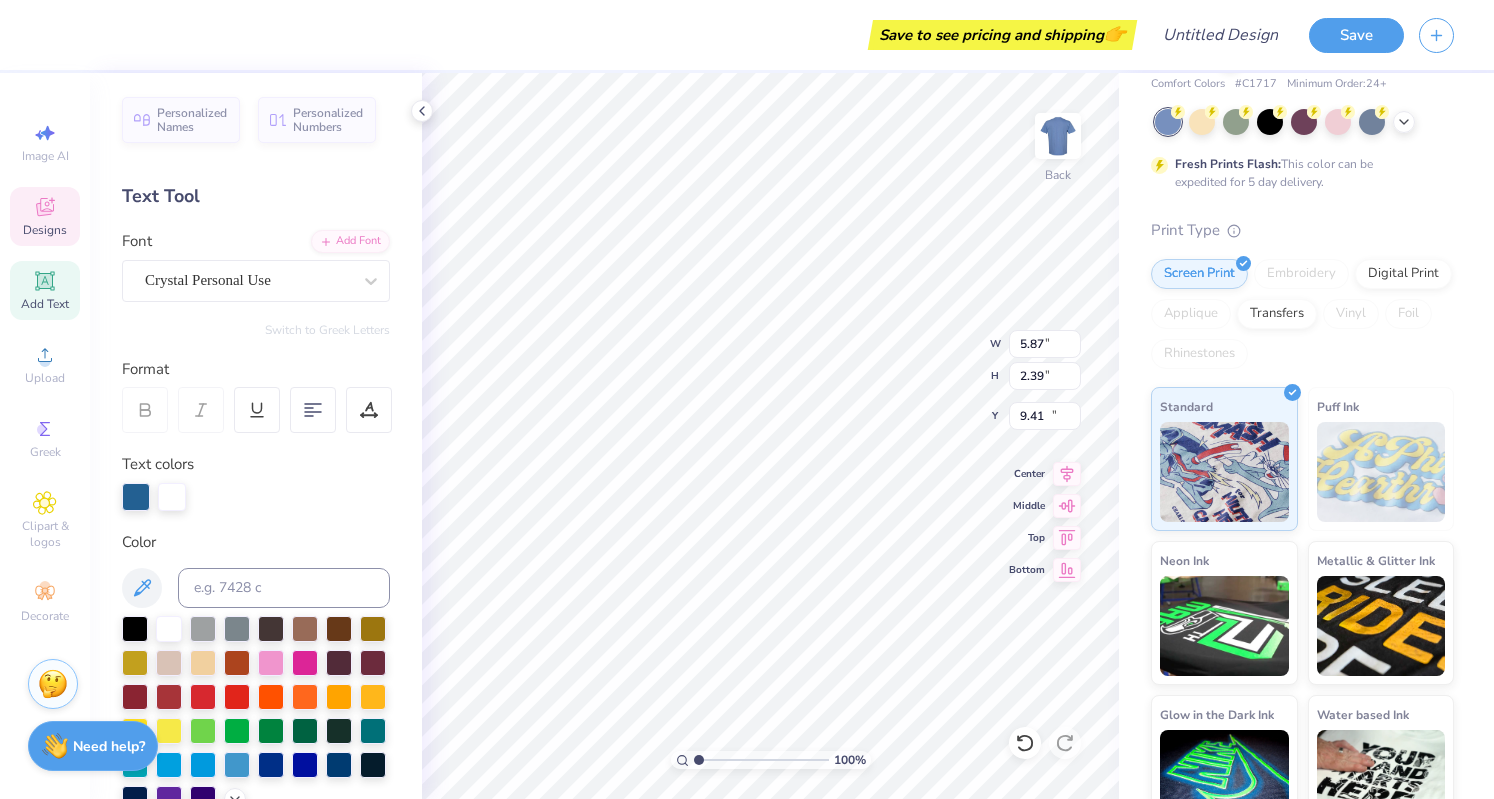 type on "2.12" 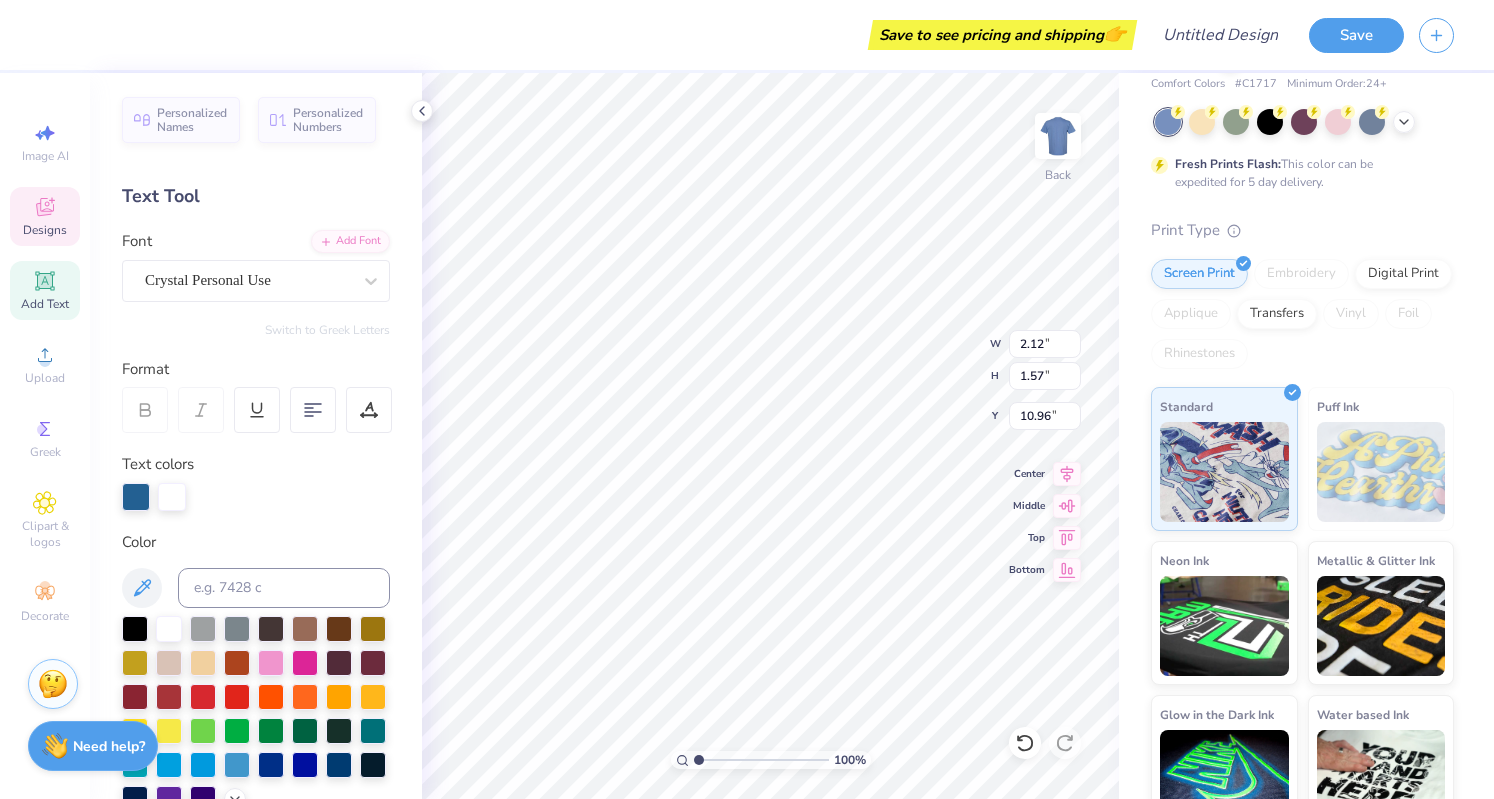 scroll, scrollTop: 17, scrollLeft: 2, axis: both 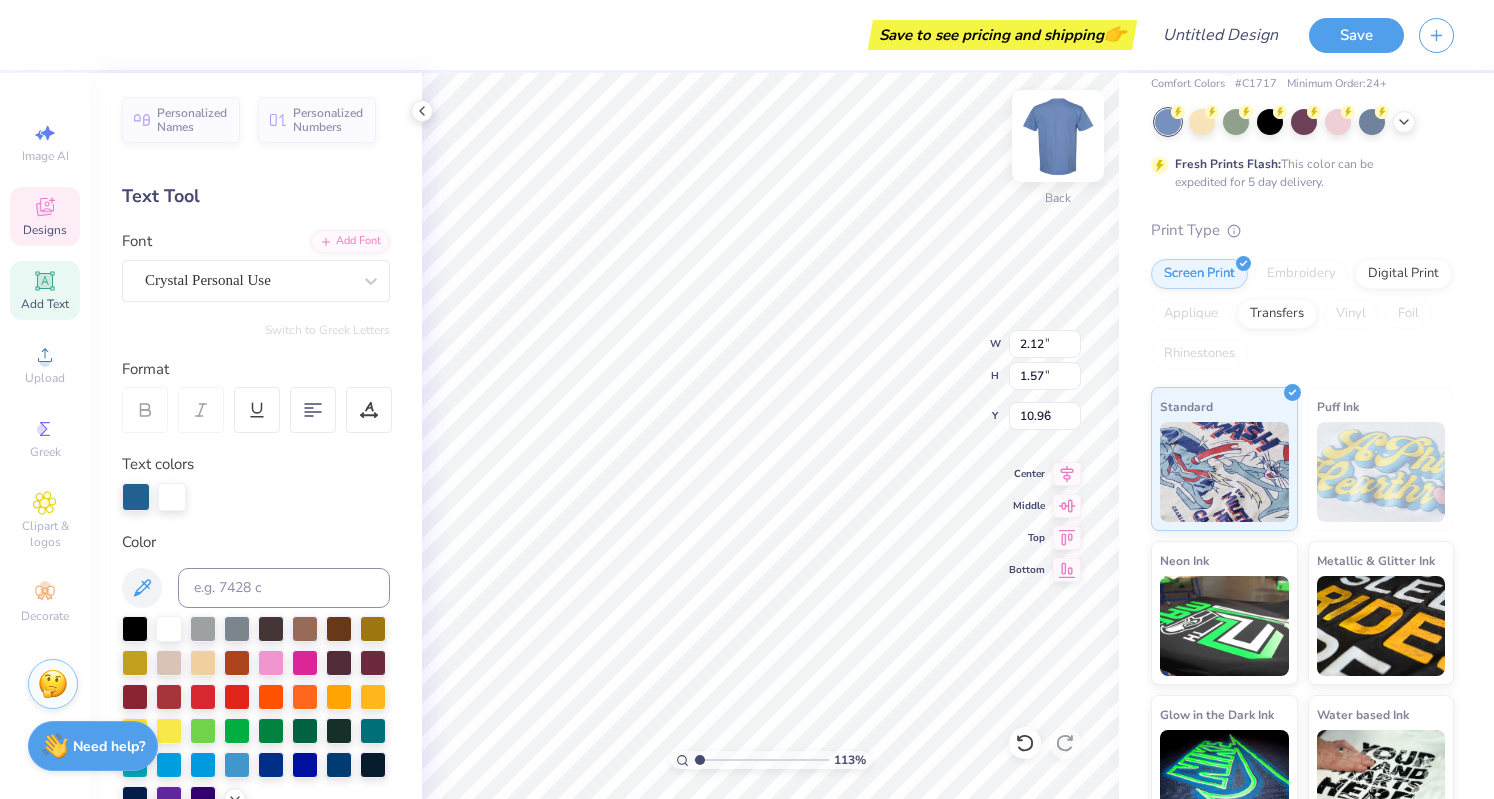 type on "1.12795002778162" 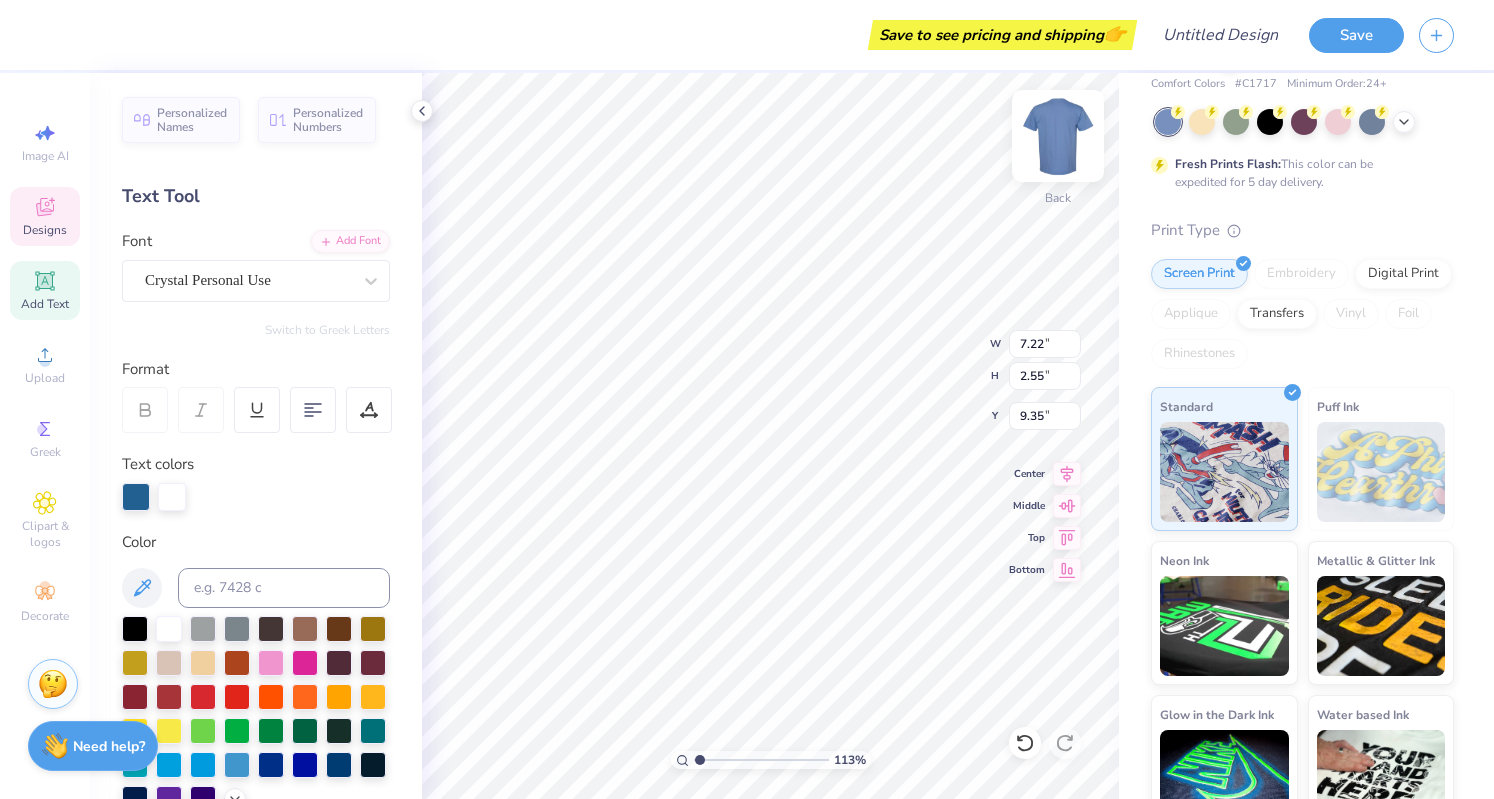 type on "1.13053200980562" 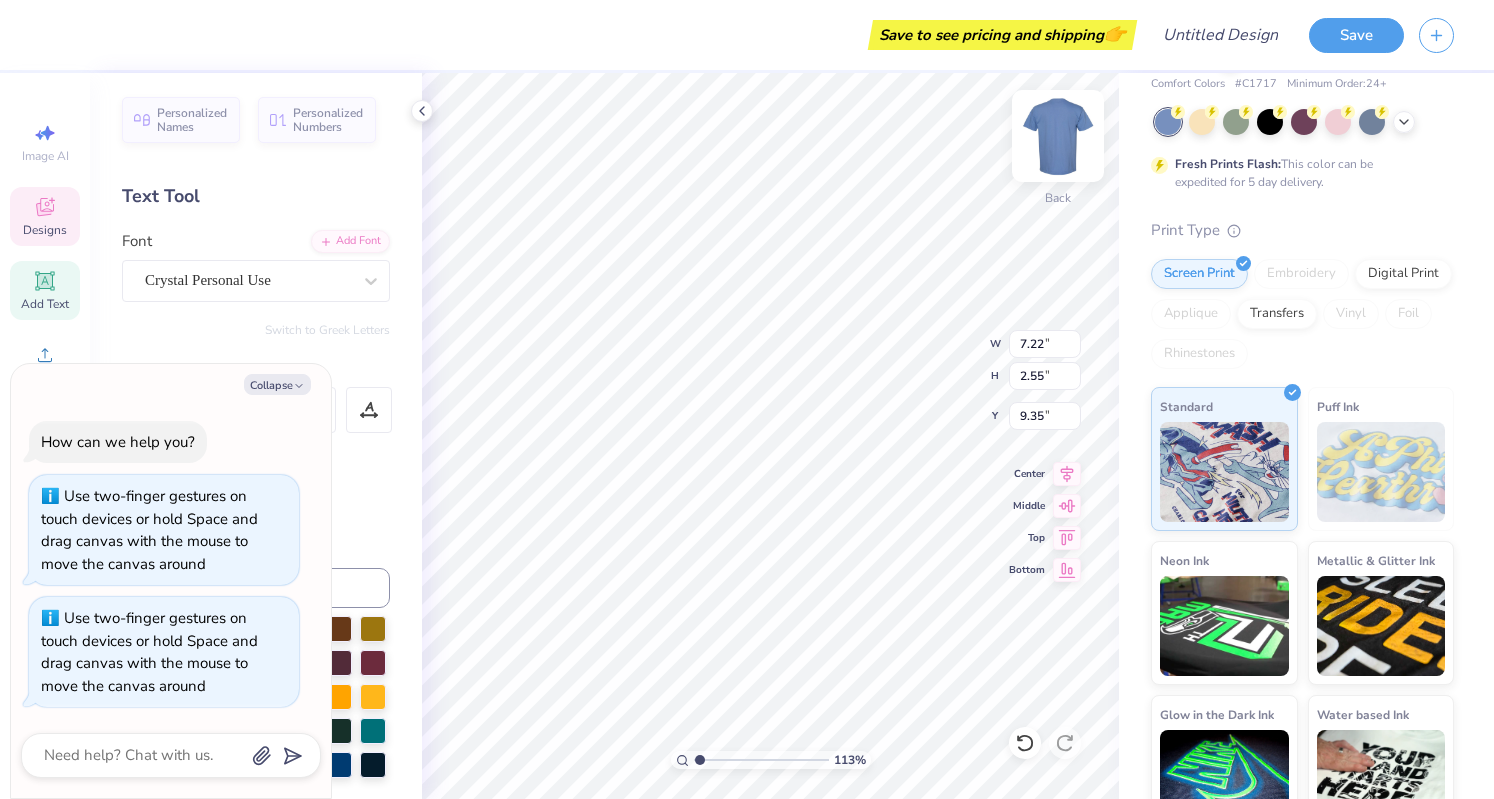 type on "x" 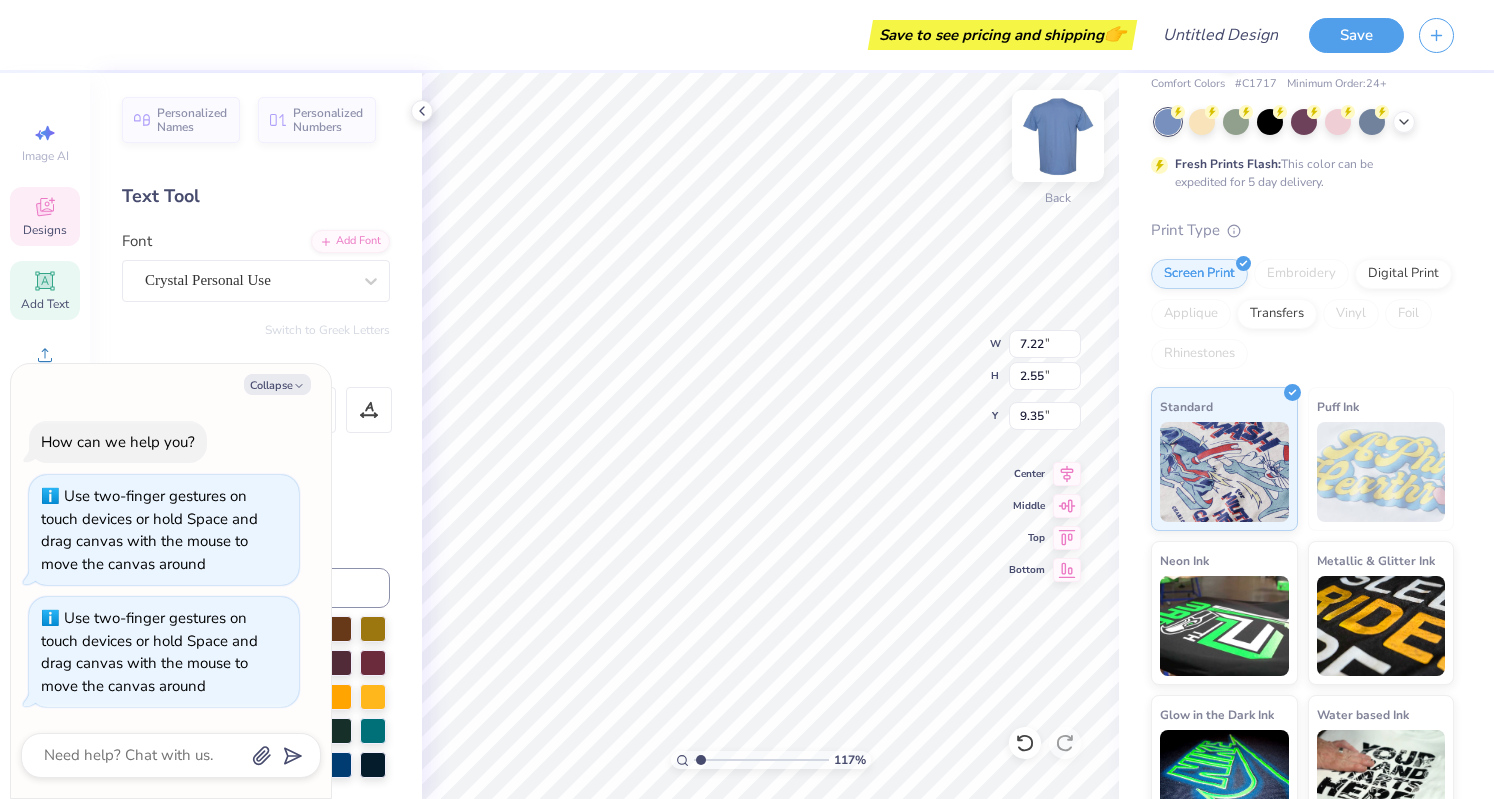 type on "1.16919826759545" 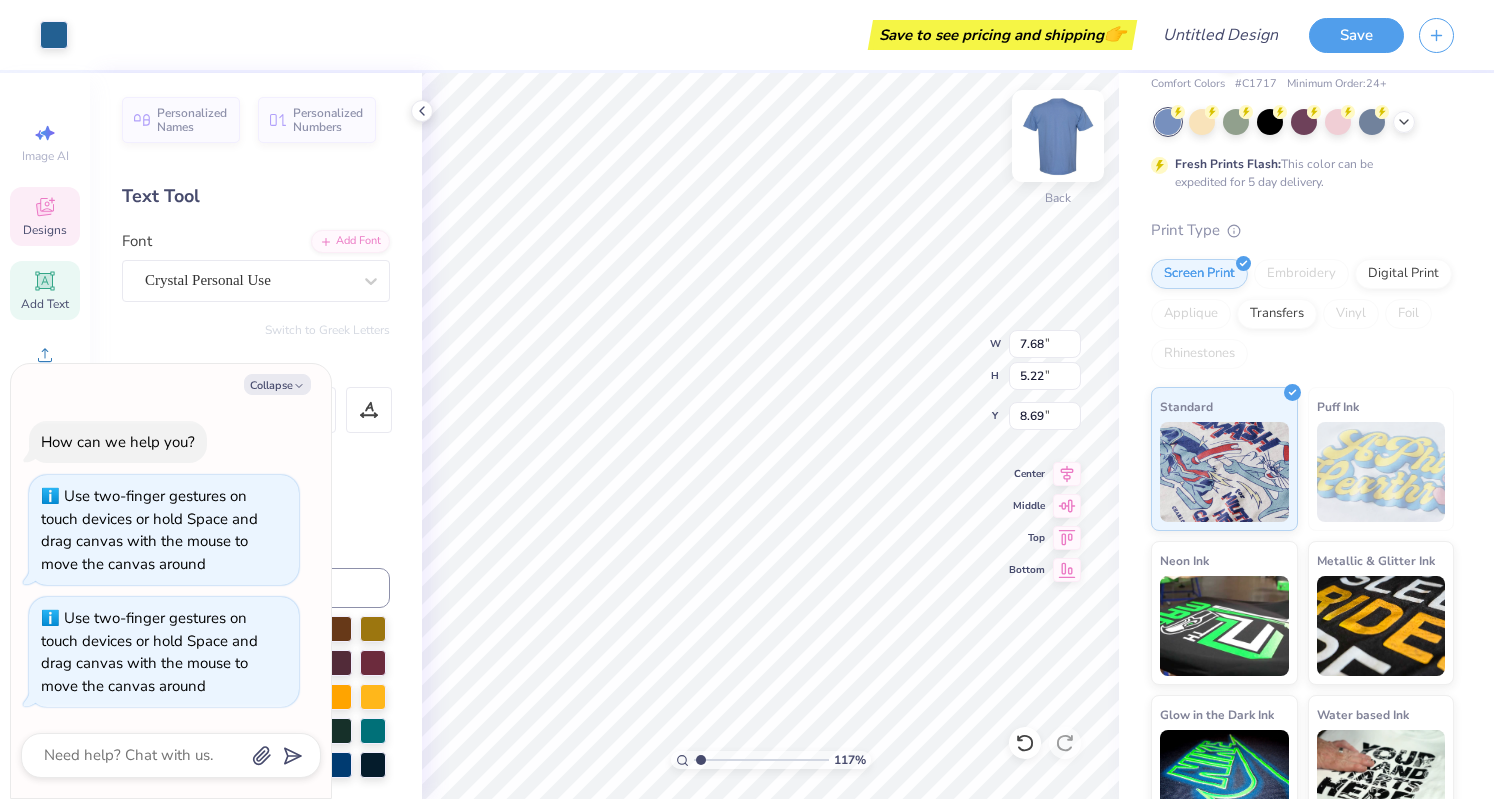 type on "1.16919826759545" 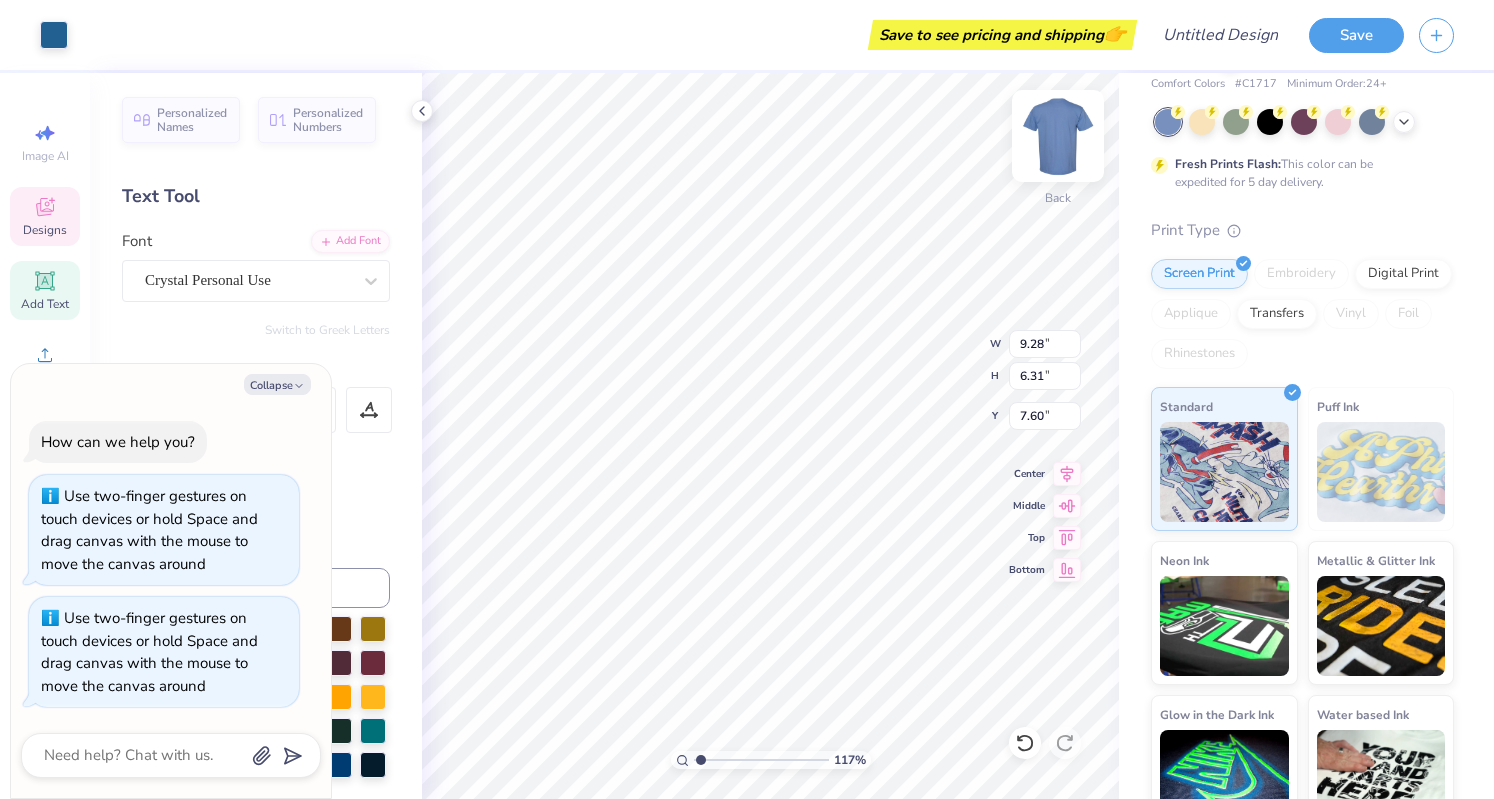 type on "1.16919826759545" 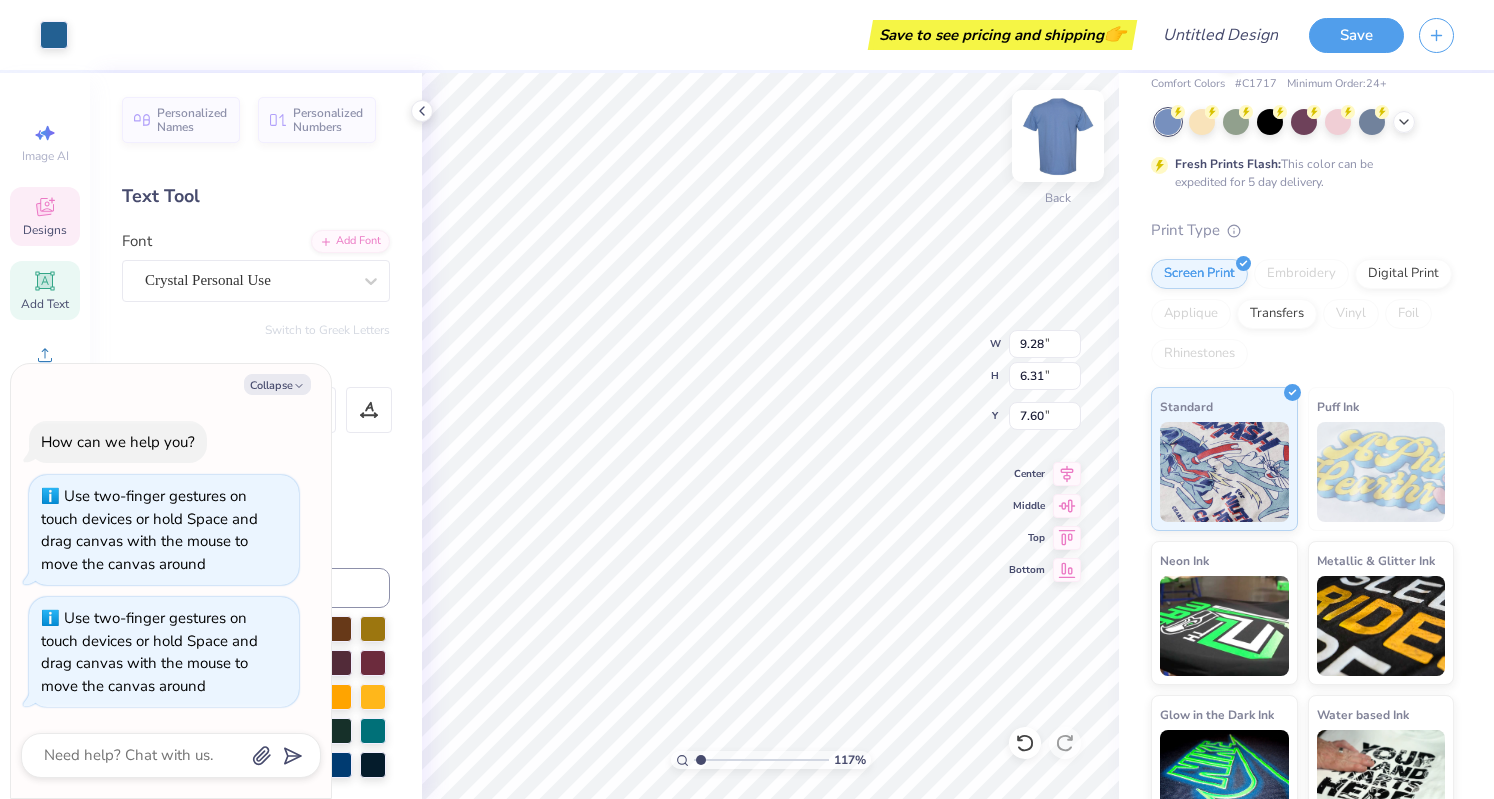 type on "1.16919826759545" 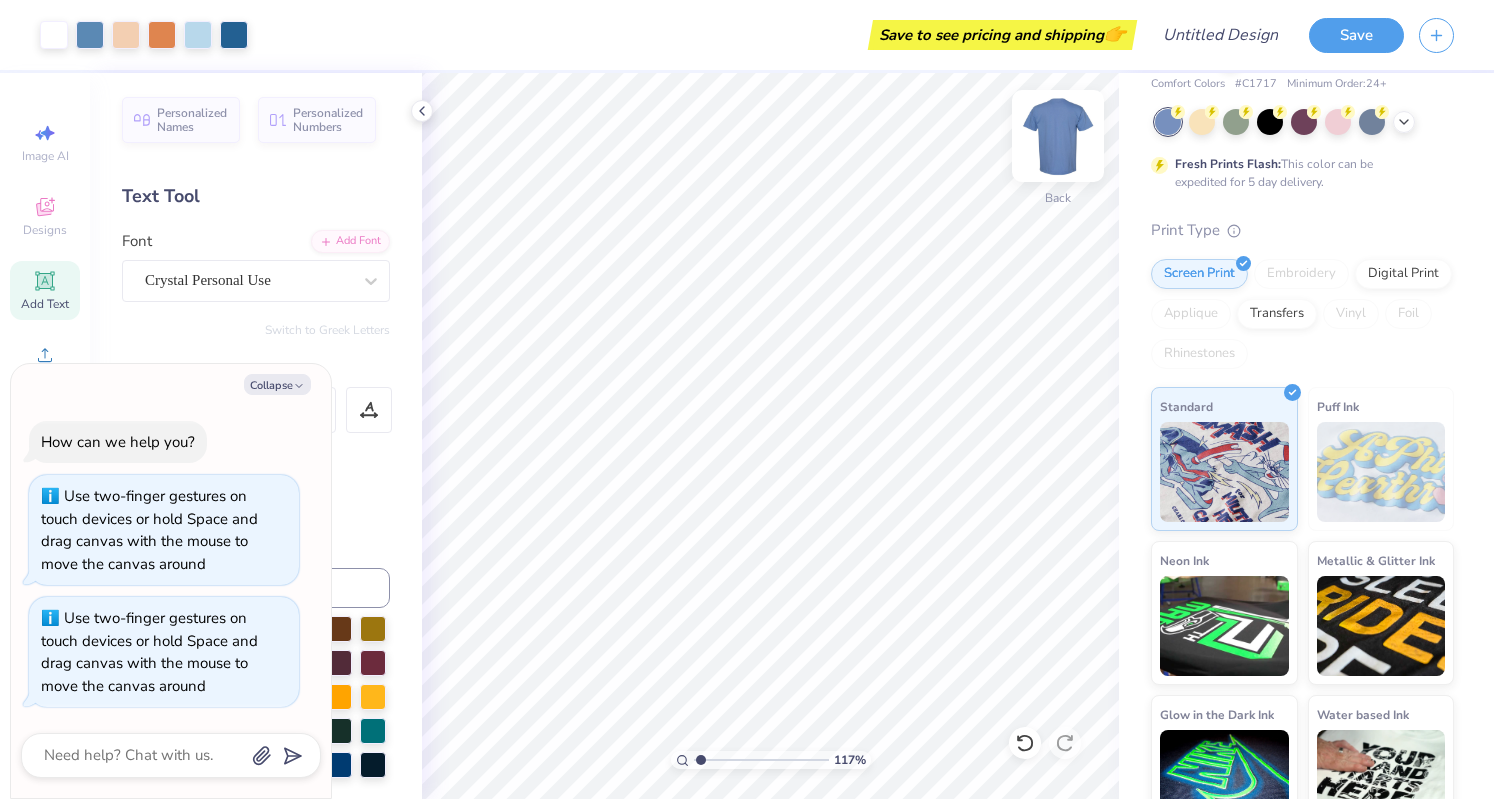type on "1.16919826759545" 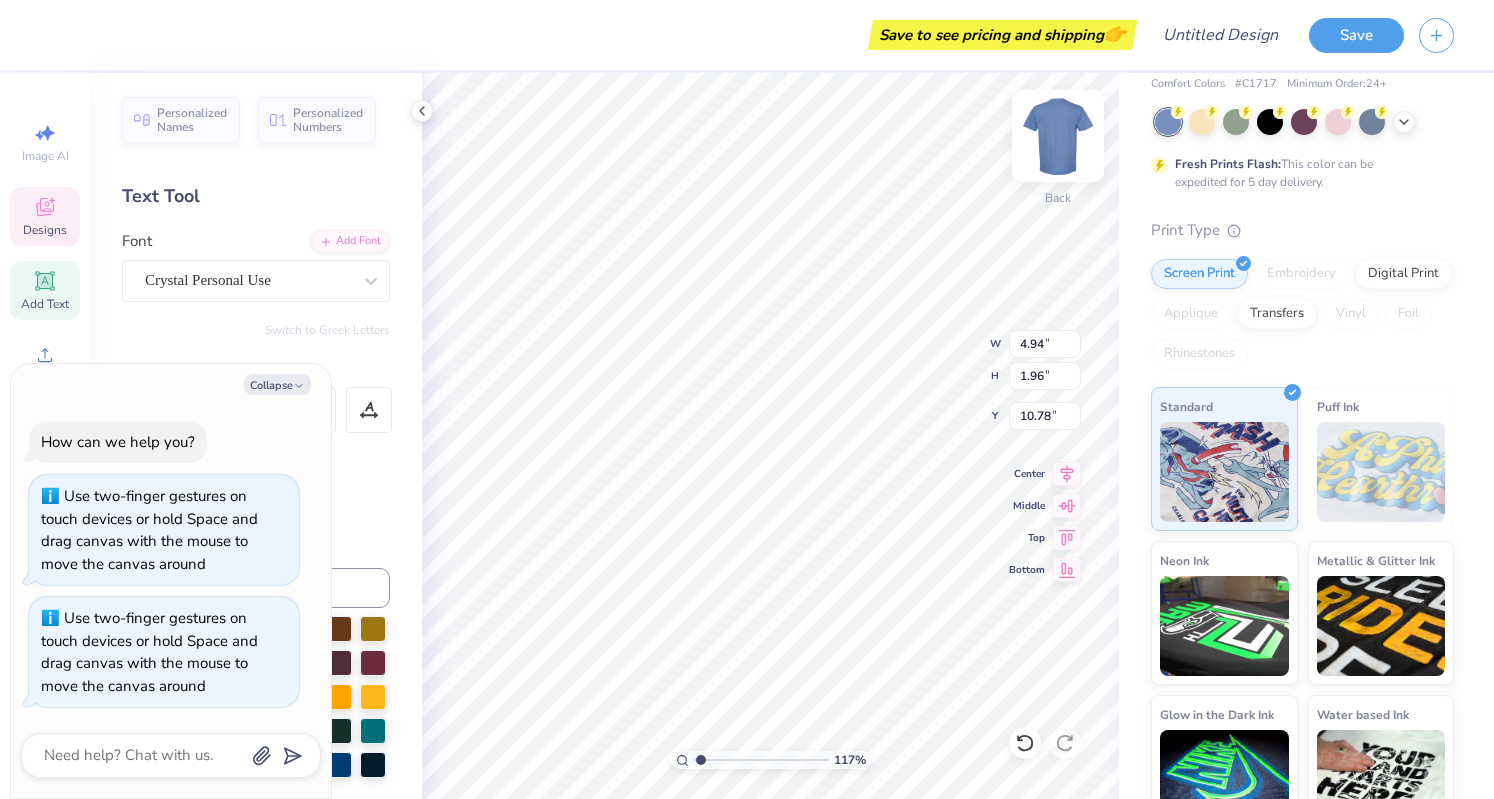 type on "1.16919826759545" 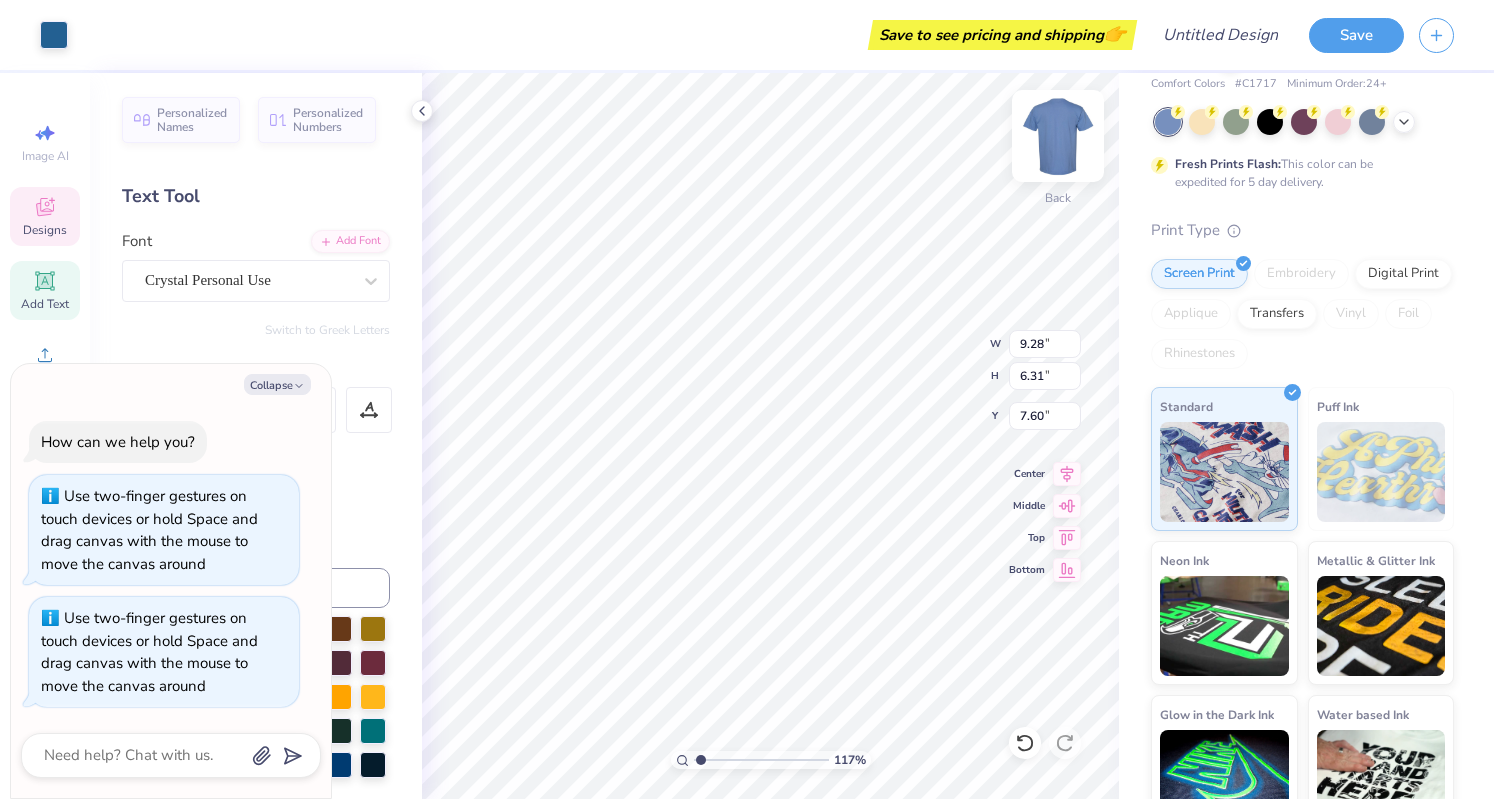 type on "1.16919826759545" 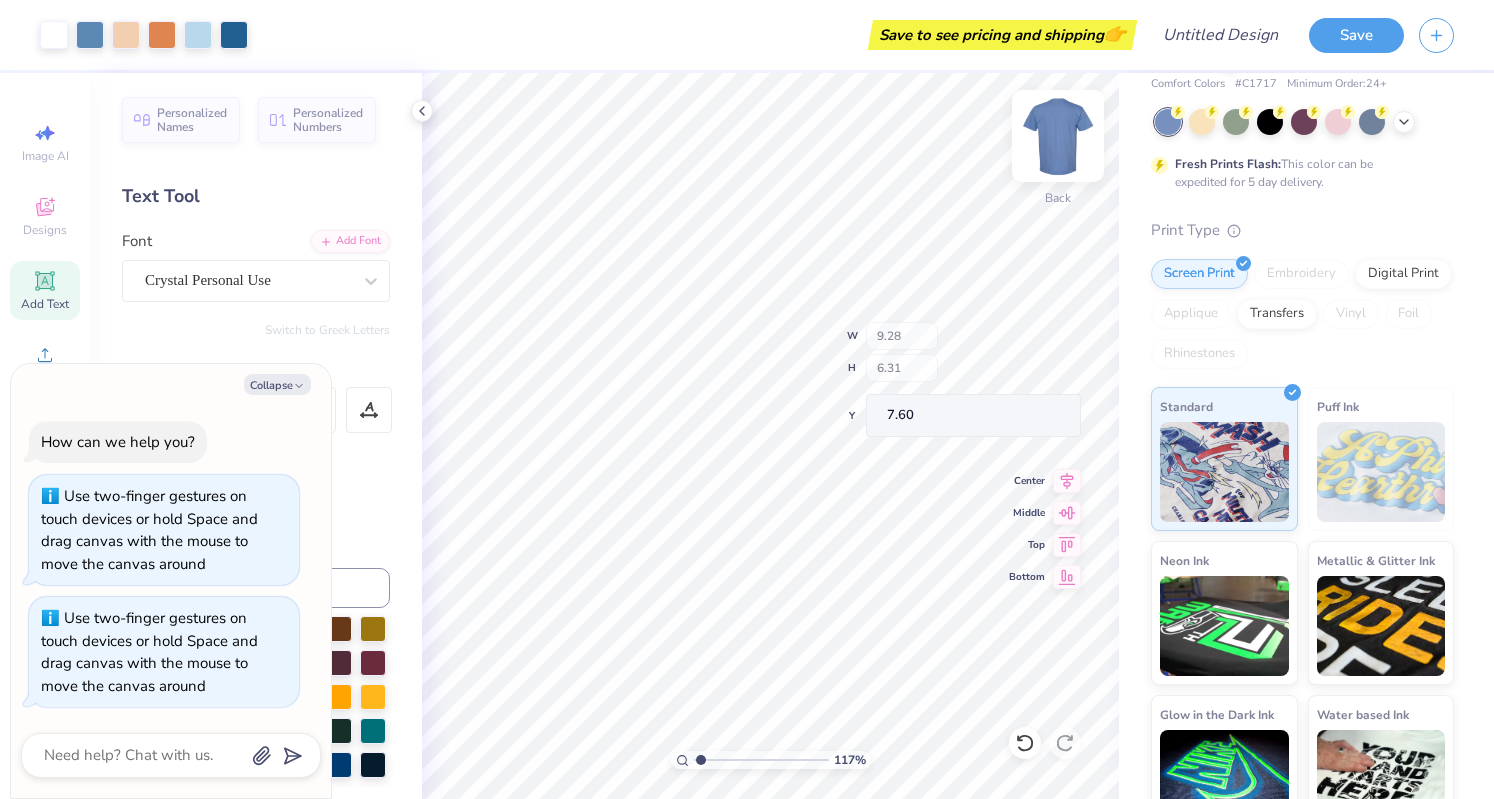 type on "1.16919826759545" 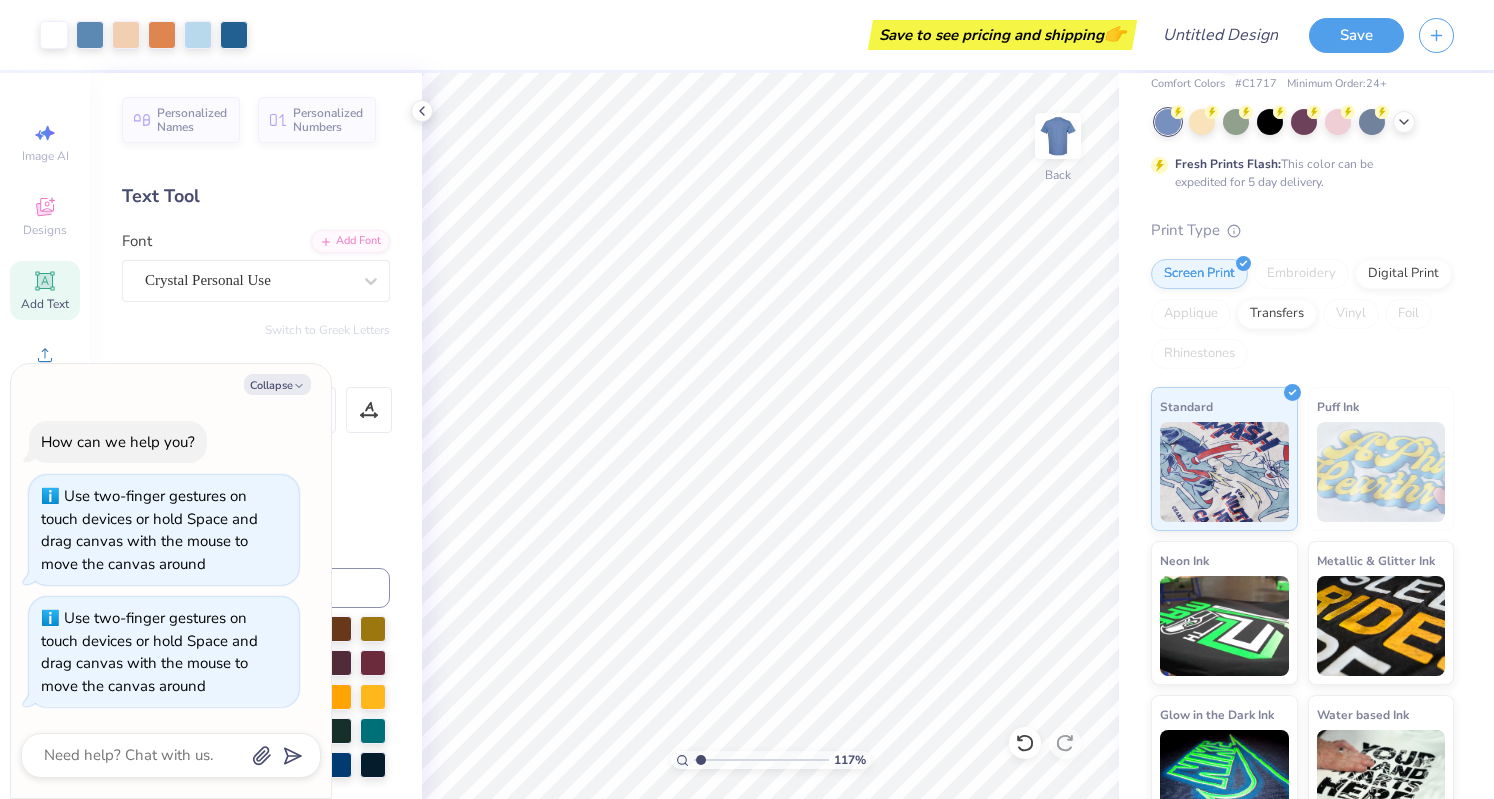 type on "1.16919826759545" 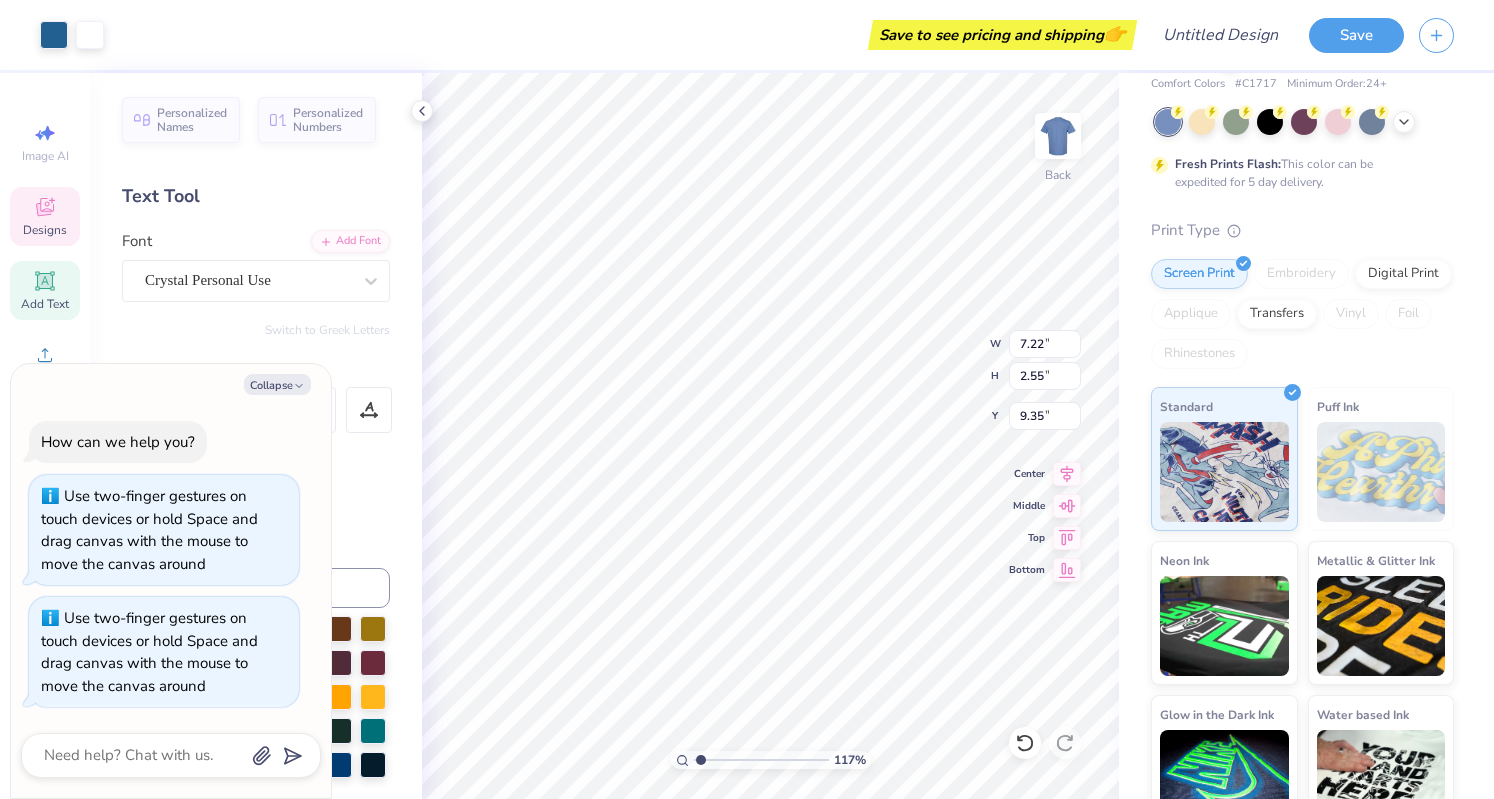 type on "1.16919826759545" 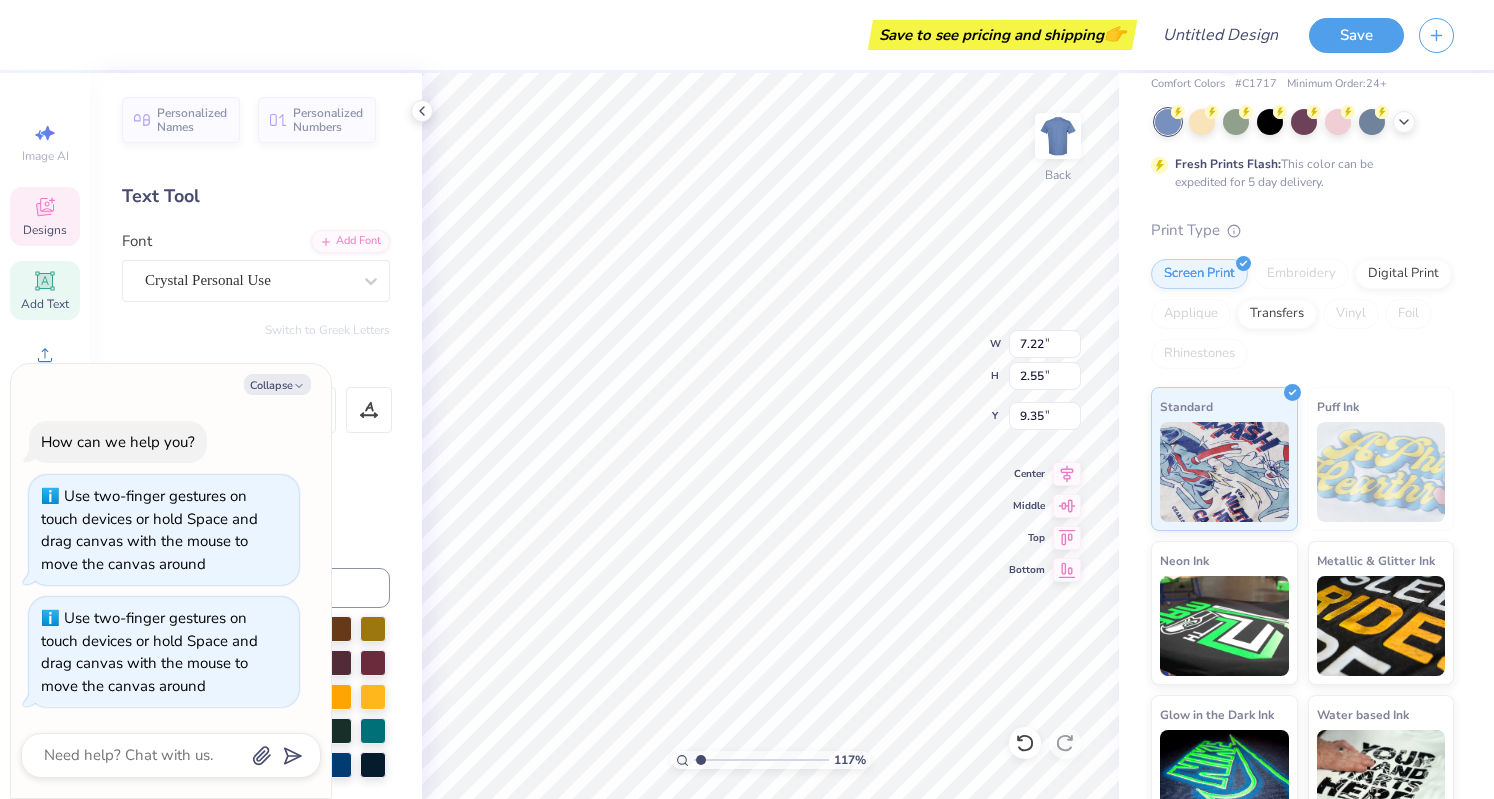 type on "1.16919826759545" 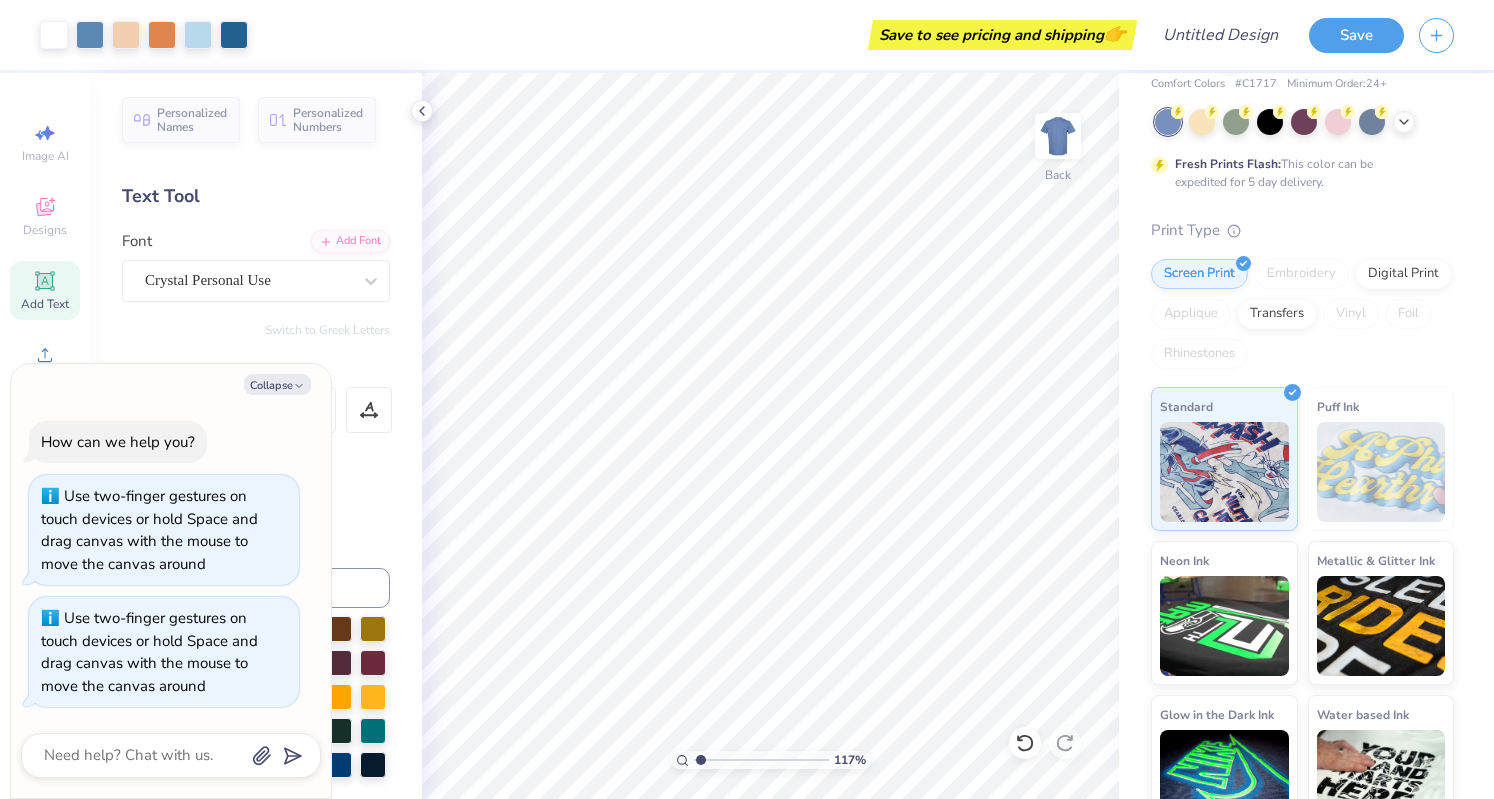 type on "1.16919826759545" 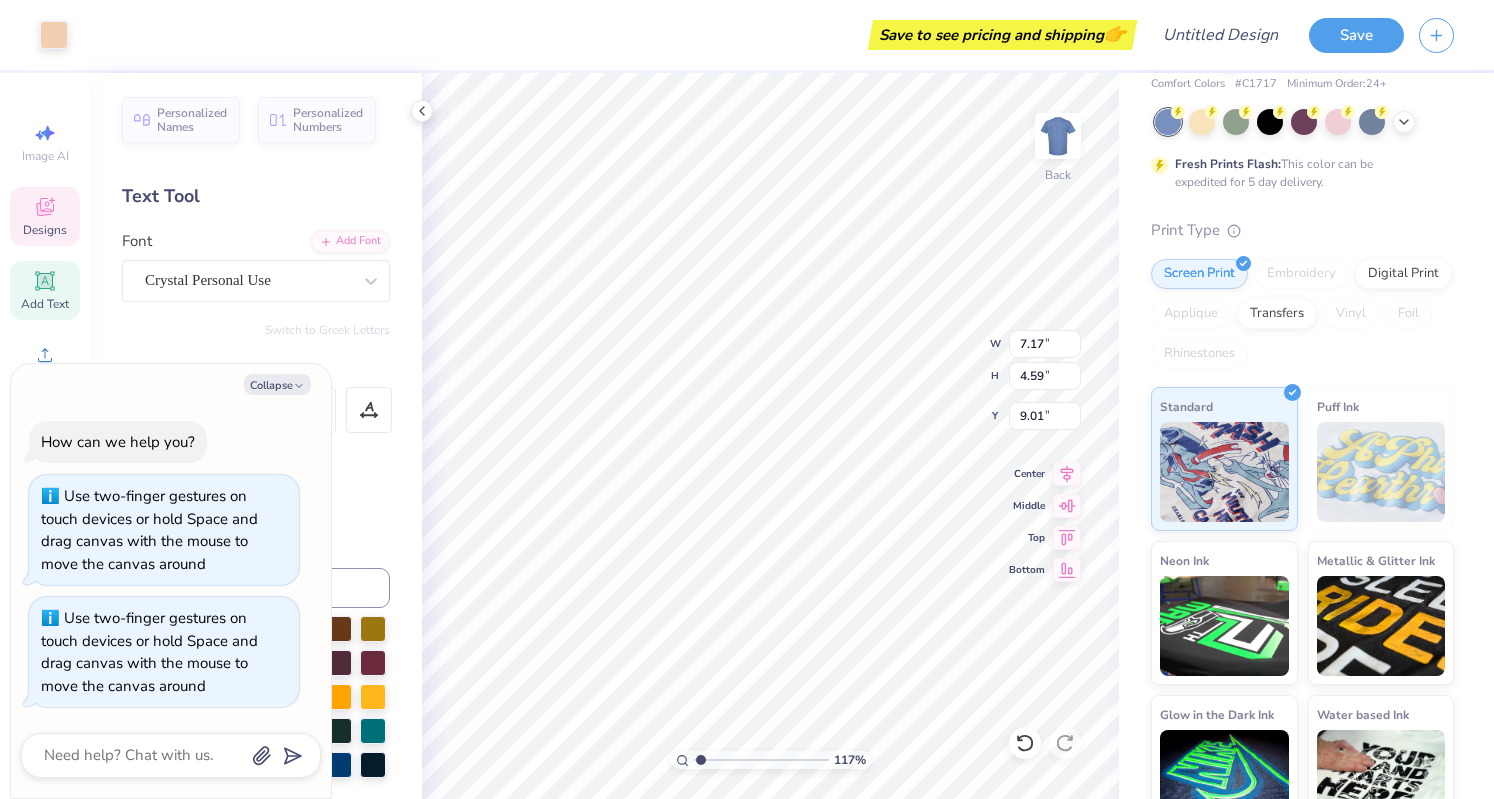 type on "1.16919826759545" 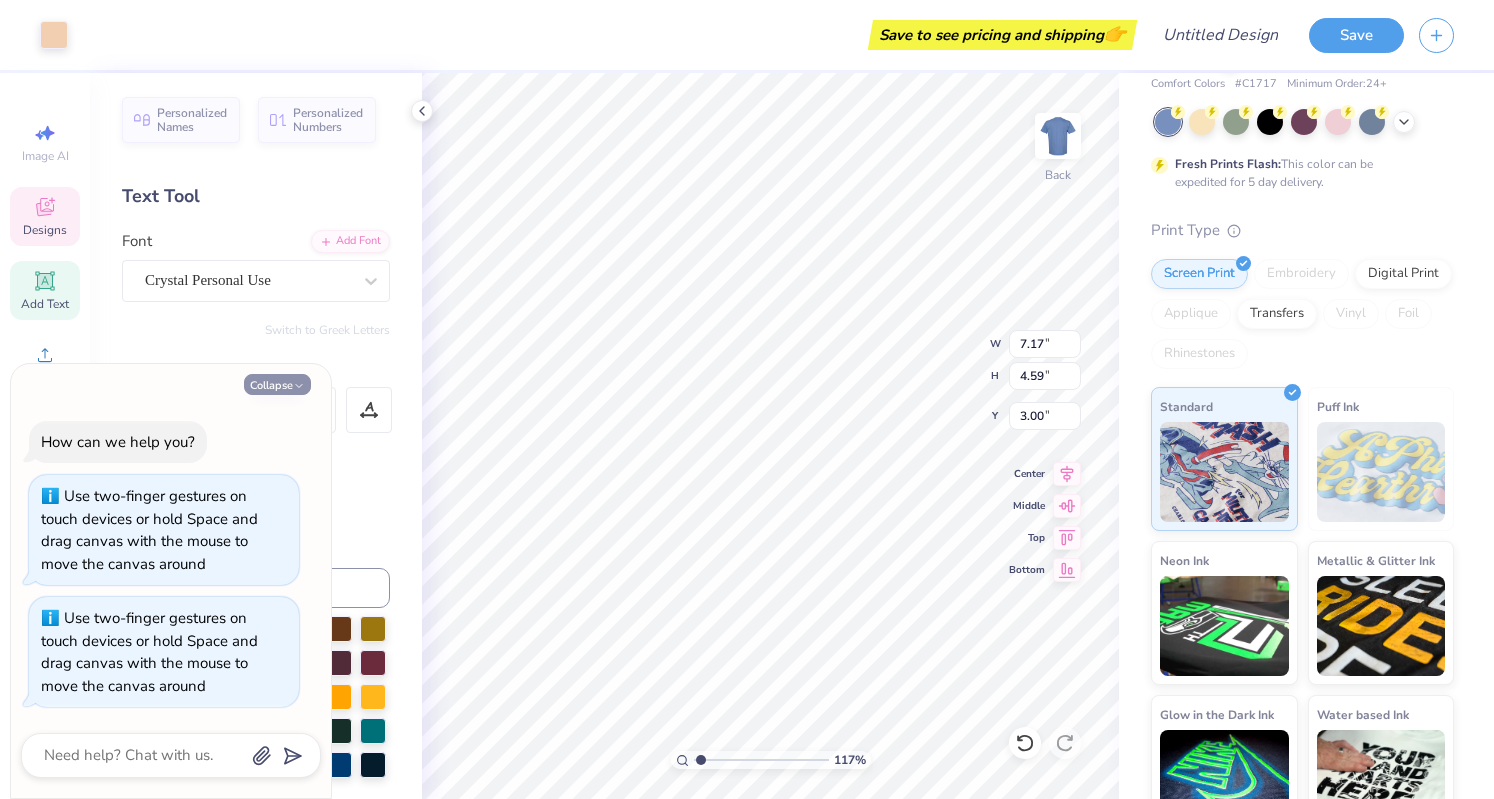 click on "Collapse" at bounding box center (277, 384) 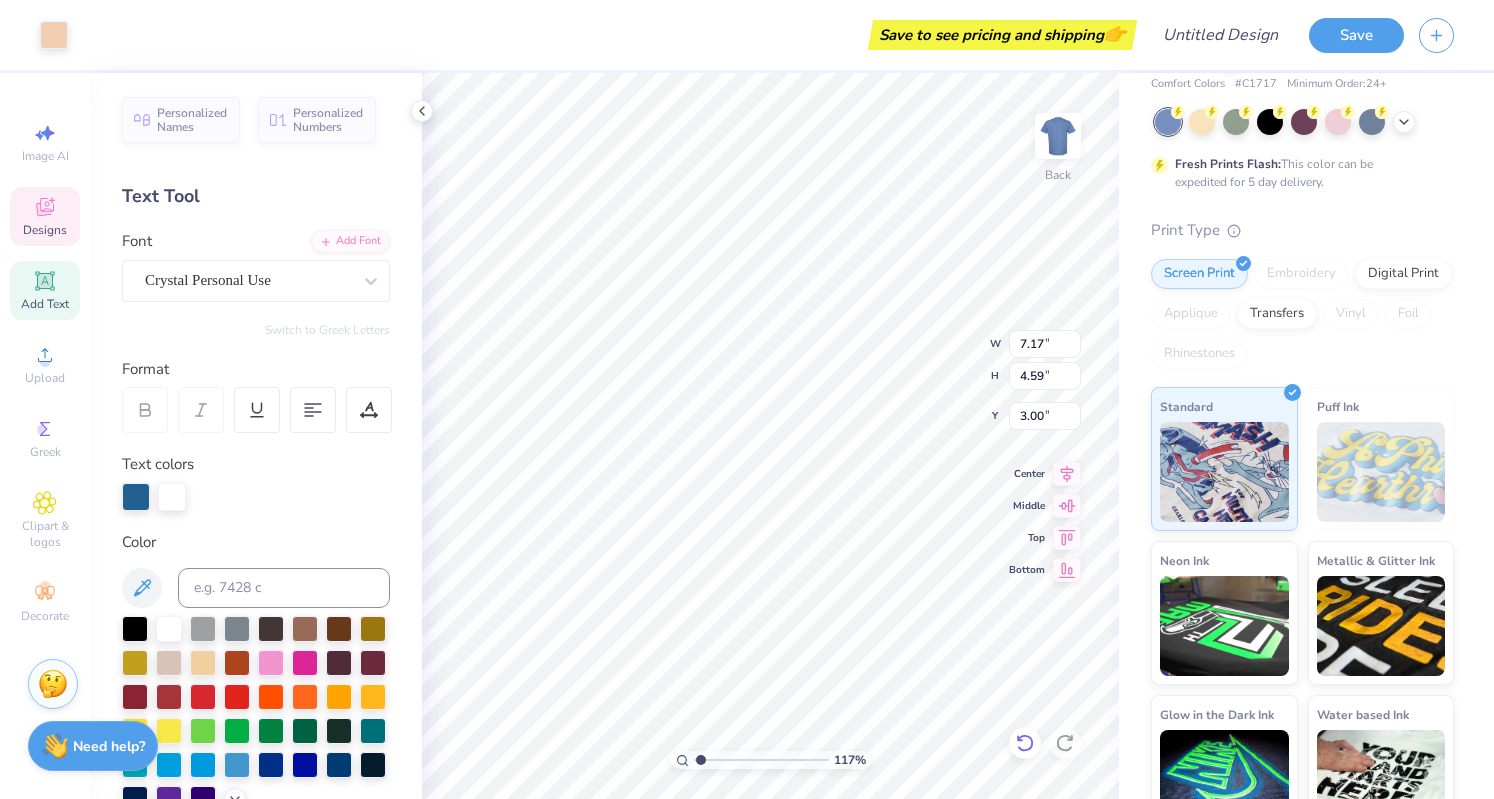 click 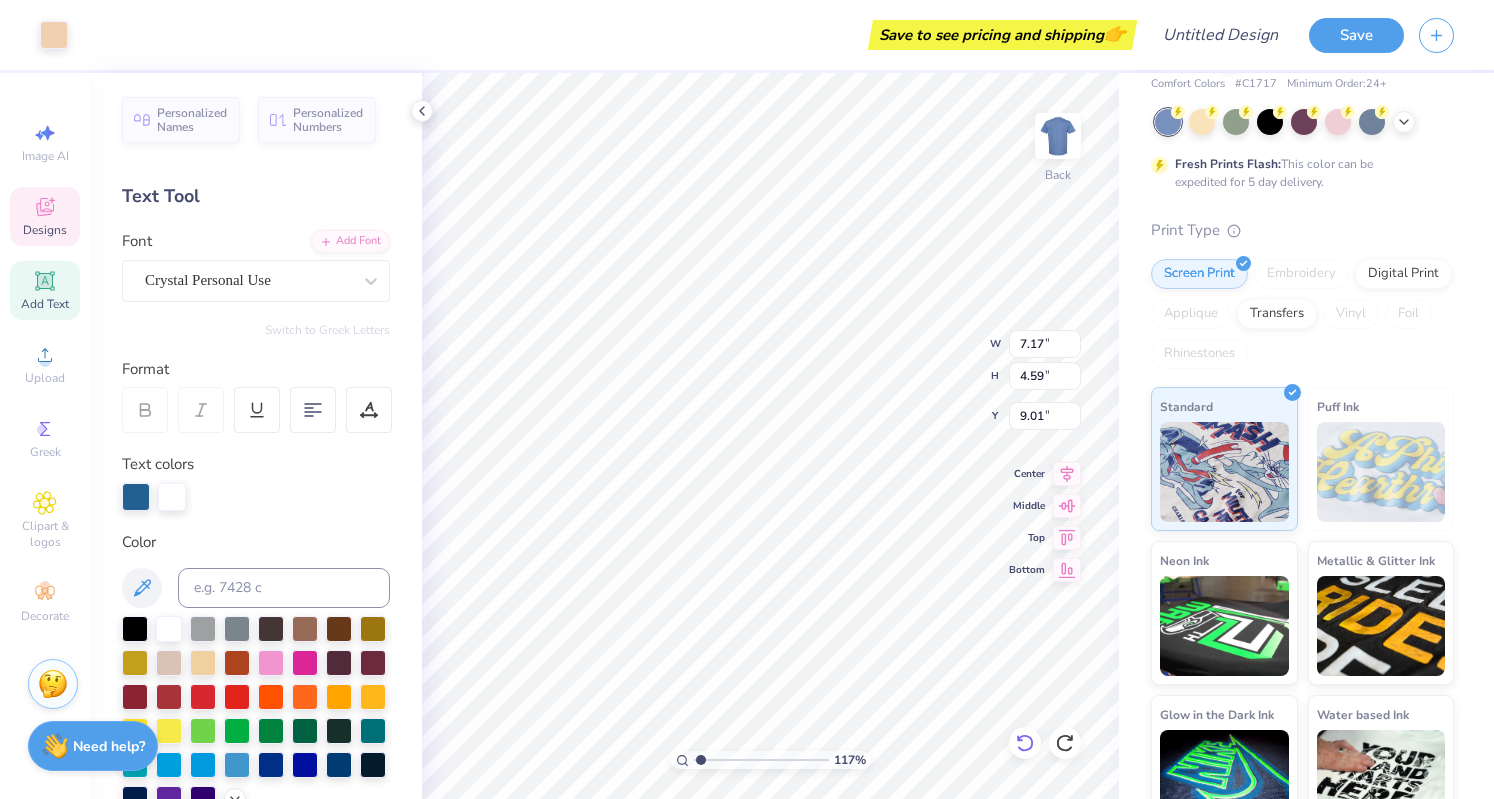 type on "1" 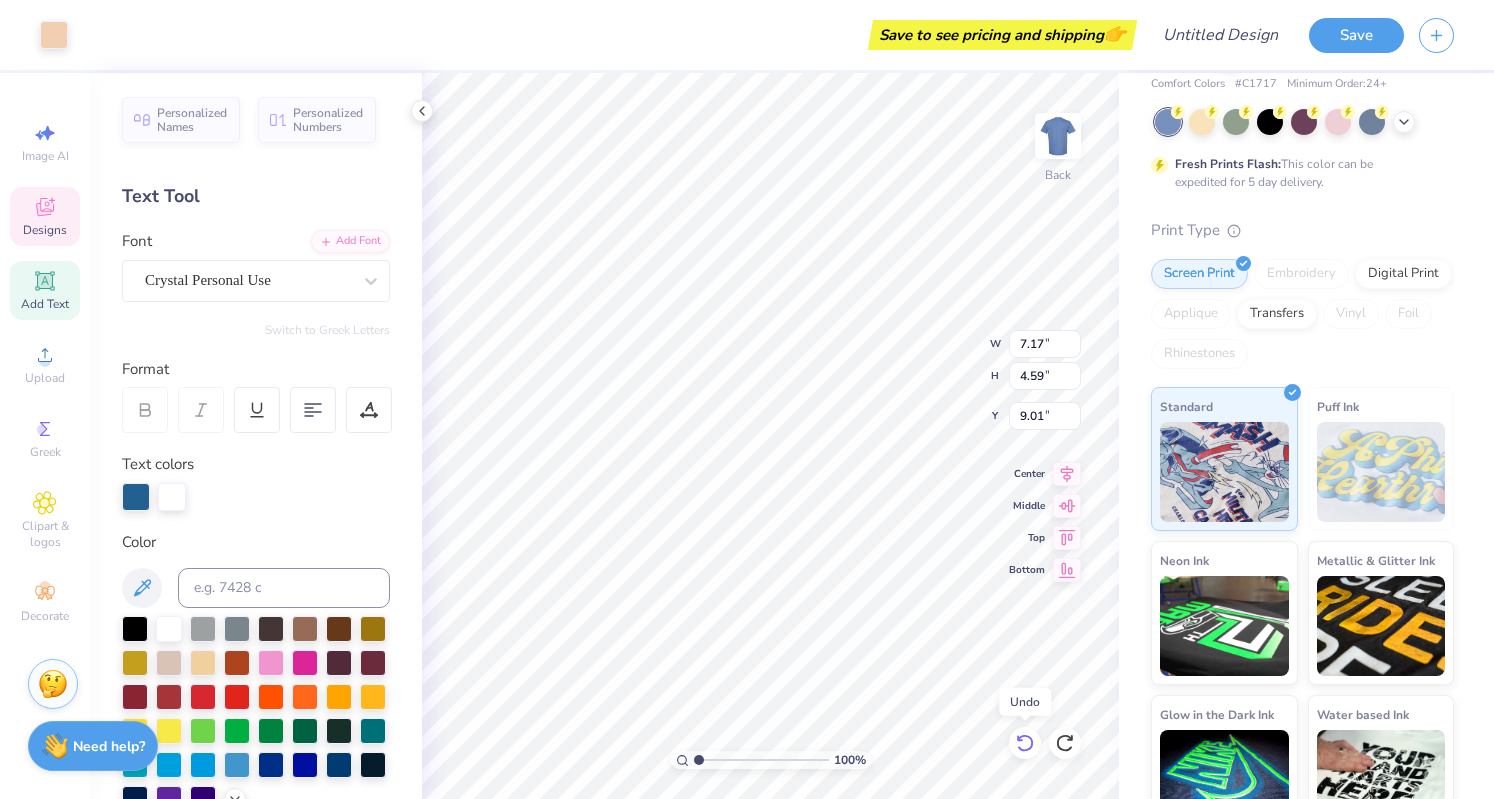 click 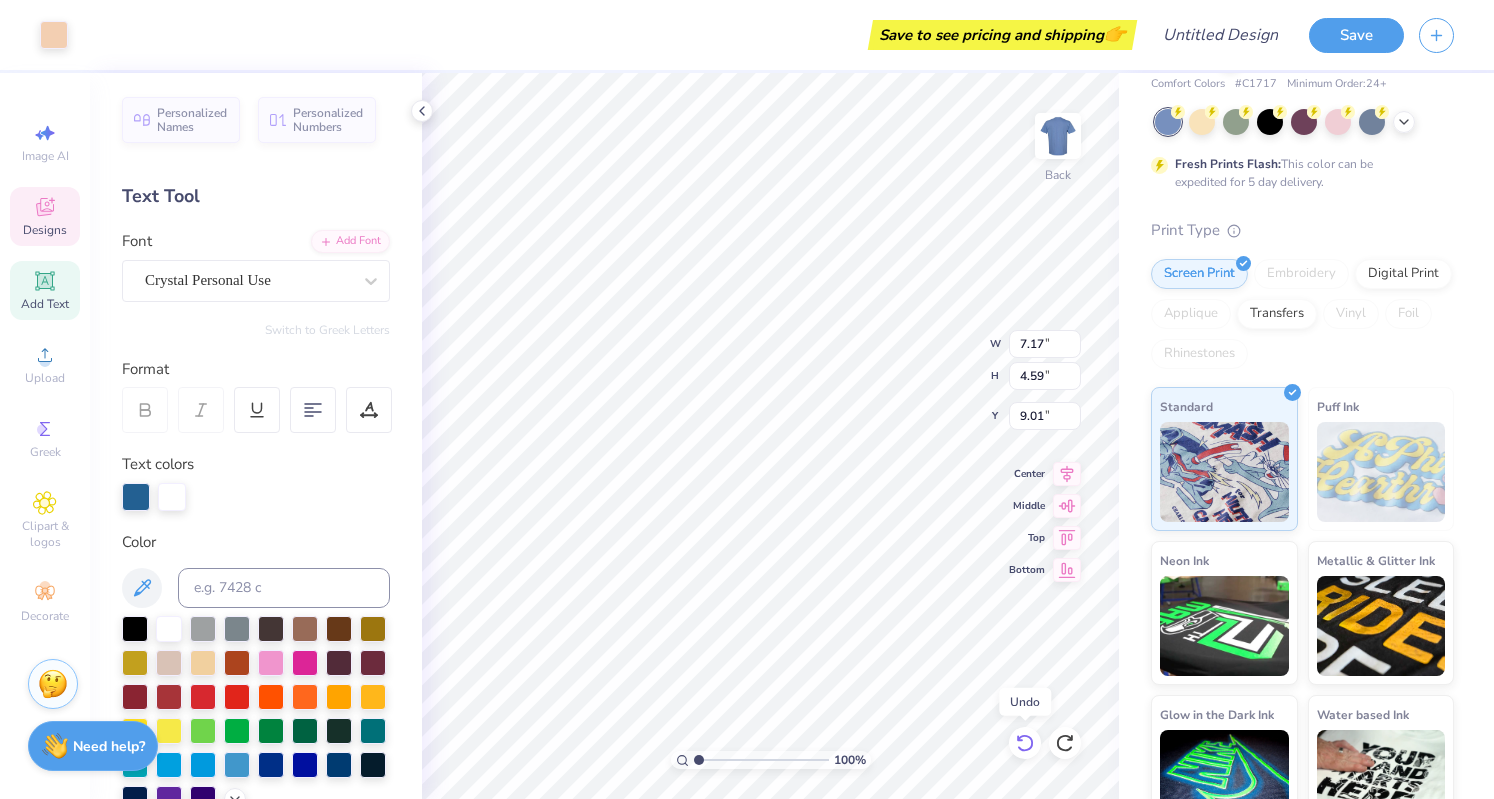click 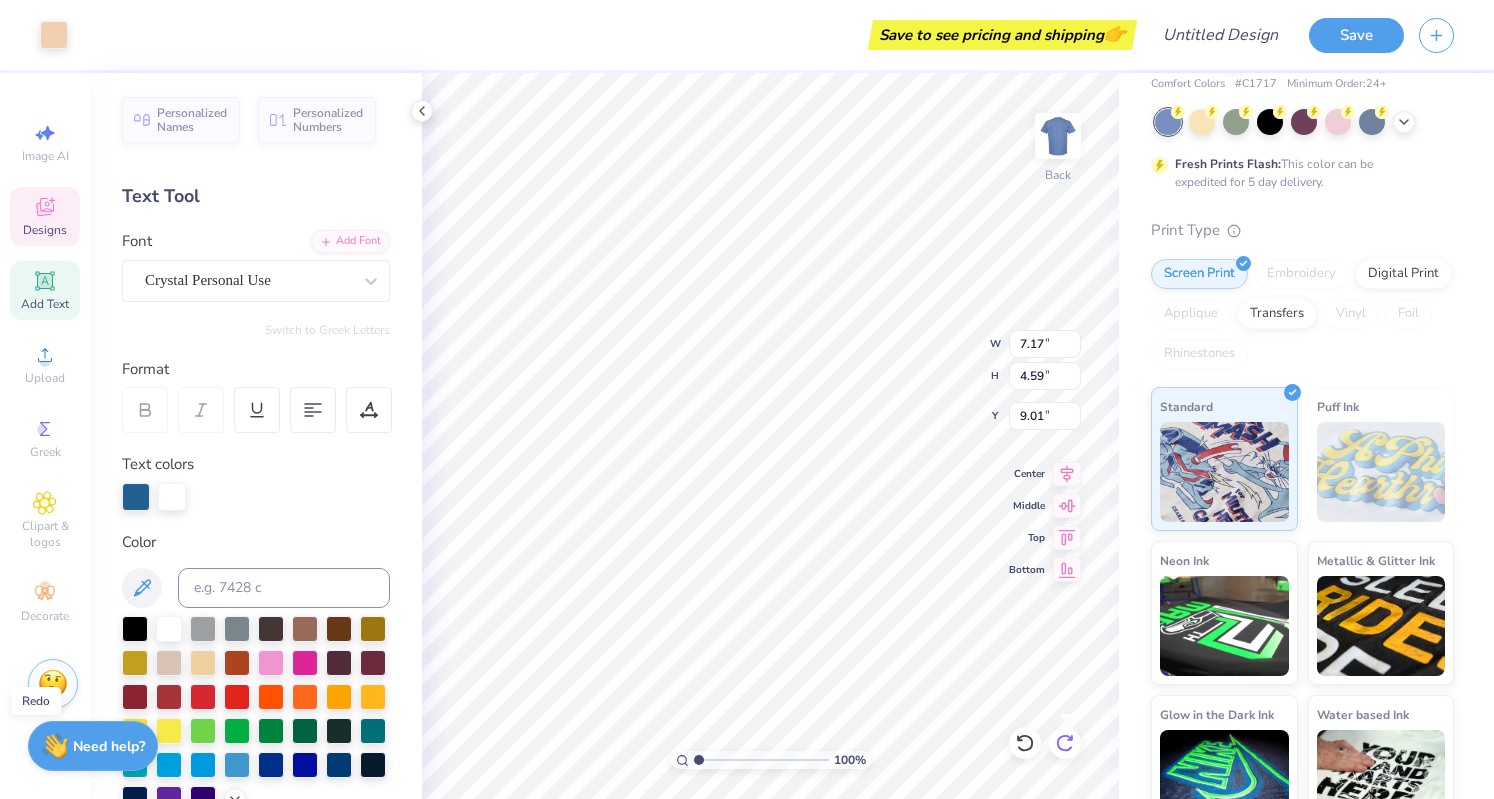 click 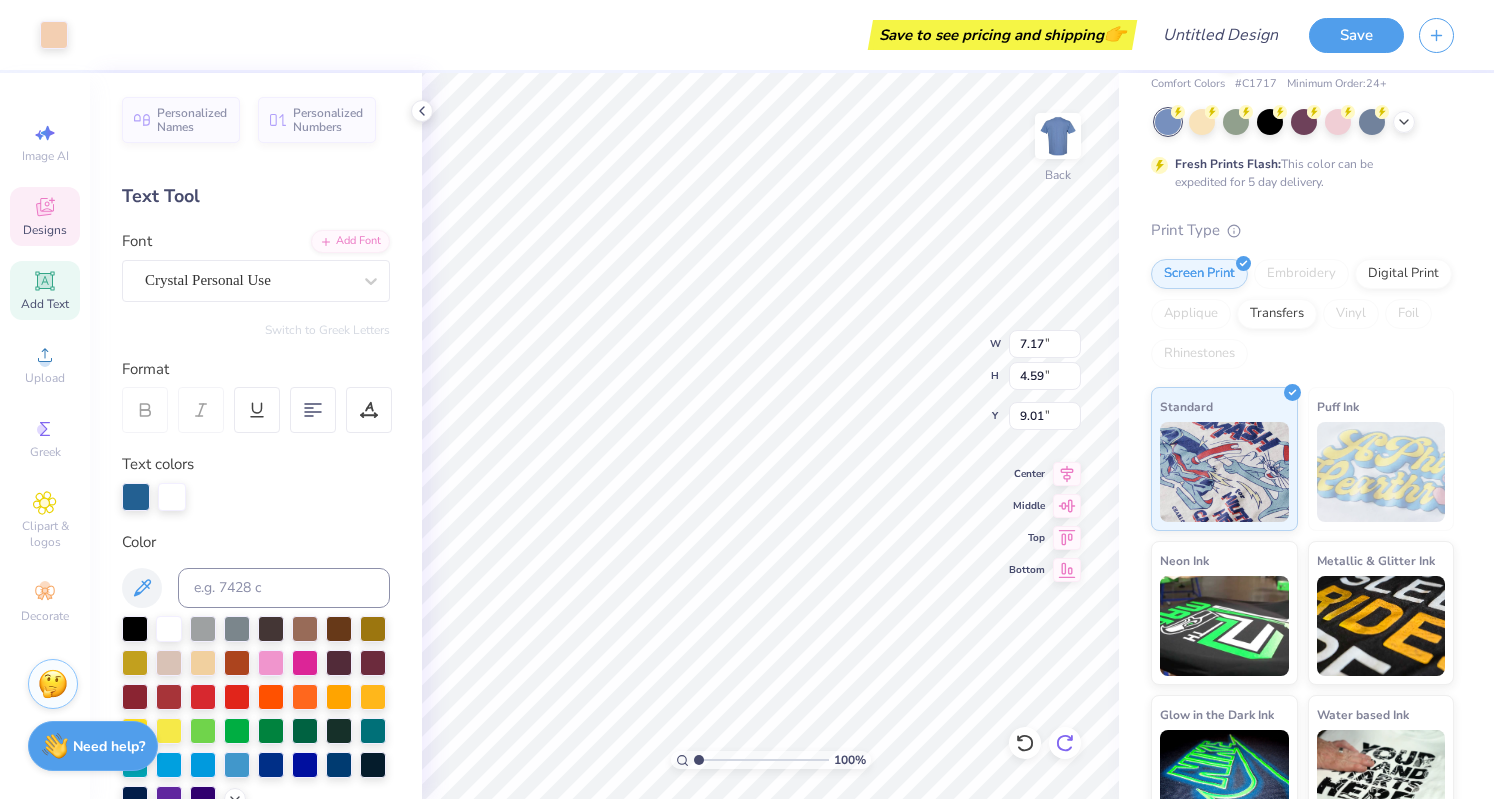 type on "7.68" 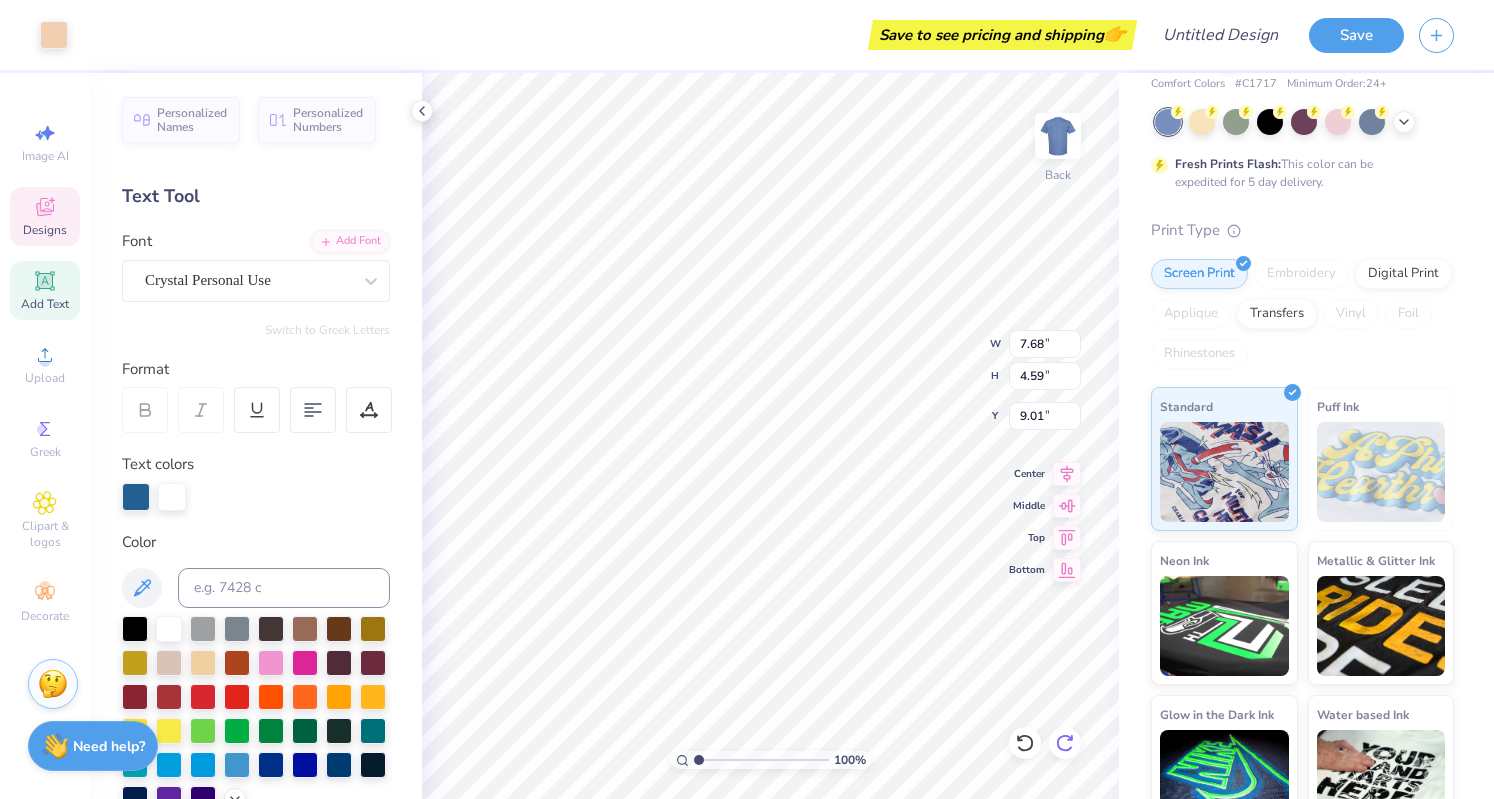 type on "5.22" 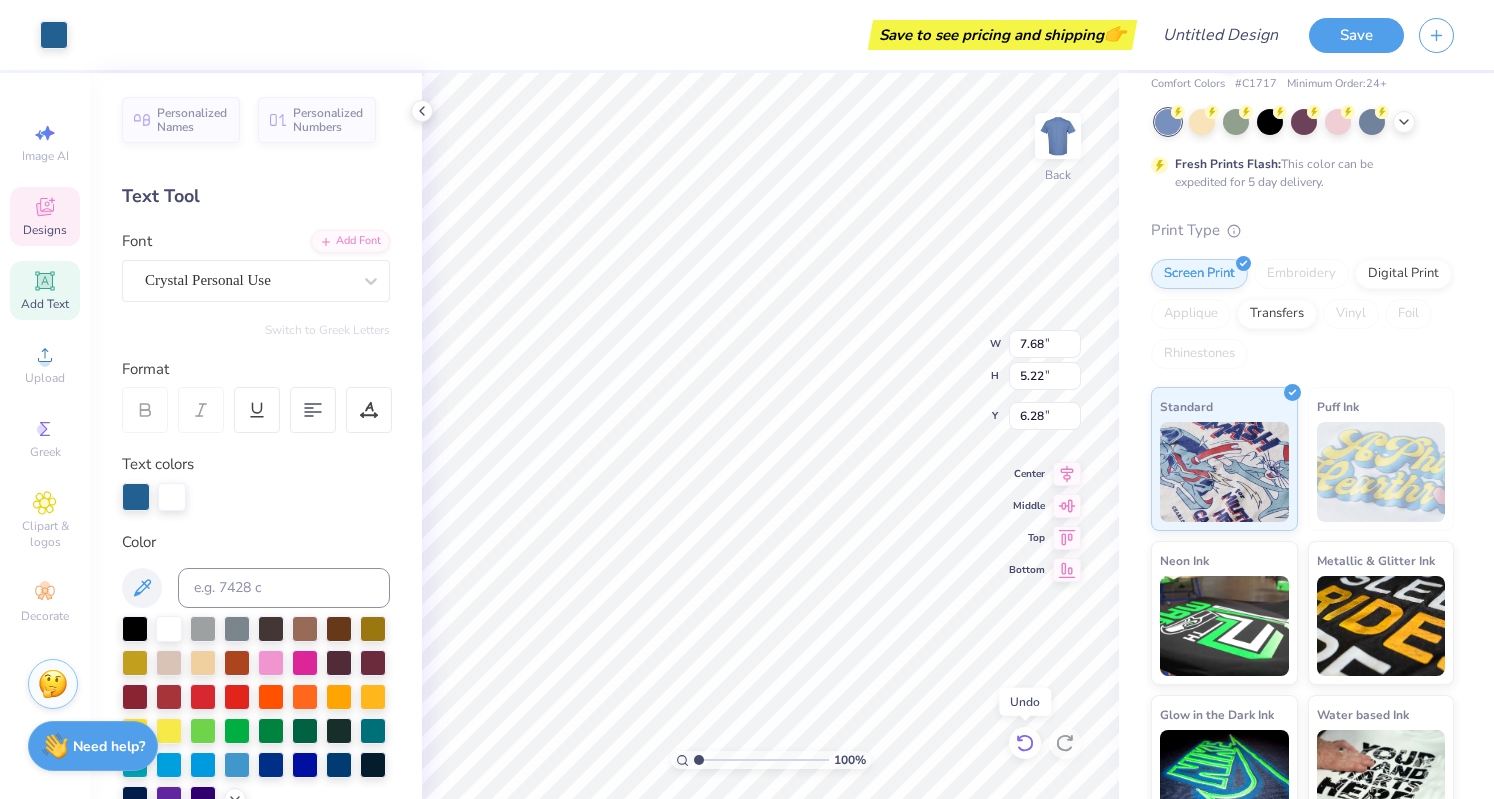 click 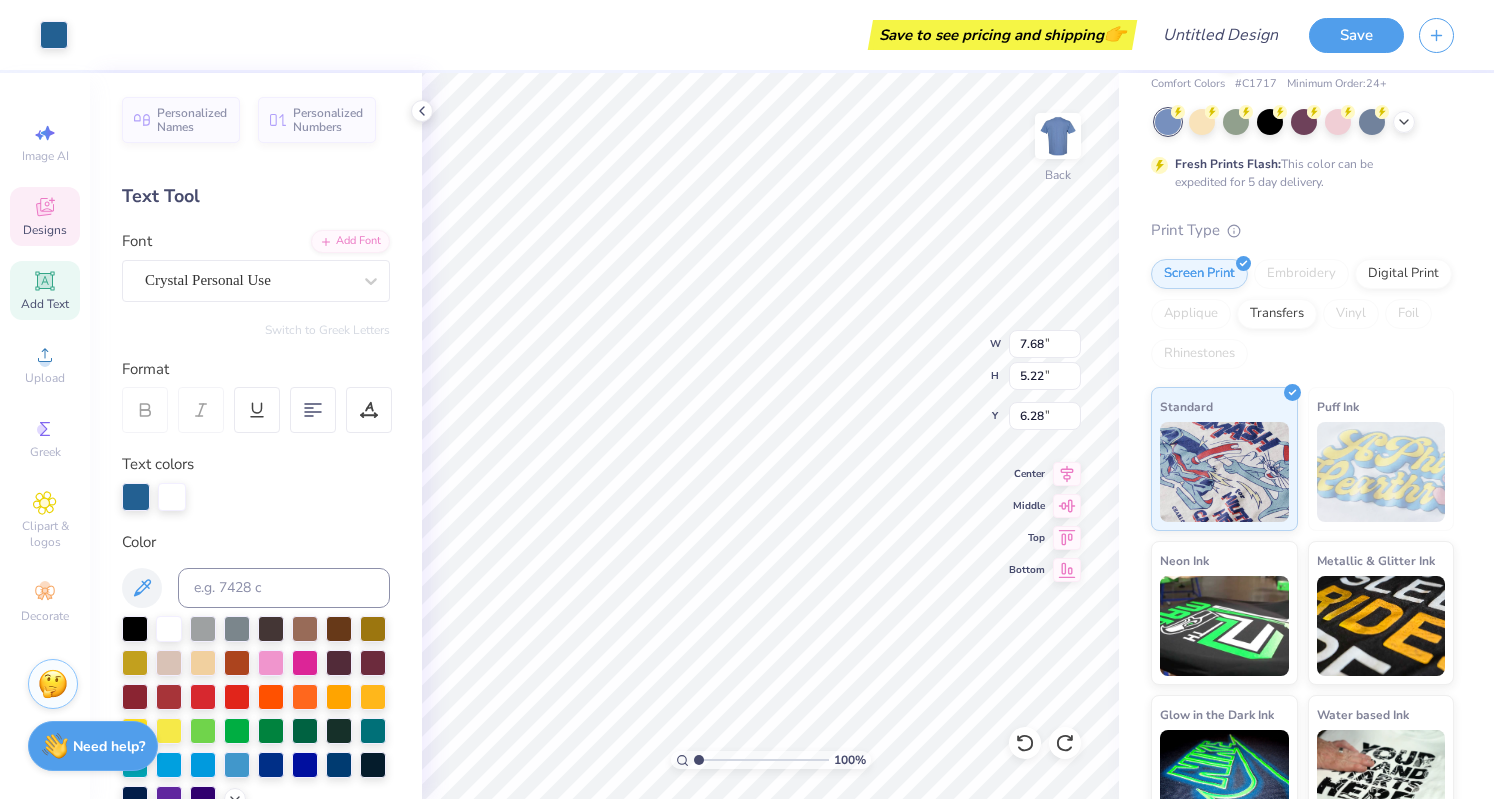 type on "8.69" 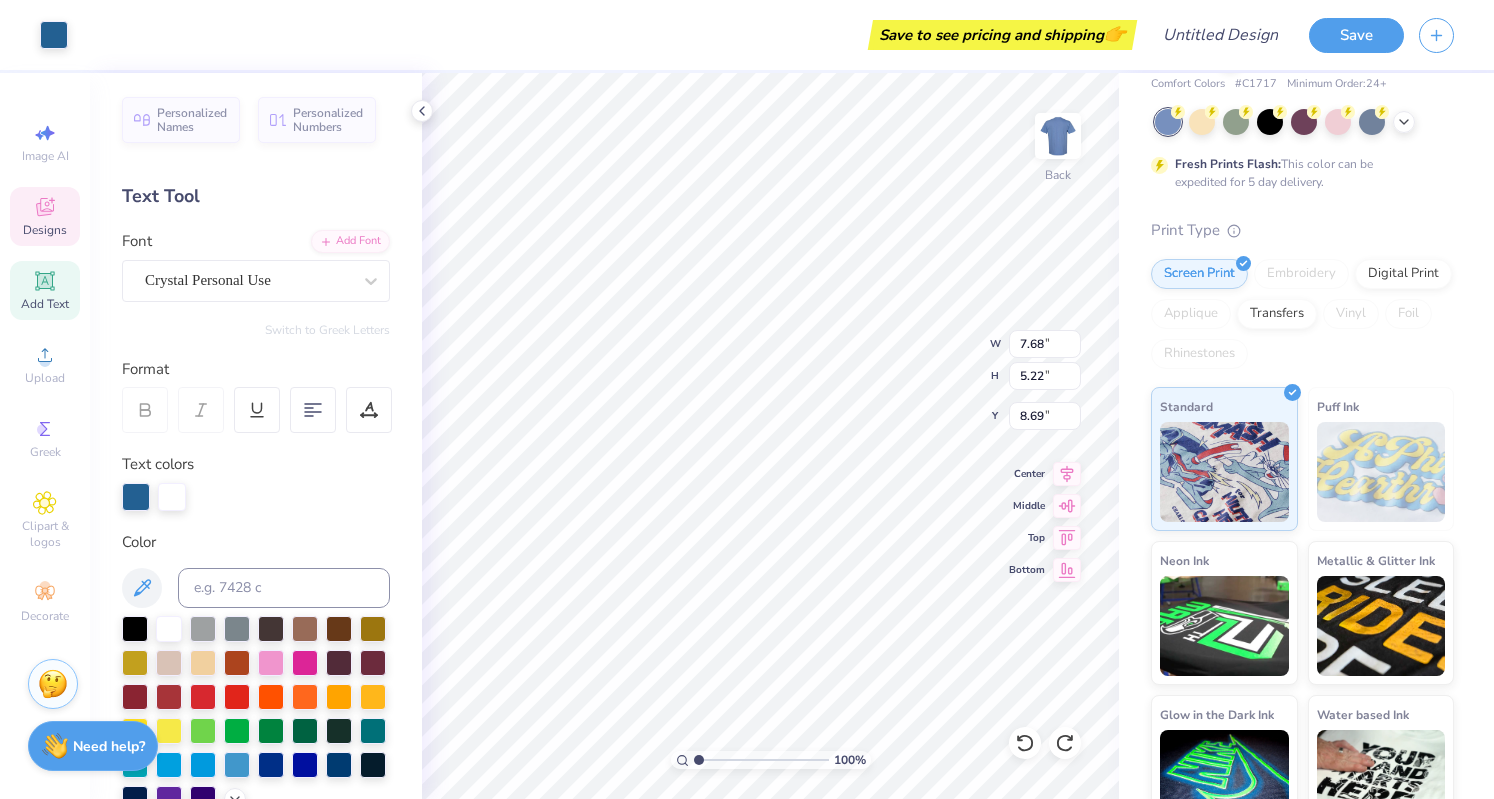 type on "7.17" 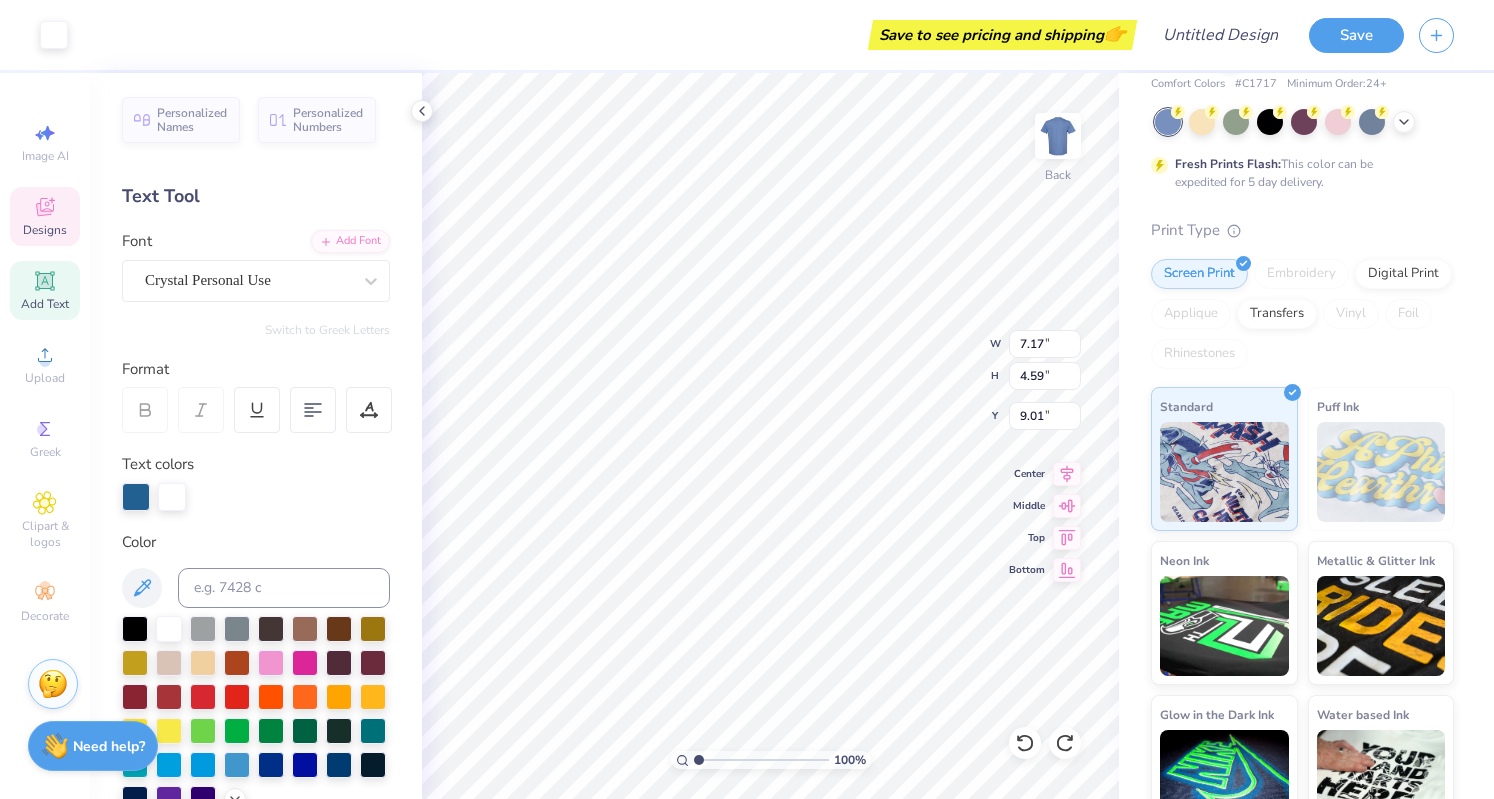 type on "7.60" 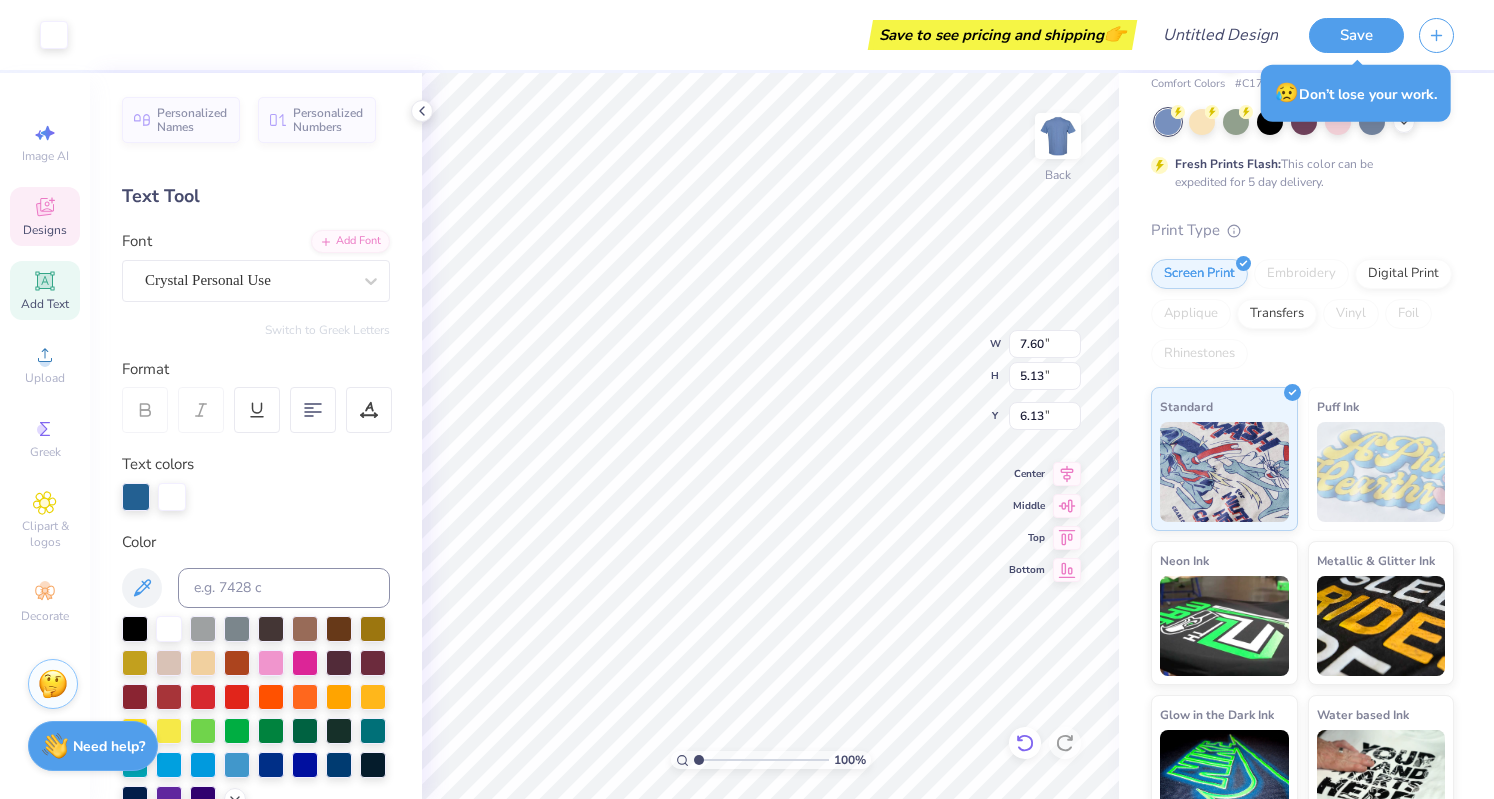 click 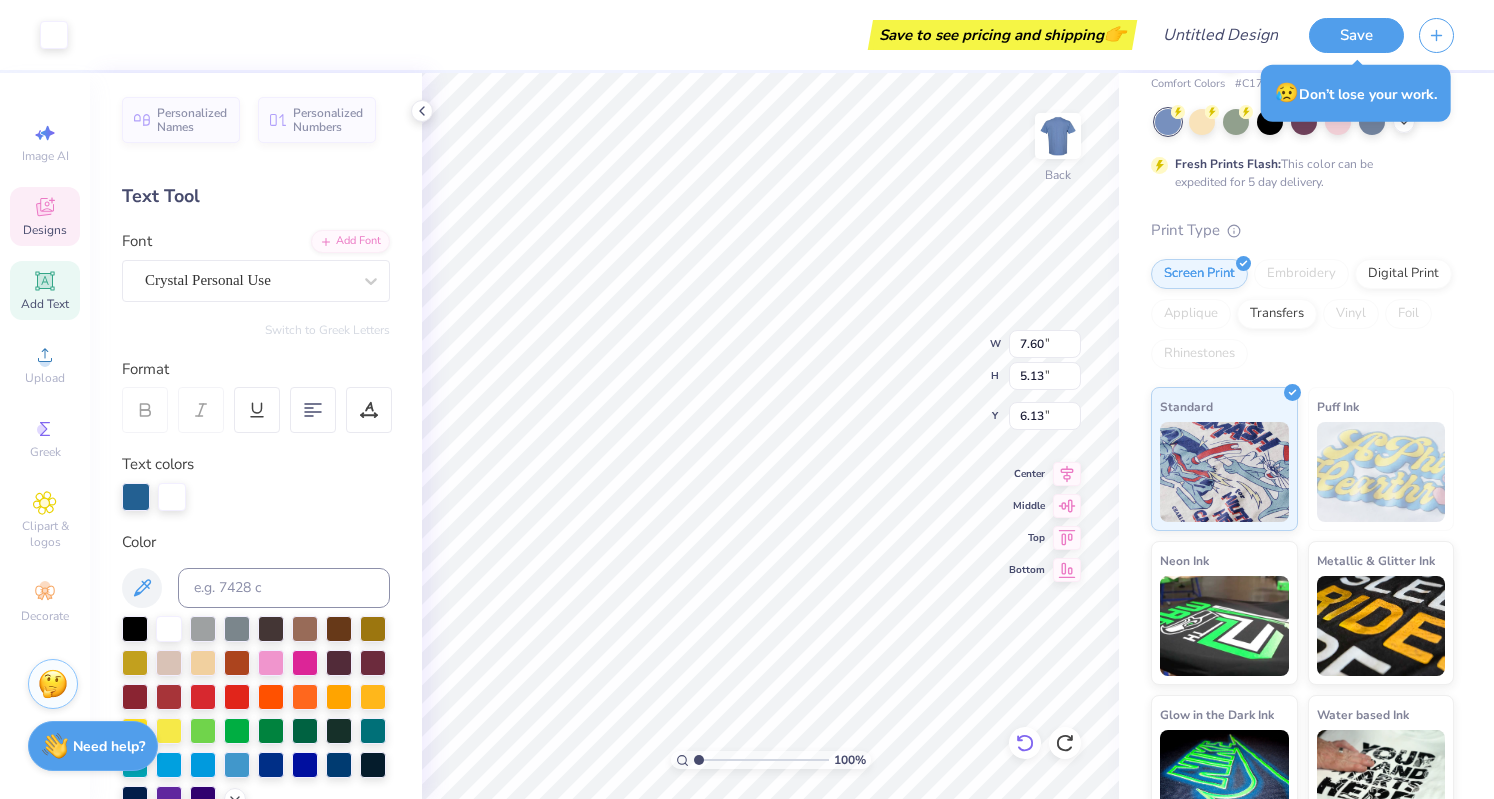 type on "8.73" 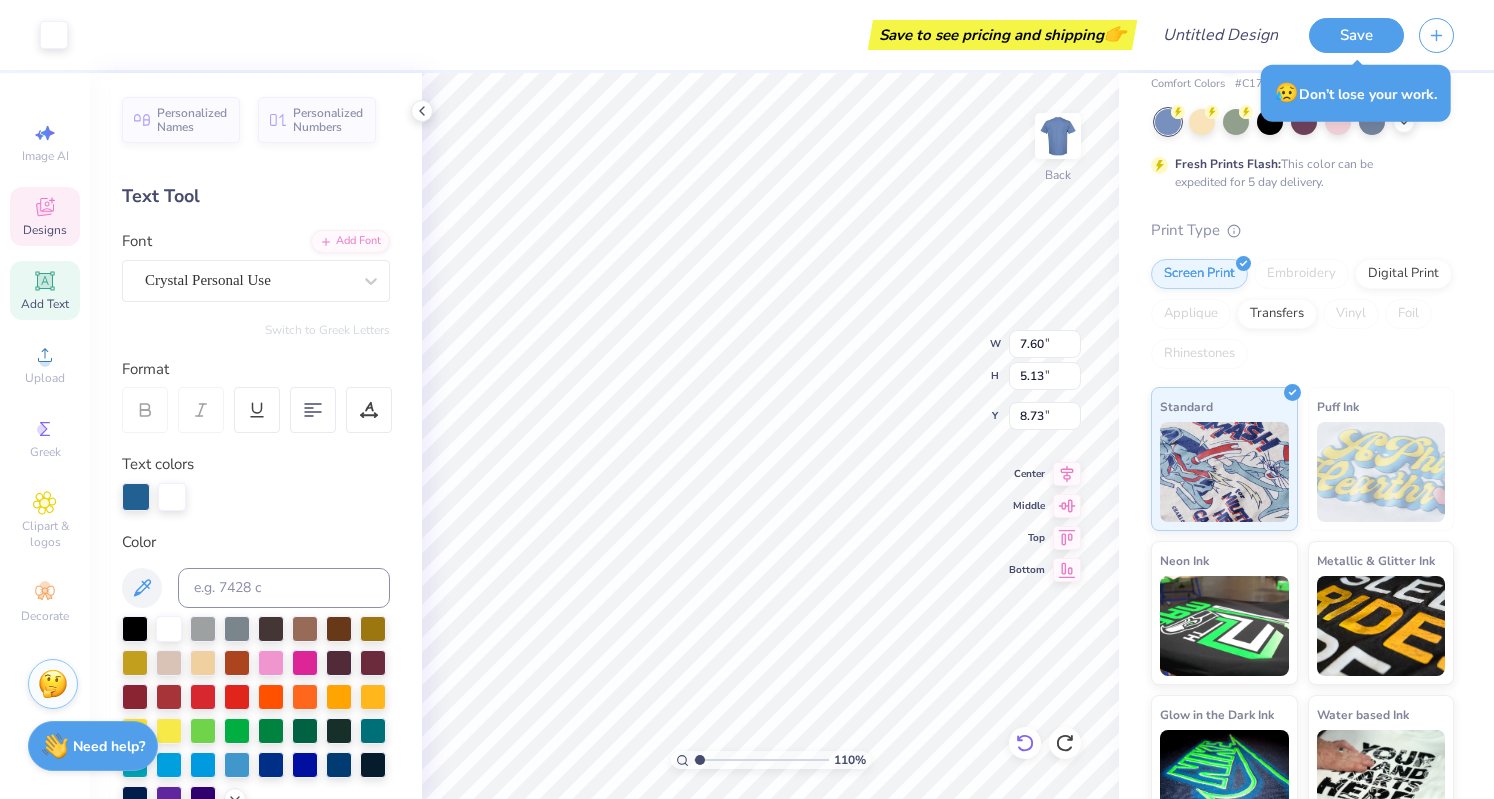 type on "1.10391050406174" 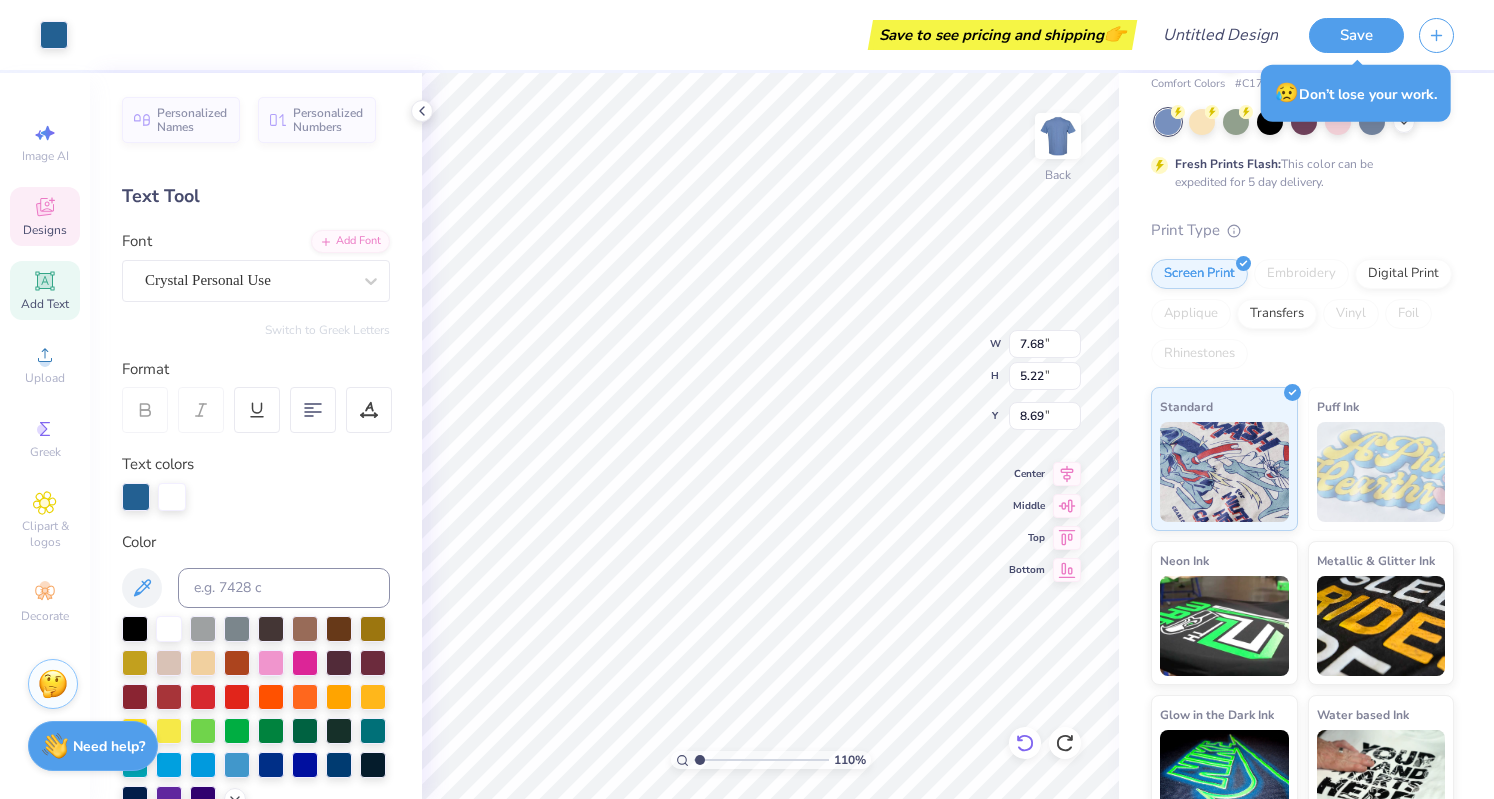 type on "7.68" 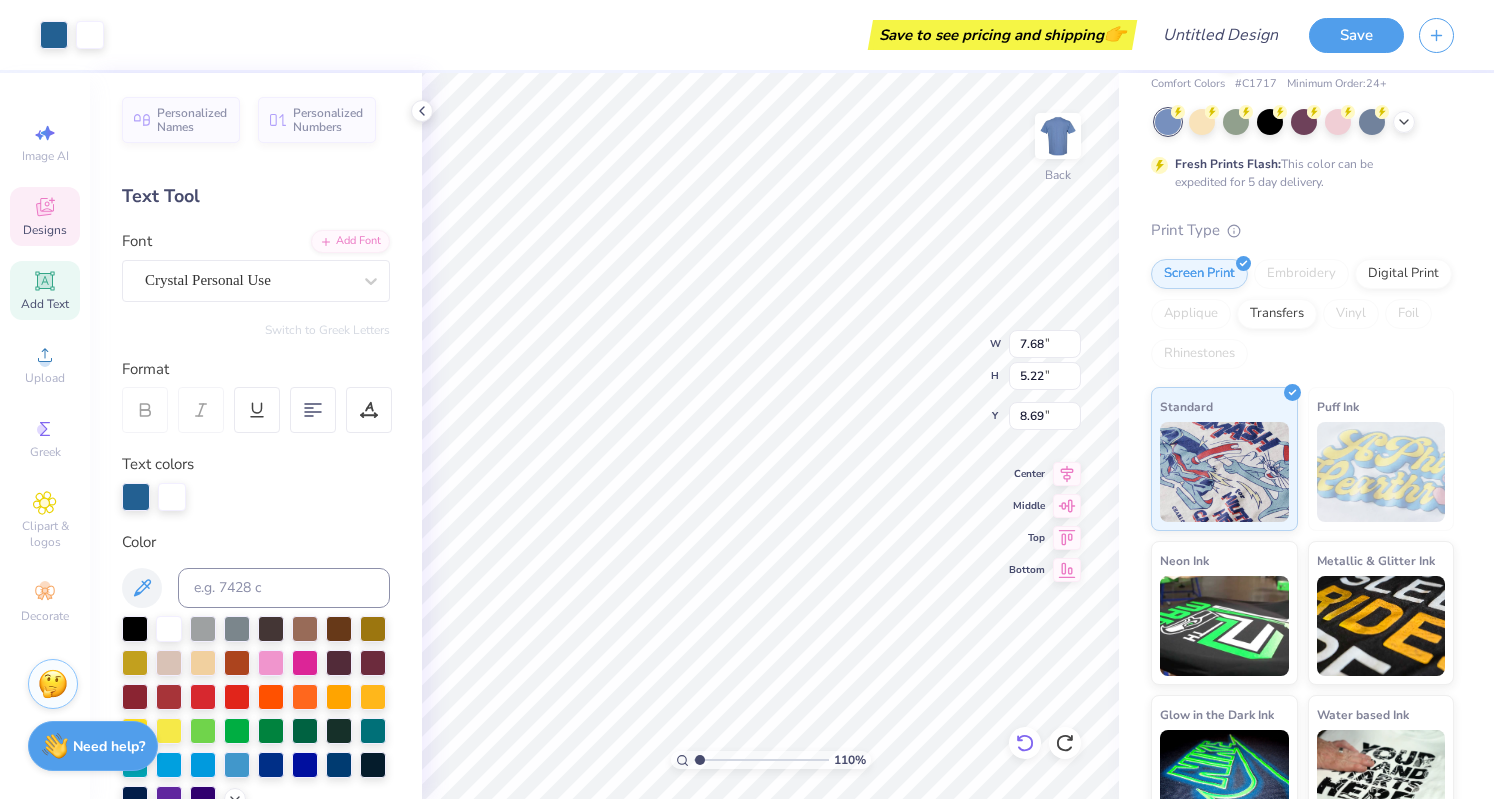 type on "7.22" 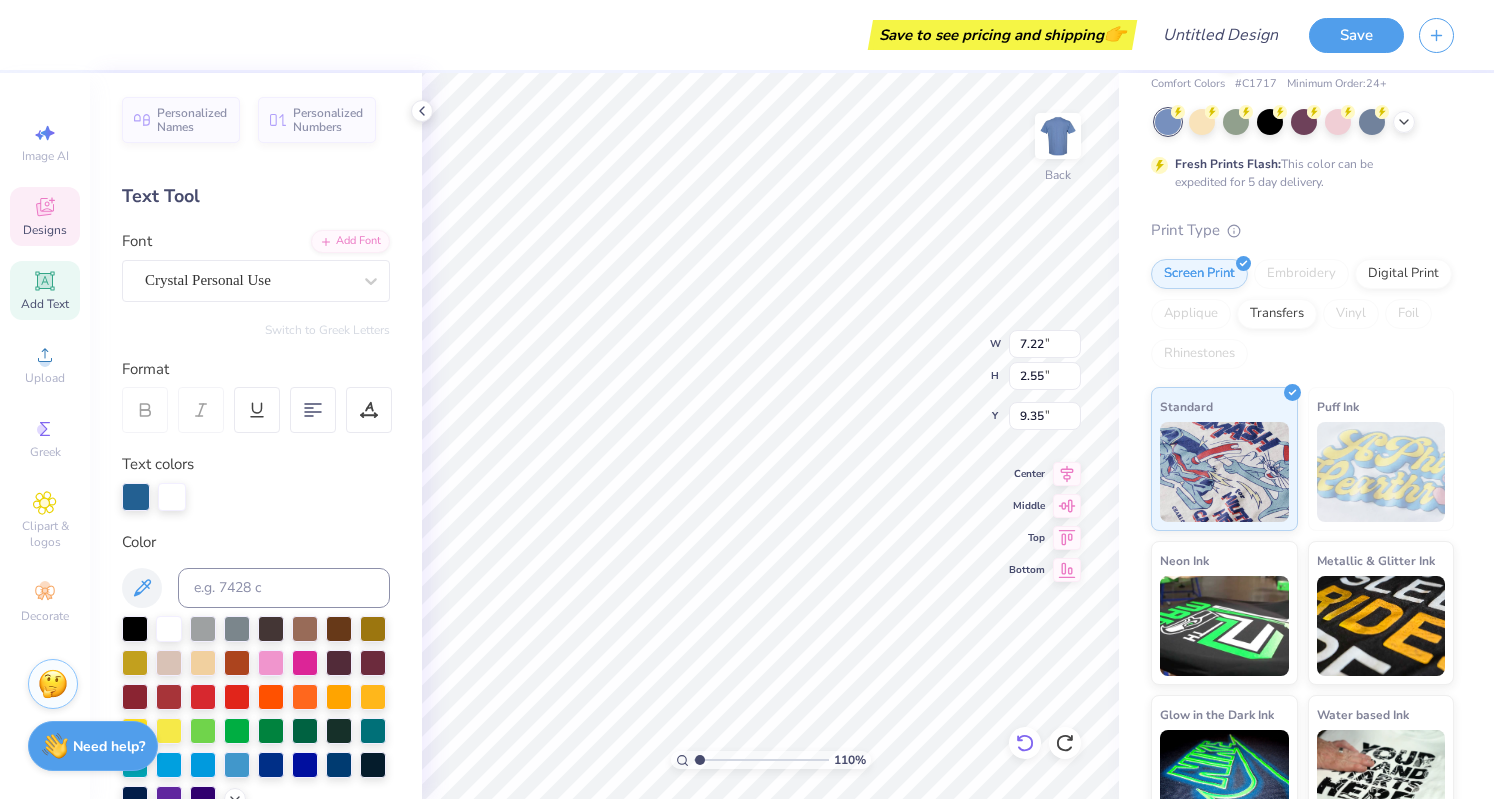 scroll, scrollTop: 17, scrollLeft: 2, axis: both 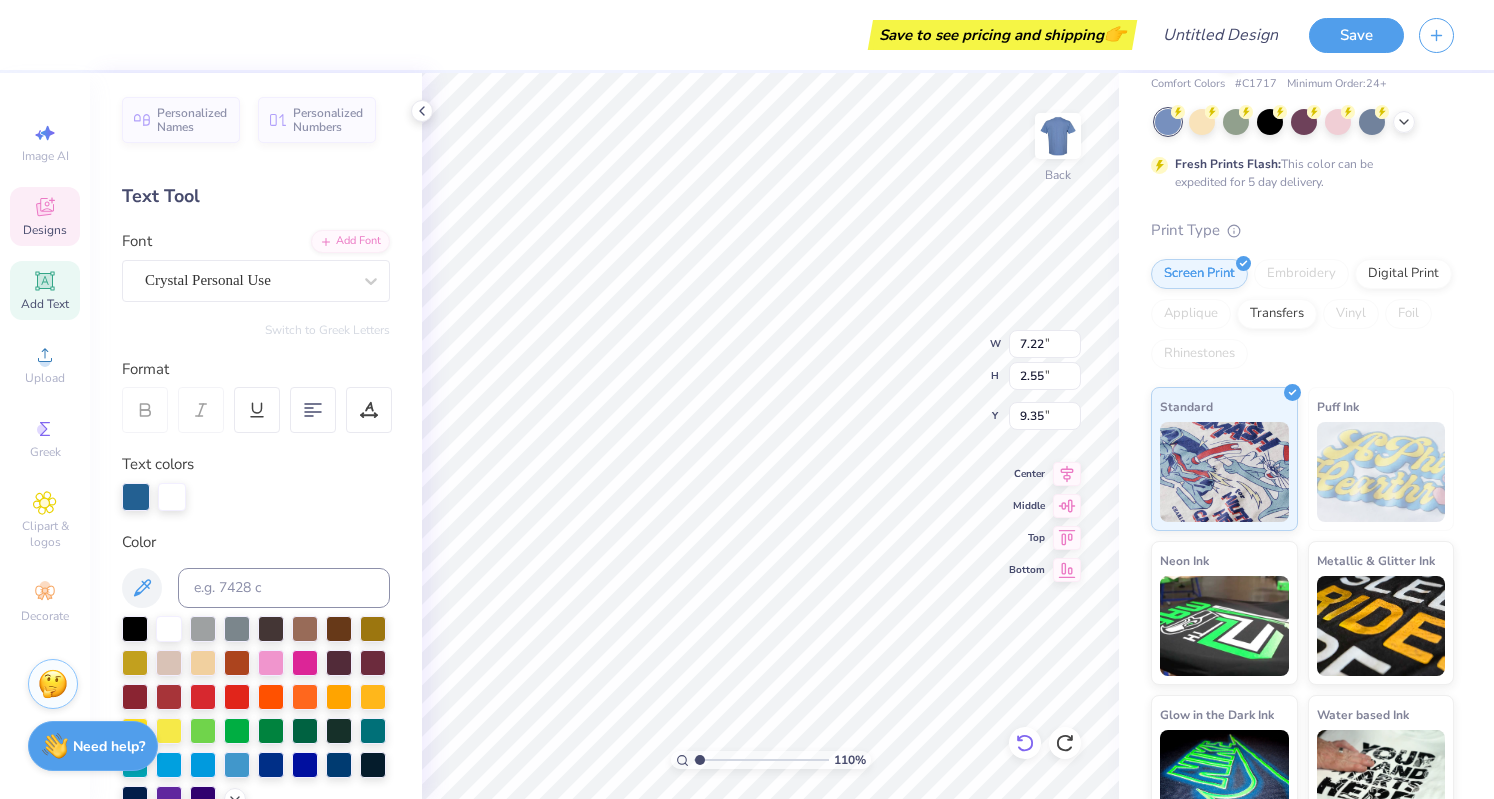 click on "110  % Back W 7.22 7.22 " H 2.55 2.55 " Y 9.35 9.35 " Center Middle Top Bottom" at bounding box center (770, 436) 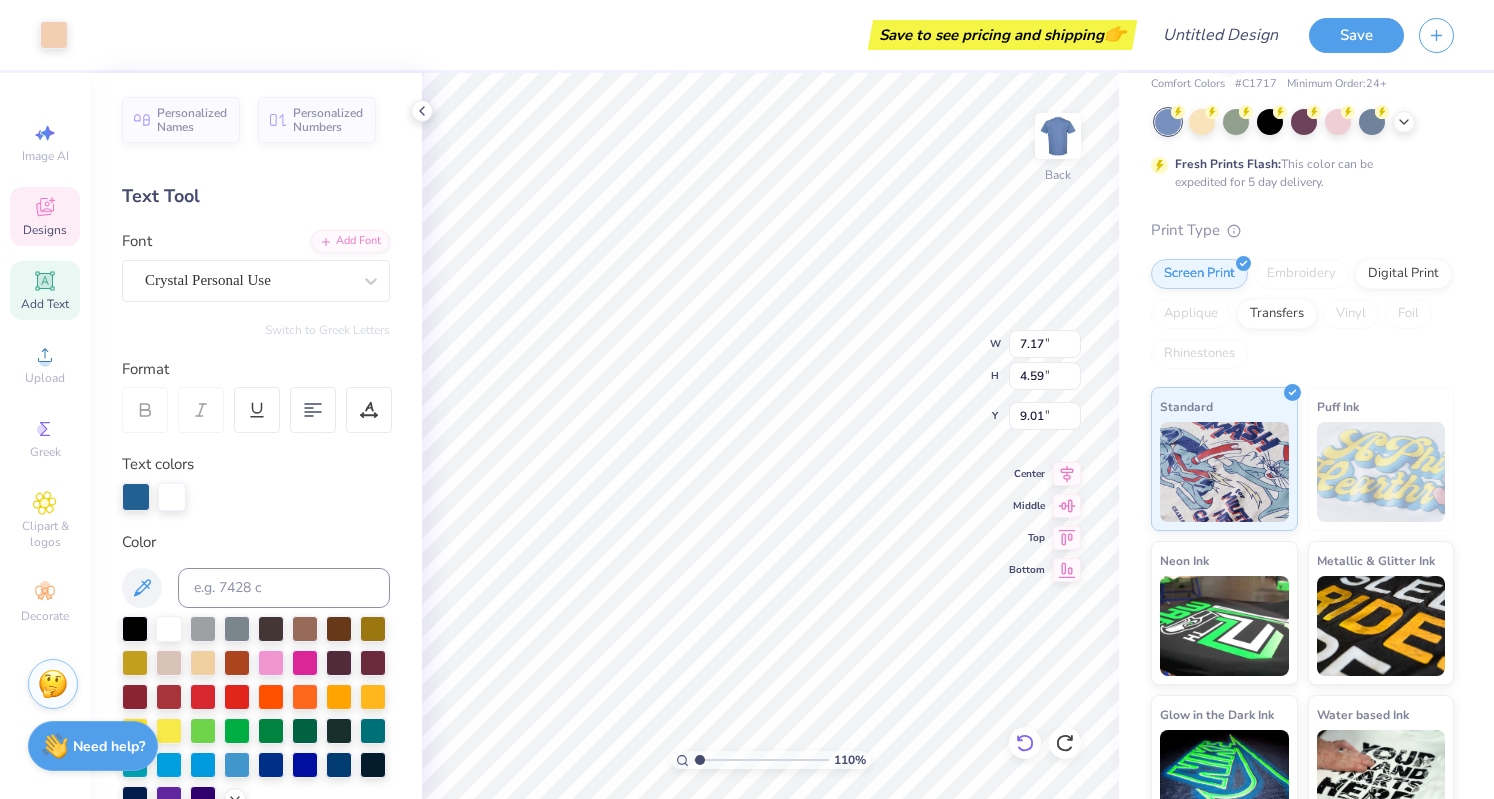 click 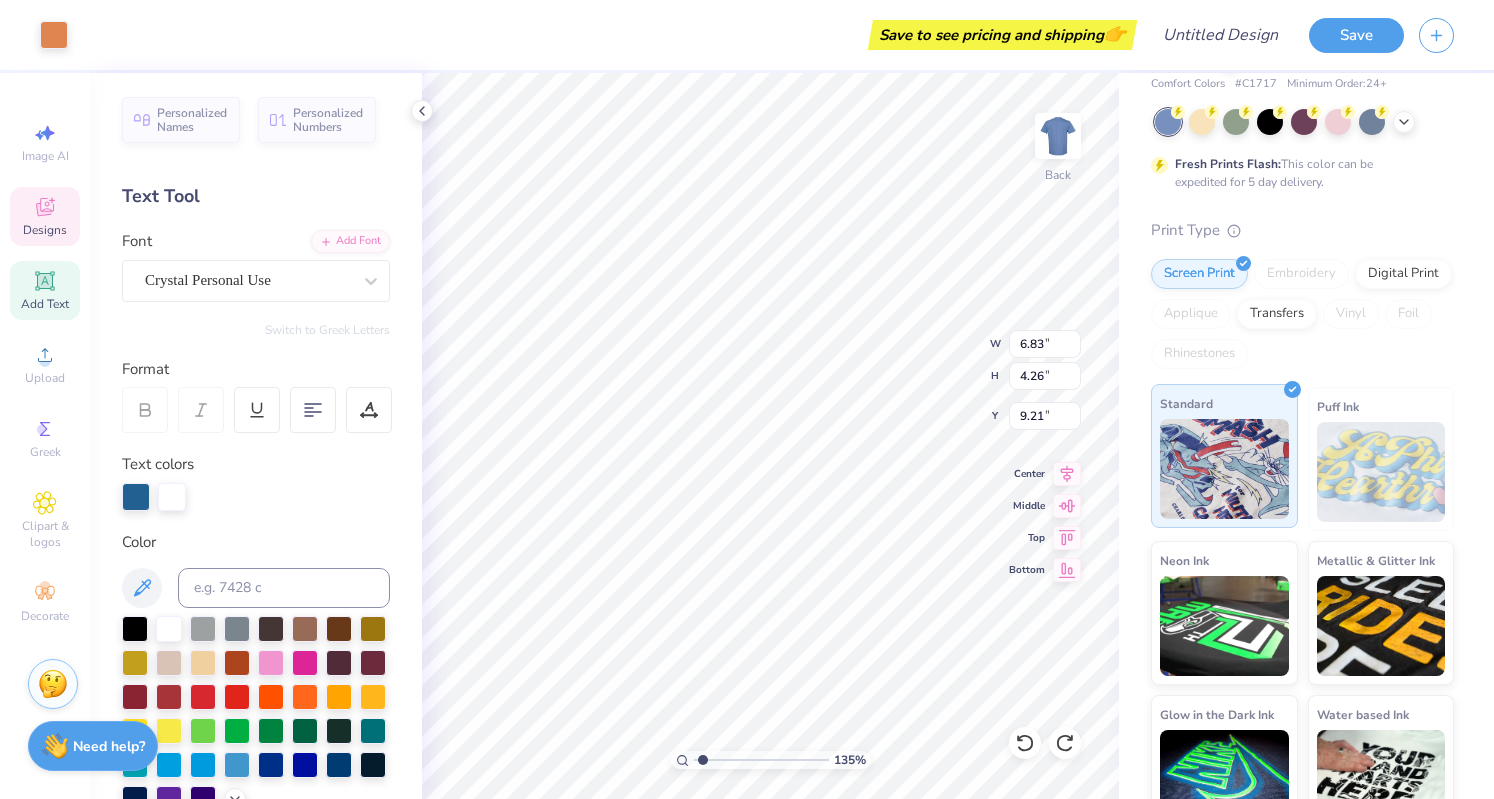scroll, scrollTop: 79, scrollLeft: 0, axis: vertical 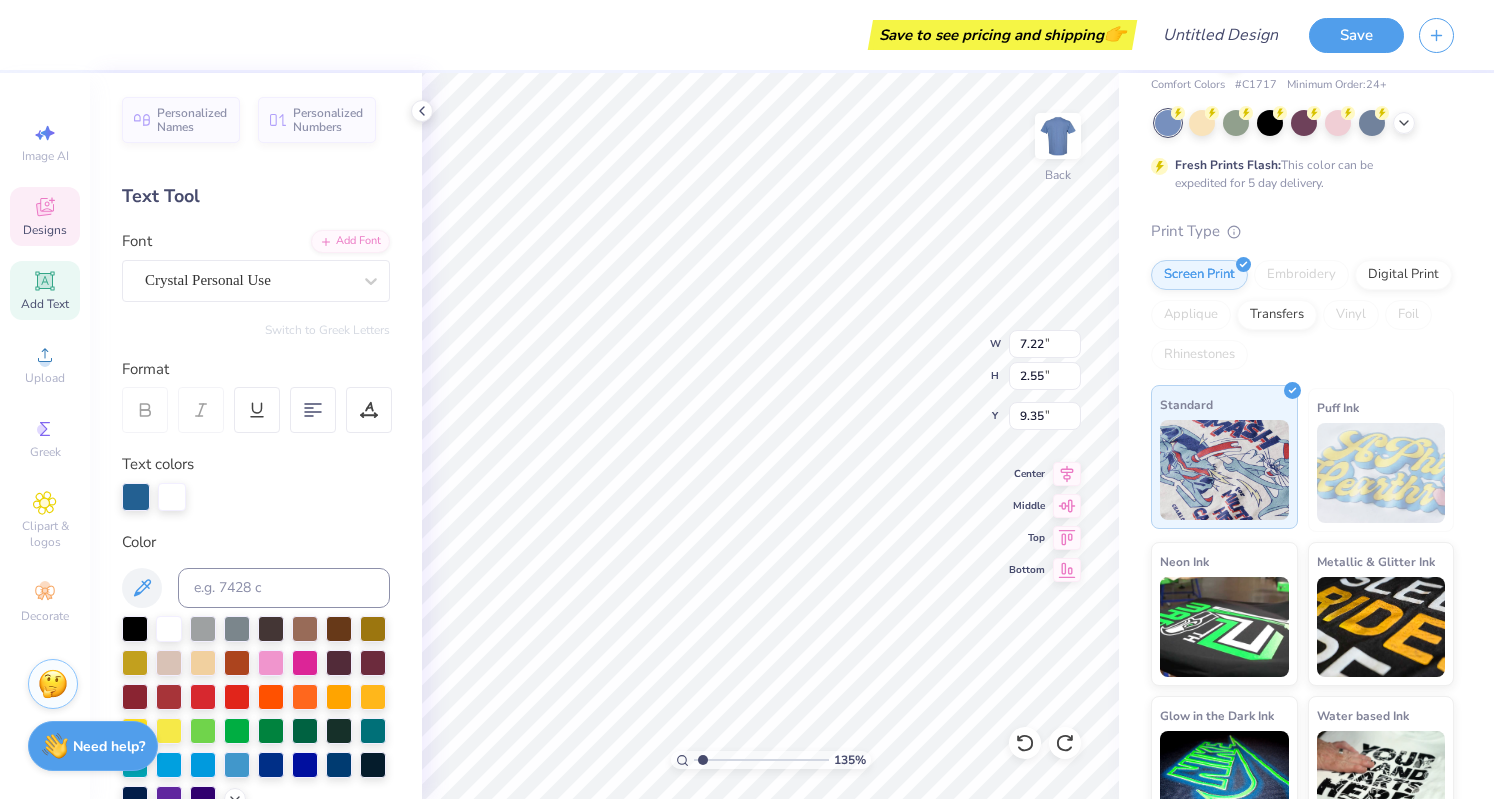 type on "1.35185120745276" 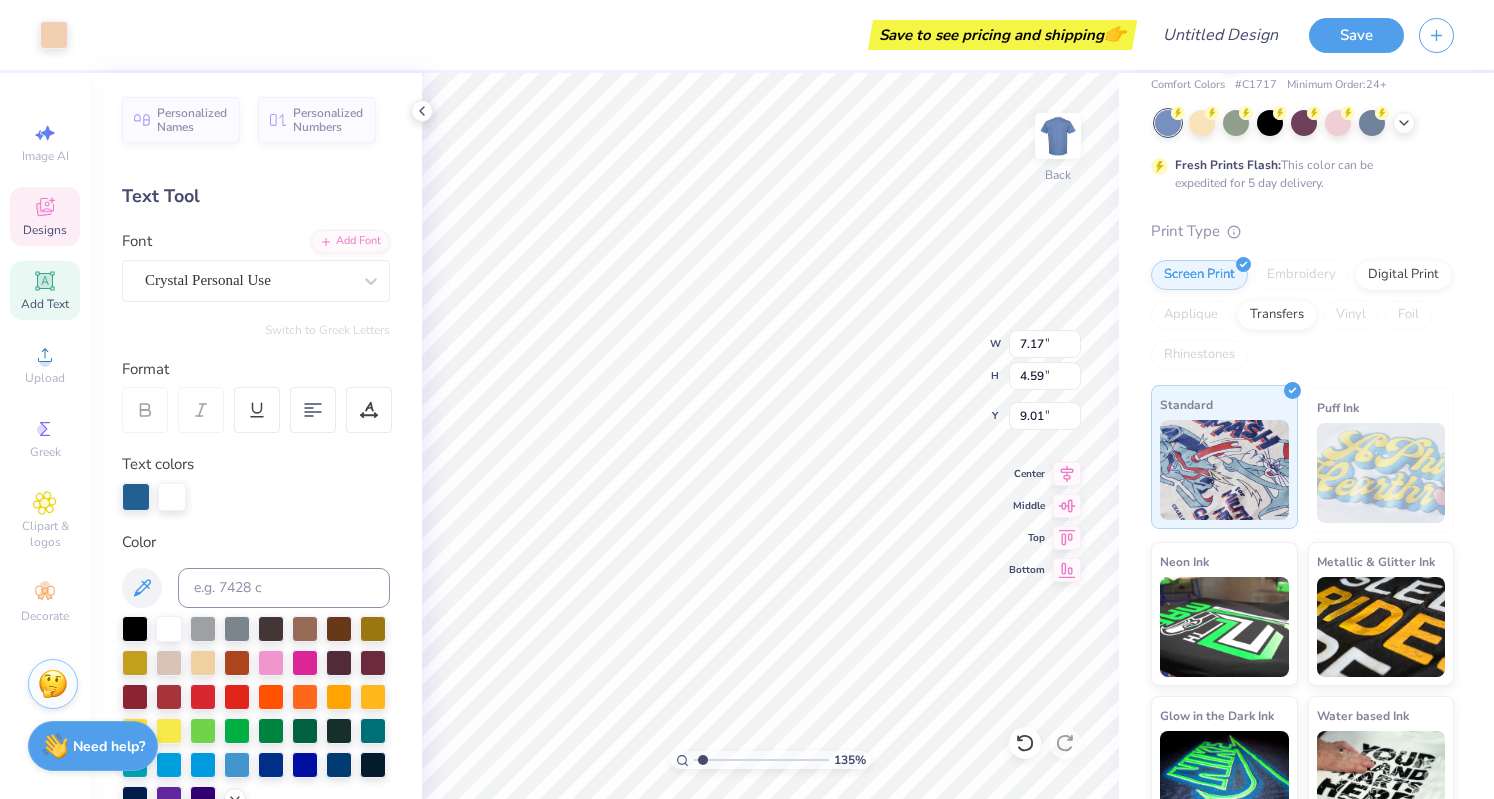 type on "1.35185120745276" 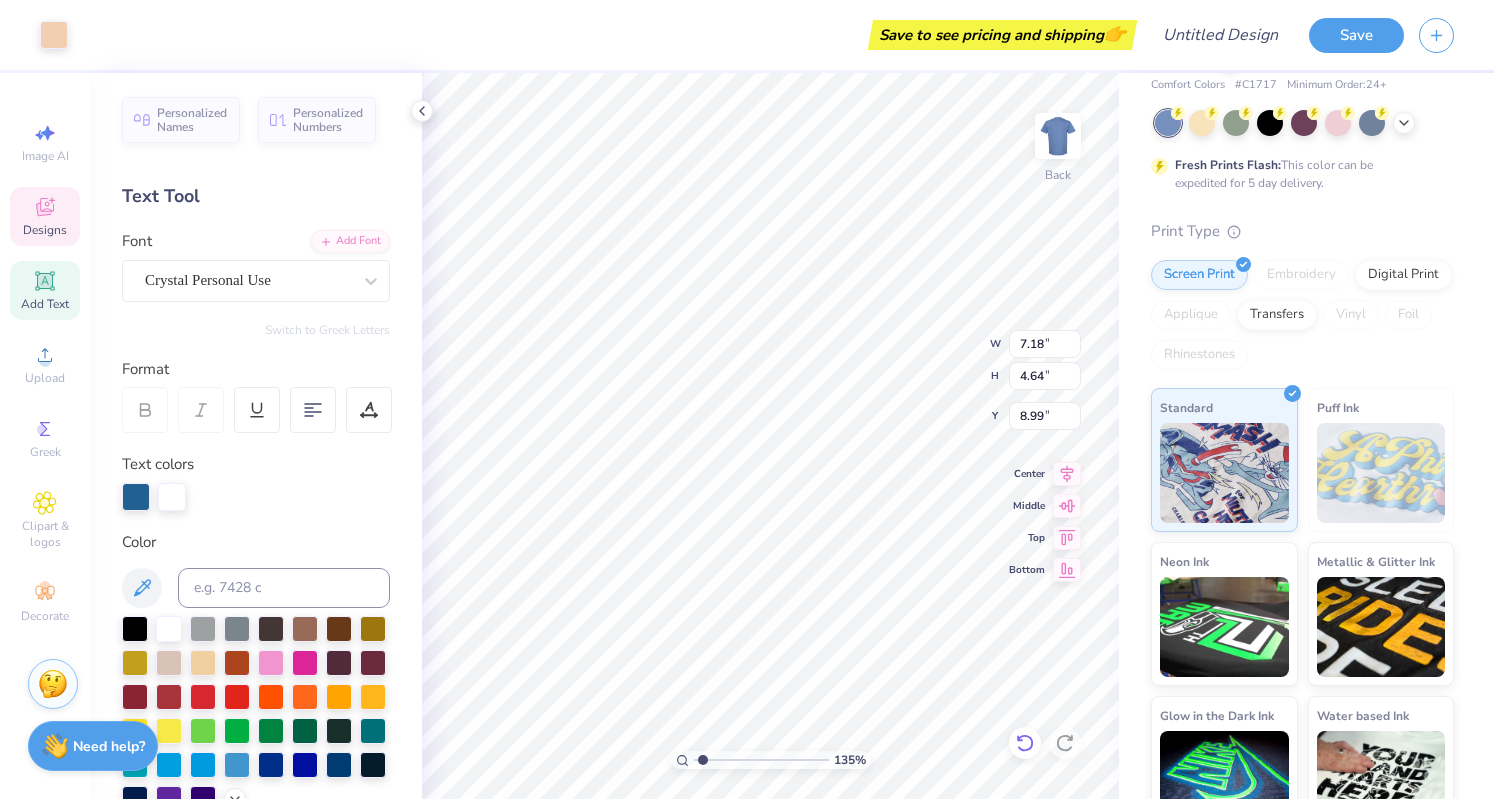 click 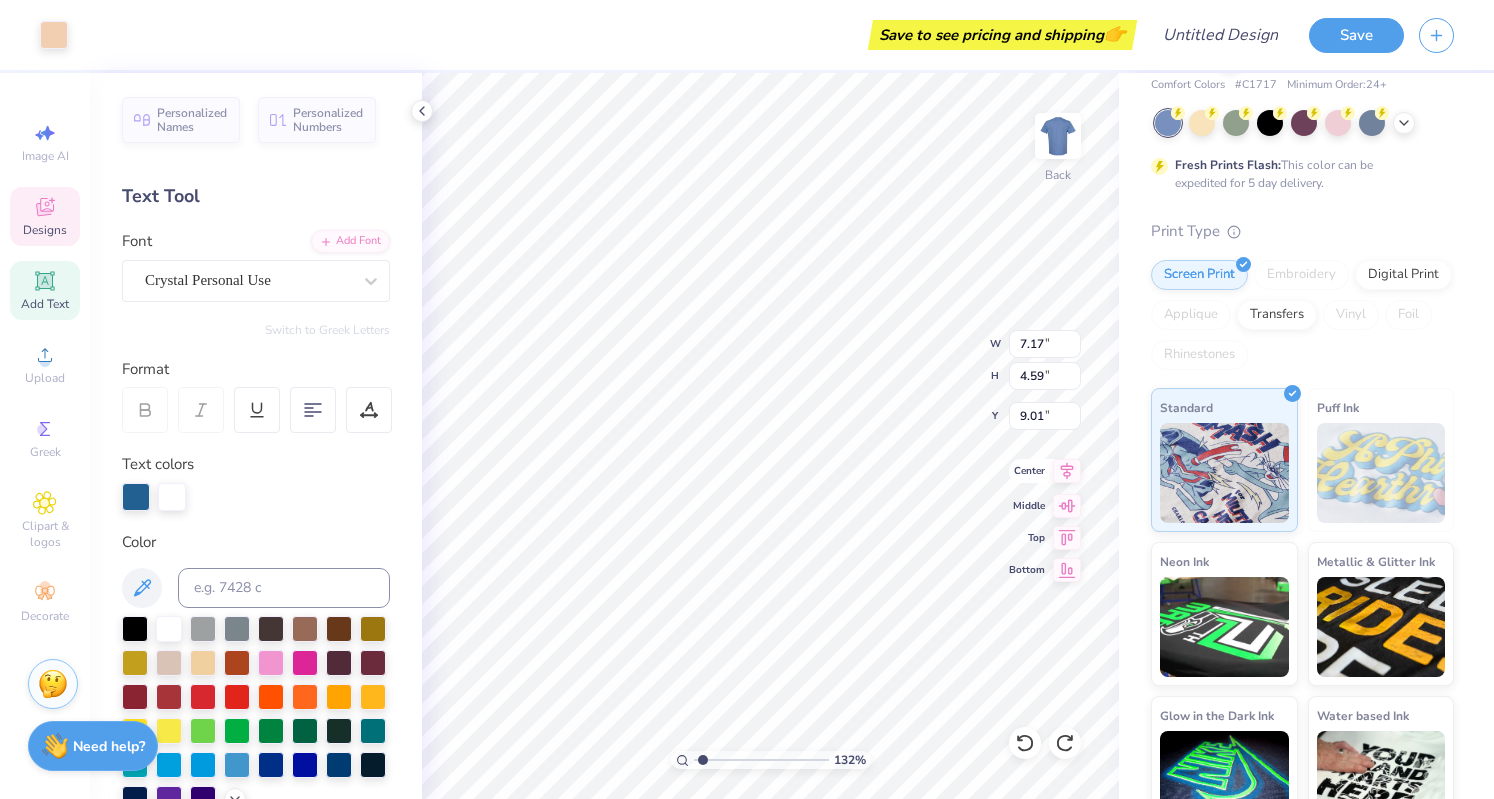 click 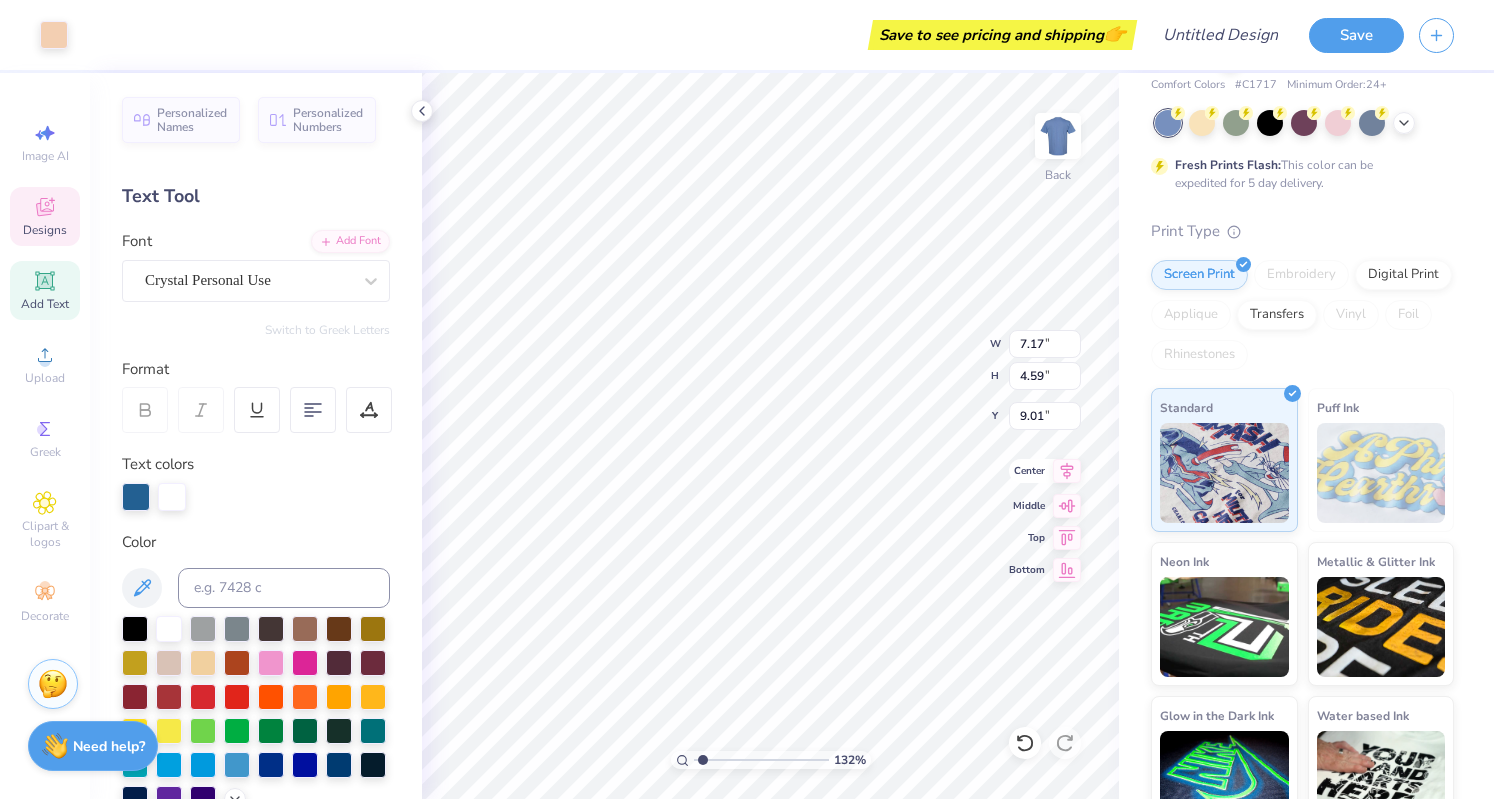 click 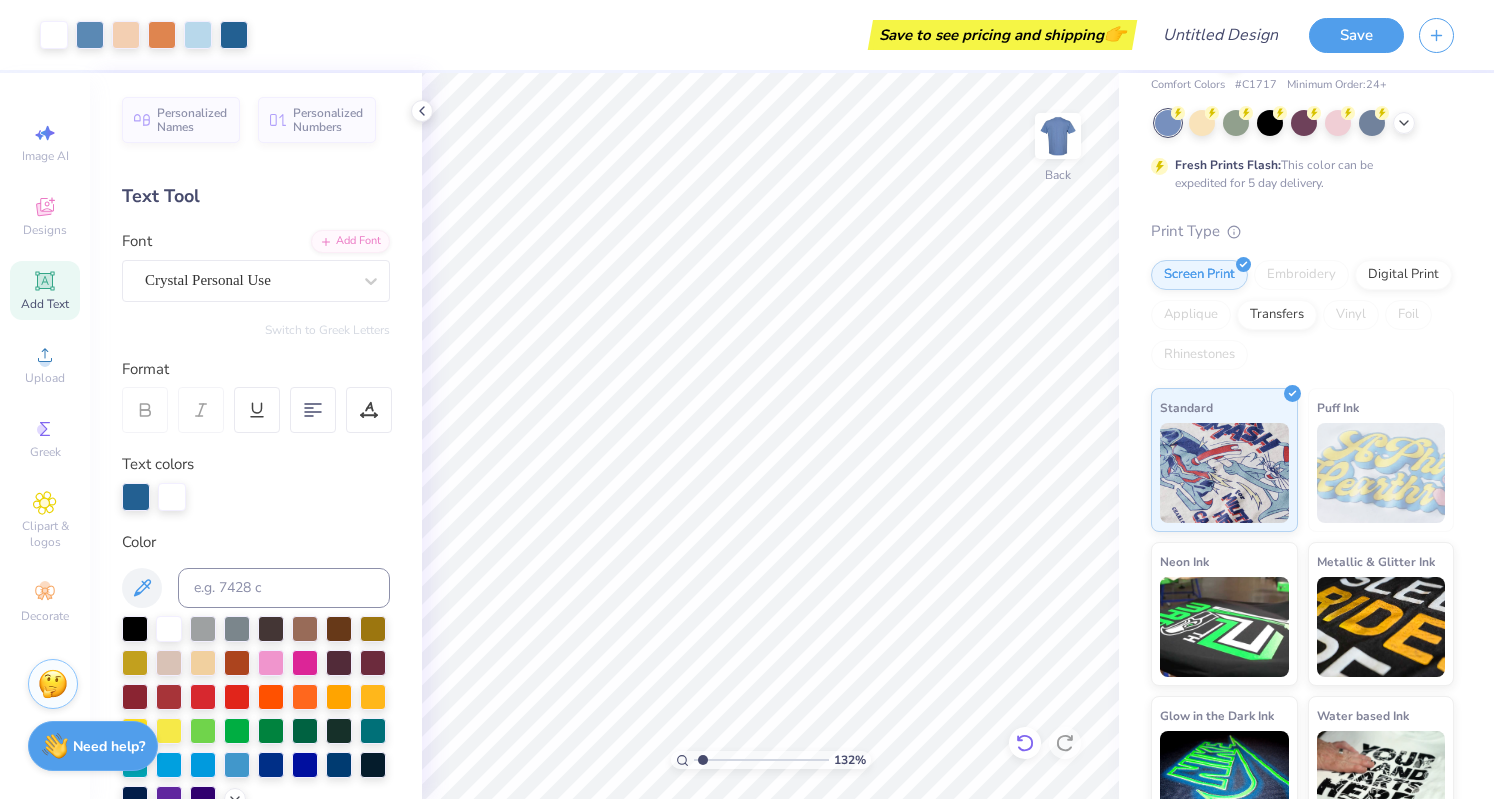 click 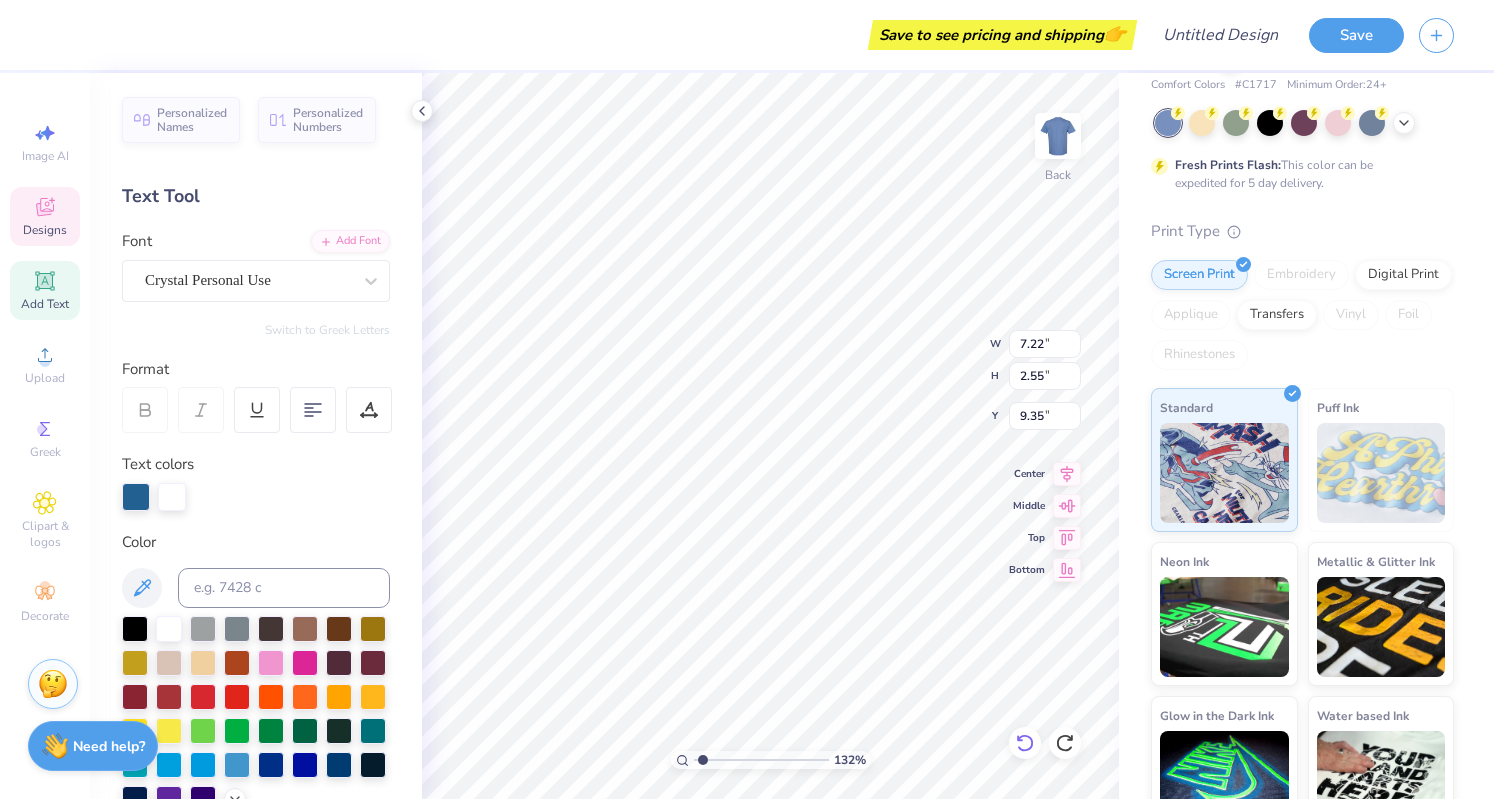 scroll, scrollTop: 17, scrollLeft: 6, axis: both 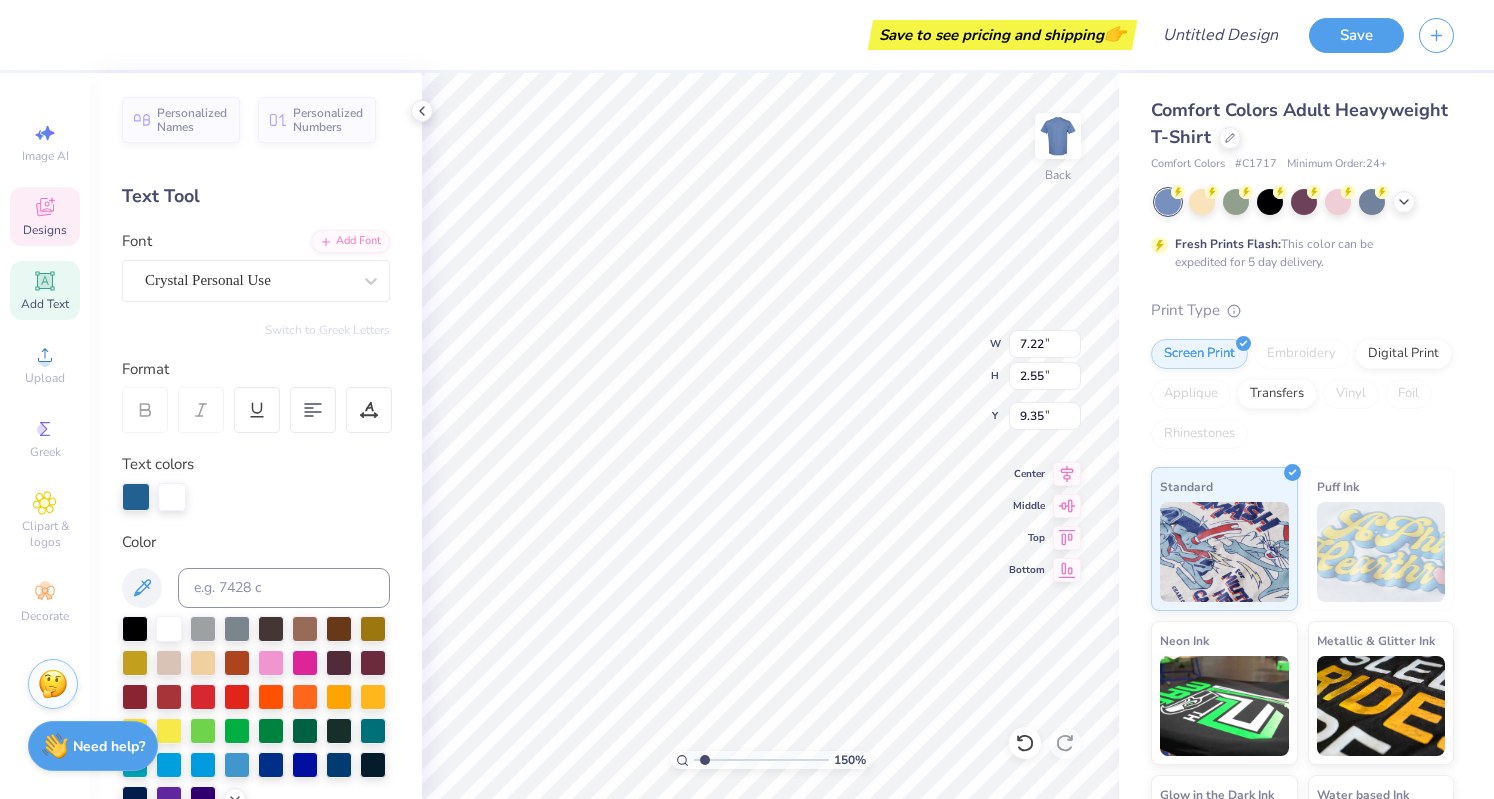 type on "1.50259356602786" 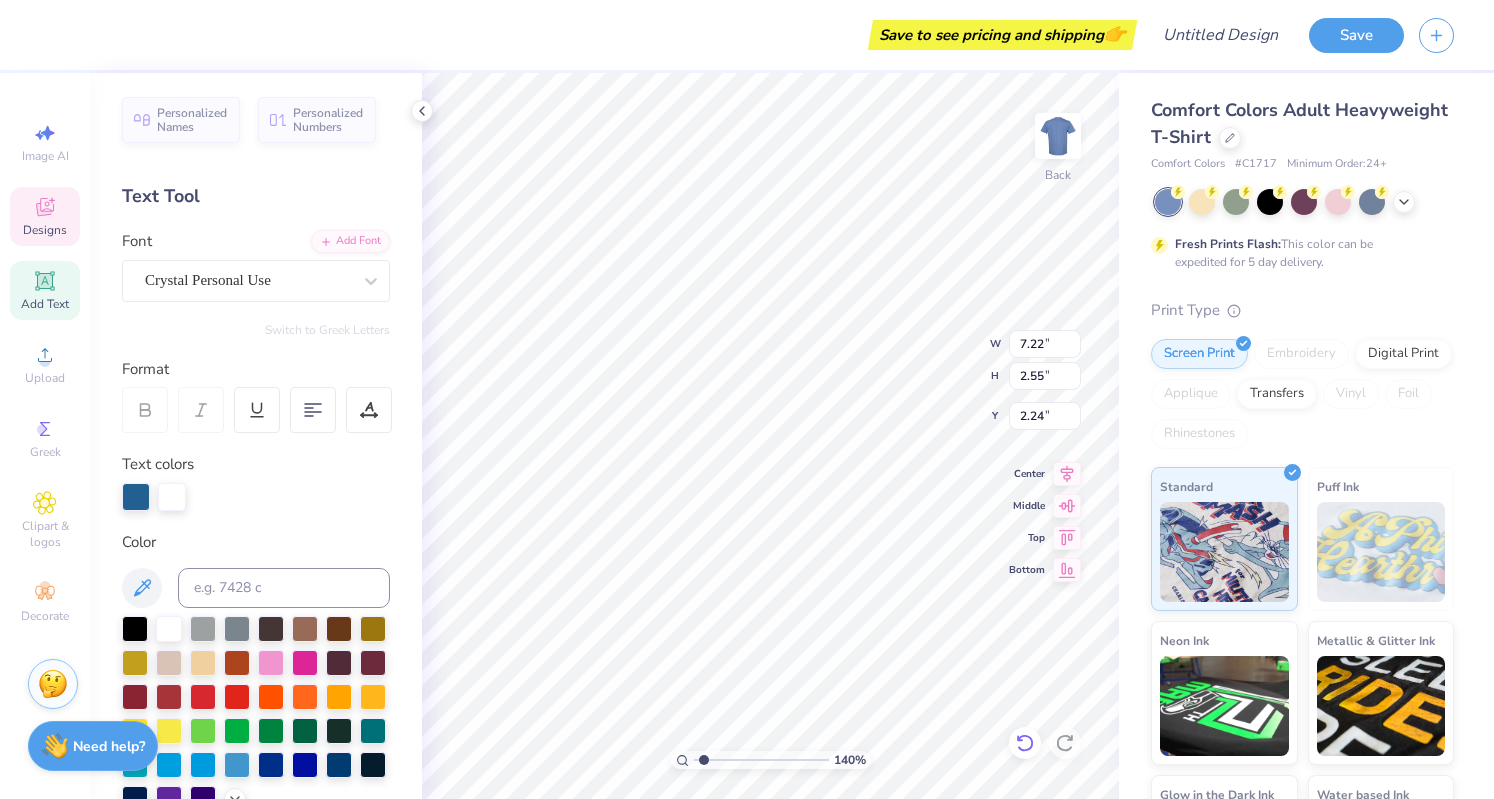 click 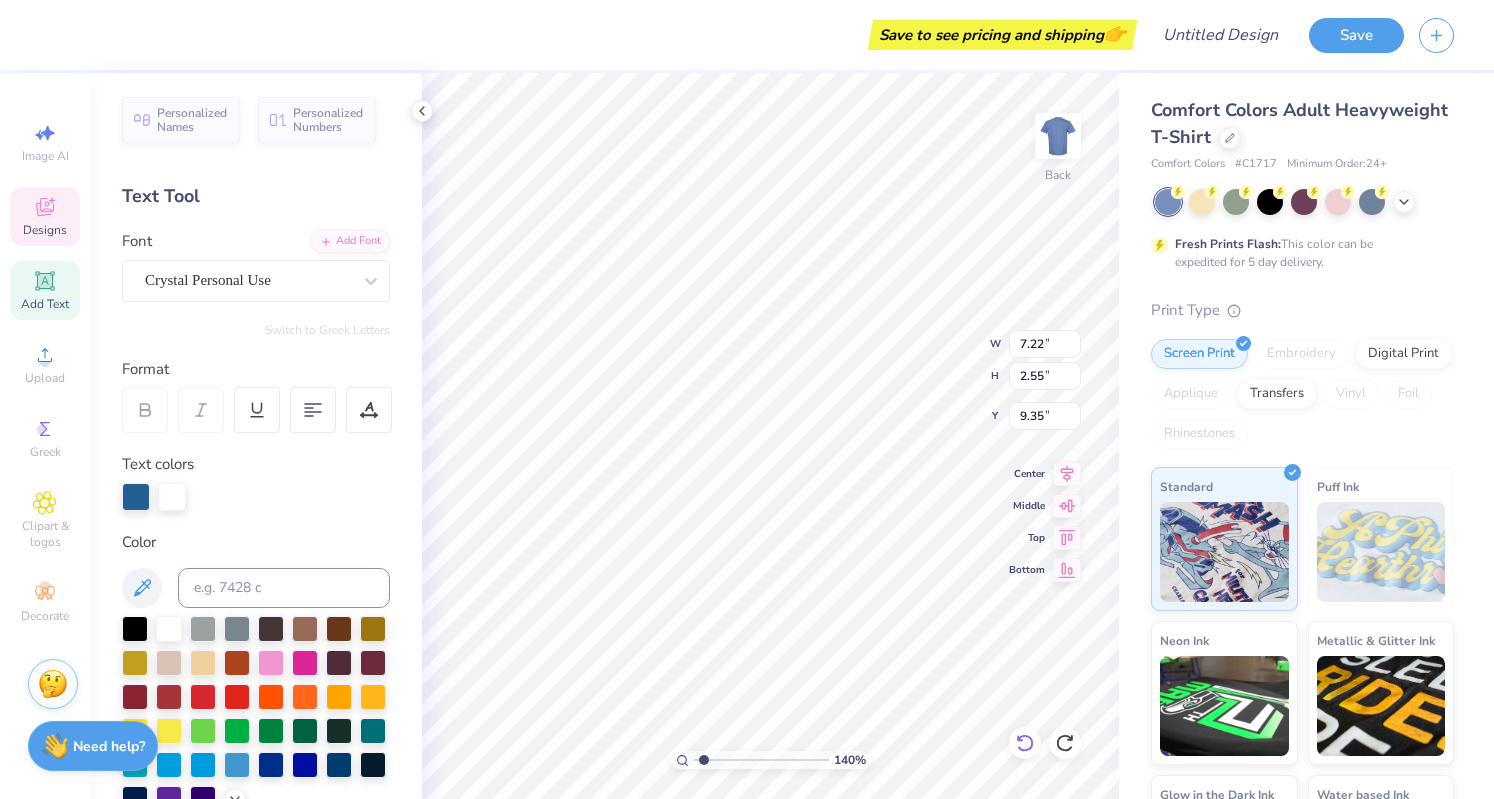 type on "1.4032329900082" 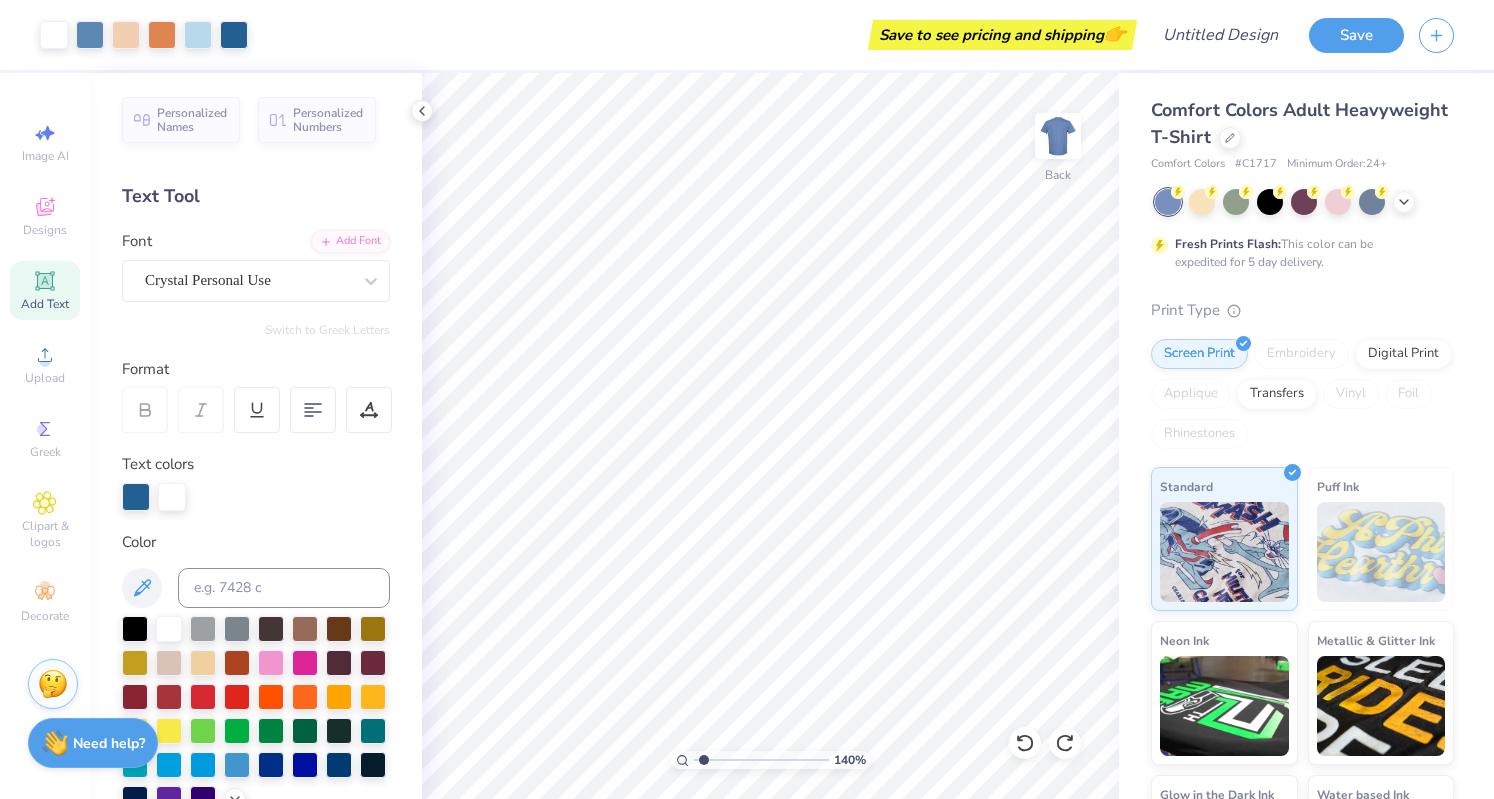 click at bounding box center [55, 743] 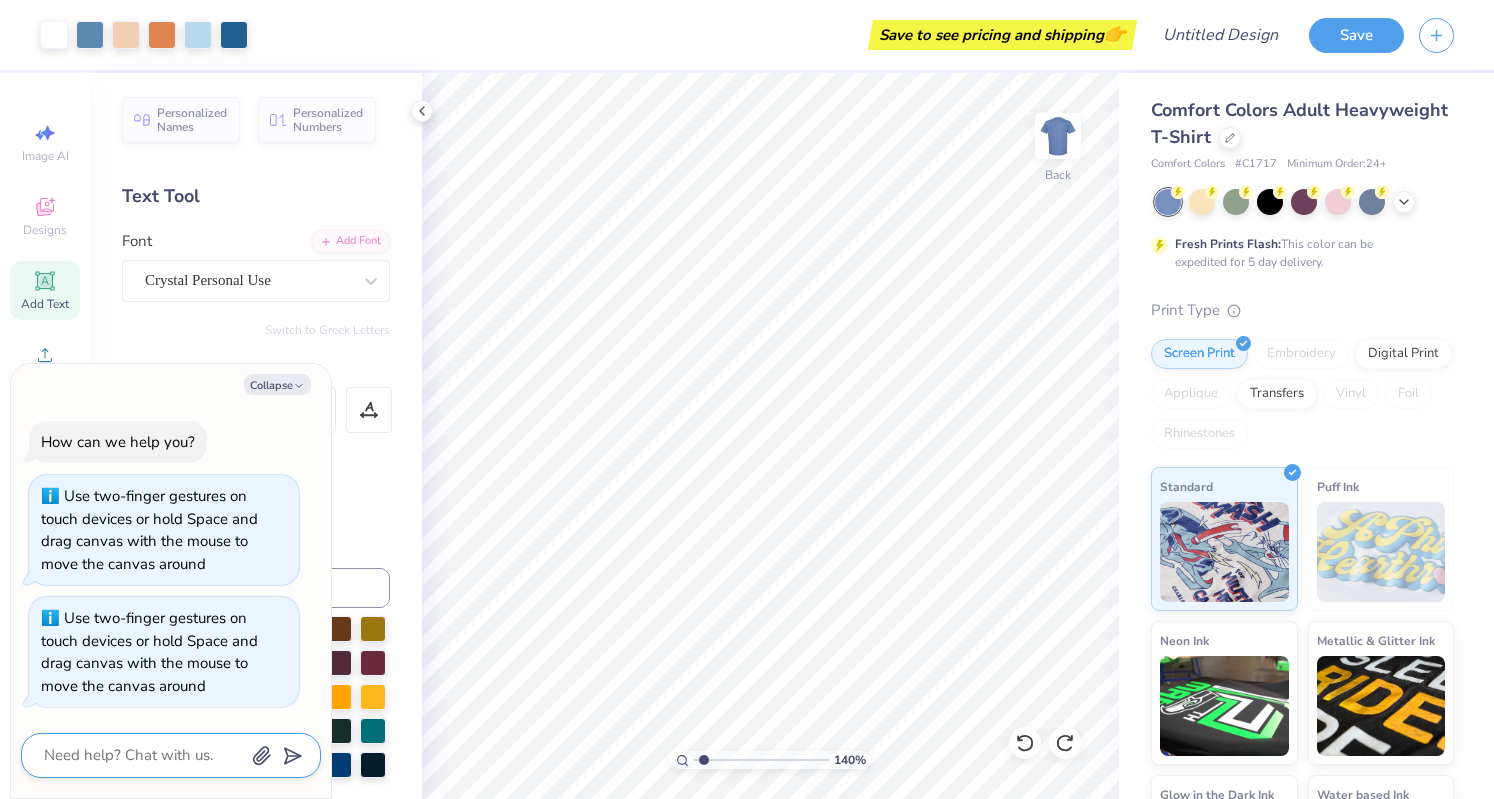 click at bounding box center (143, 755) 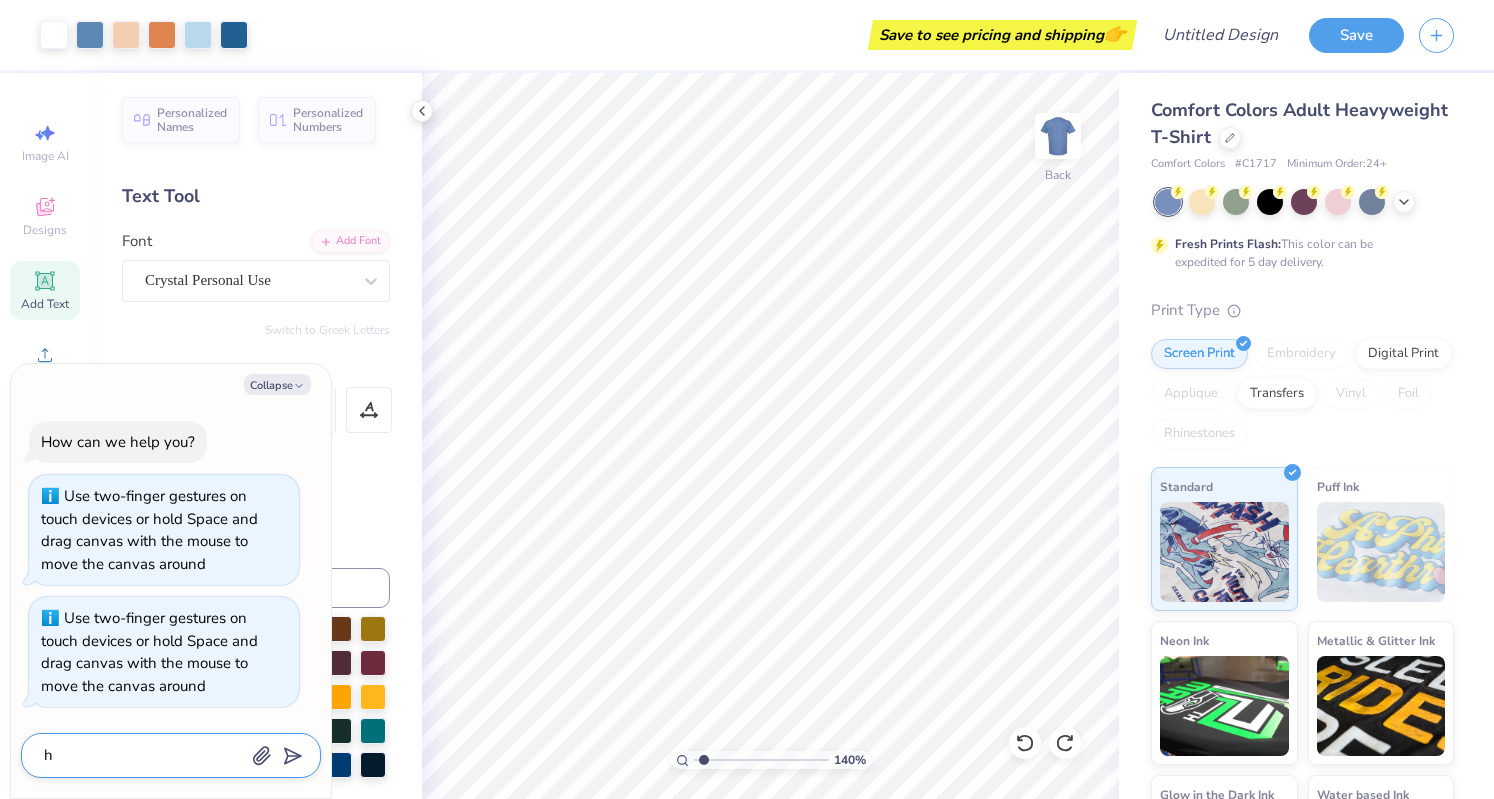 type on "x" 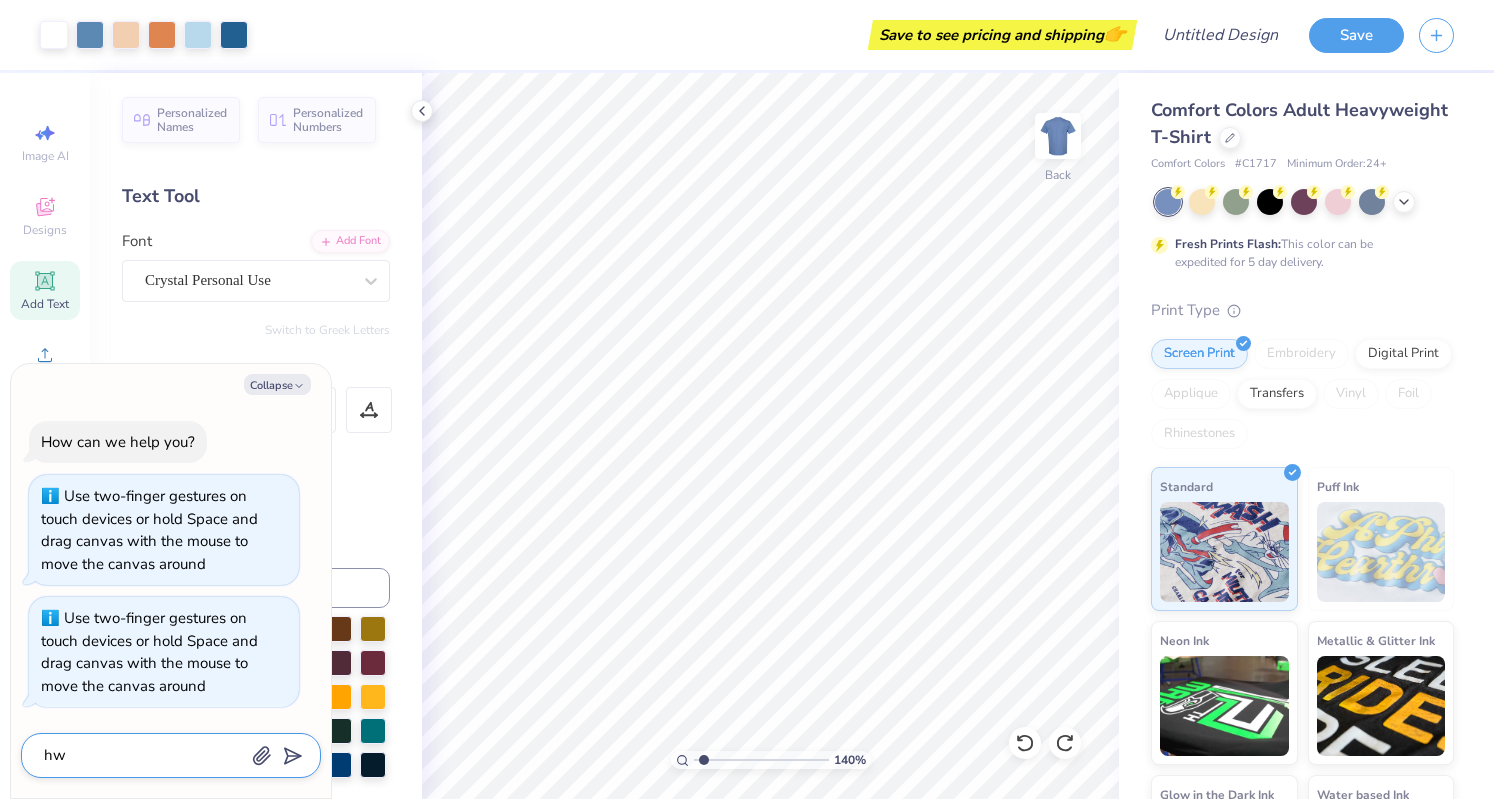 type on "x" 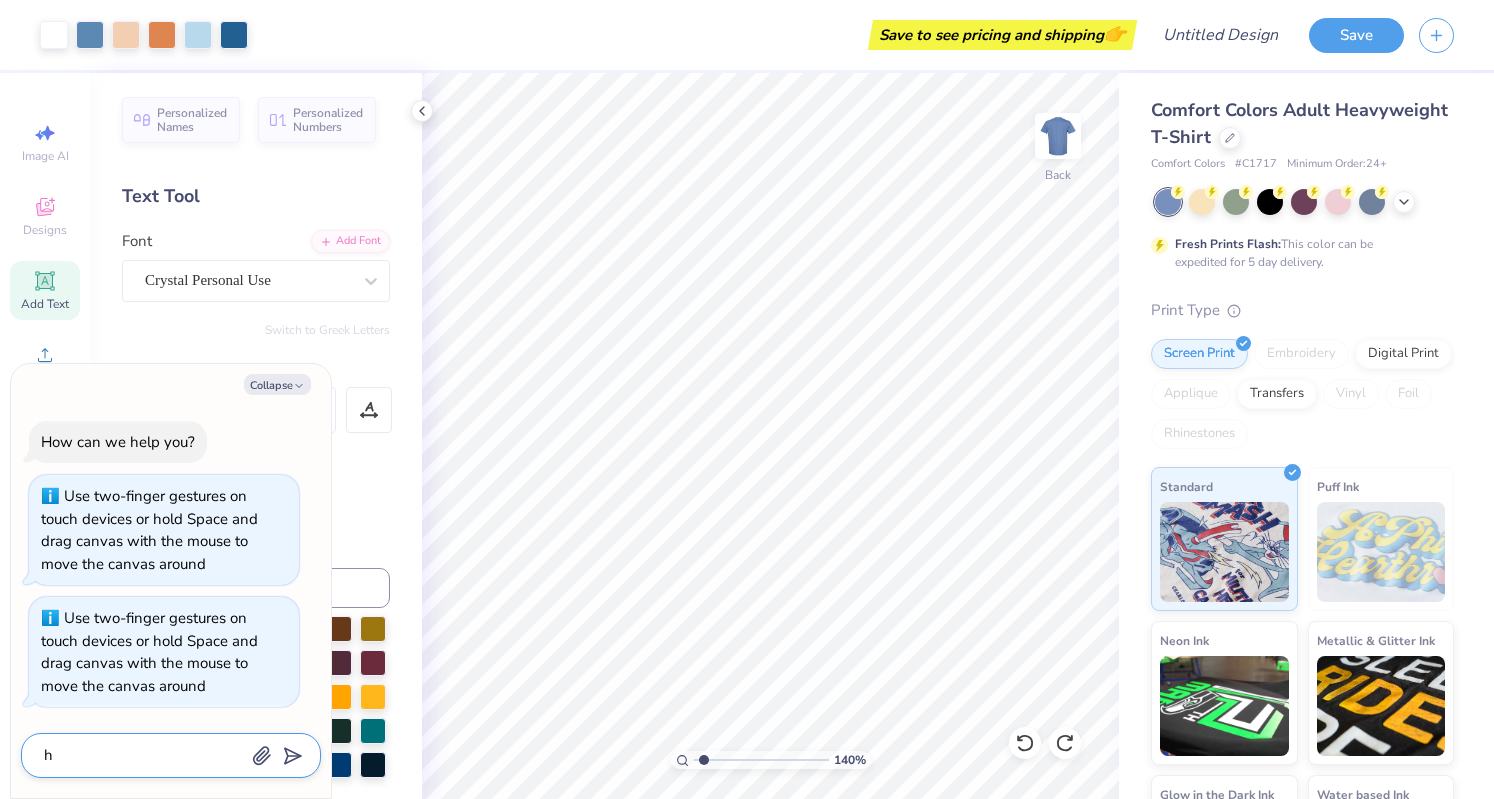 type on "x" 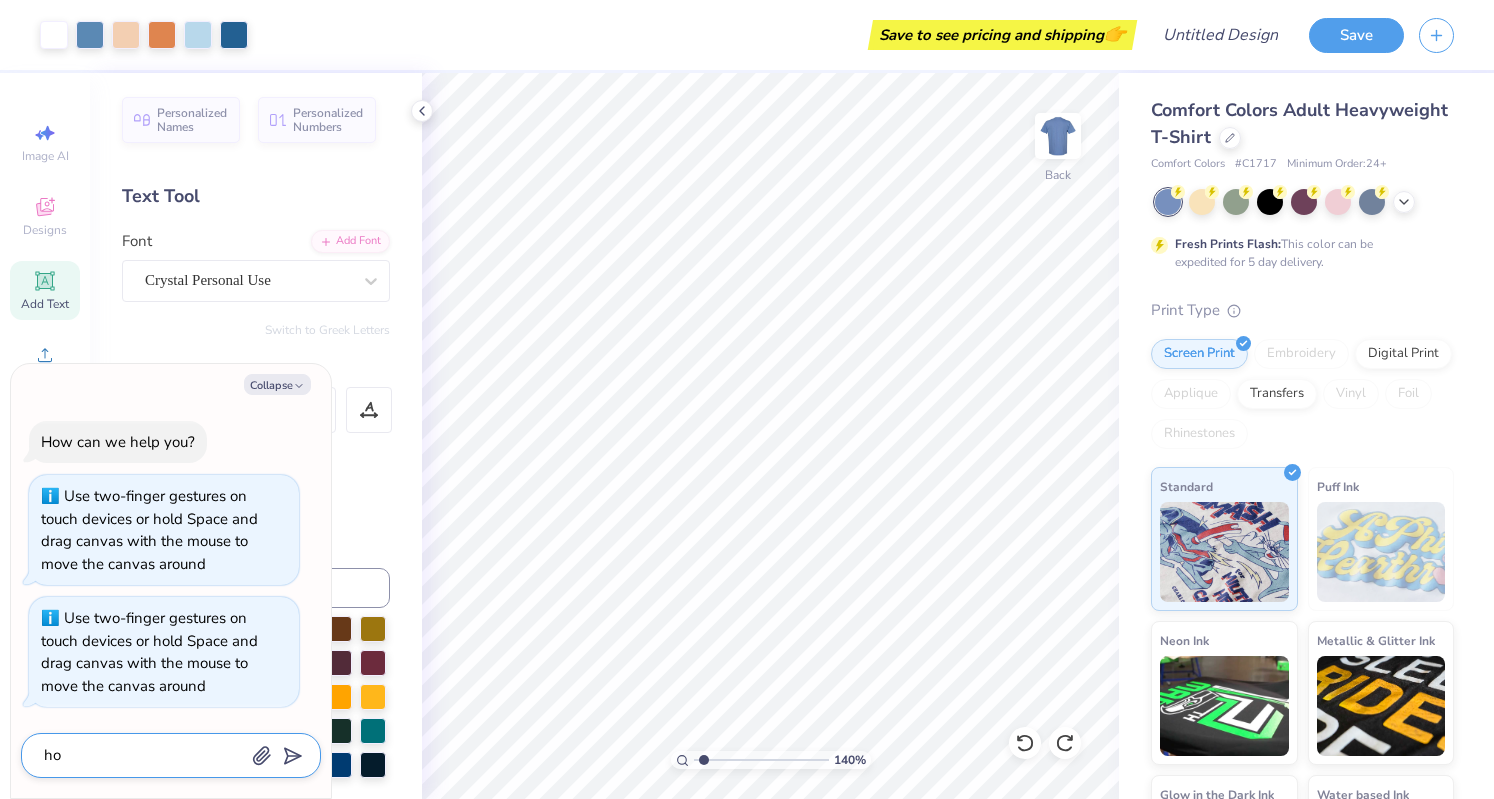 type on "x" 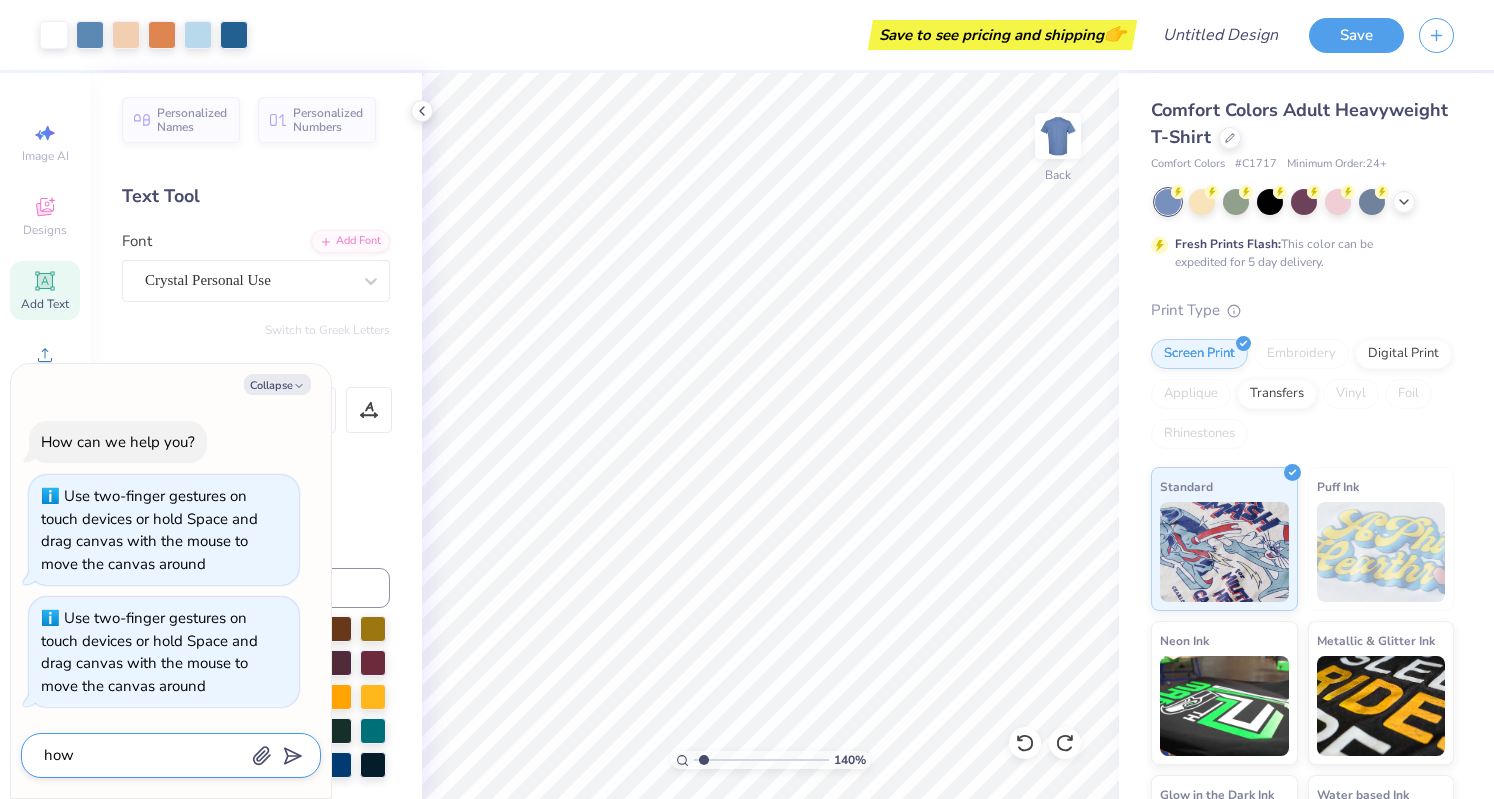 type on "x" 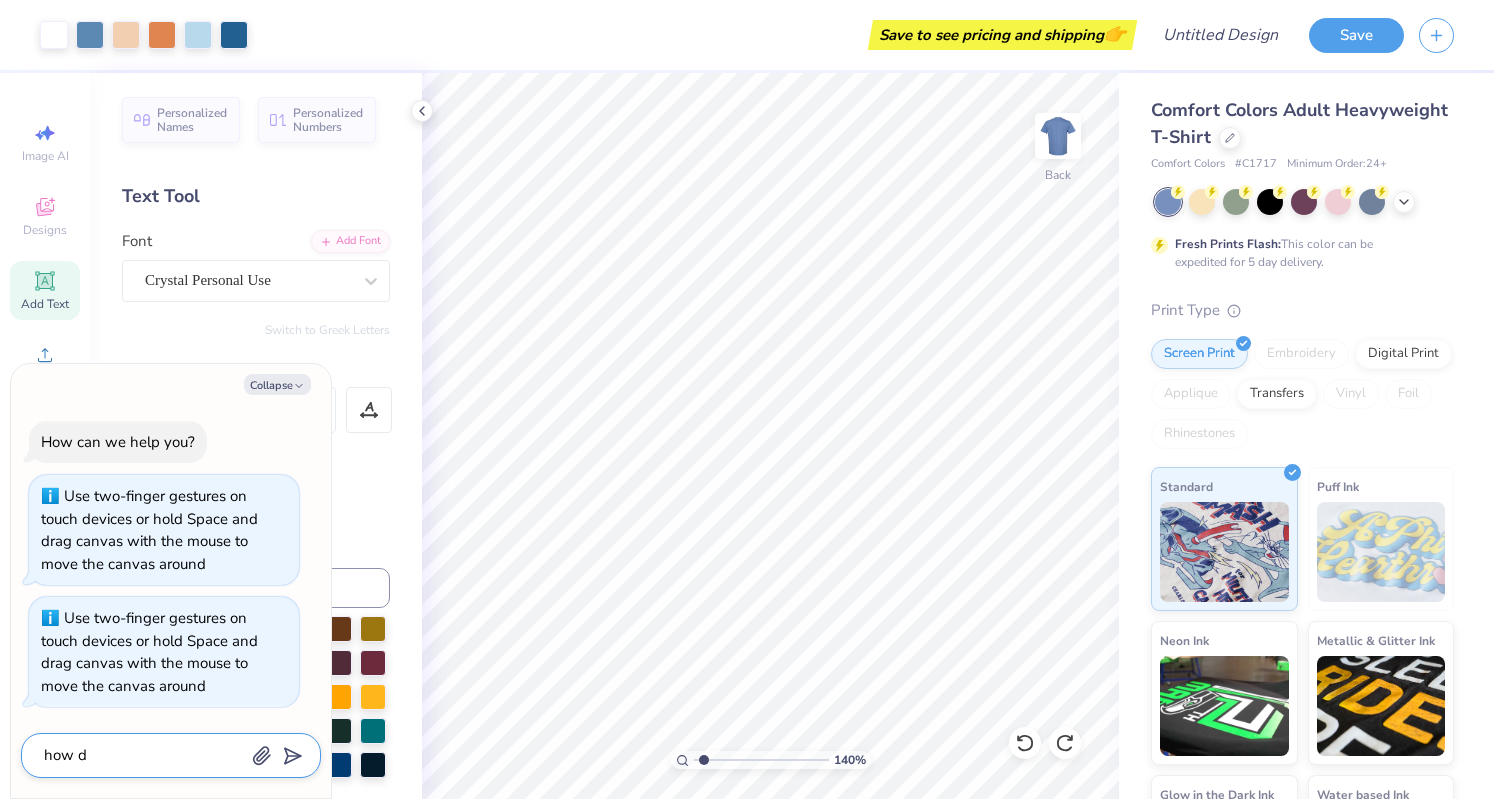 type on "x" 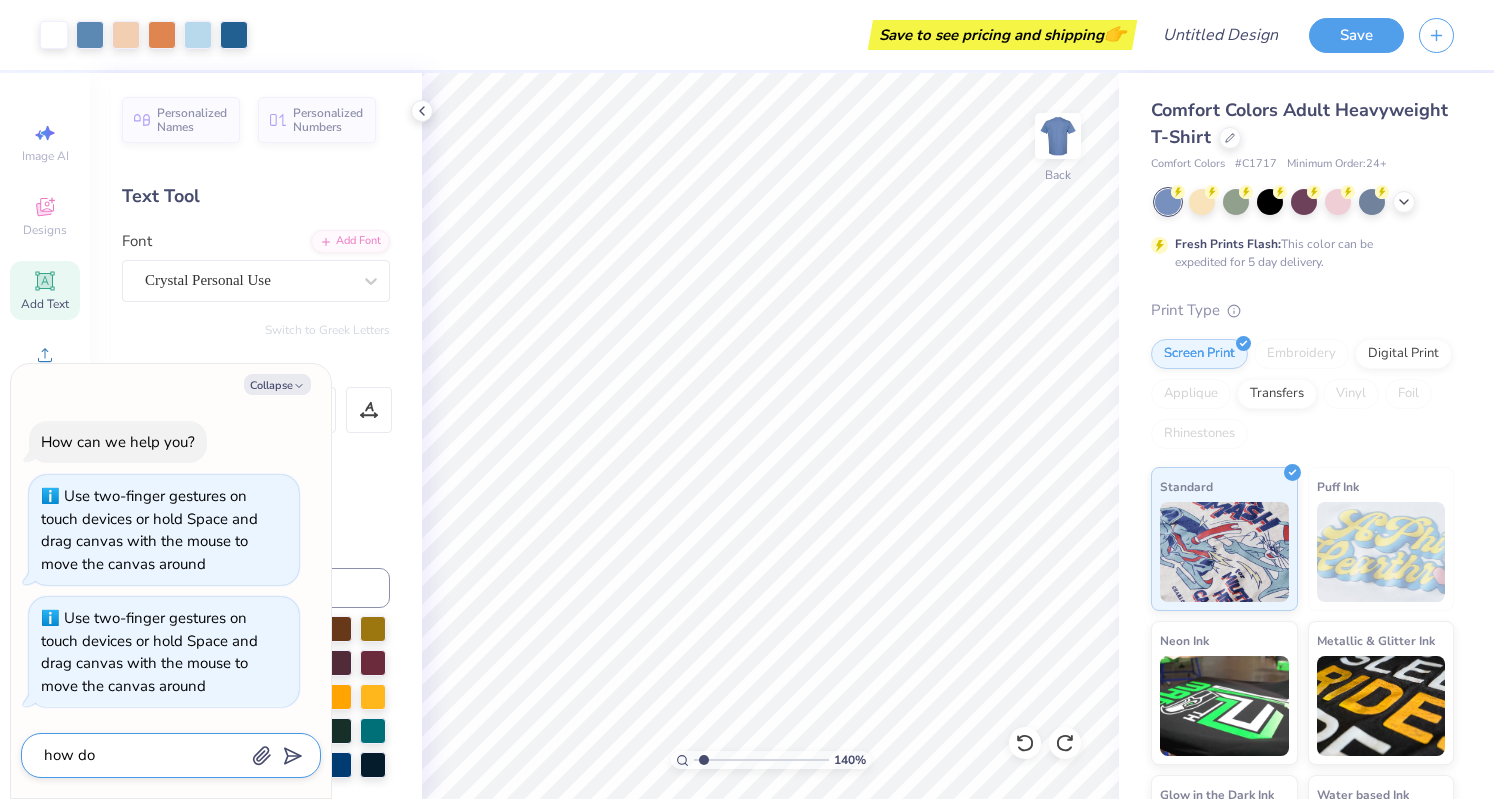 type on "x" 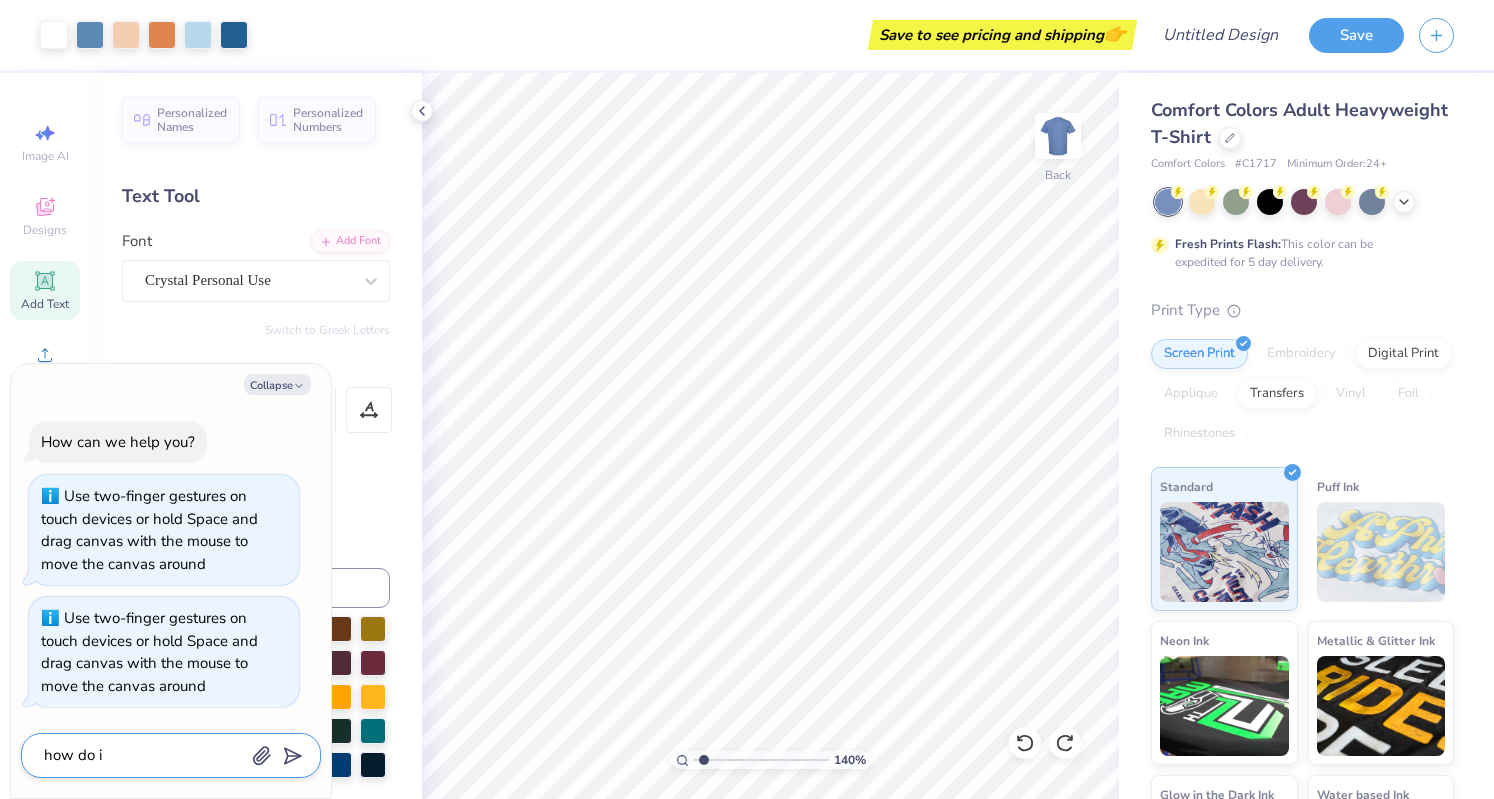 type on "x" 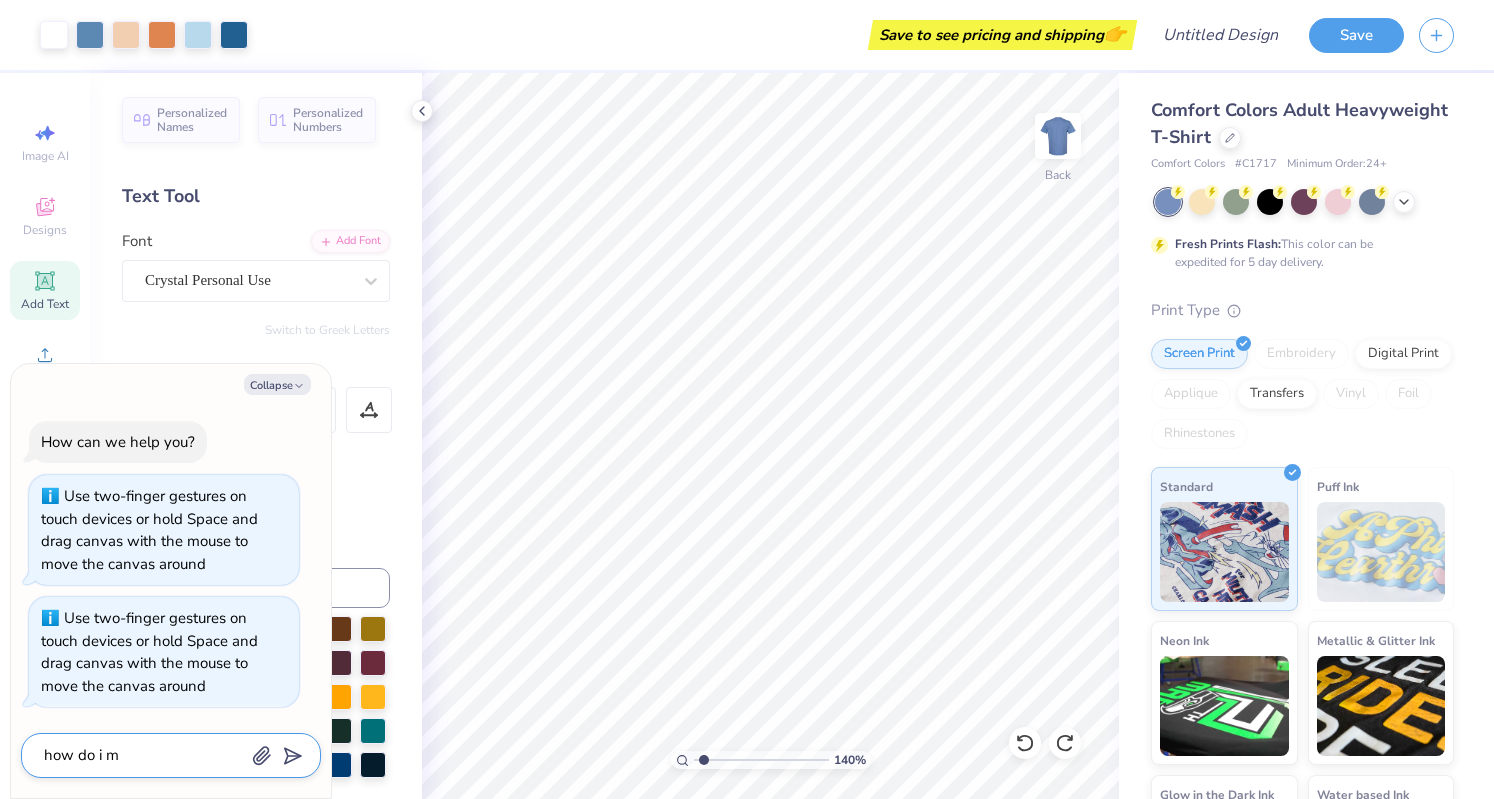 type on "x" 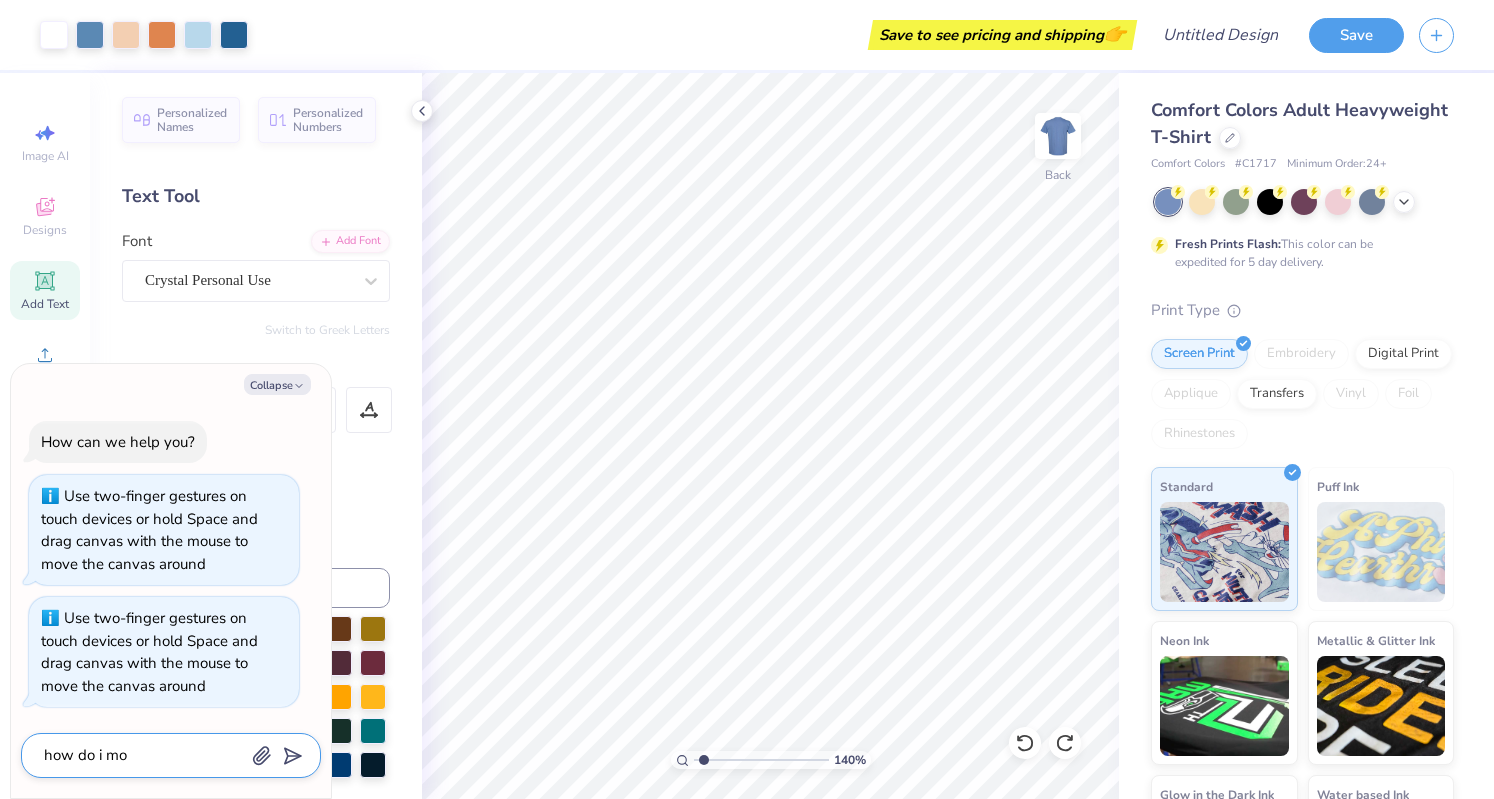 type on "x" 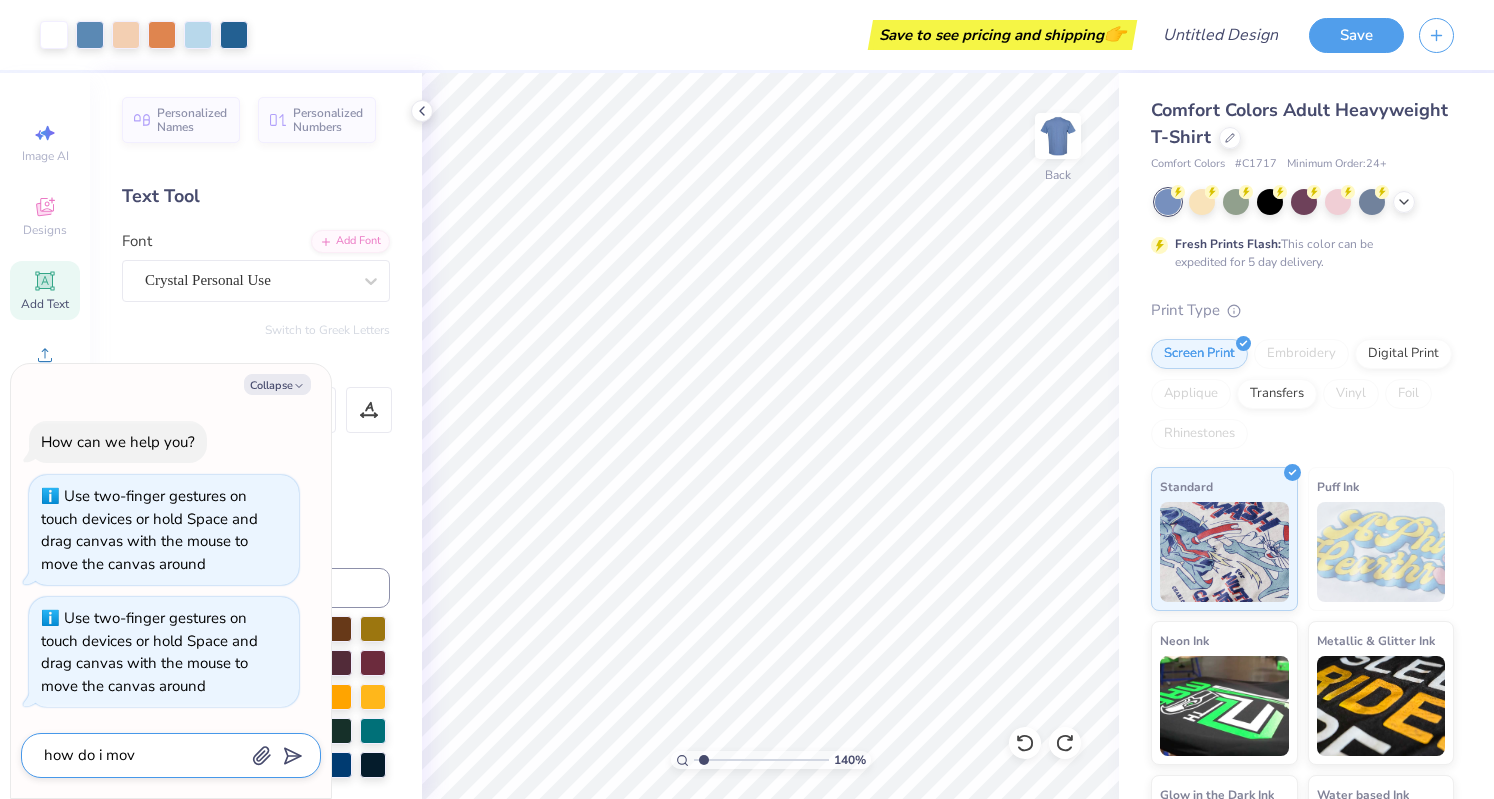 type on "x" 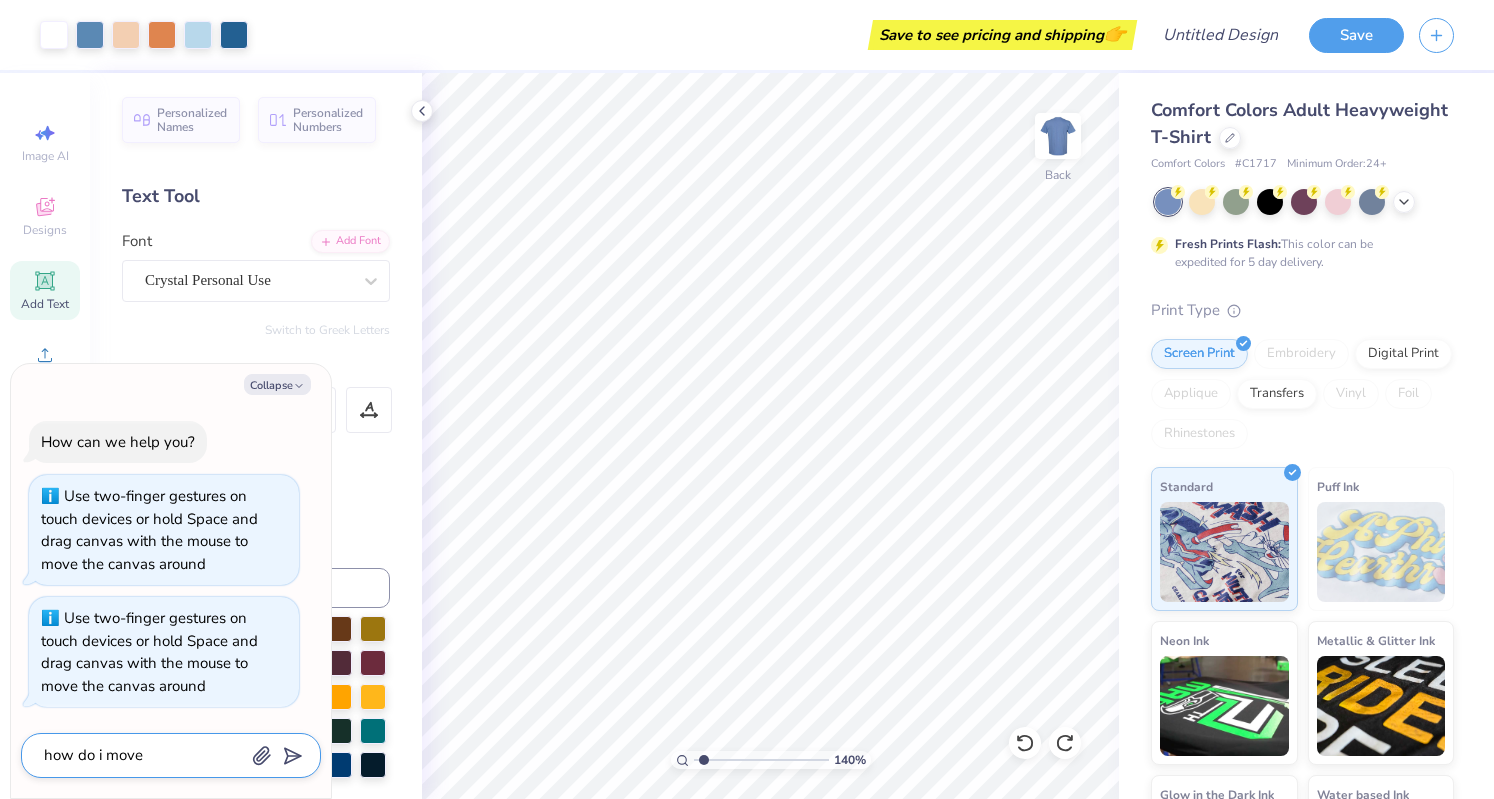 type on "x" 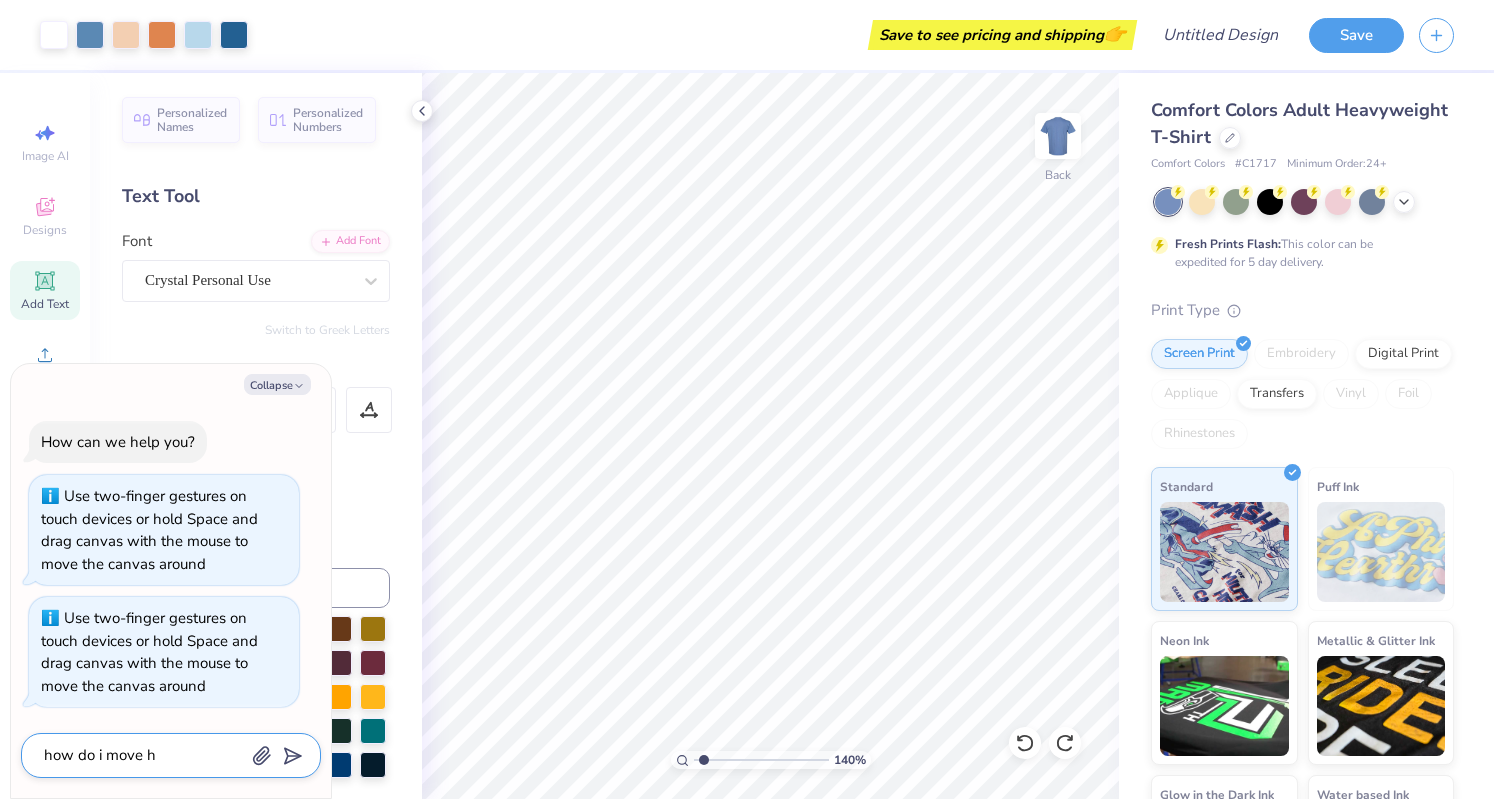 type on "x" 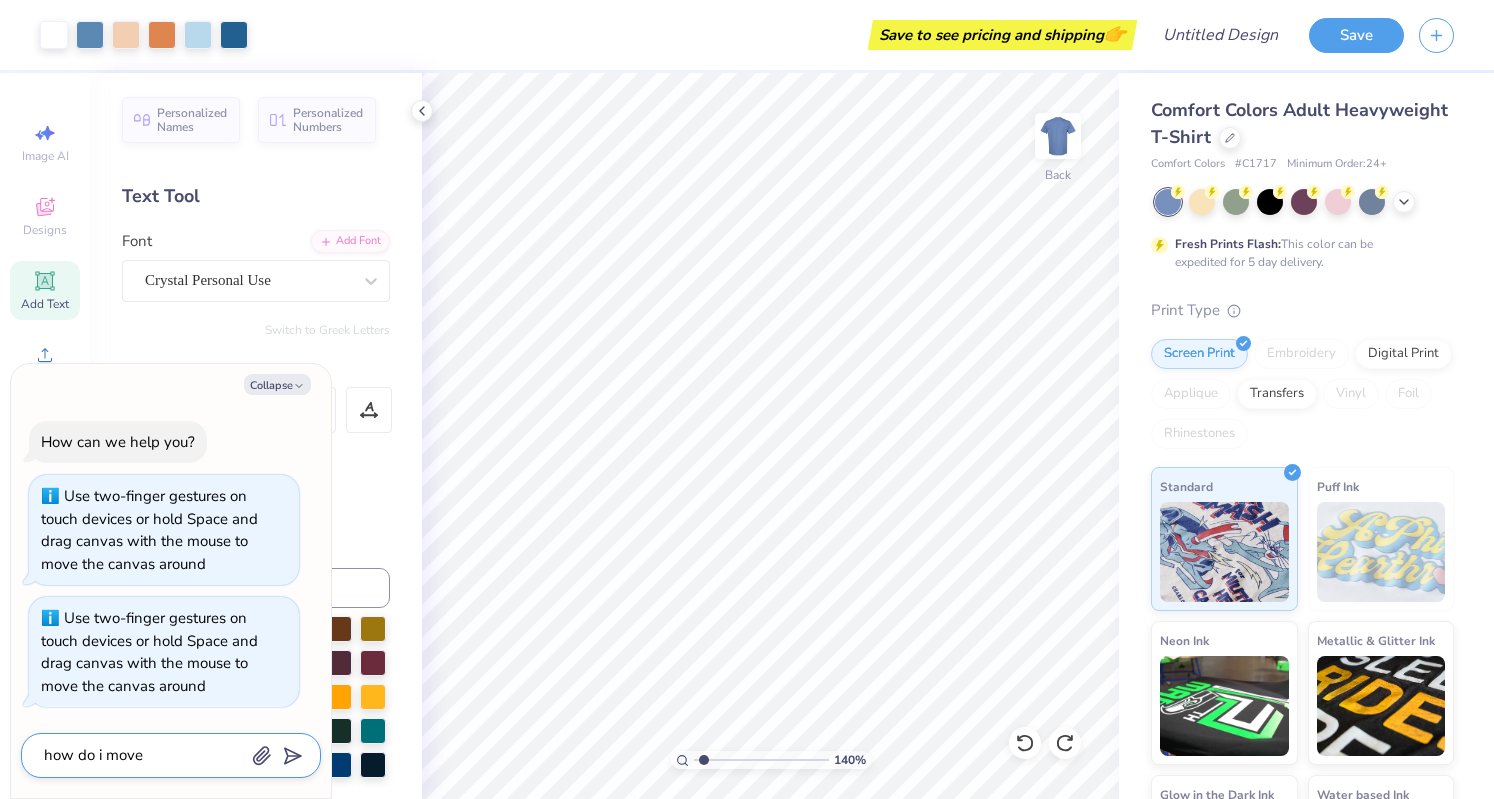 type on "how do i move t" 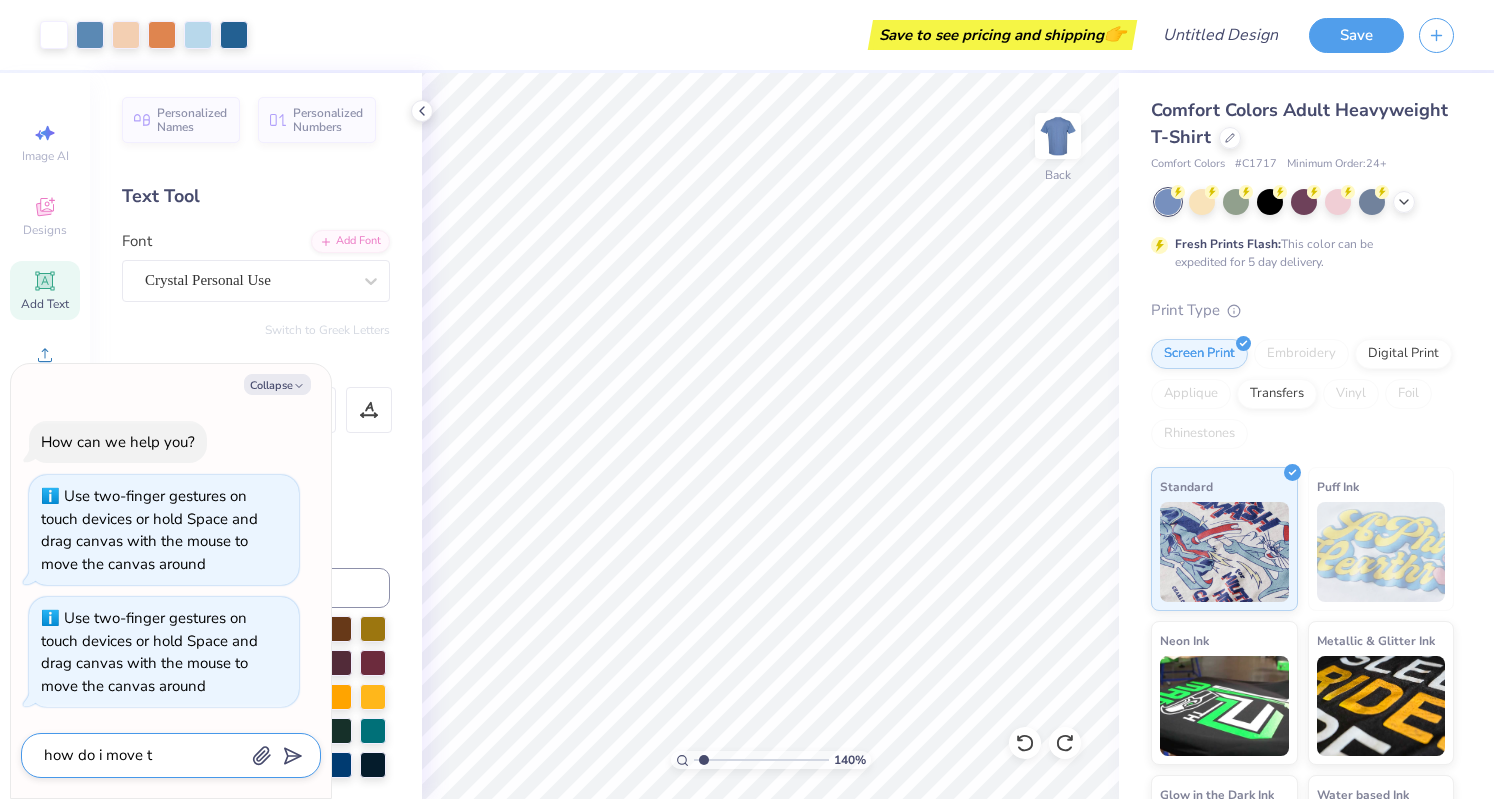 type on "x" 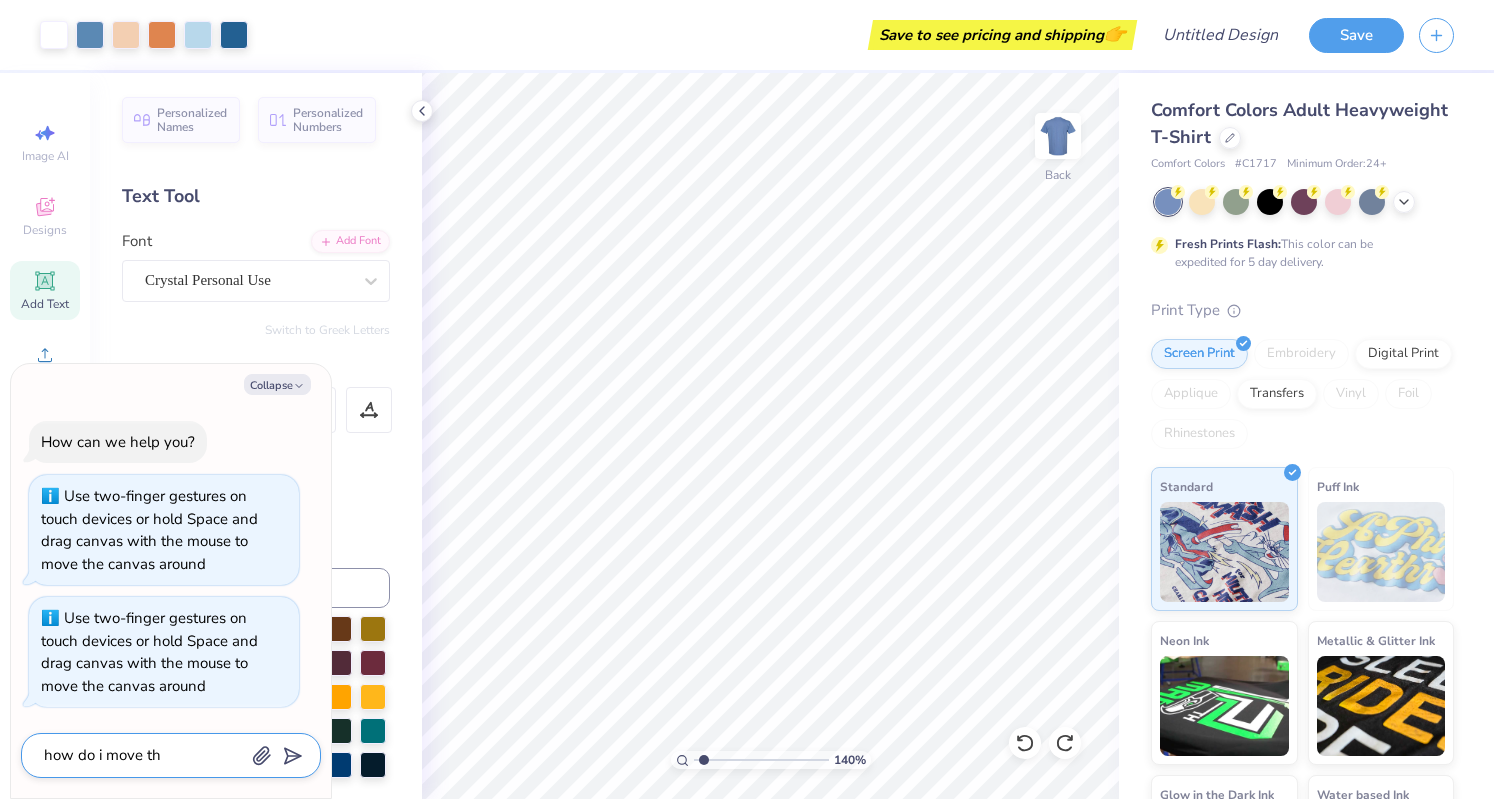 type on "x" 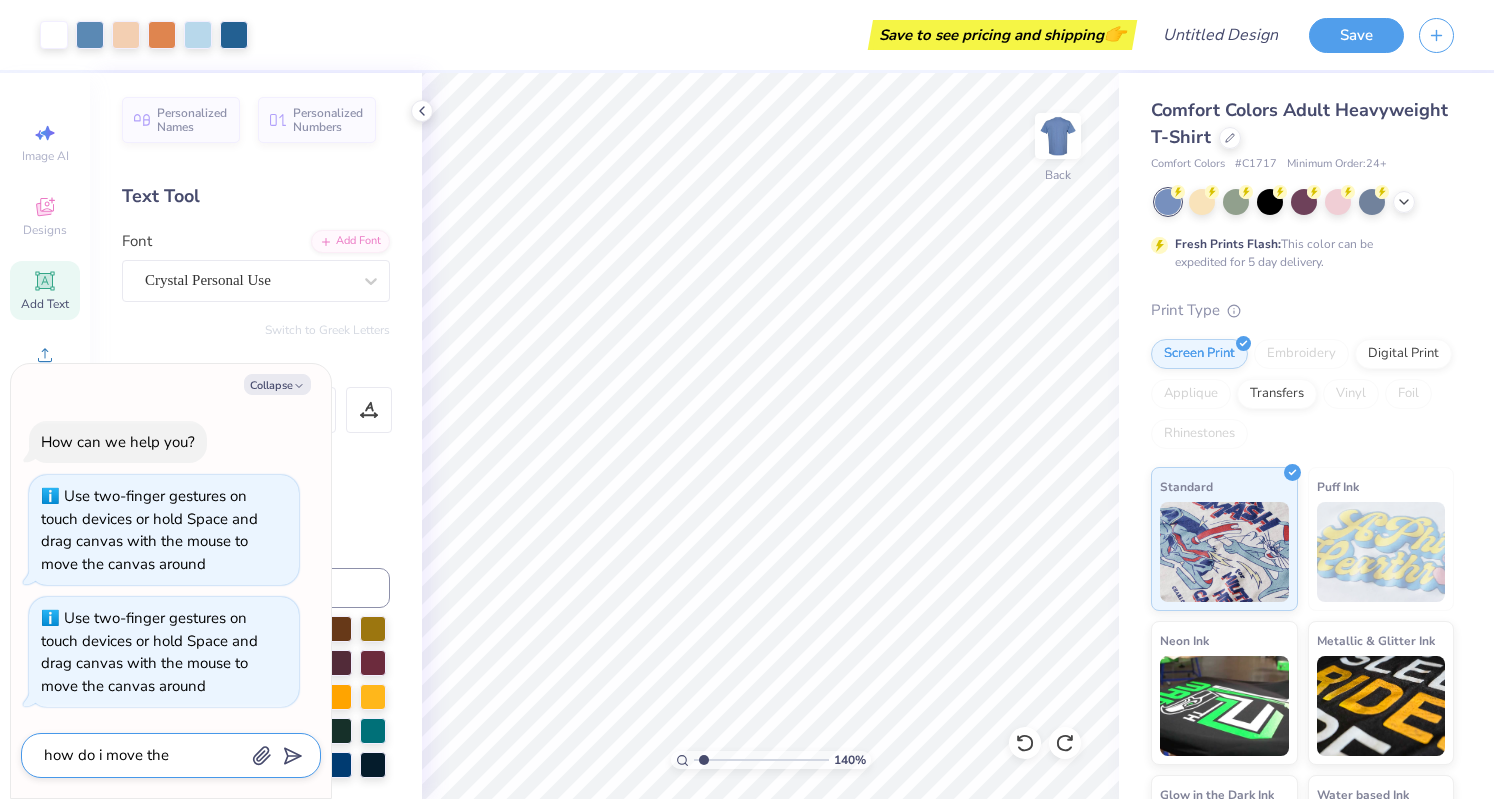 type on "x" 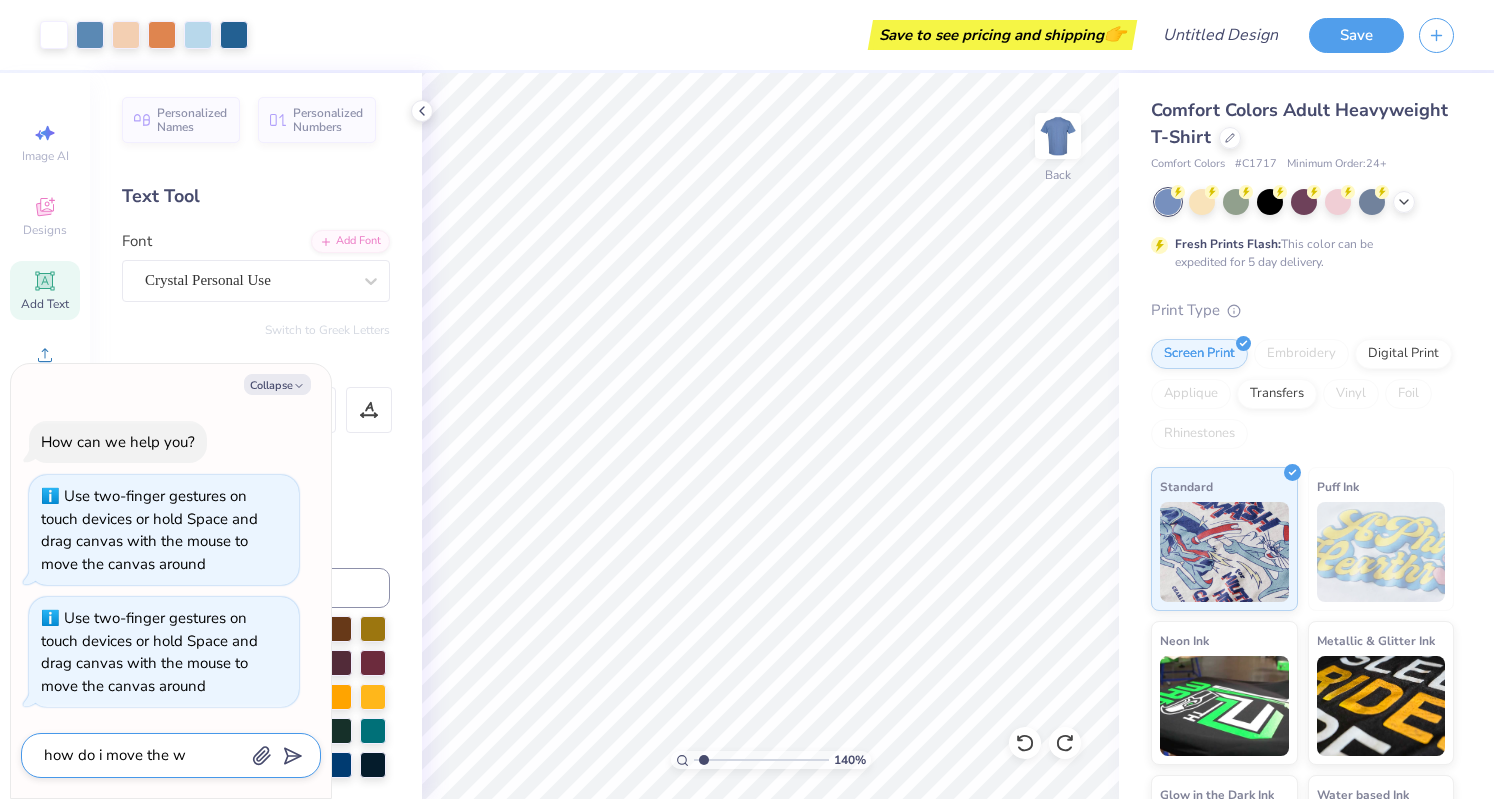 type on "x" 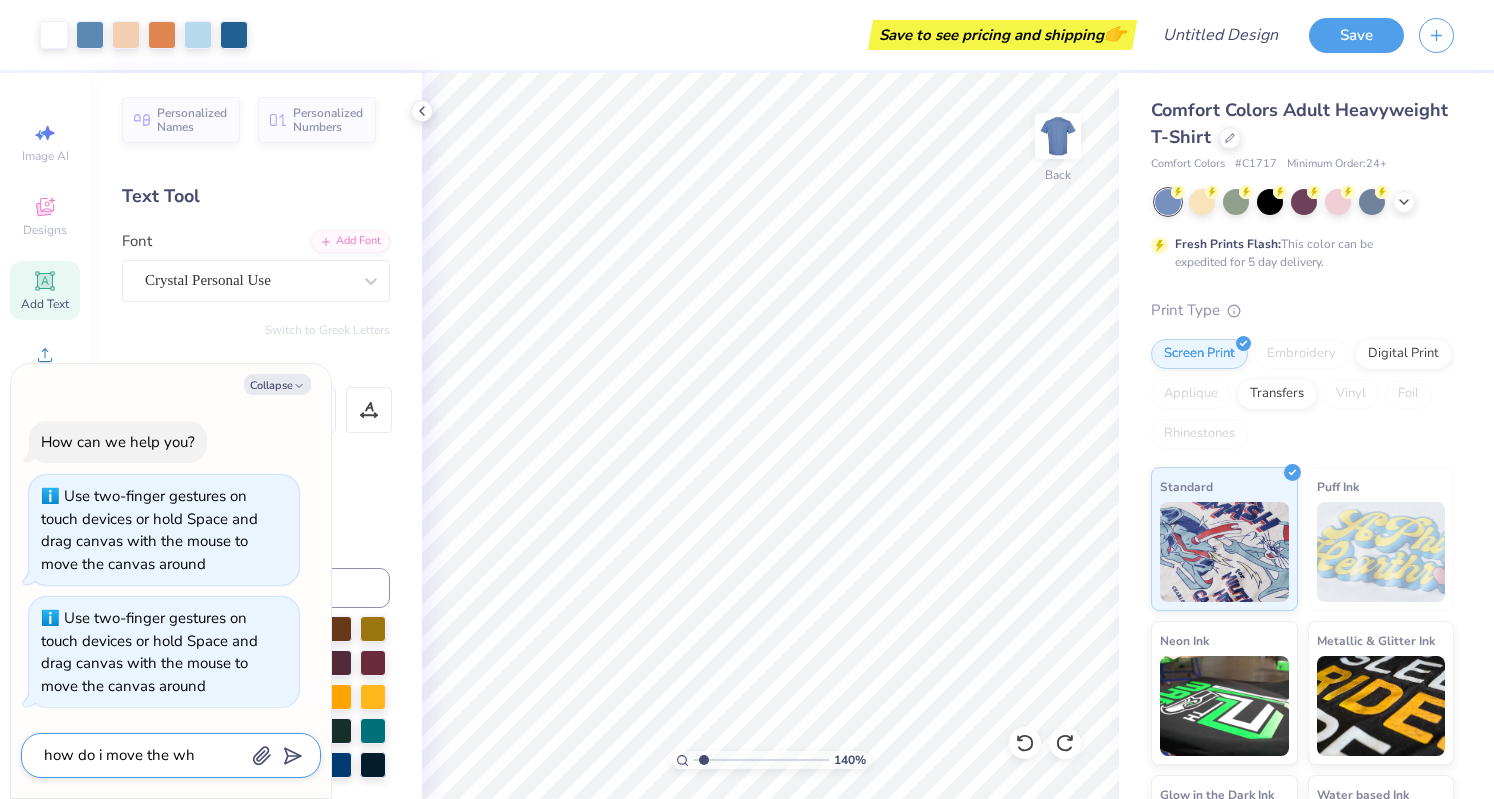 type on "x" 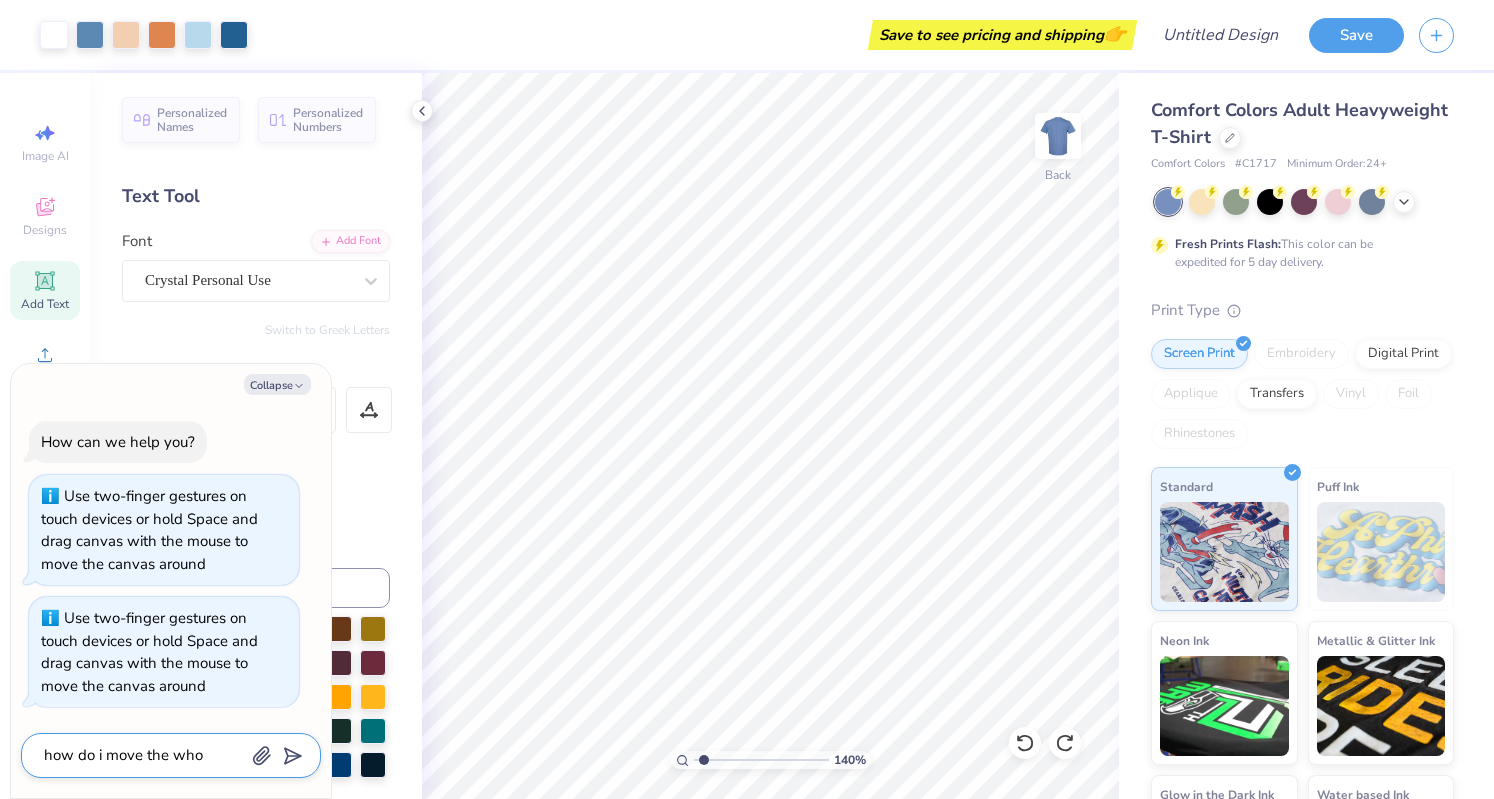 type on "x" 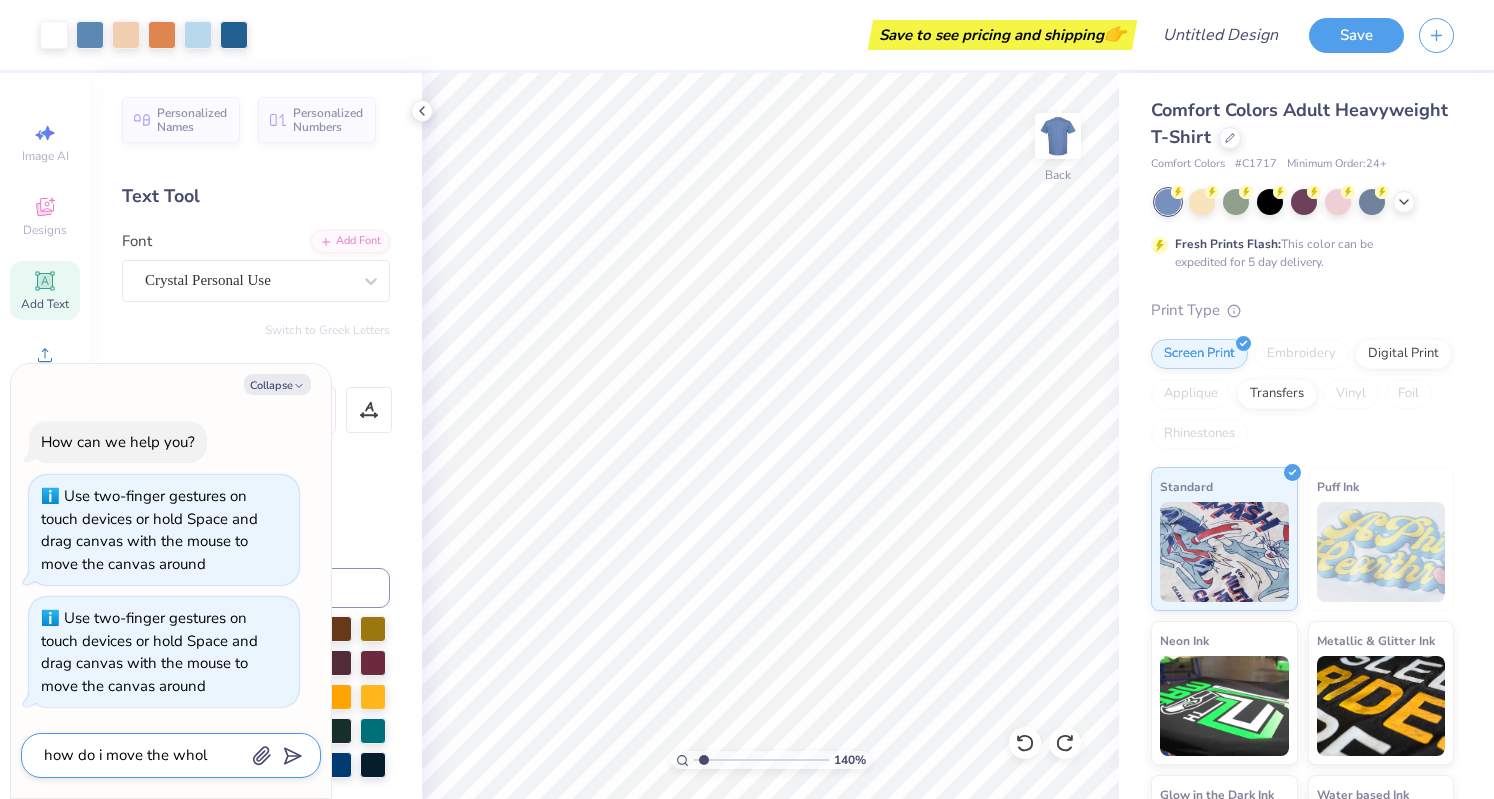type on "x" 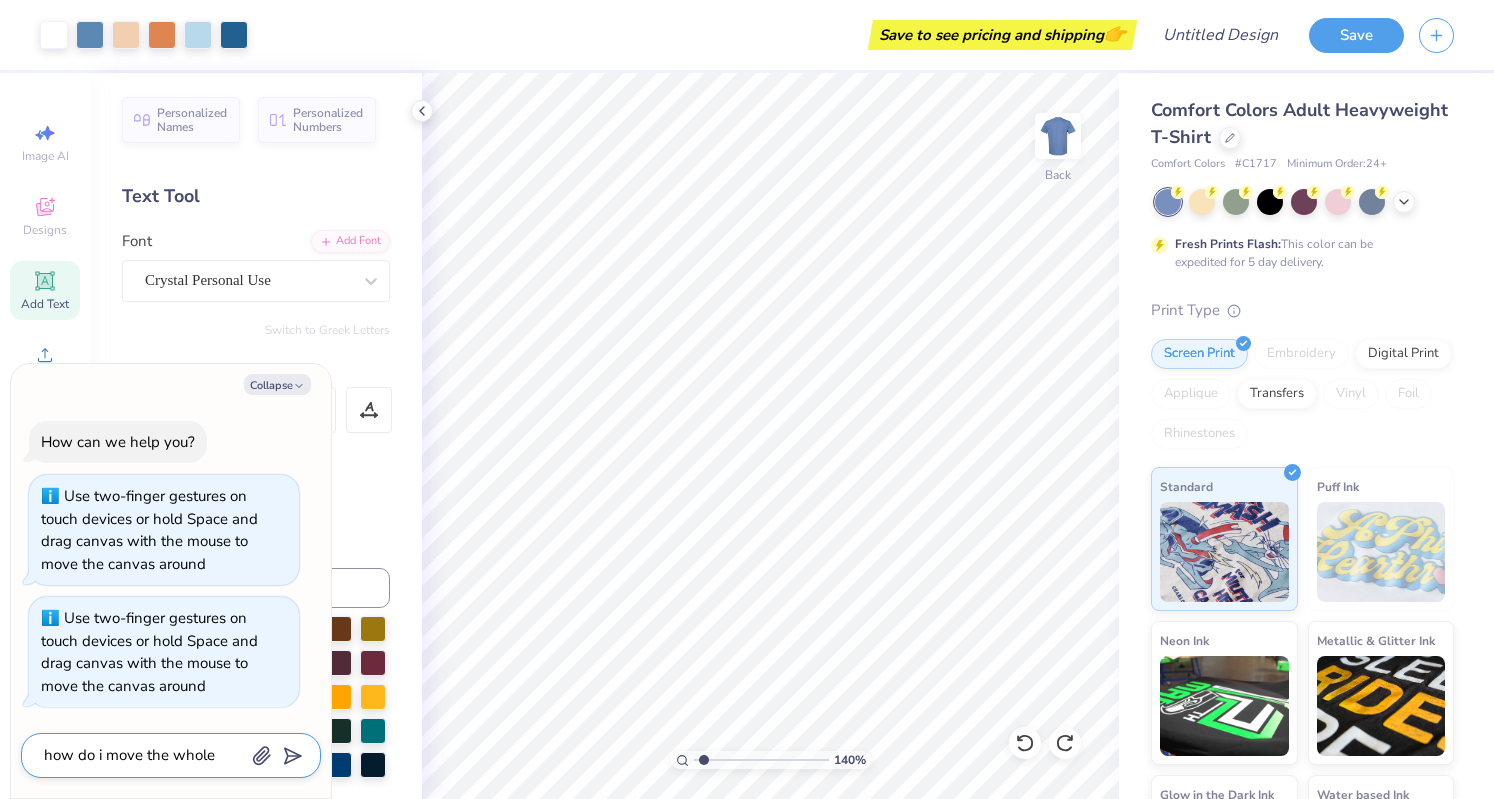 type on "x" 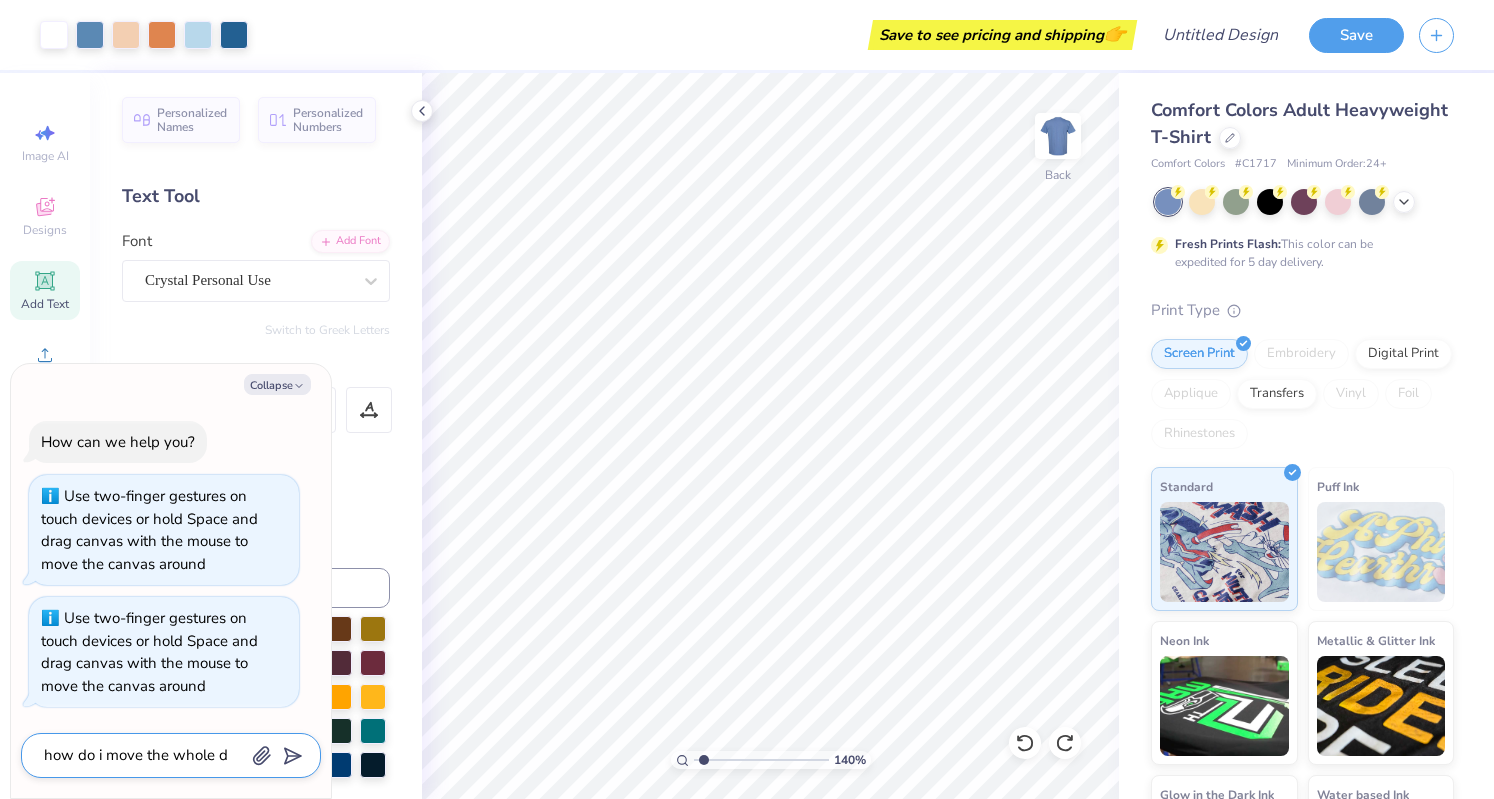 type on "x" 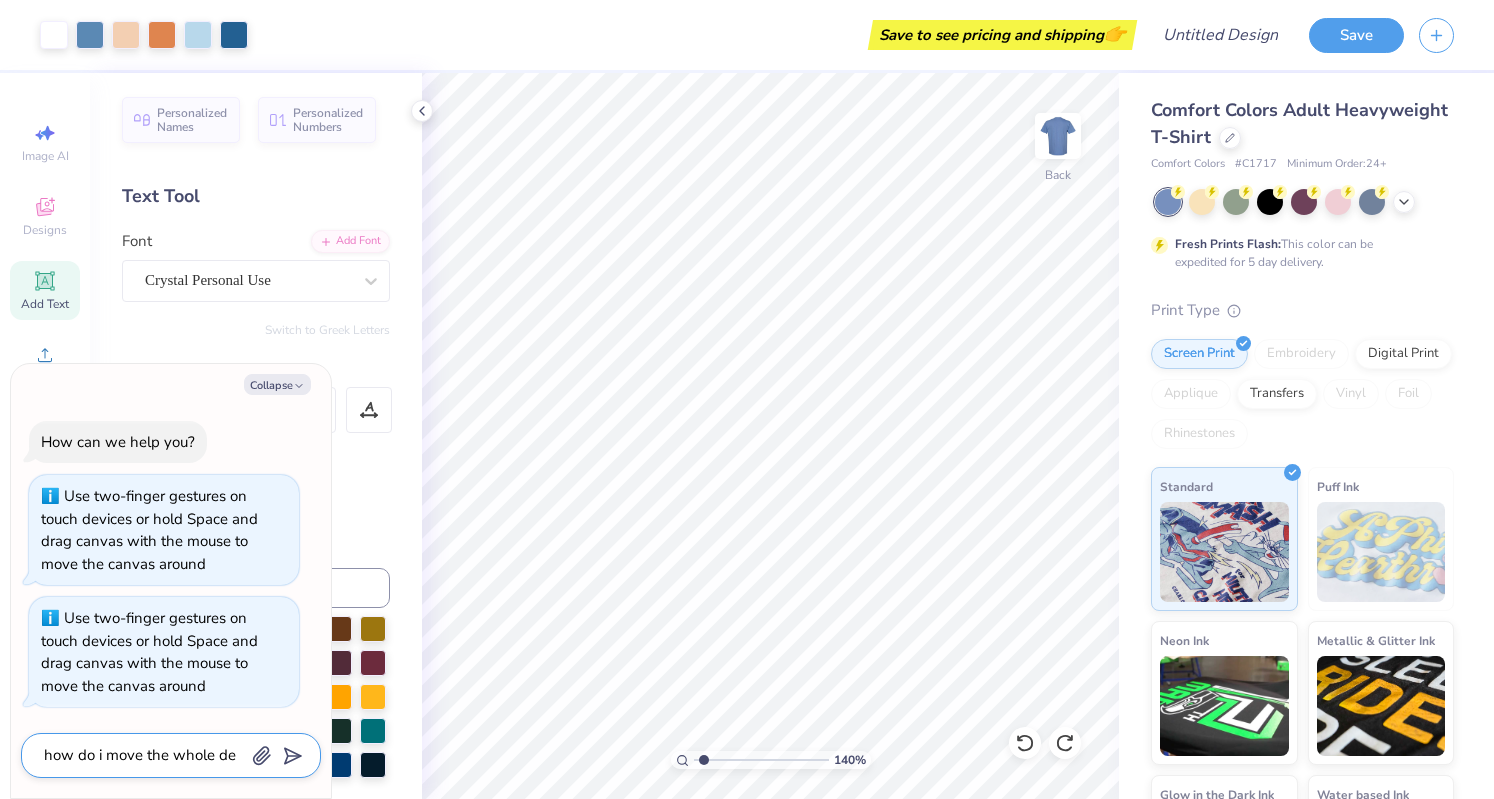 type on "x" 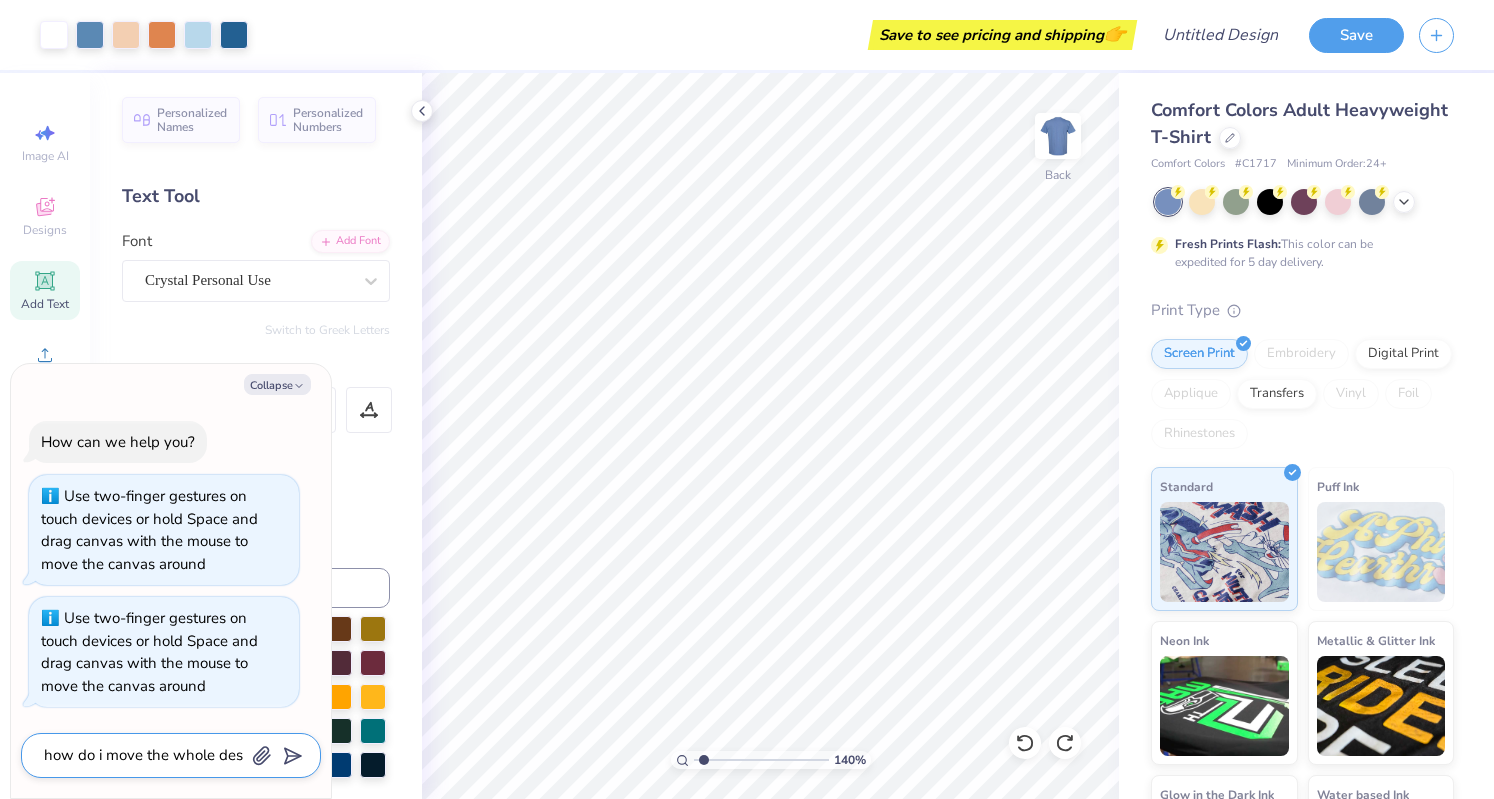 type on "x" 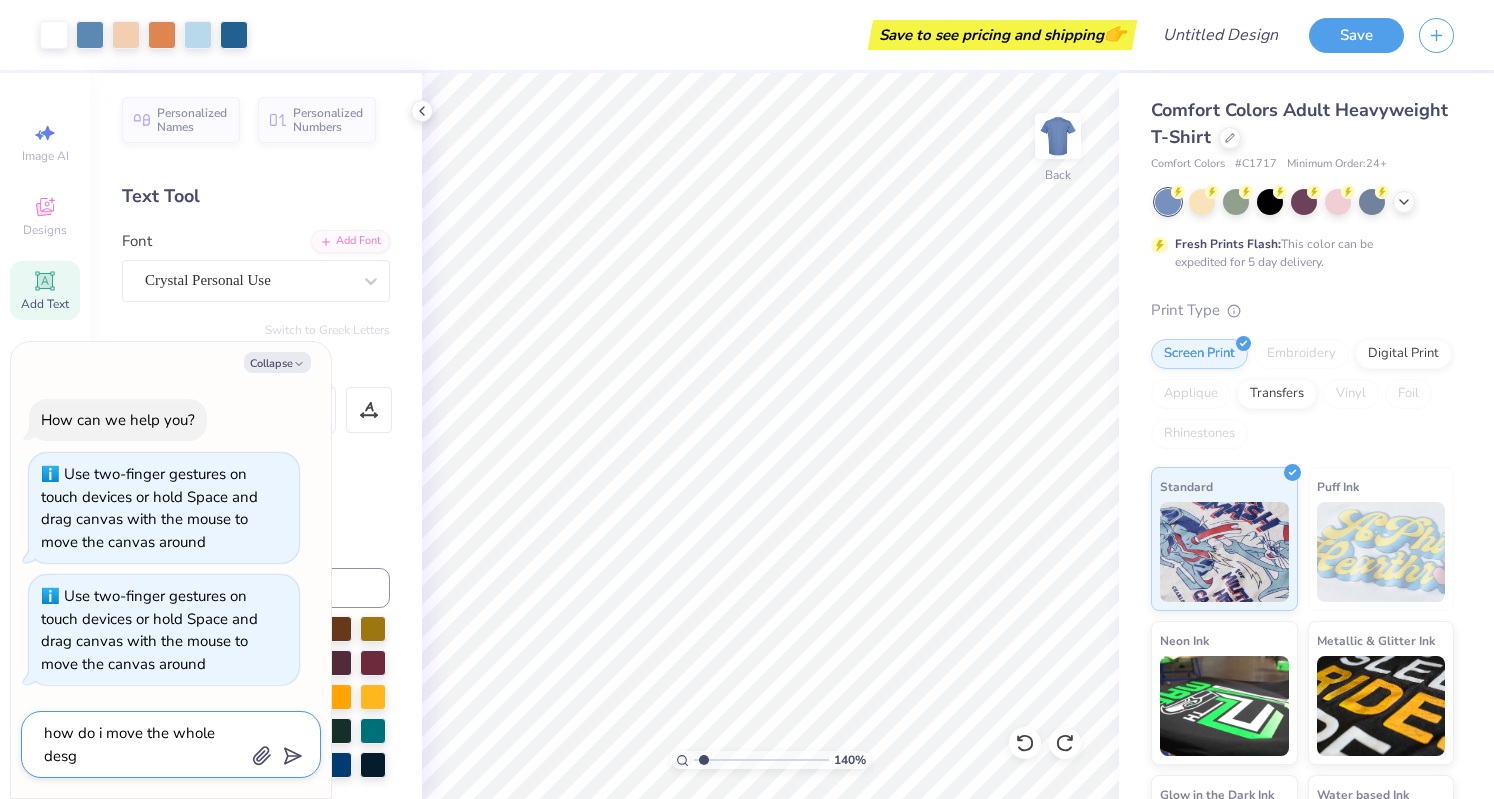 type on "x" 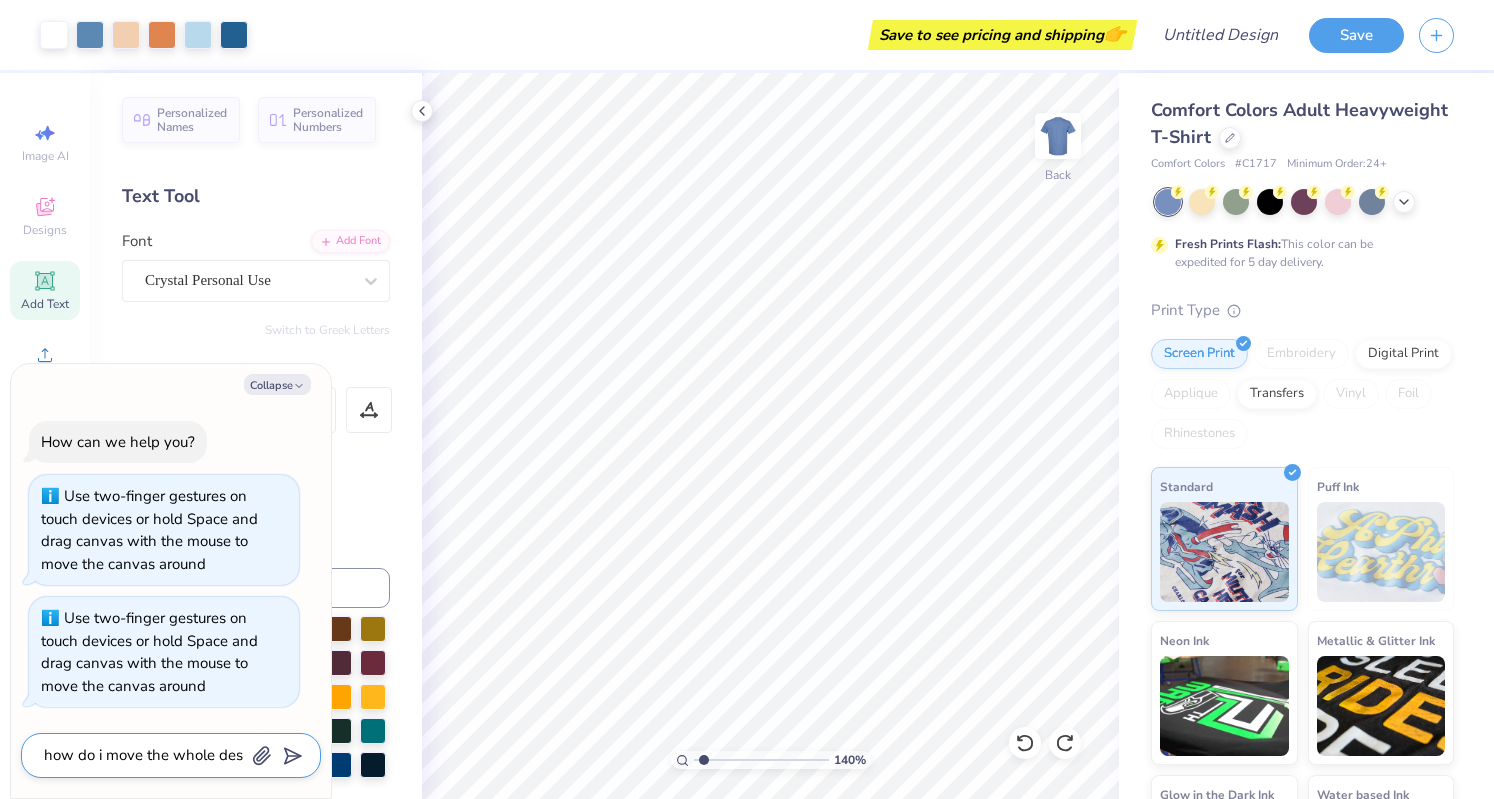 type on "x" 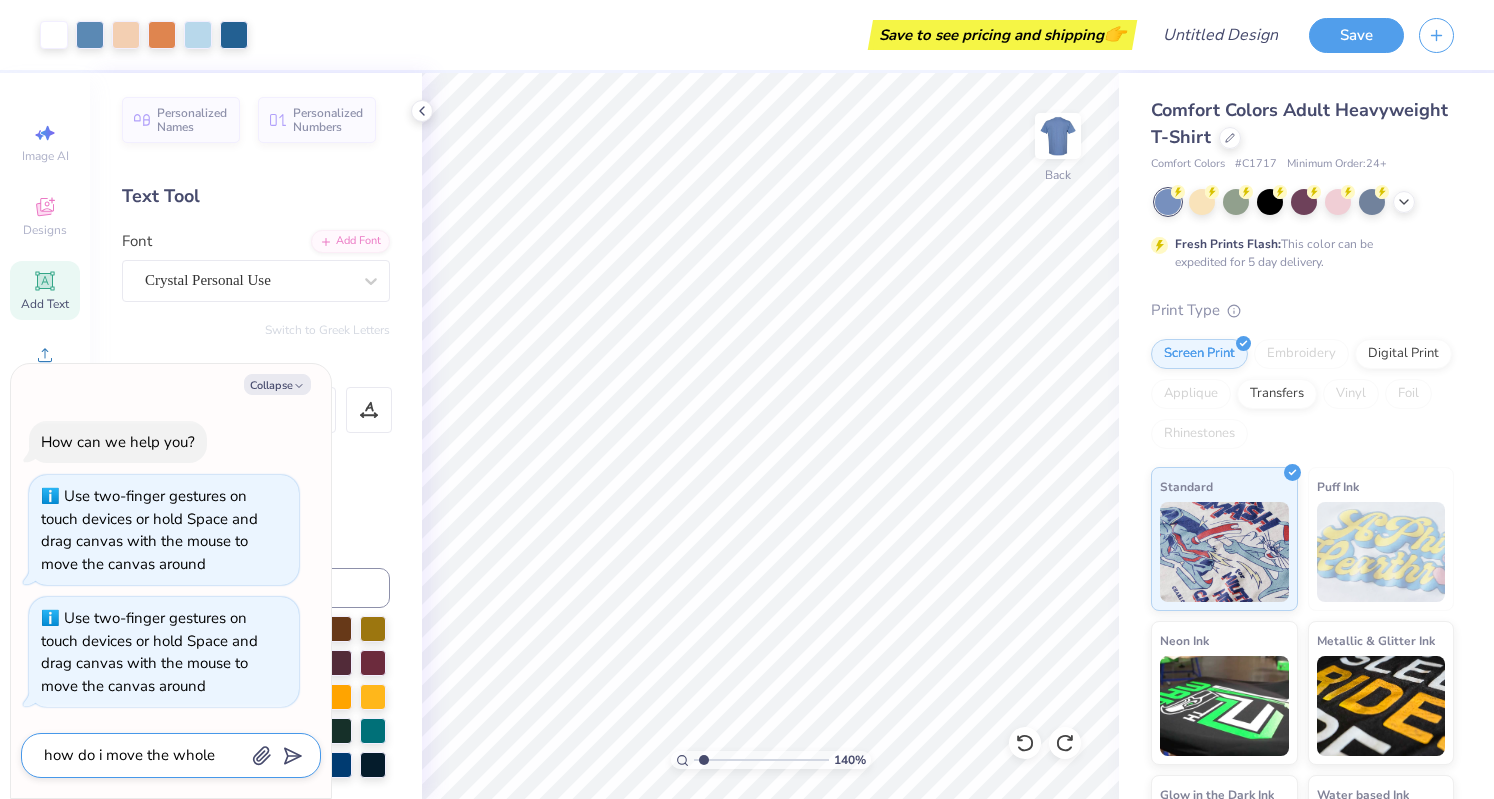 type on "x" 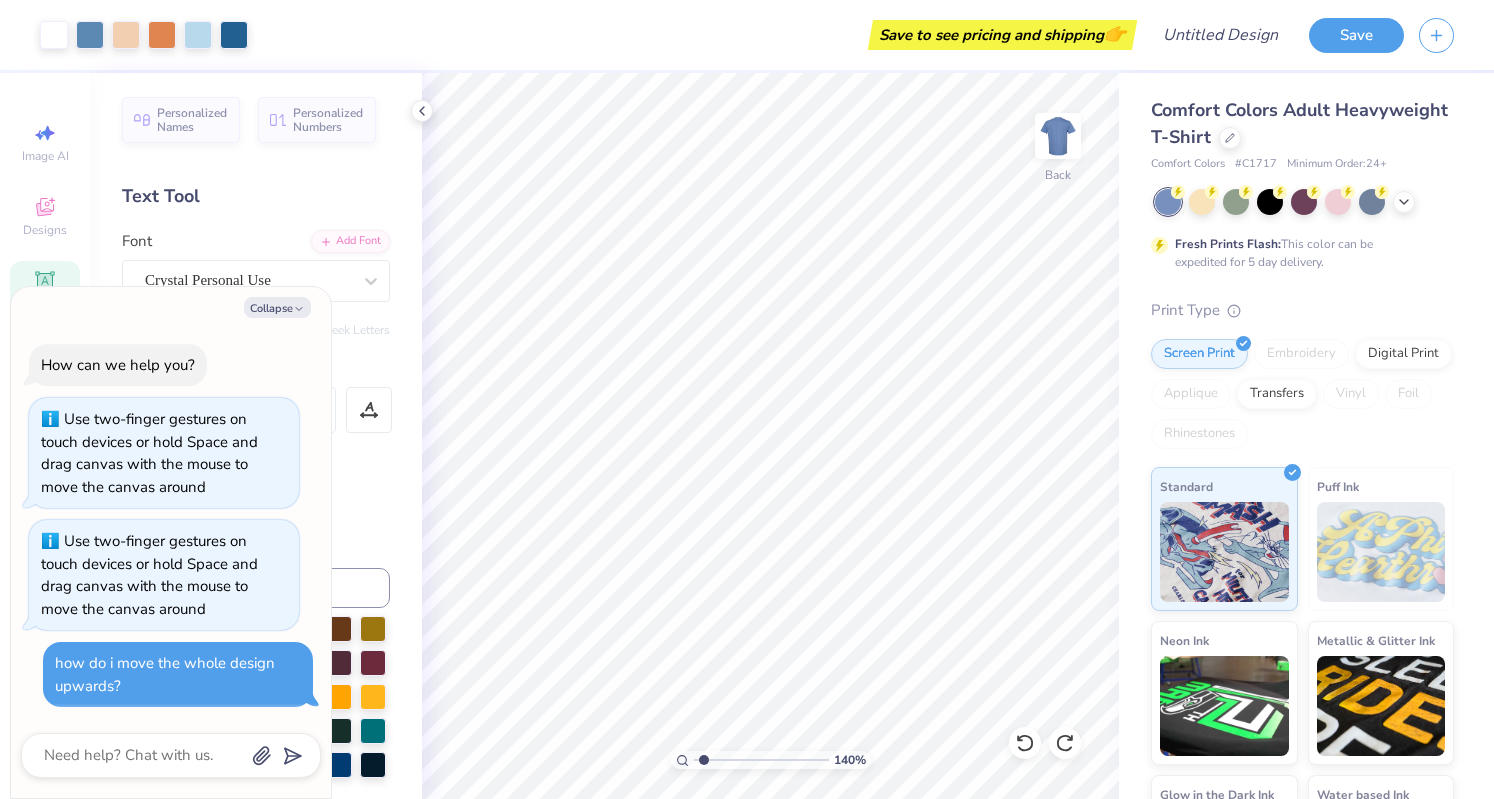 scroll, scrollTop: 28, scrollLeft: 0, axis: vertical 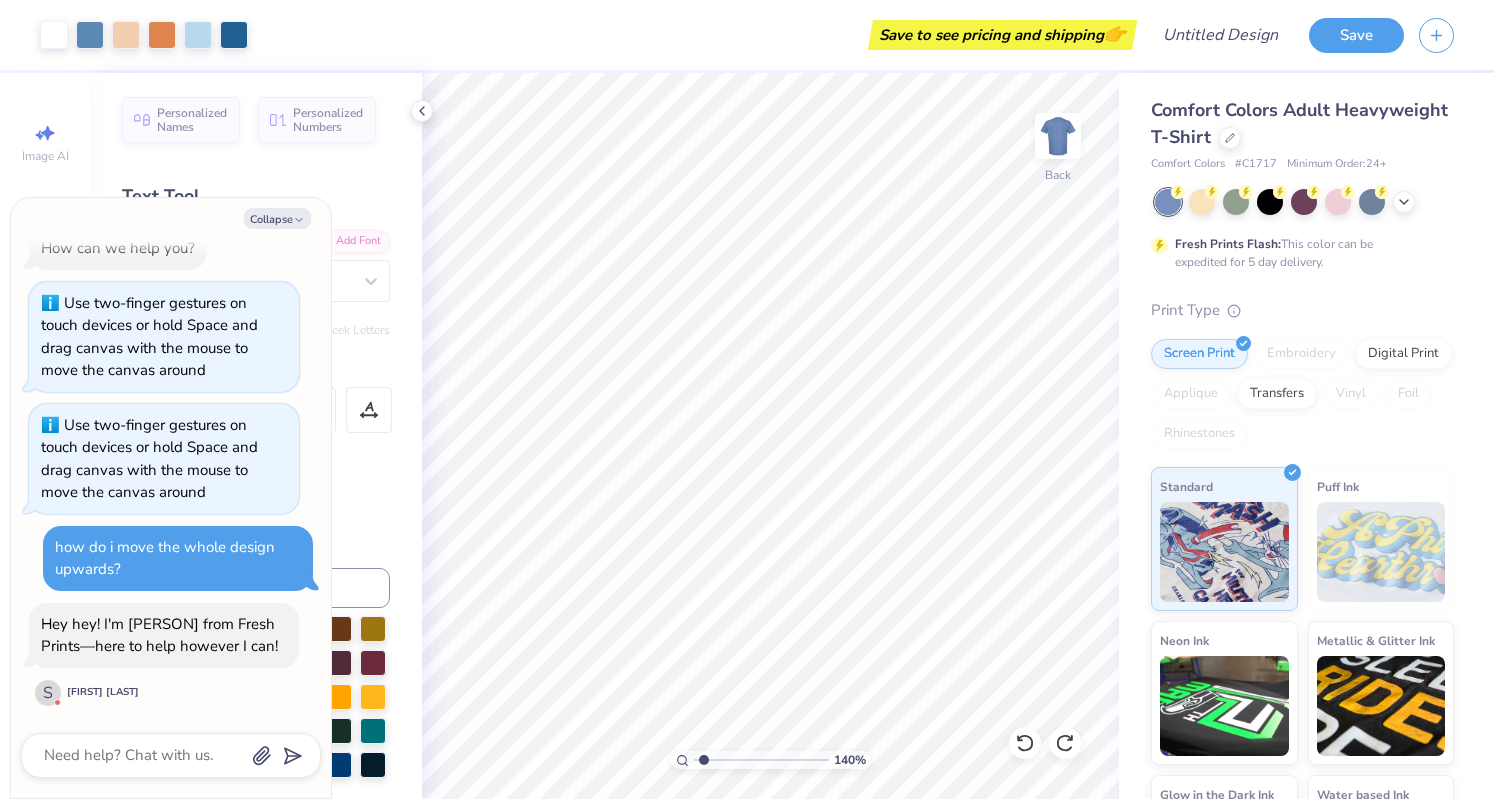 click on "how do i move the whole design upwards?" at bounding box center [178, 558] 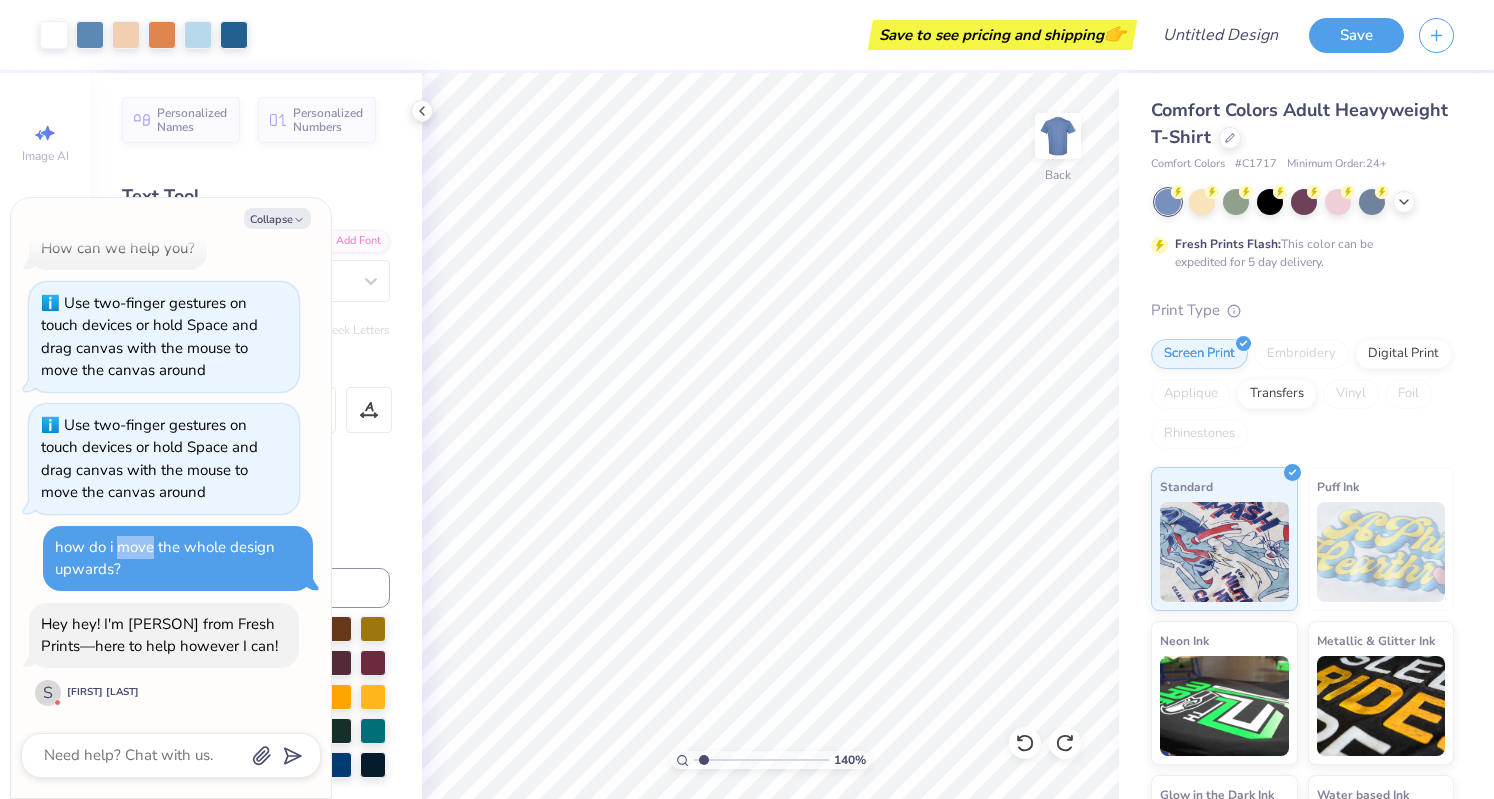 click on "how do i move the whole design upwards?" at bounding box center [178, 558] 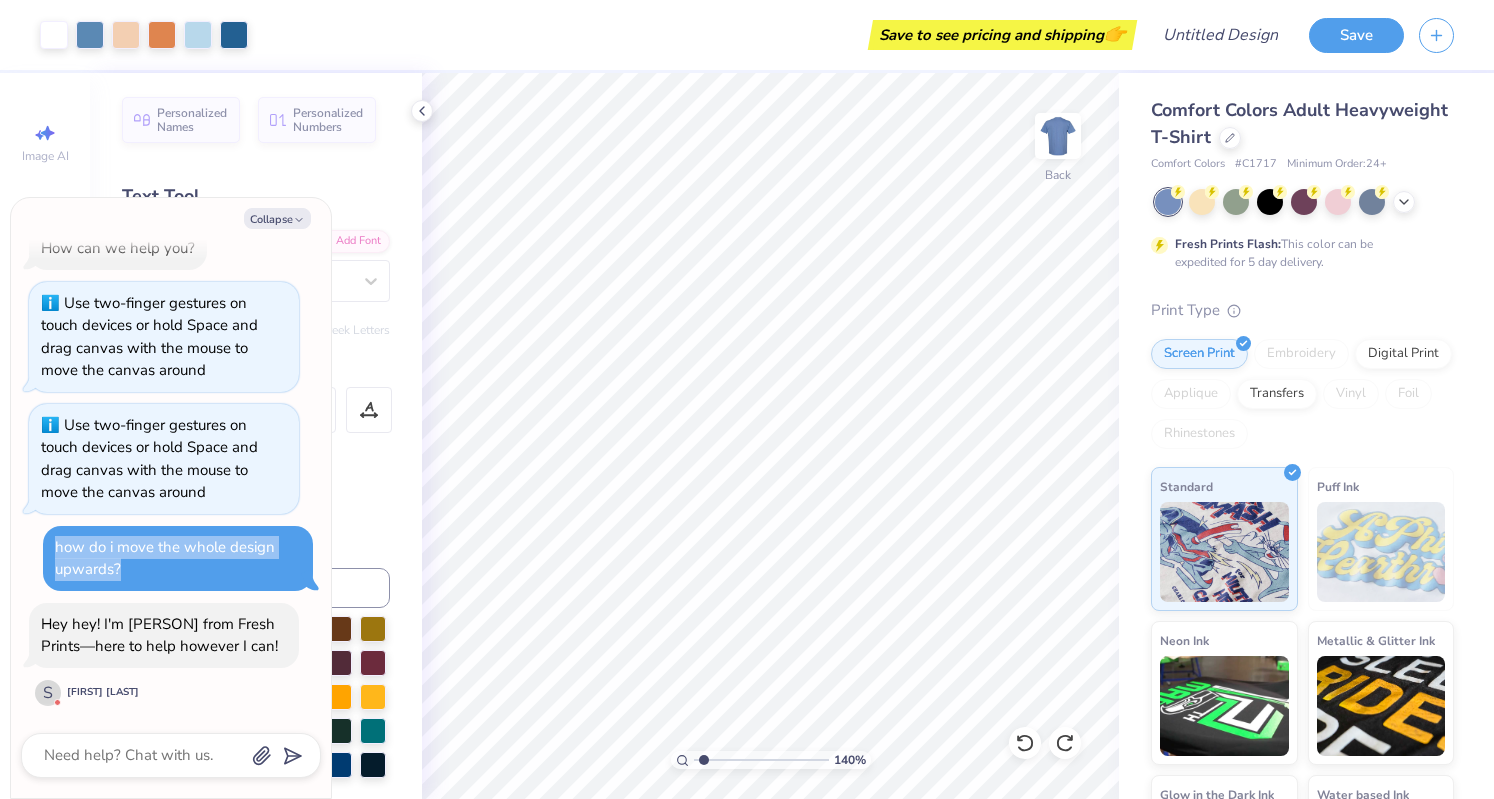 click on "how do i move the whole design upwards?" at bounding box center (165, 558) 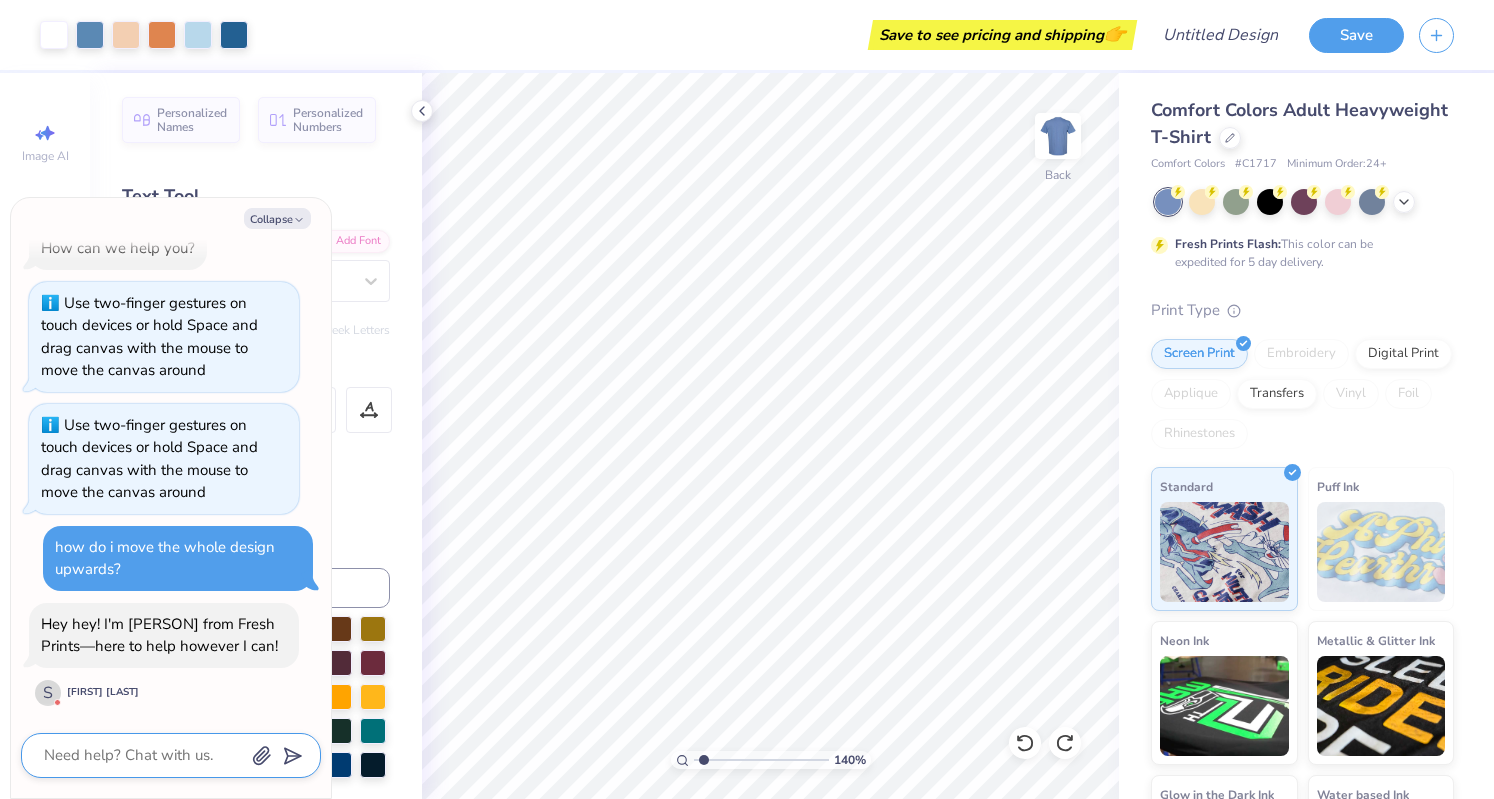 click at bounding box center (143, 755) 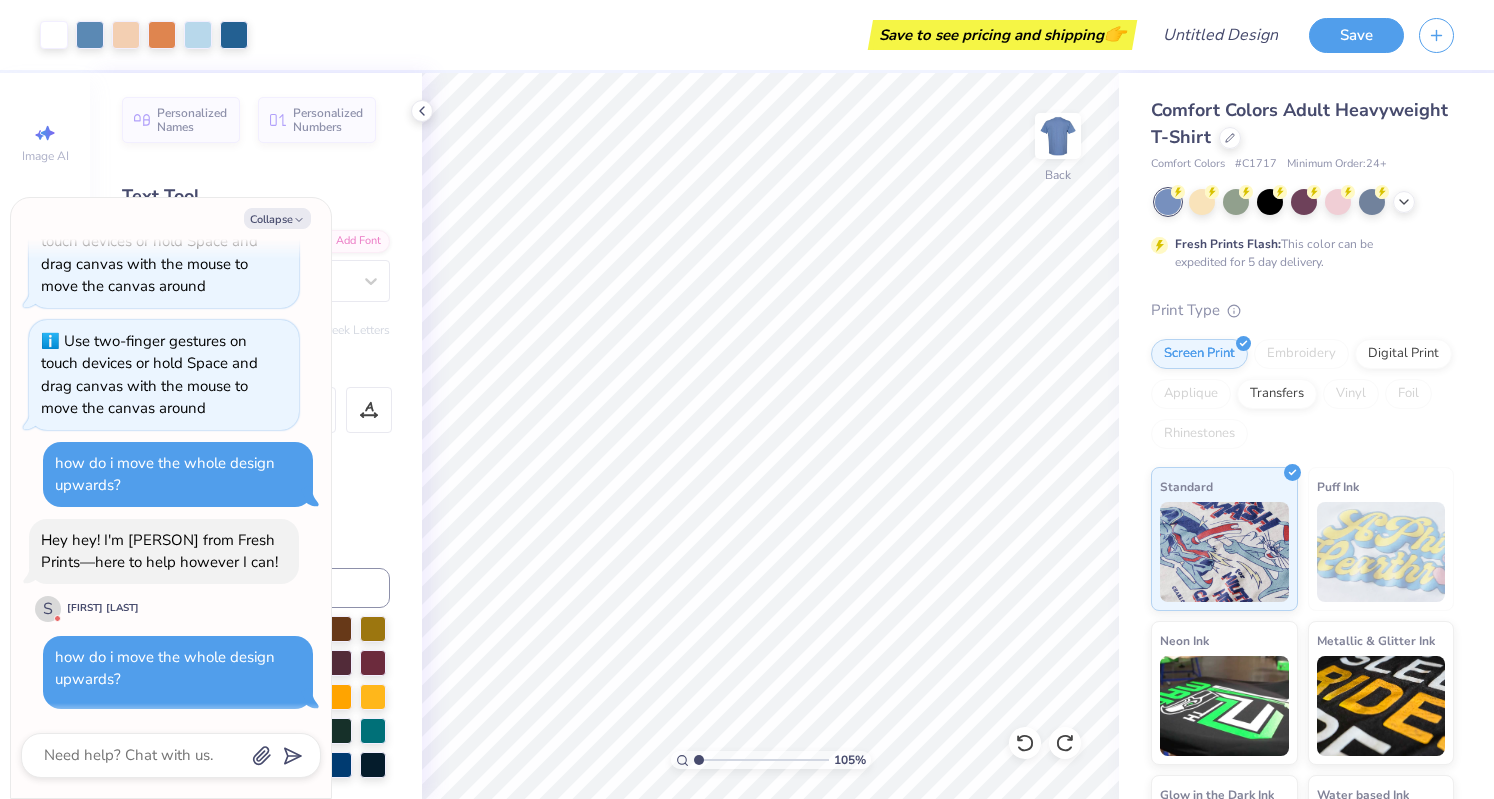 scroll, scrollTop: 338, scrollLeft: 0, axis: vertical 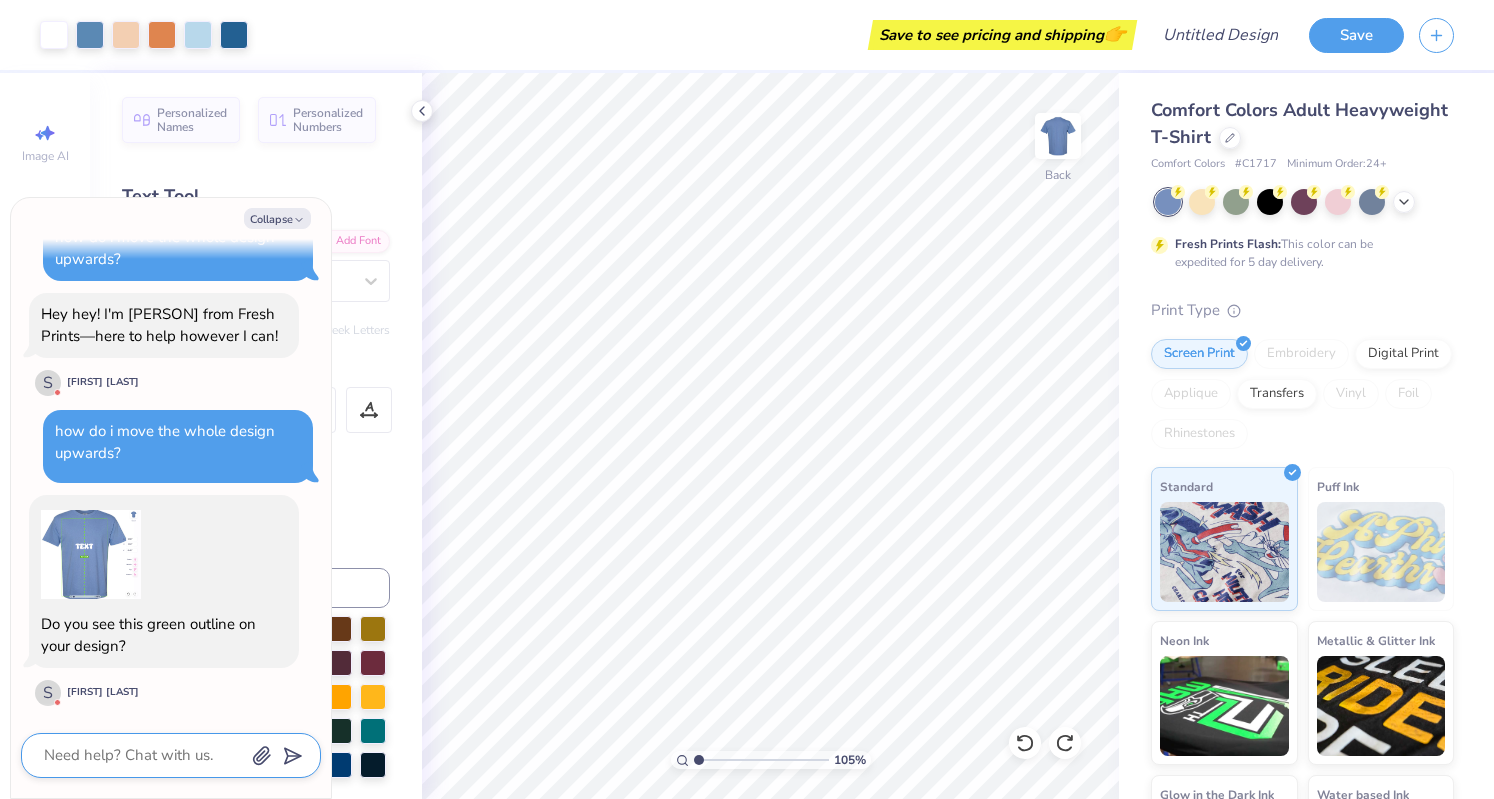 click at bounding box center [143, 755] 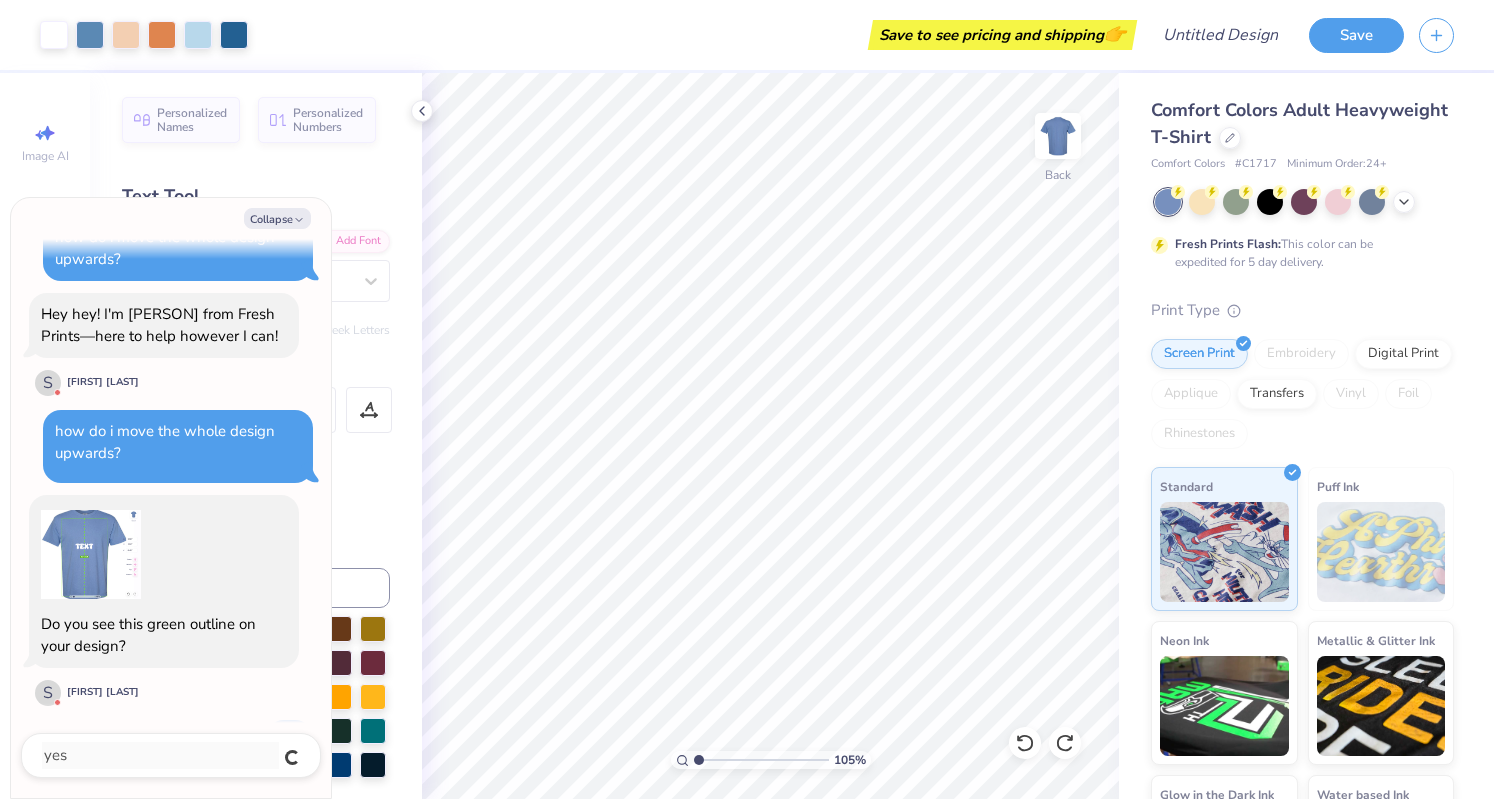 scroll, scrollTop: 392, scrollLeft: 0, axis: vertical 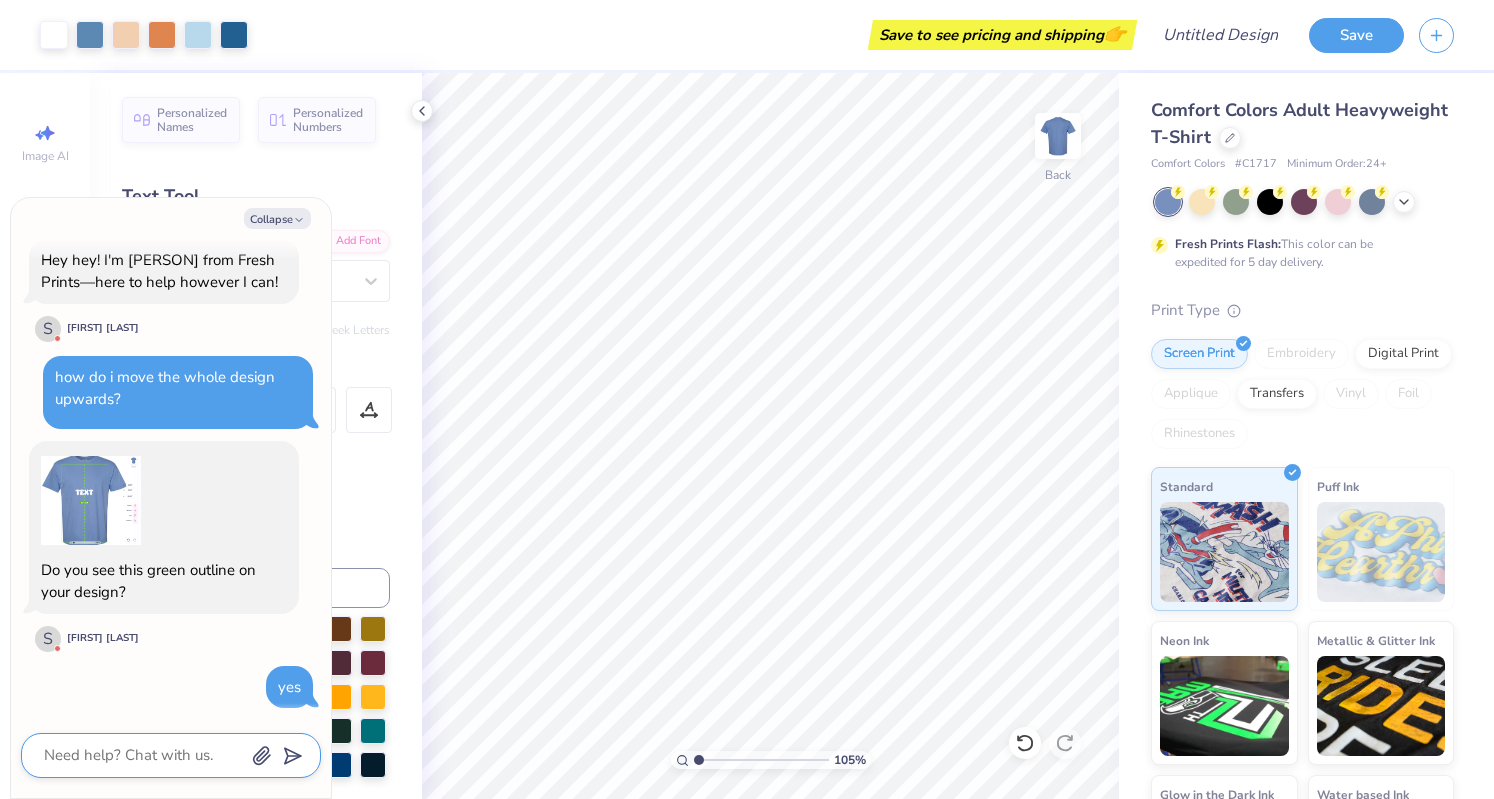 click at bounding box center [143, 755] 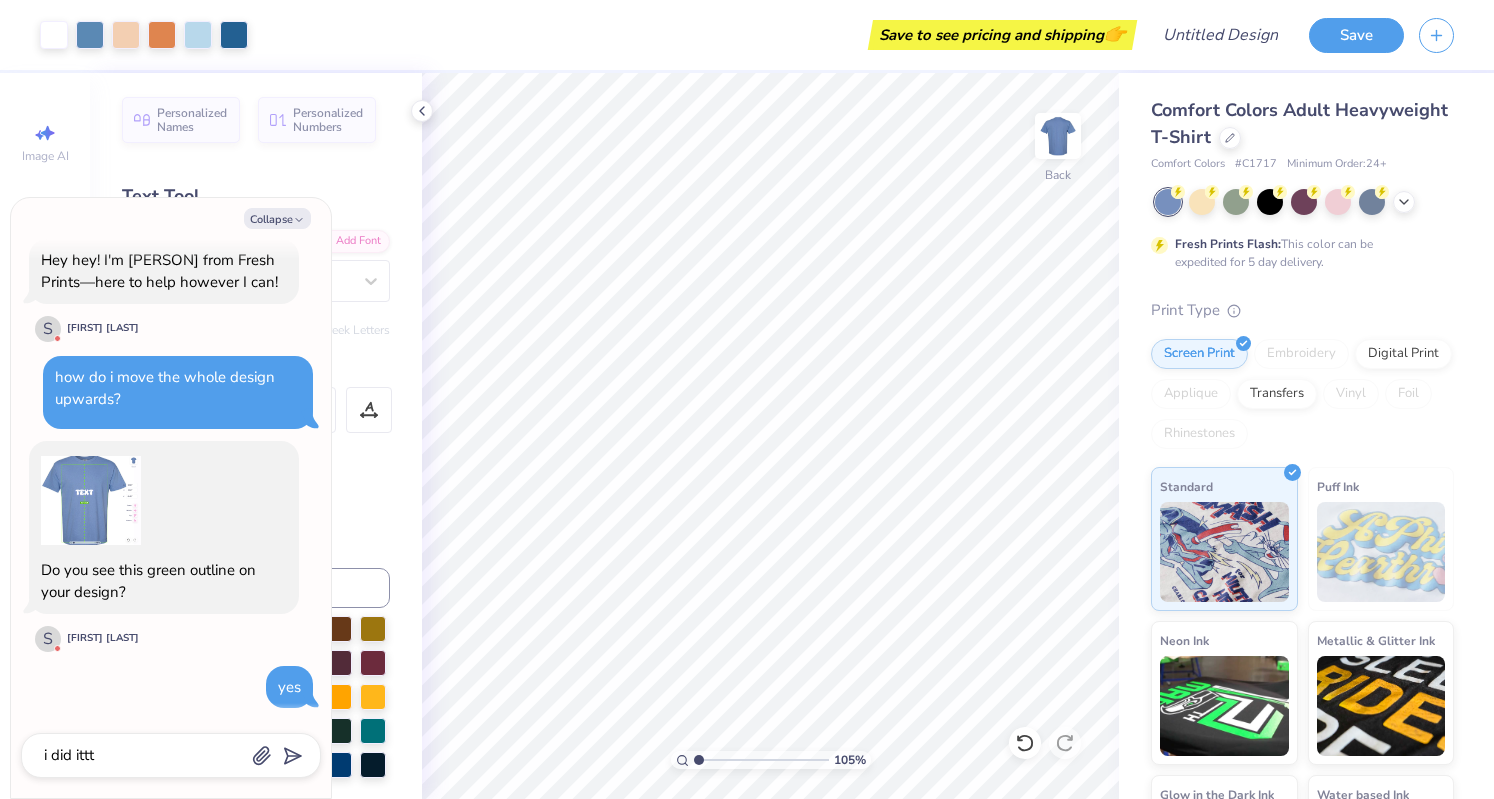scroll, scrollTop: 446, scrollLeft: 0, axis: vertical 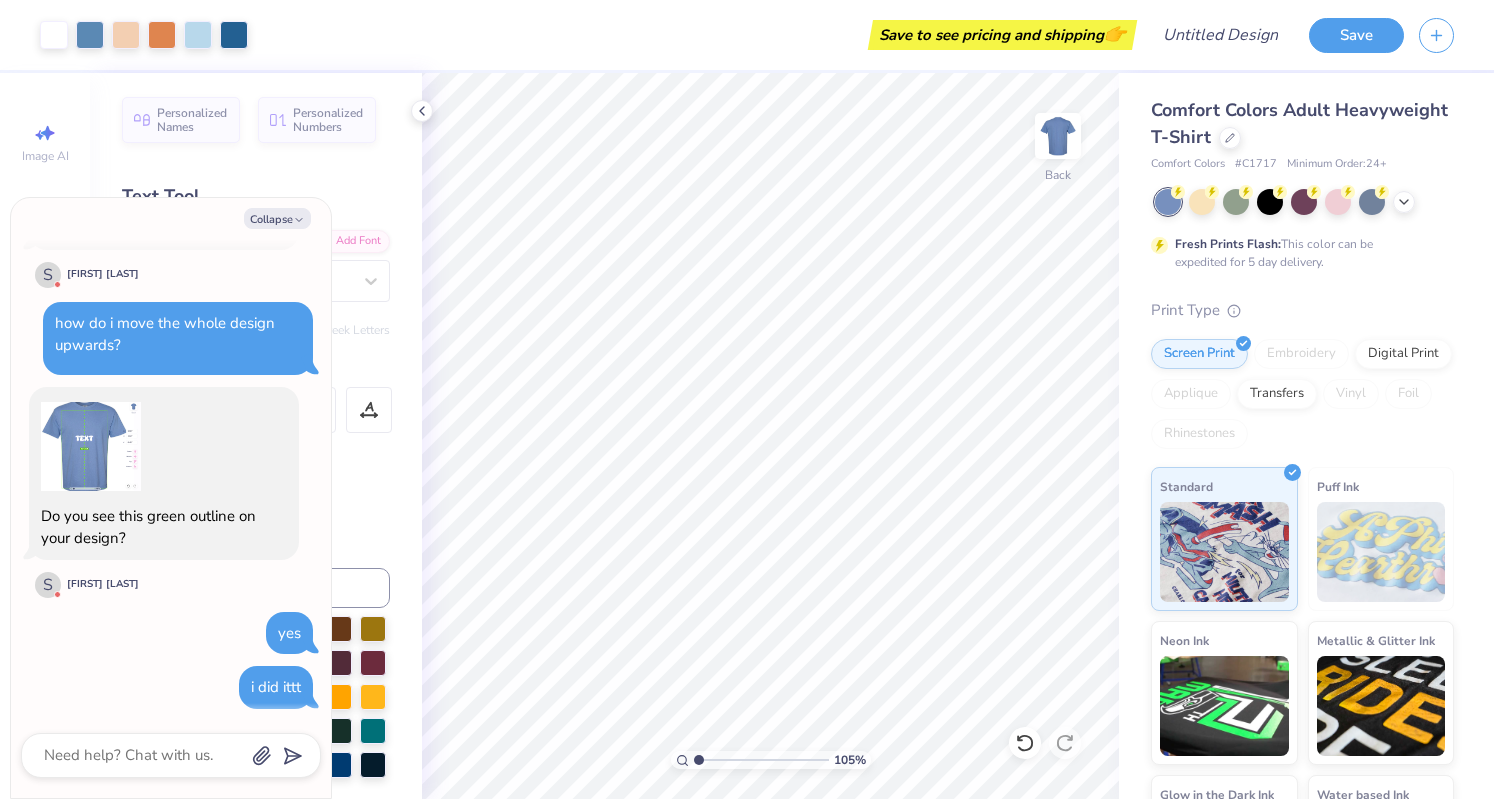 click at bounding box center (171, 755) 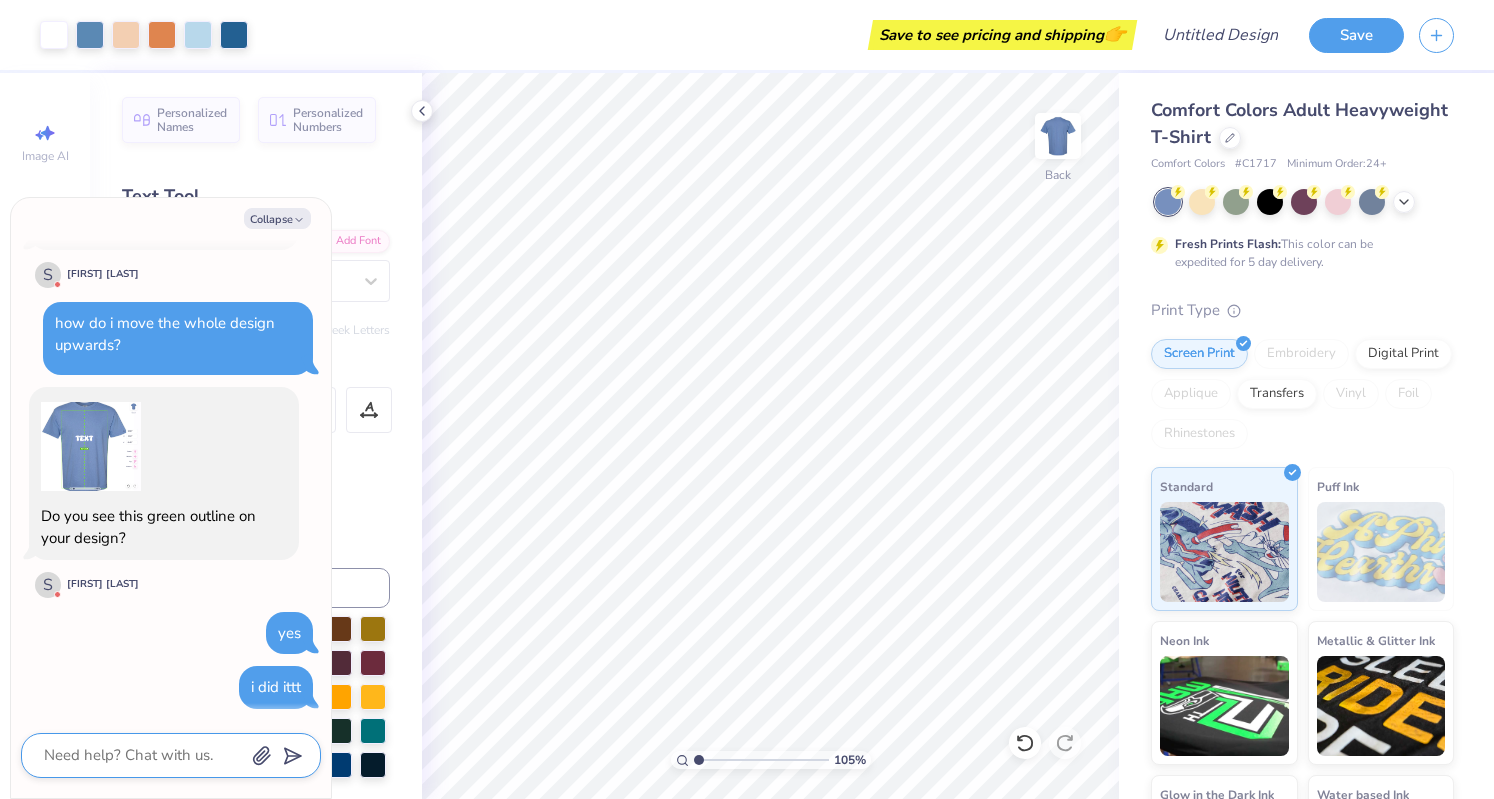 click at bounding box center [143, 755] 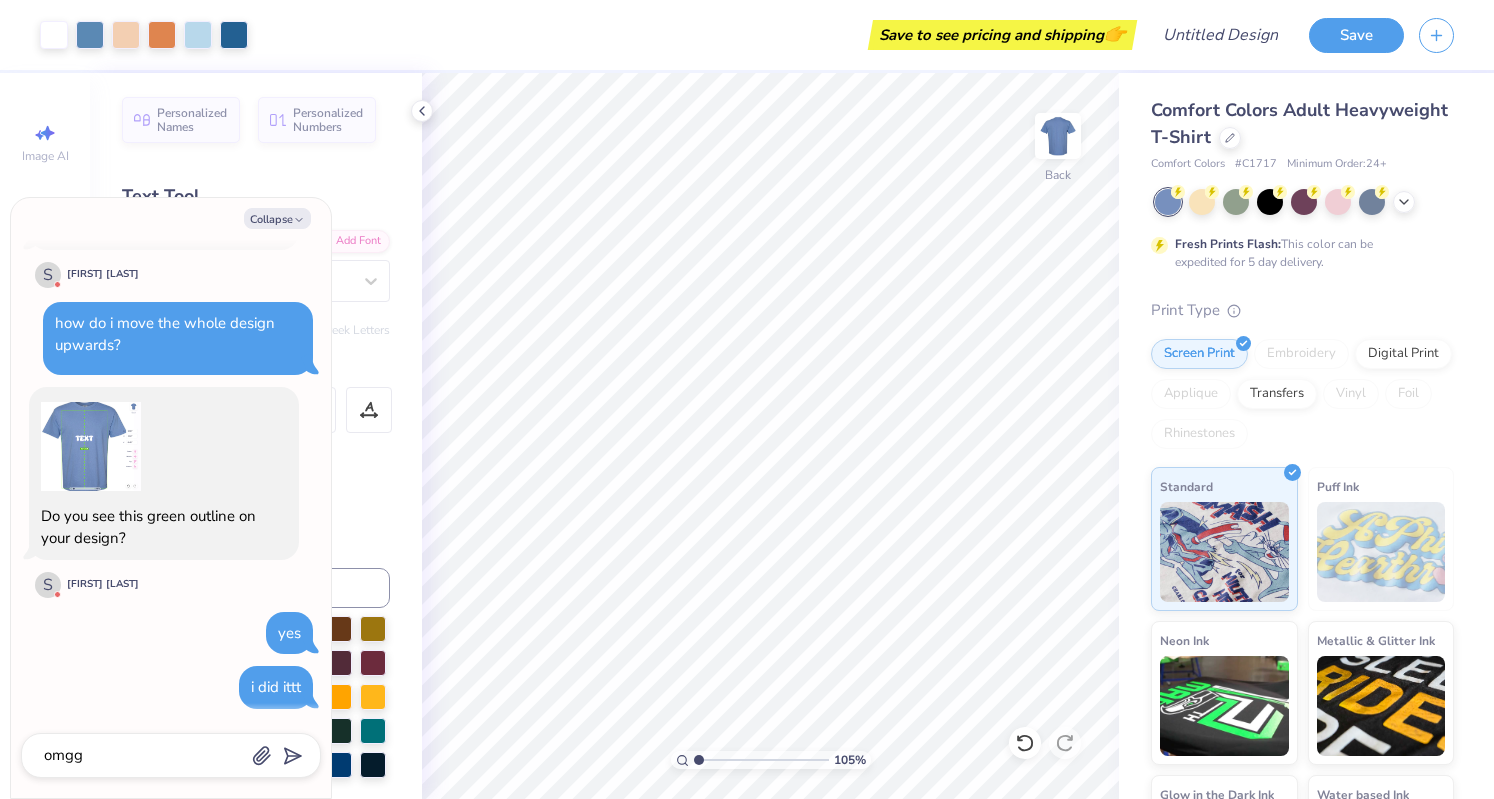 scroll, scrollTop: 501, scrollLeft: 0, axis: vertical 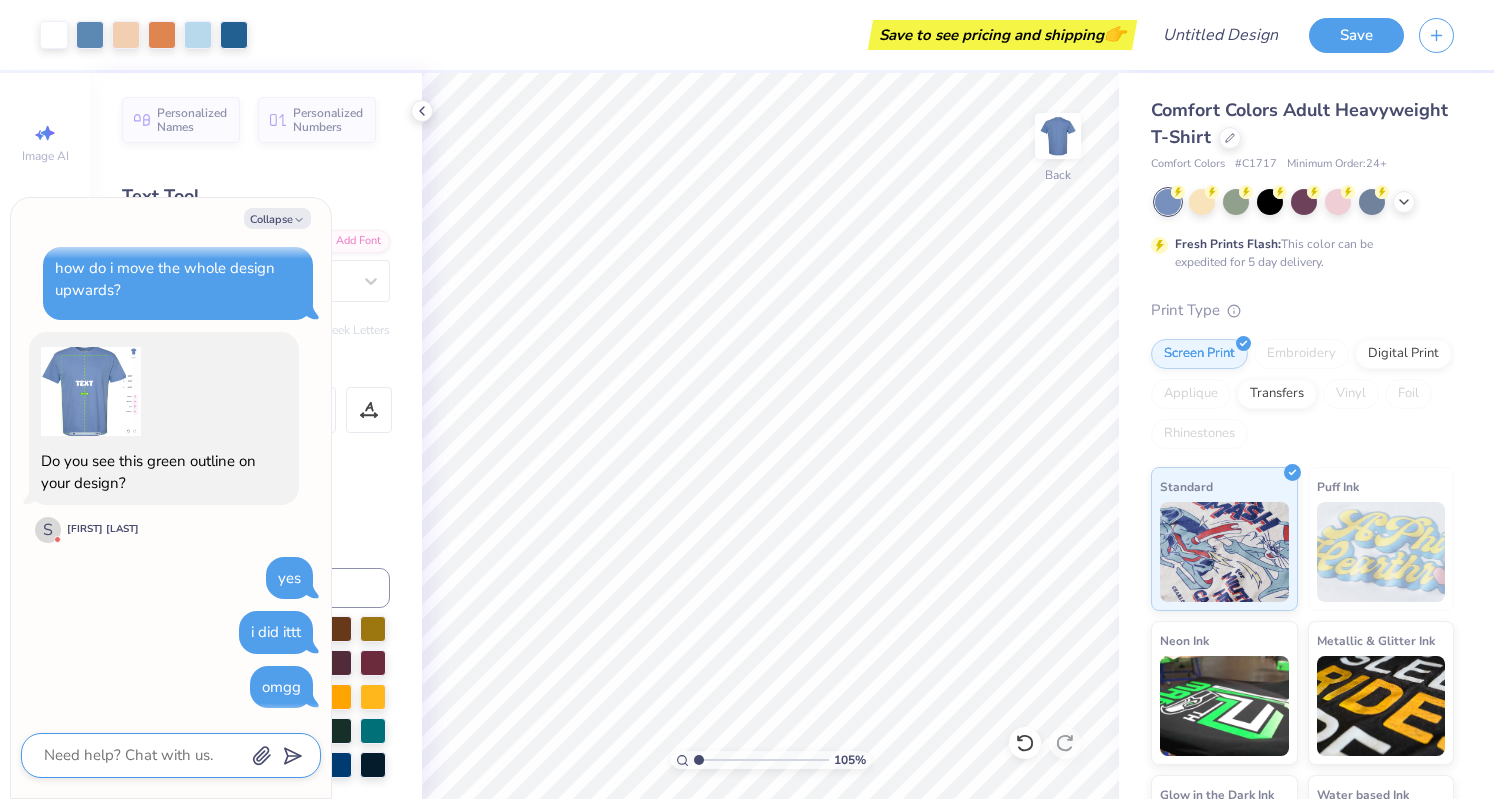 click at bounding box center [143, 755] 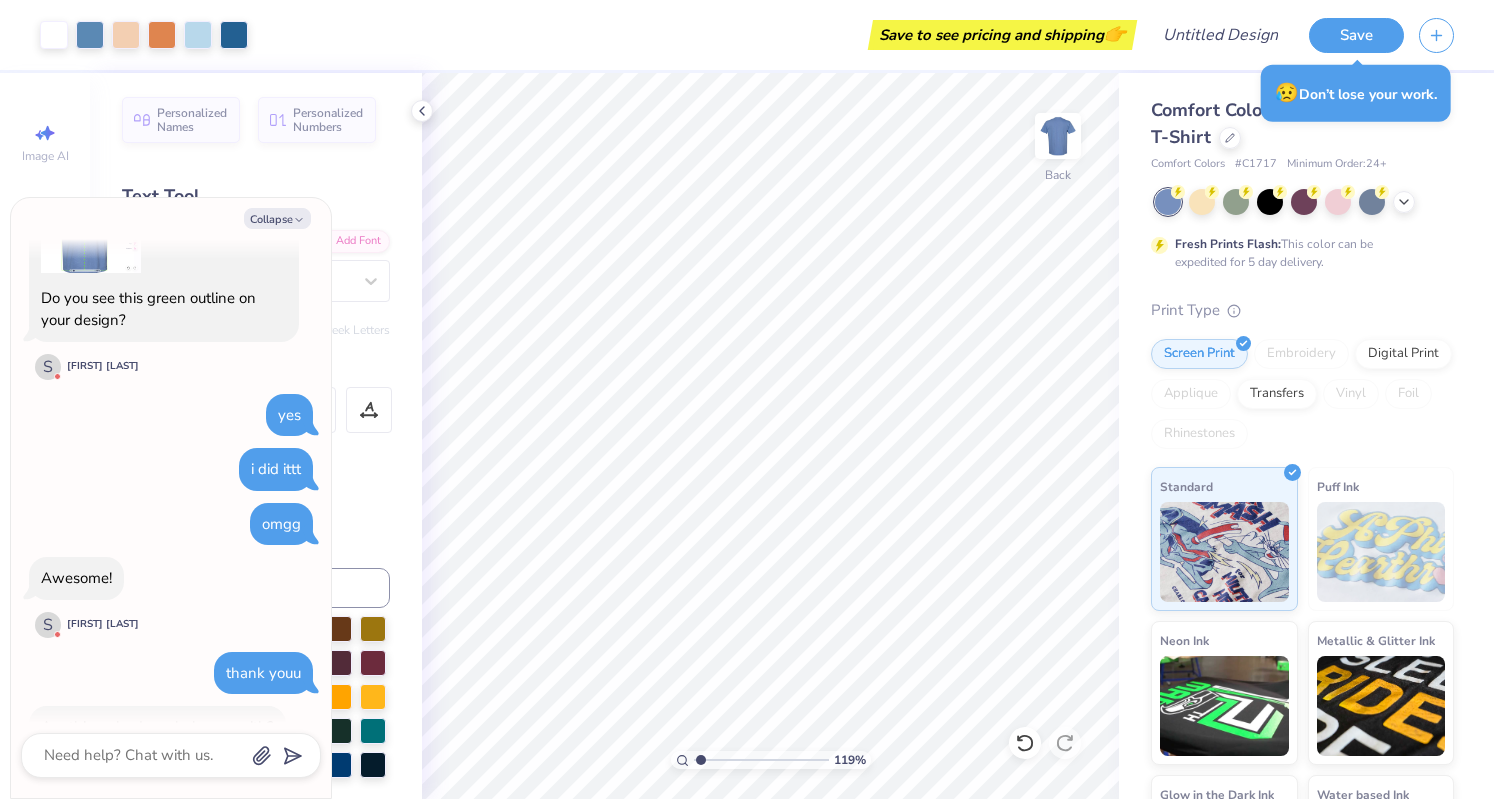 scroll, scrollTop: 744, scrollLeft: 0, axis: vertical 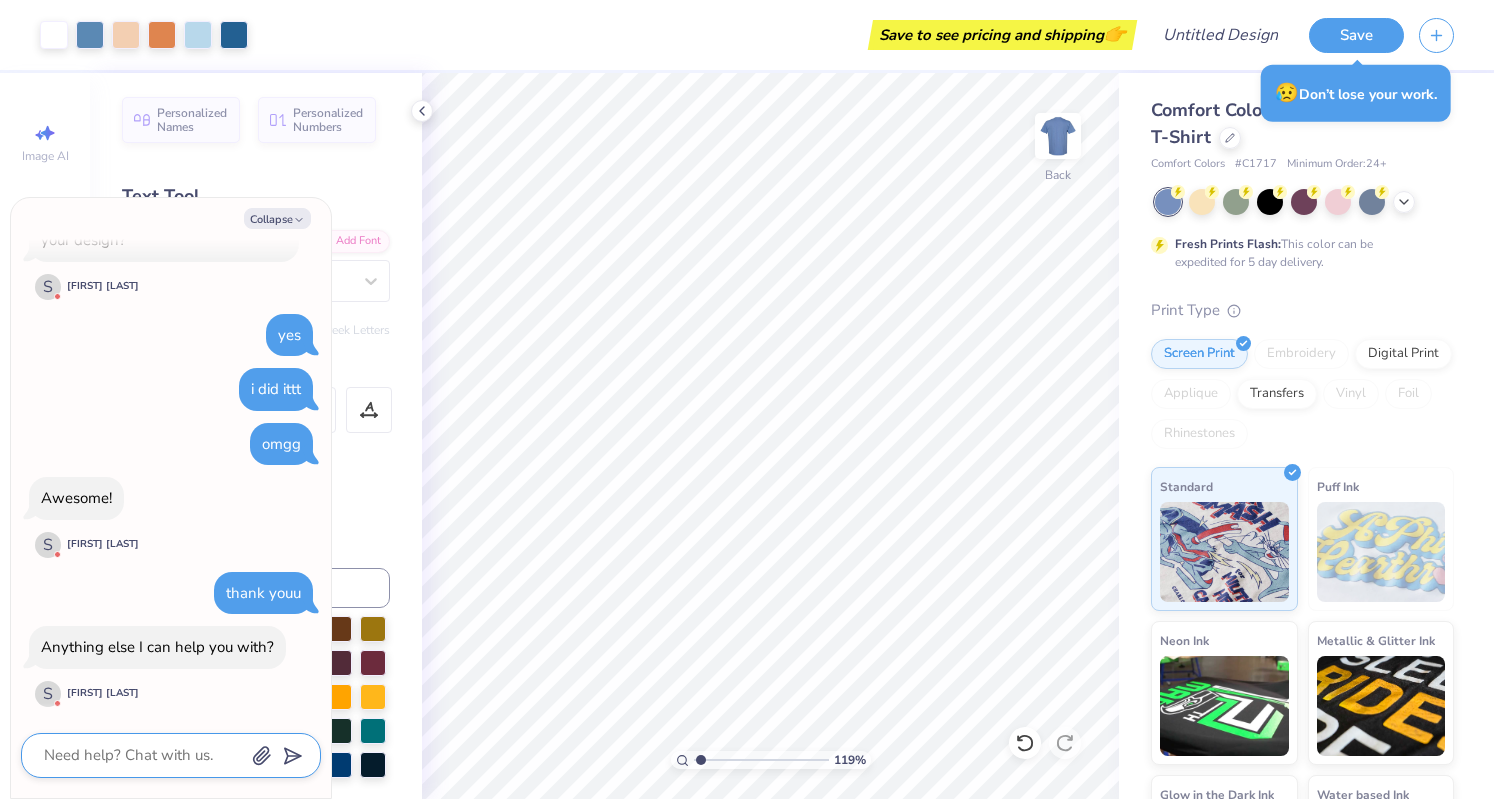 click at bounding box center (143, 755) 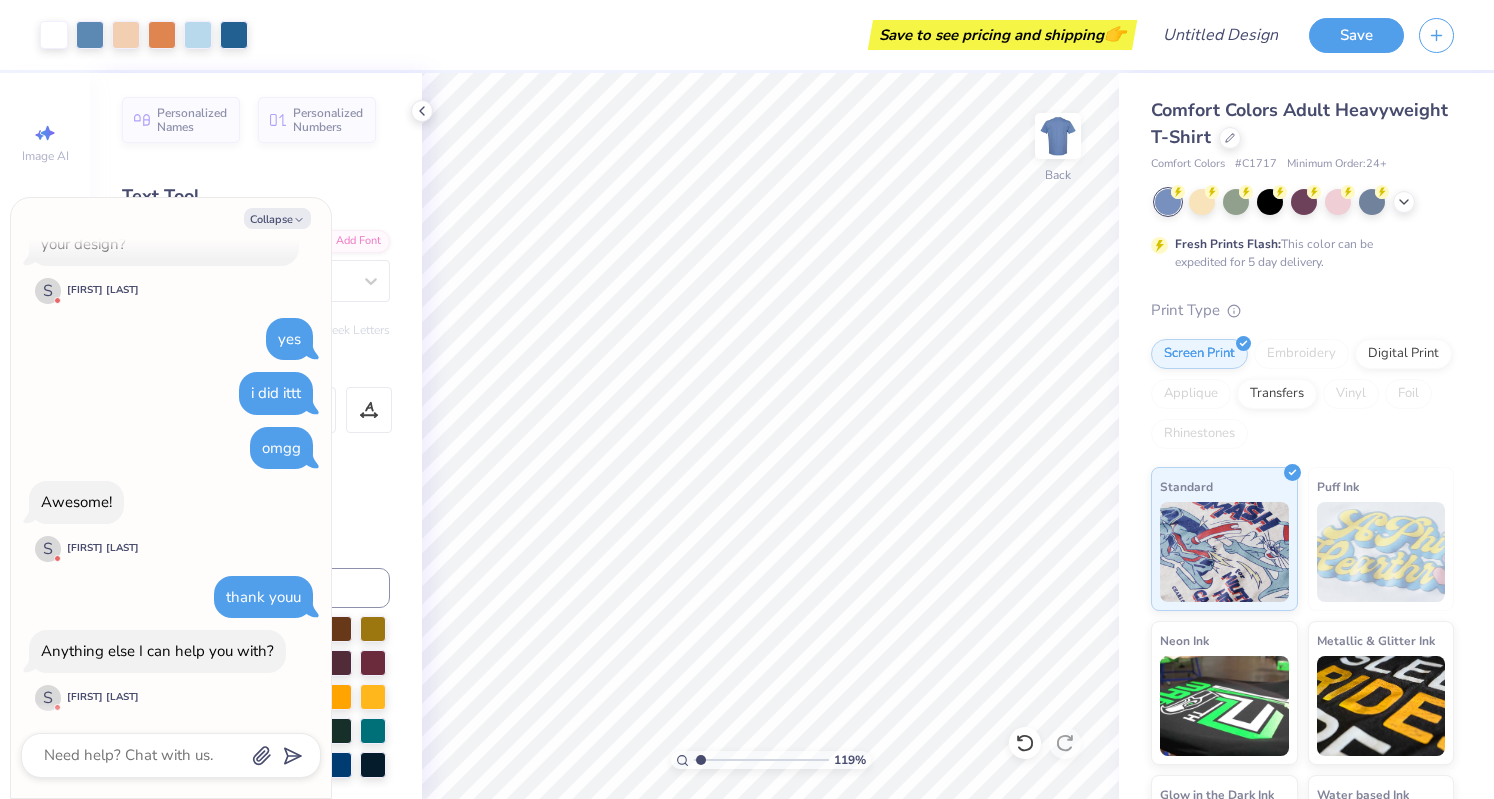scroll, scrollTop: 799, scrollLeft: 0, axis: vertical 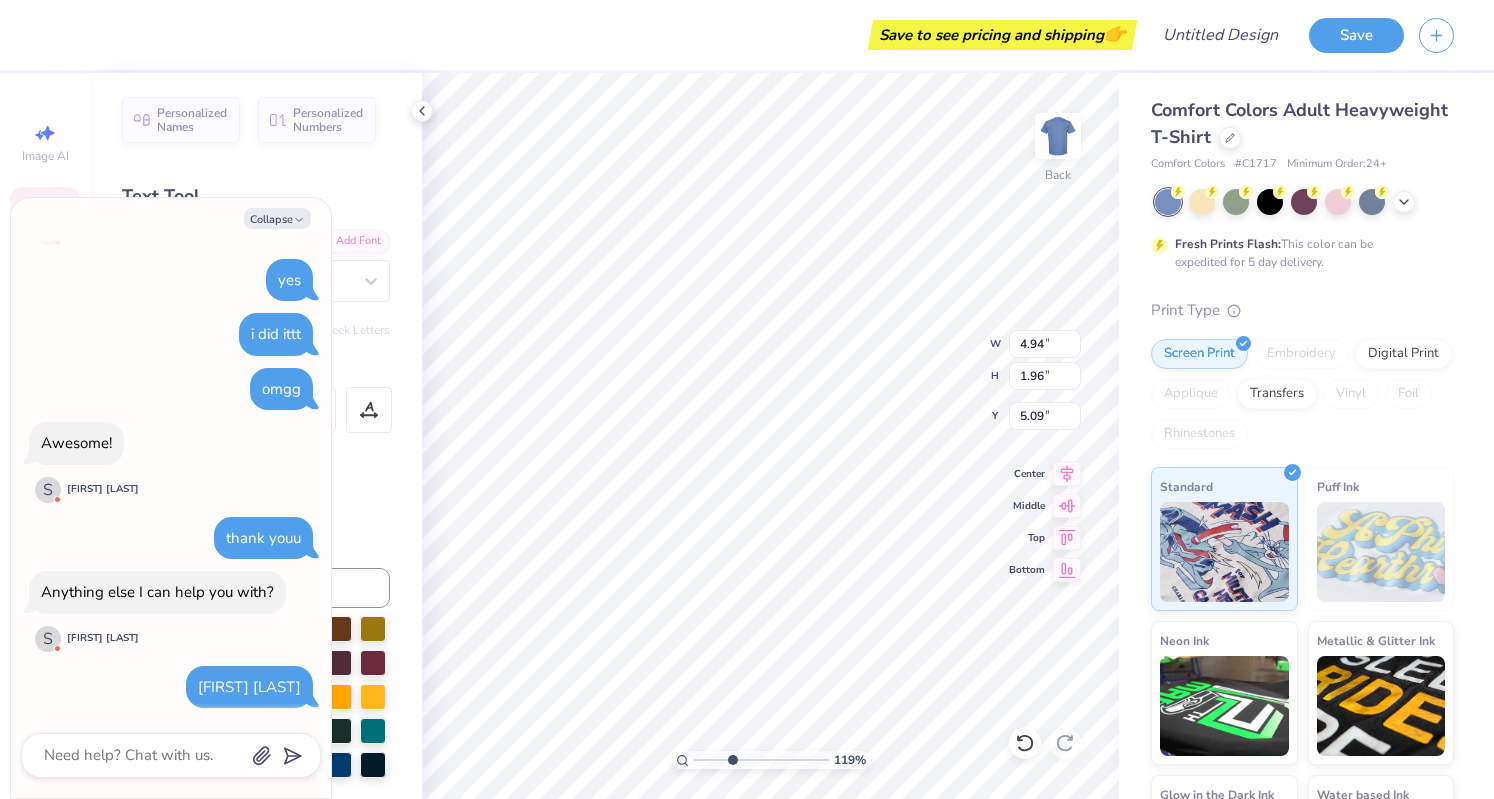 click at bounding box center [761, 760] 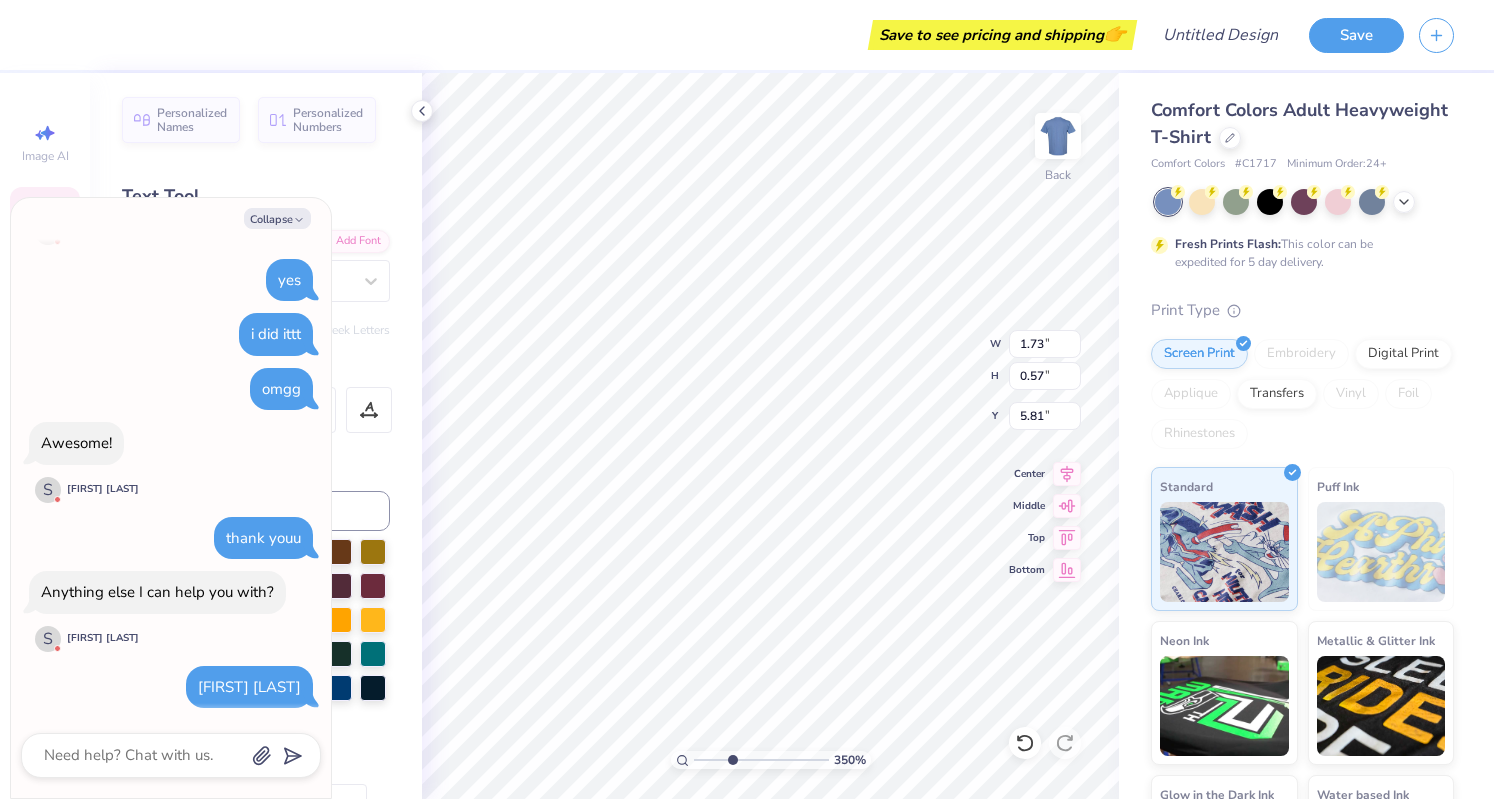 scroll, scrollTop: 17, scrollLeft: 2, axis: both 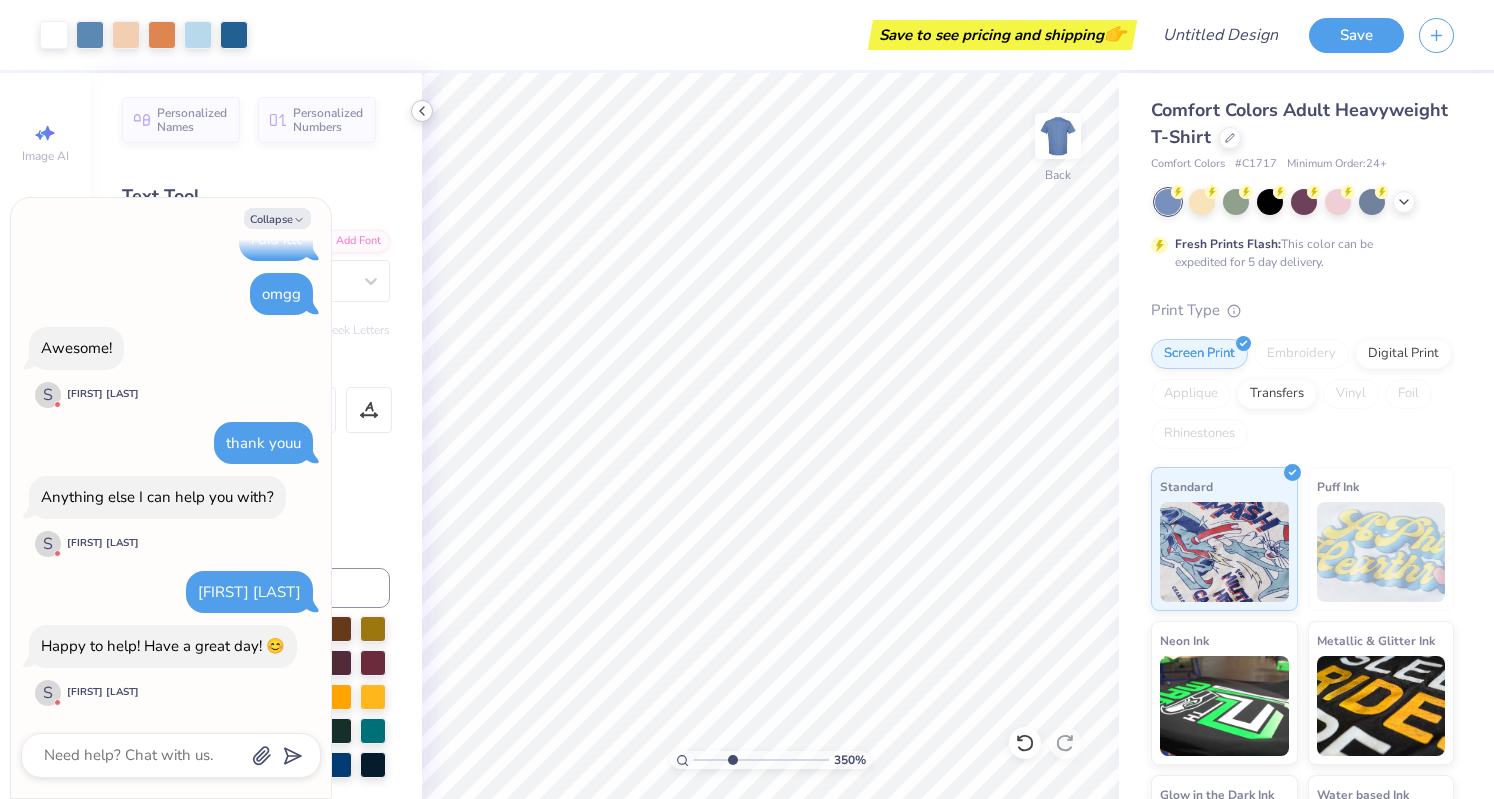 click 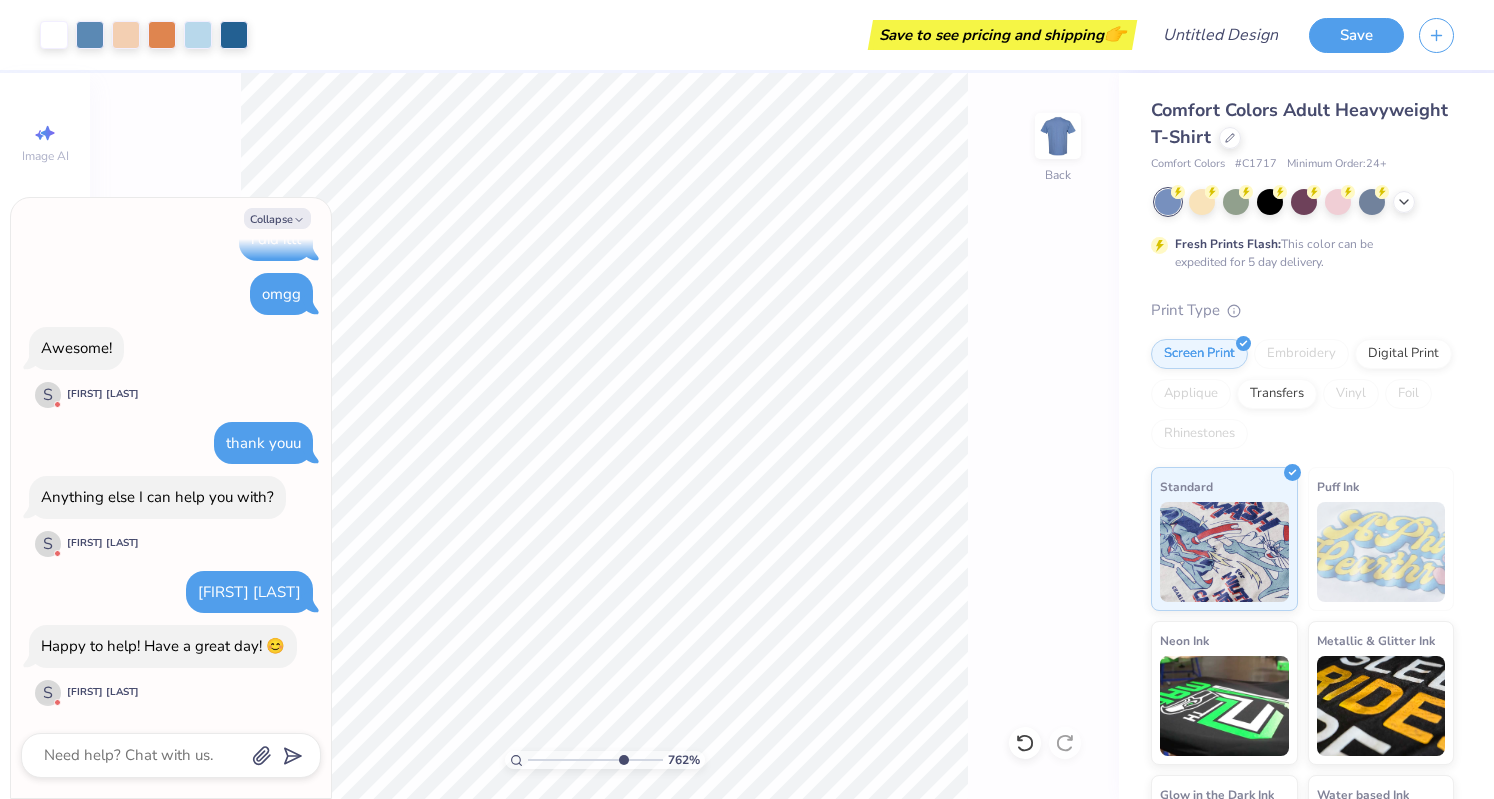 click at bounding box center [595, 760] 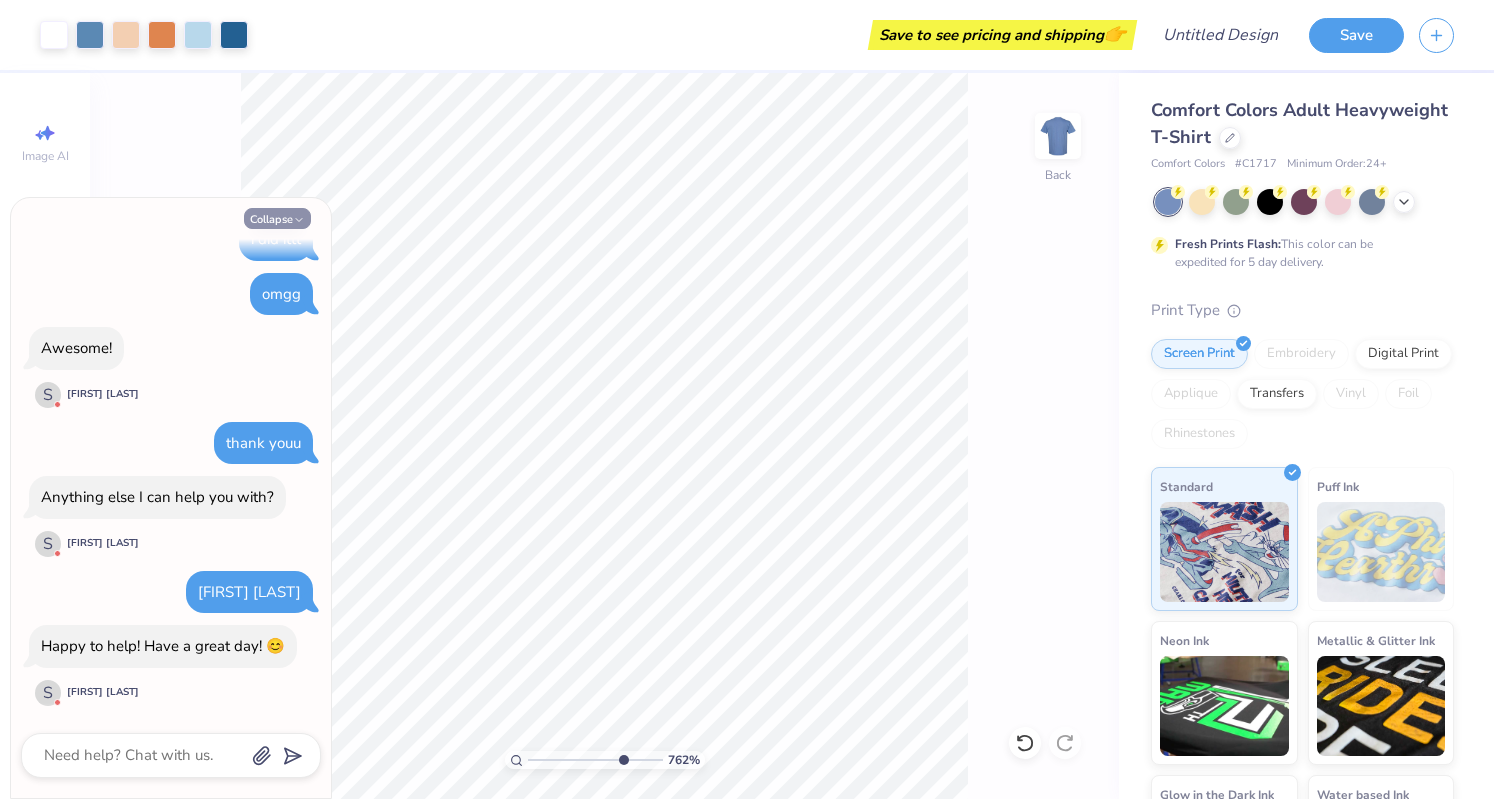 click on "Collapse" at bounding box center [277, 218] 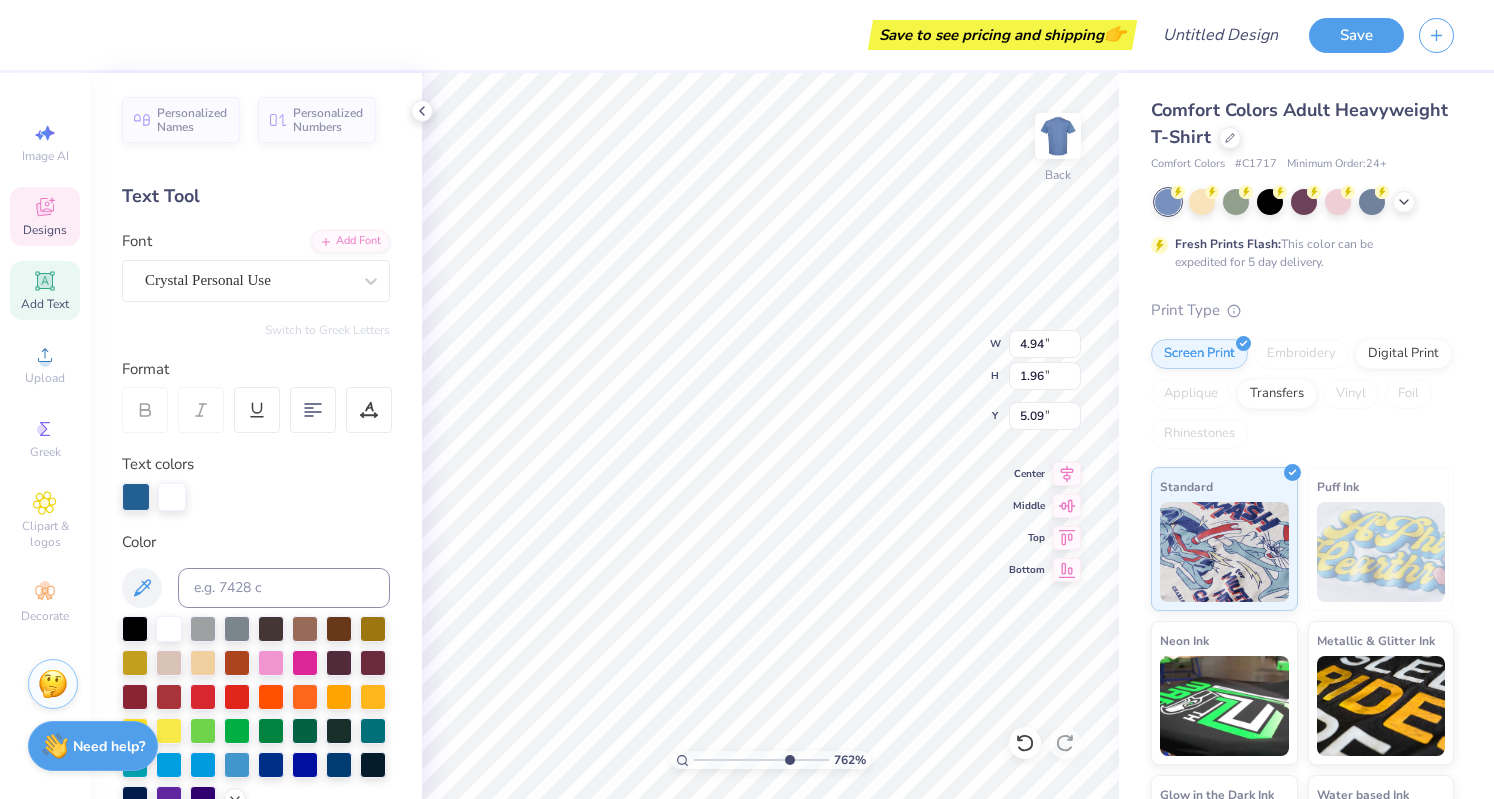 scroll, scrollTop: 17, scrollLeft: 2, axis: both 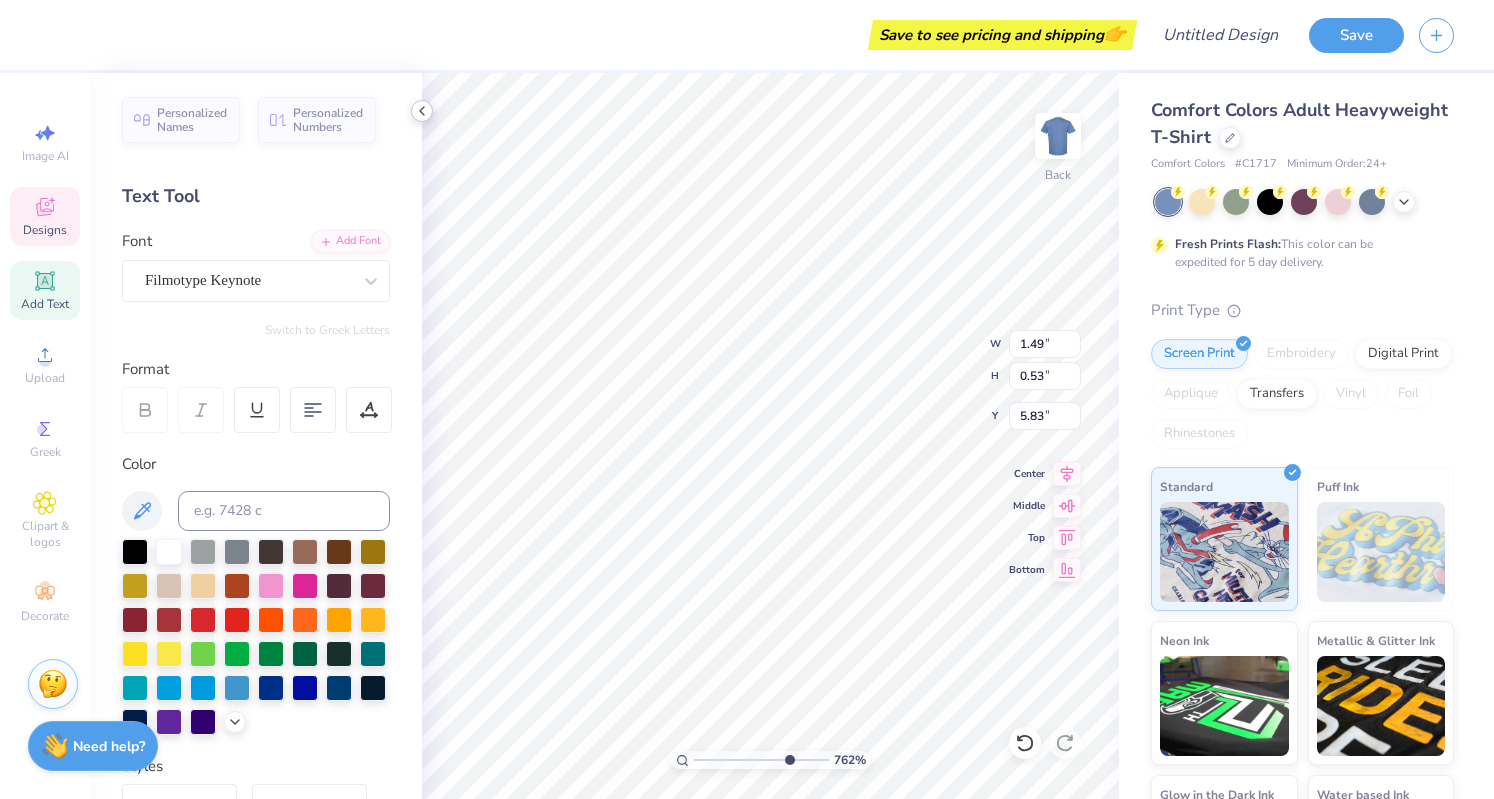 click 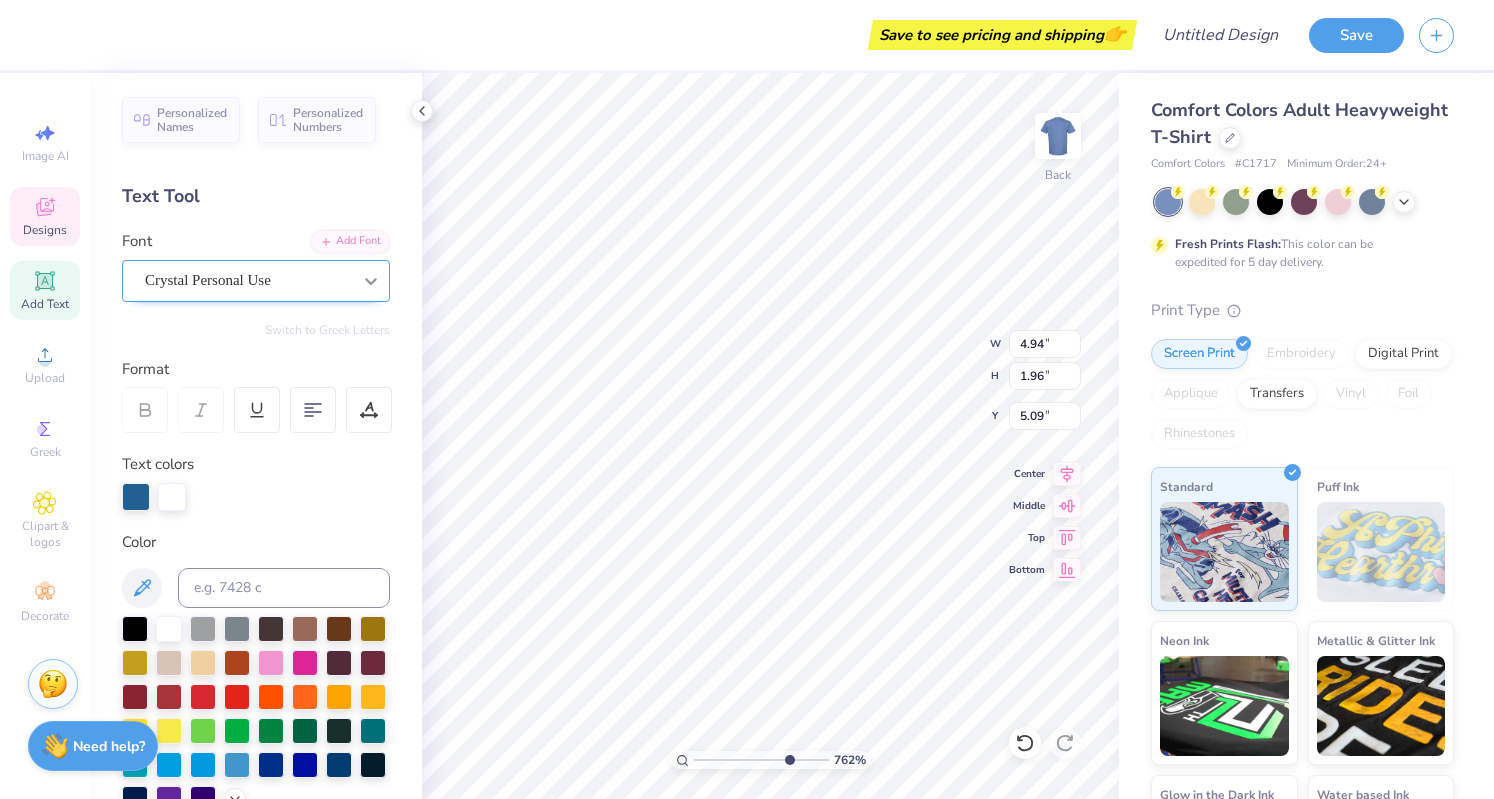 click on "Save to see pricing and shipping  👉 Design Title Save Image AI Designs Add Text Upload Greek Clipart & logos Decorate Personalized Names Personalized Numbers Text Tool  Add Font Font Crystal Personal Use Switch to Greek Letters Format Text colors Color Styles Text Shape 762  % Back W 4.94 4.94 " H 1.96 1.96 " Y 5.09 5.09 " Center Middle Top Bottom Comfort Colors Adult Heavyweight T-Shirt Comfort Colors # C1717 Minimum Order:  24 +   Fresh Prints Flash:  This color can be expedited for 5 day delivery. Print Type Screen Print Embroidery Digital Print Applique Transfers Vinyl Foil Rhinestones Standard Puff Ink Neon Ink Metallic & Glitter Ink Glow in the Dark Ink Water based Ink Stuck?  Our Art team will finish your design for free. Need help?  Chat with us." at bounding box center (747, 399) 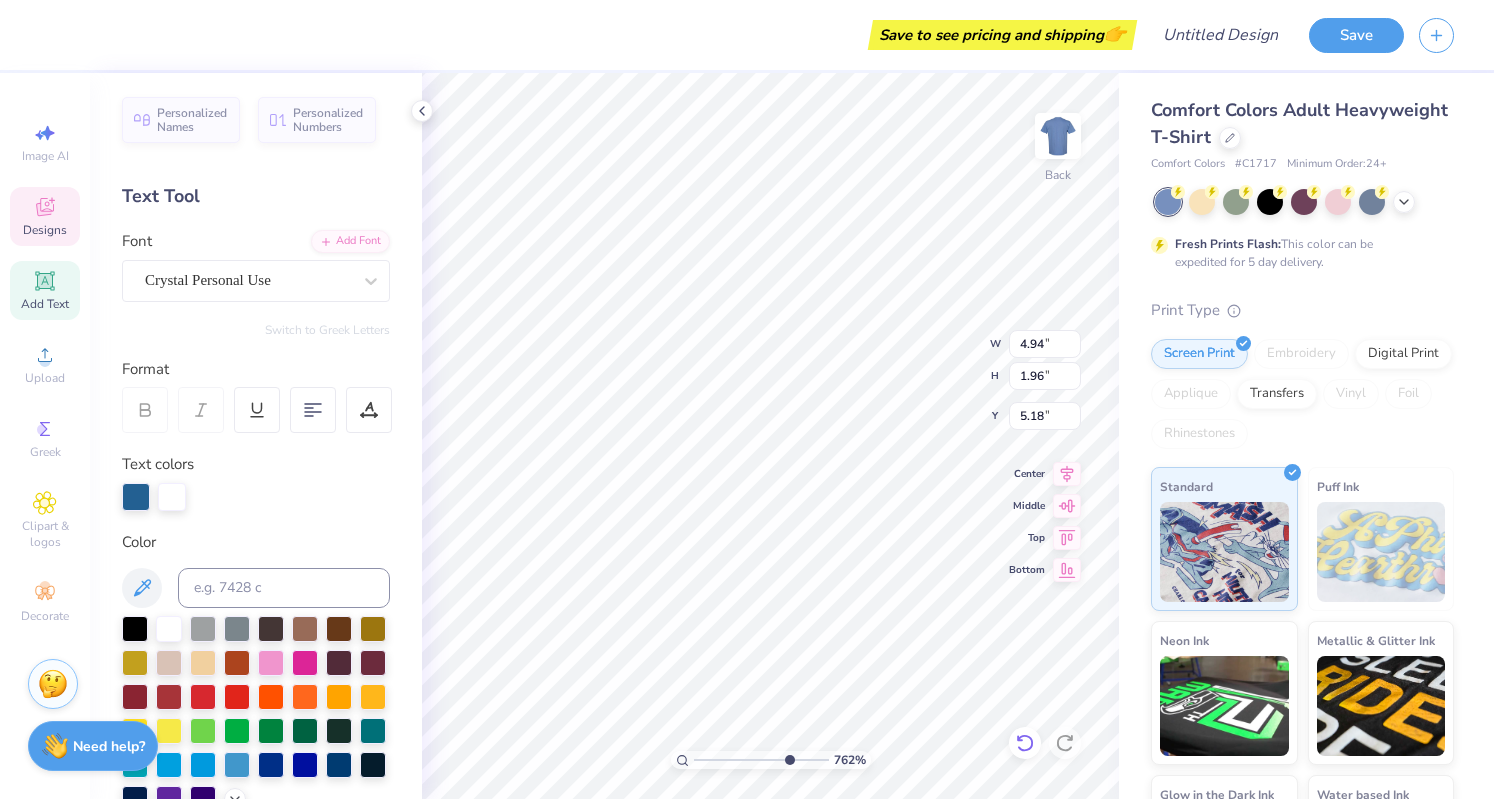 click at bounding box center [1025, 743] 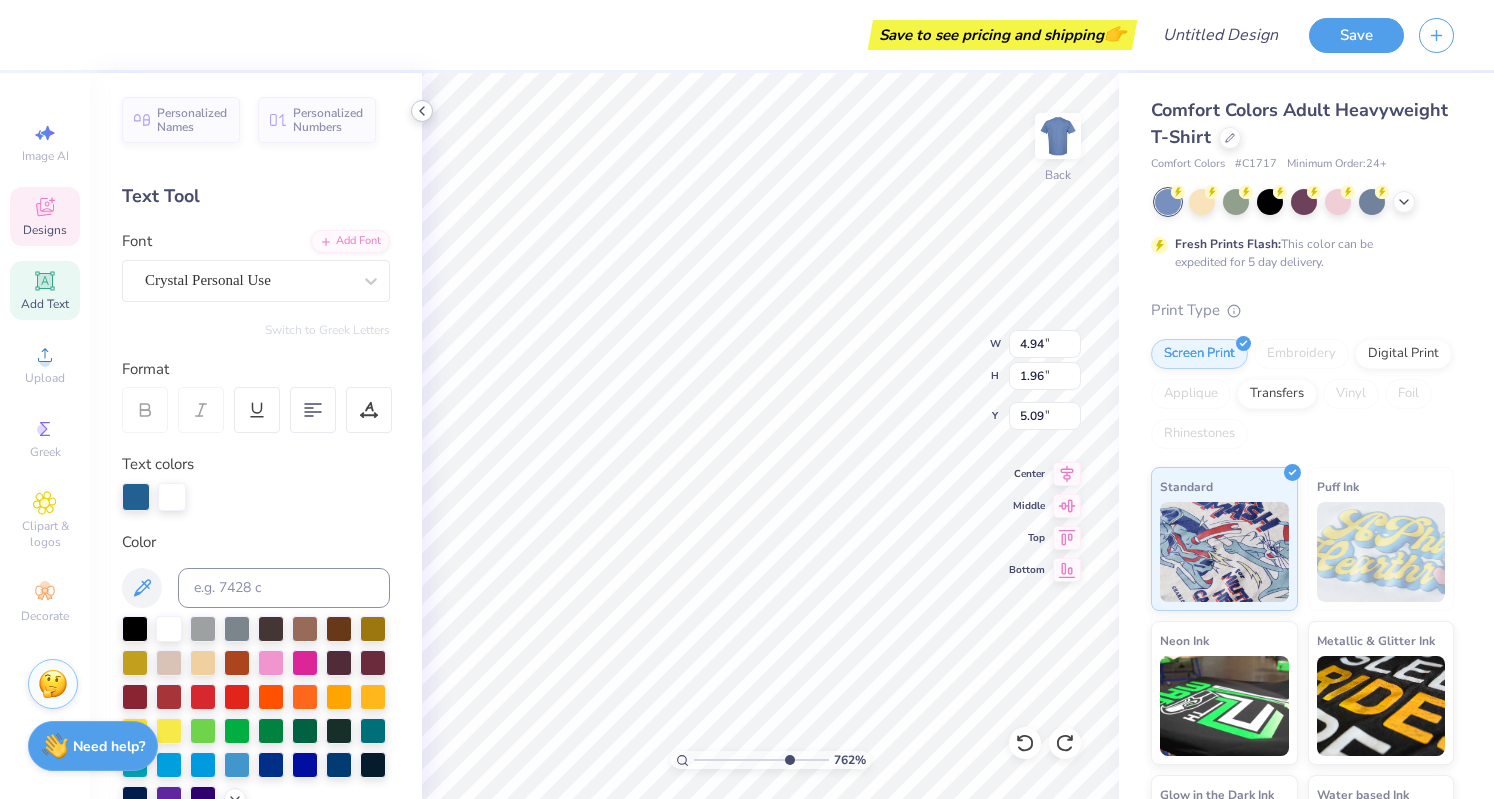 click 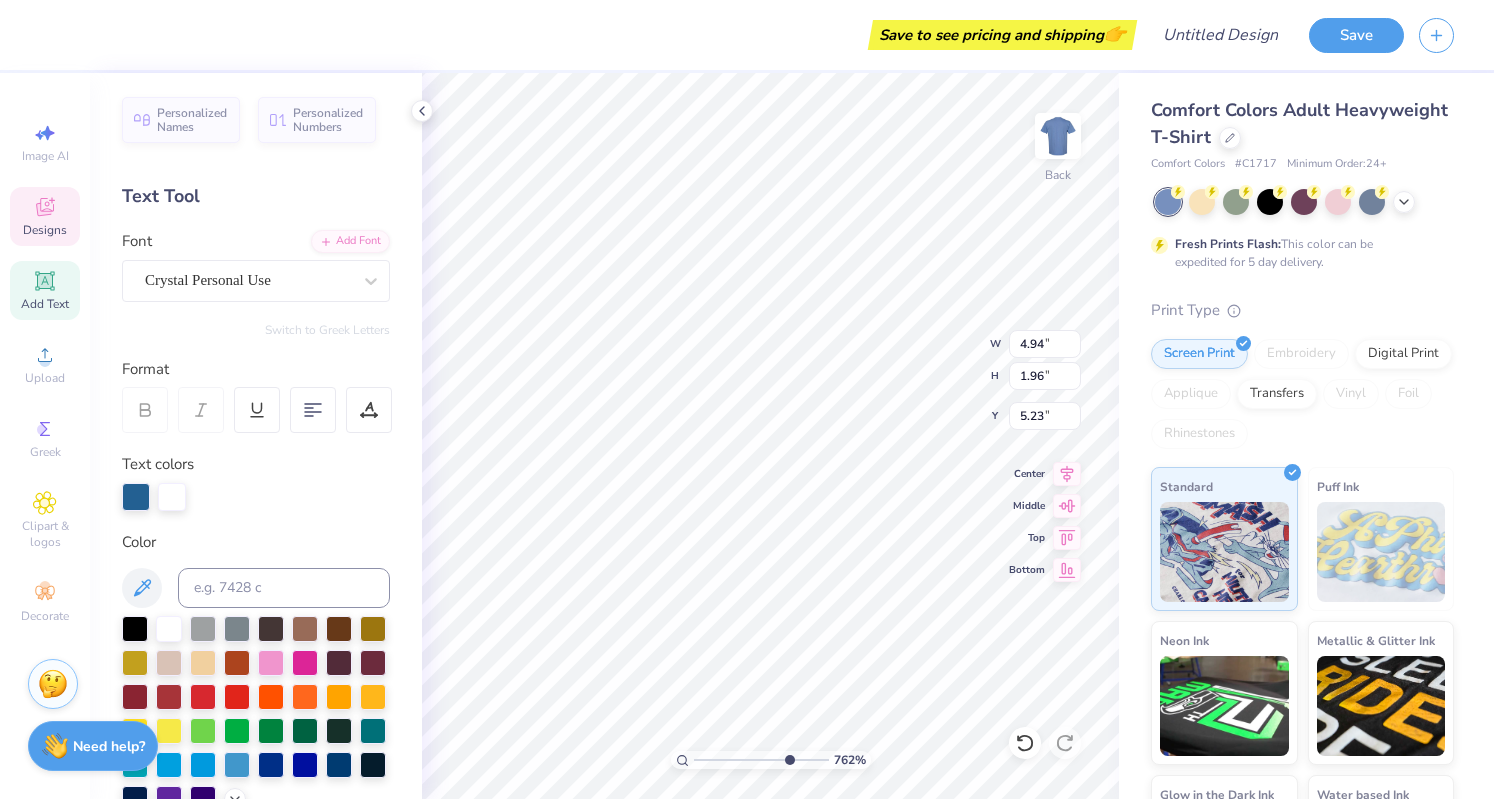 click 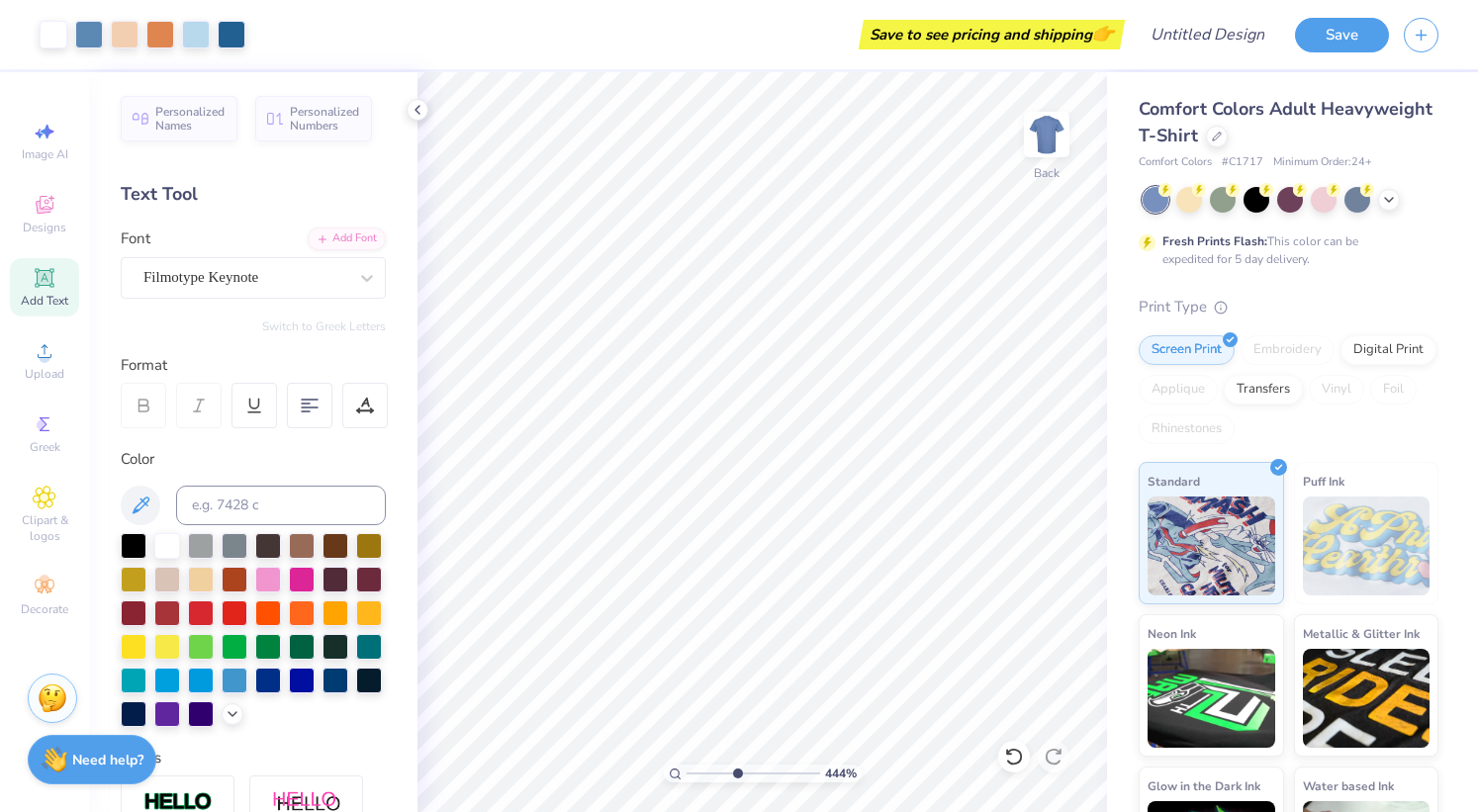 click at bounding box center (1014, 757) 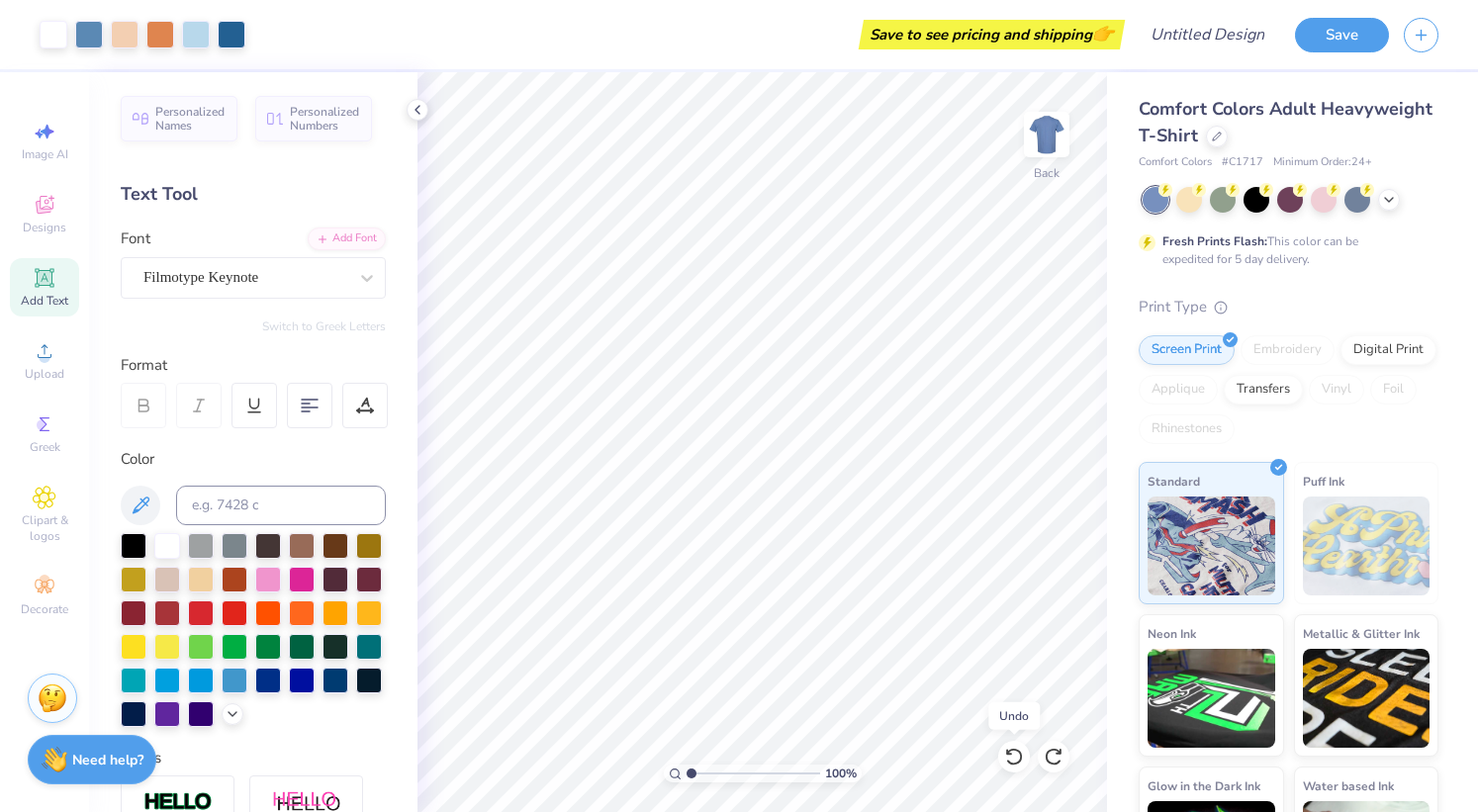 click at bounding box center [1054, 757] 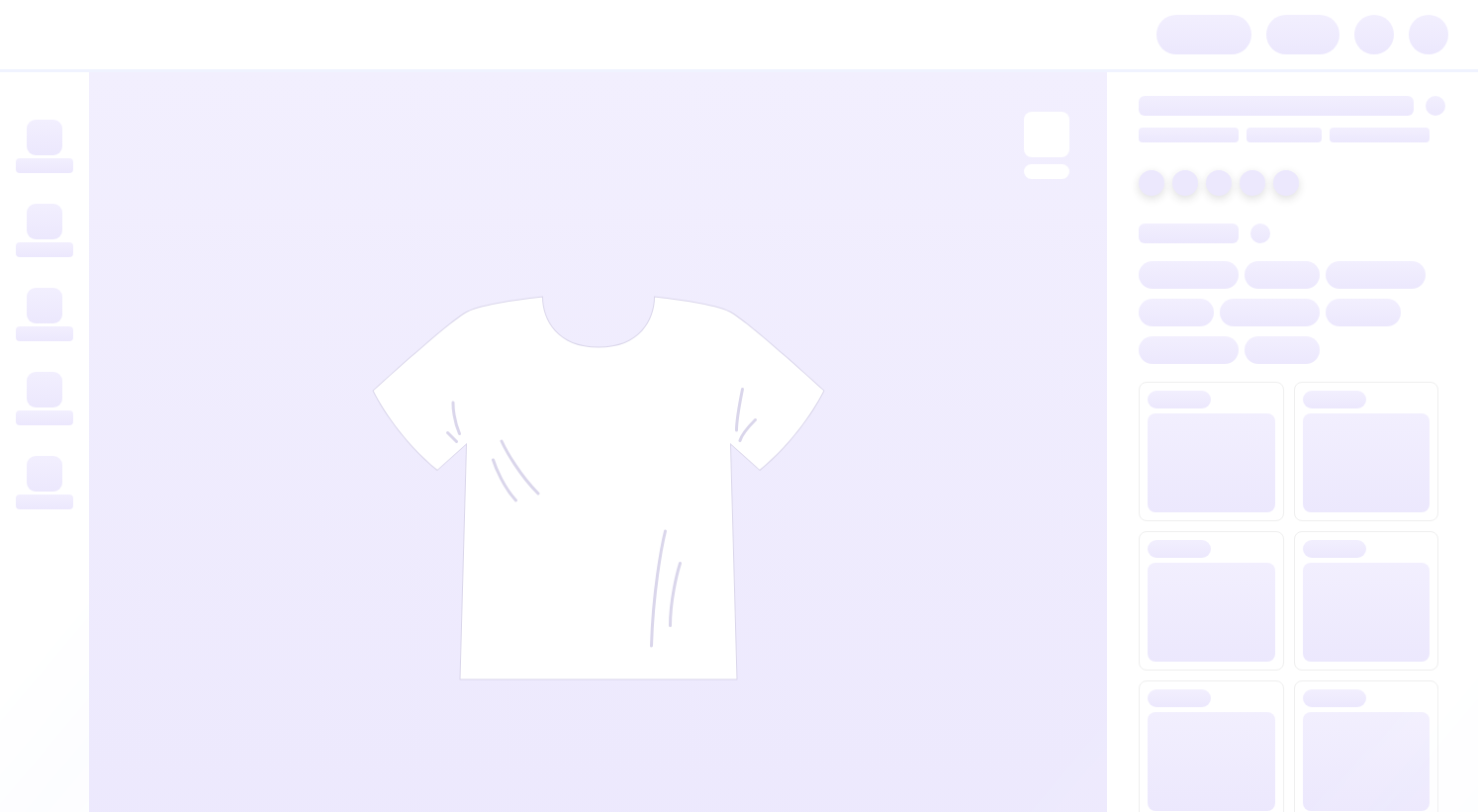 scroll, scrollTop: 0, scrollLeft: 0, axis: both 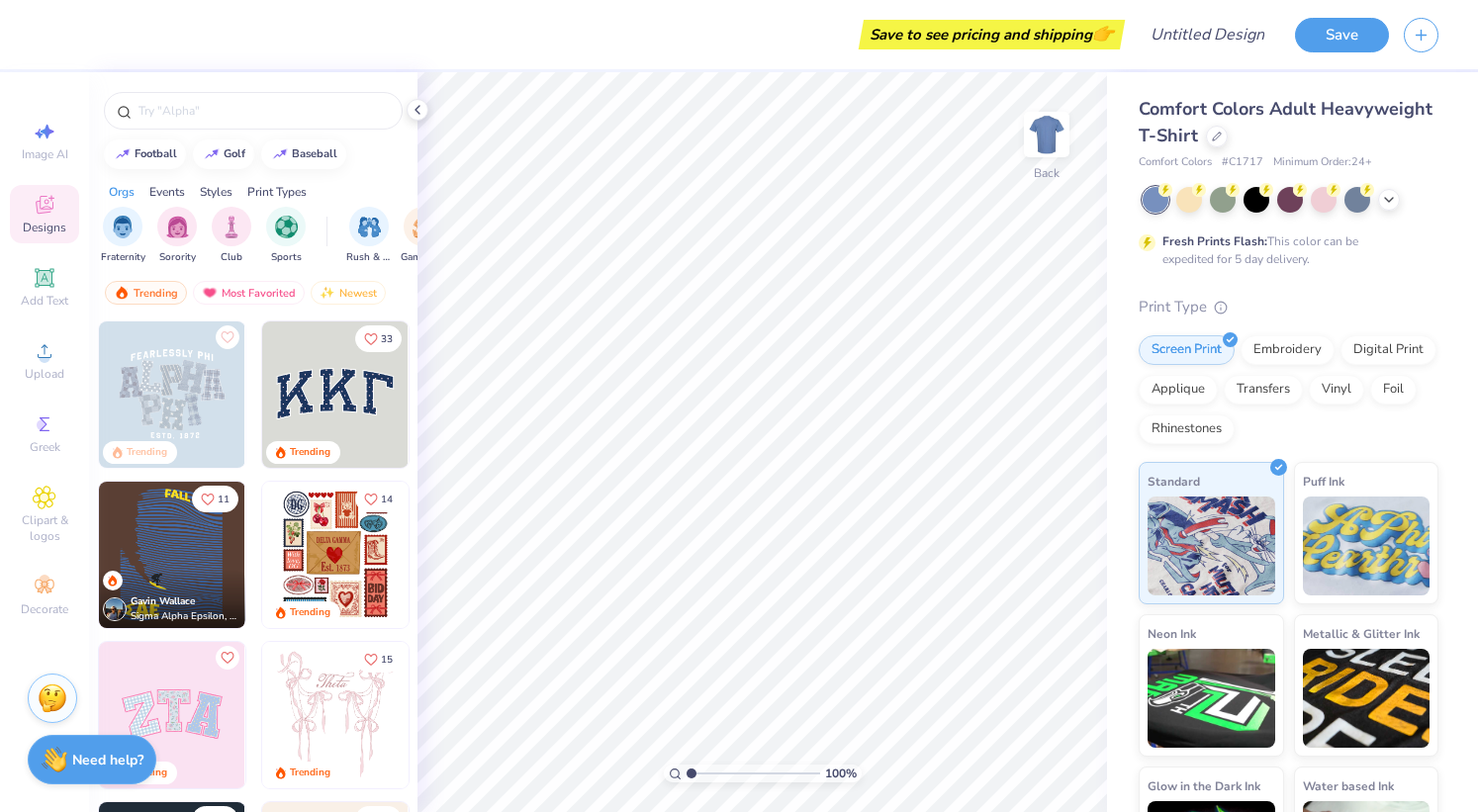 click at bounding box center [263, 111] 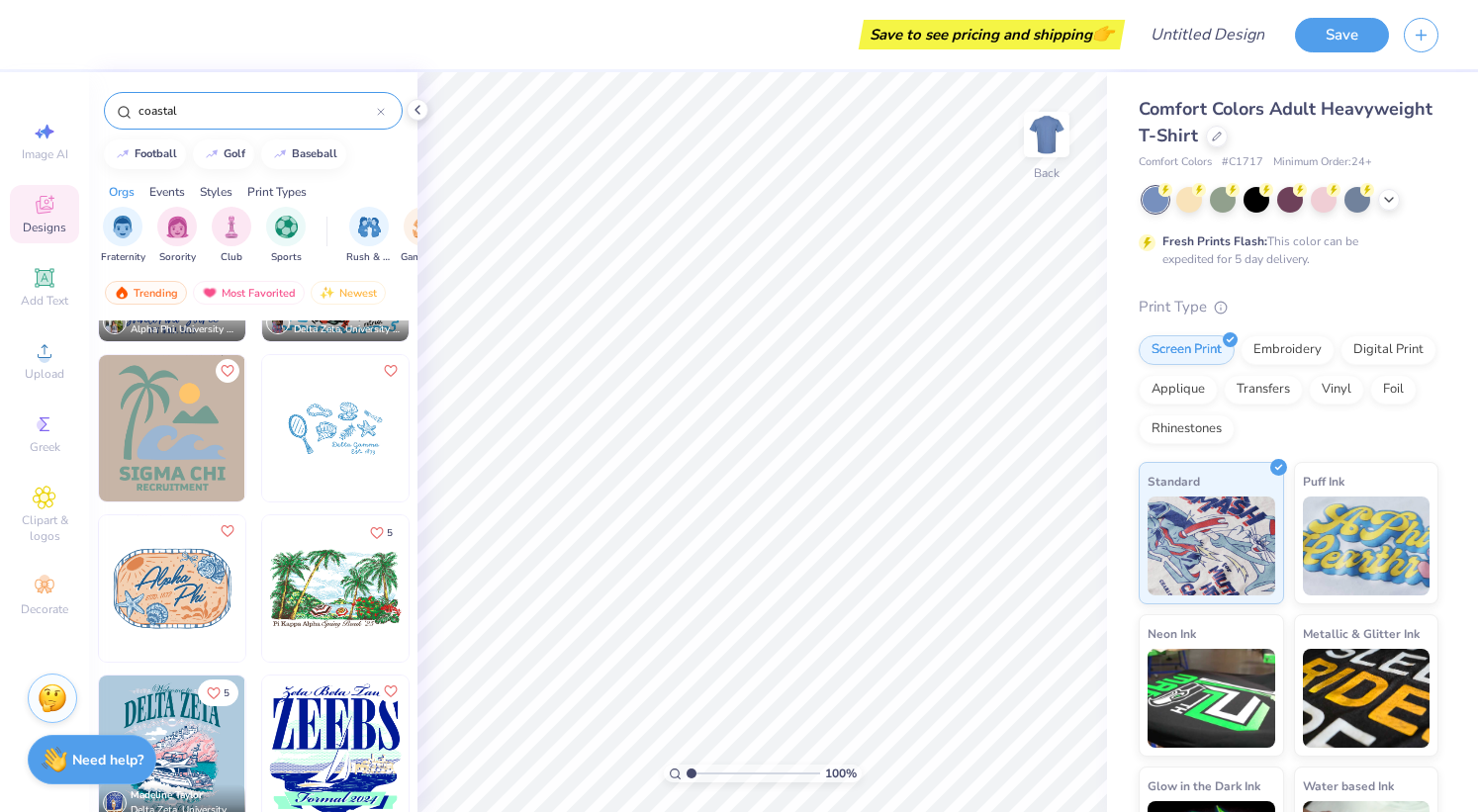 scroll, scrollTop: 0, scrollLeft: 0, axis: both 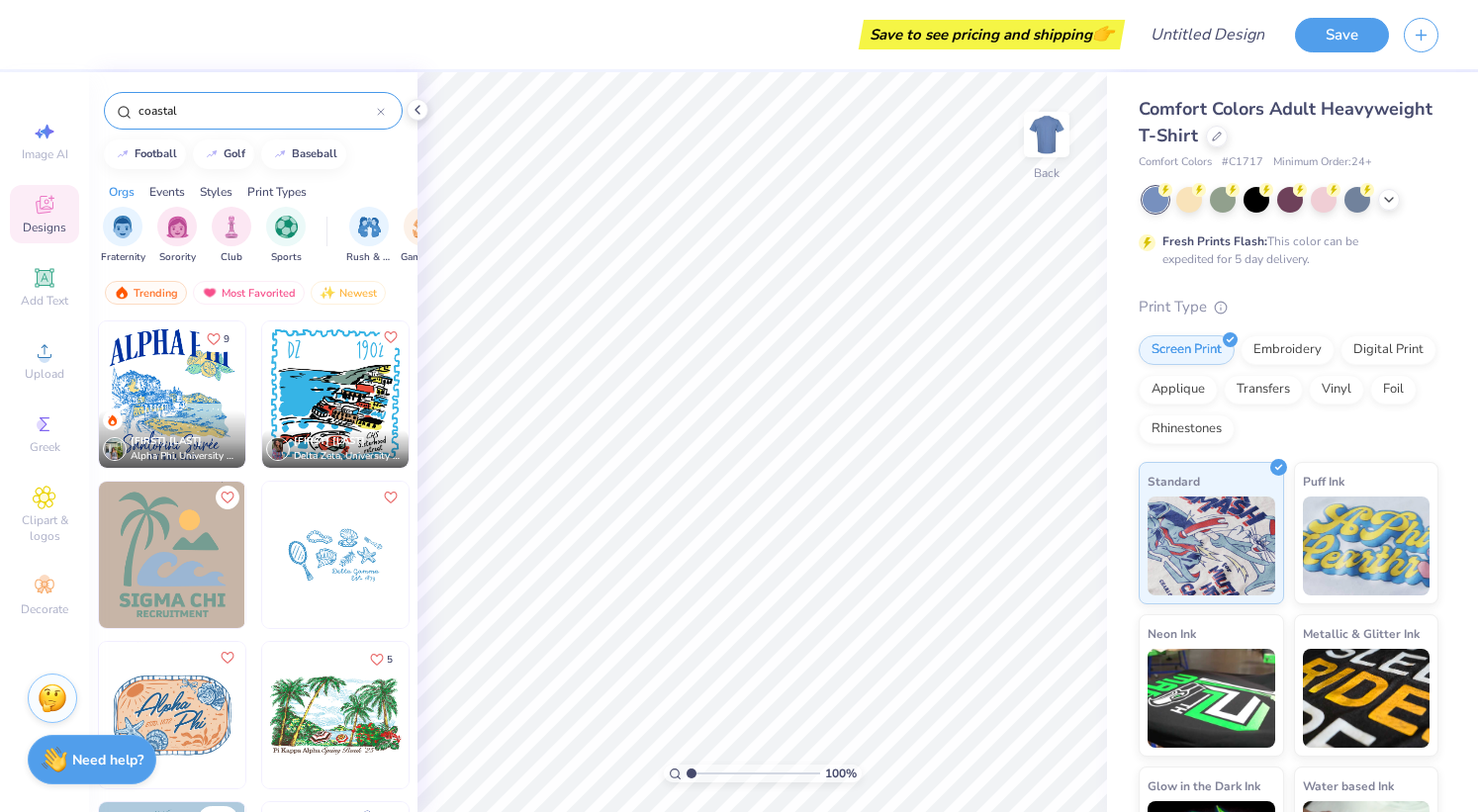 type on "coastal" 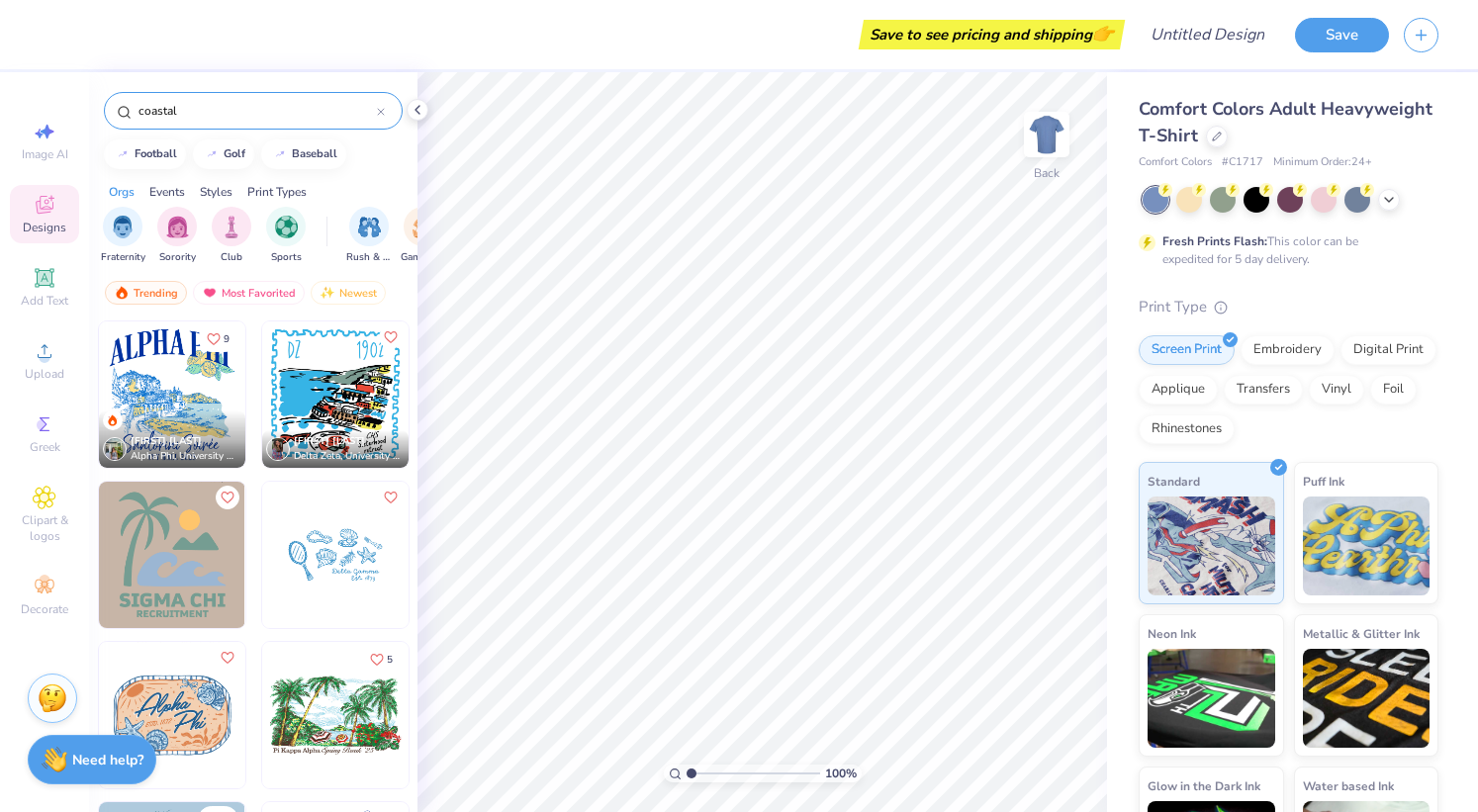 click at bounding box center (177, 226) 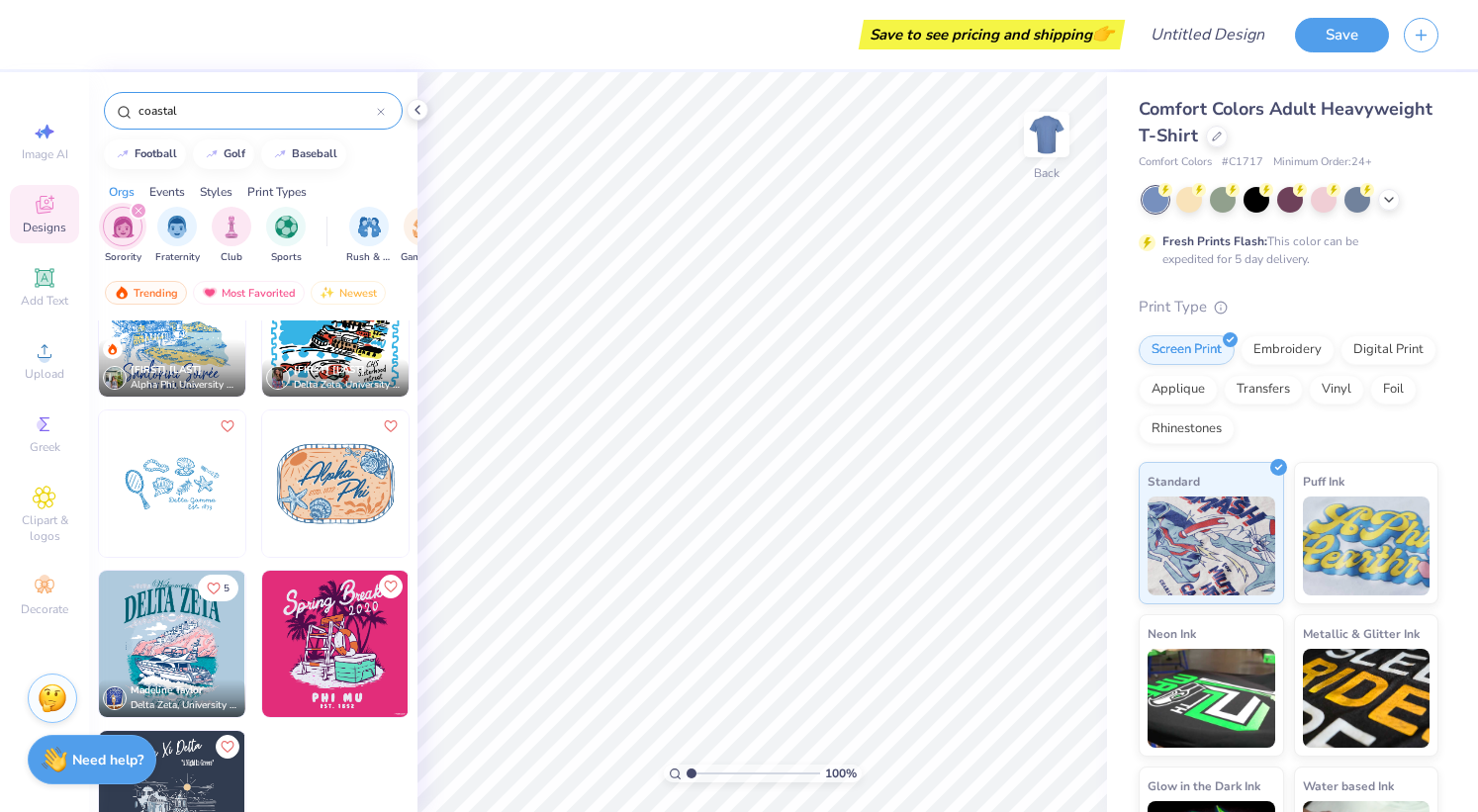 scroll, scrollTop: 0, scrollLeft: 0, axis: both 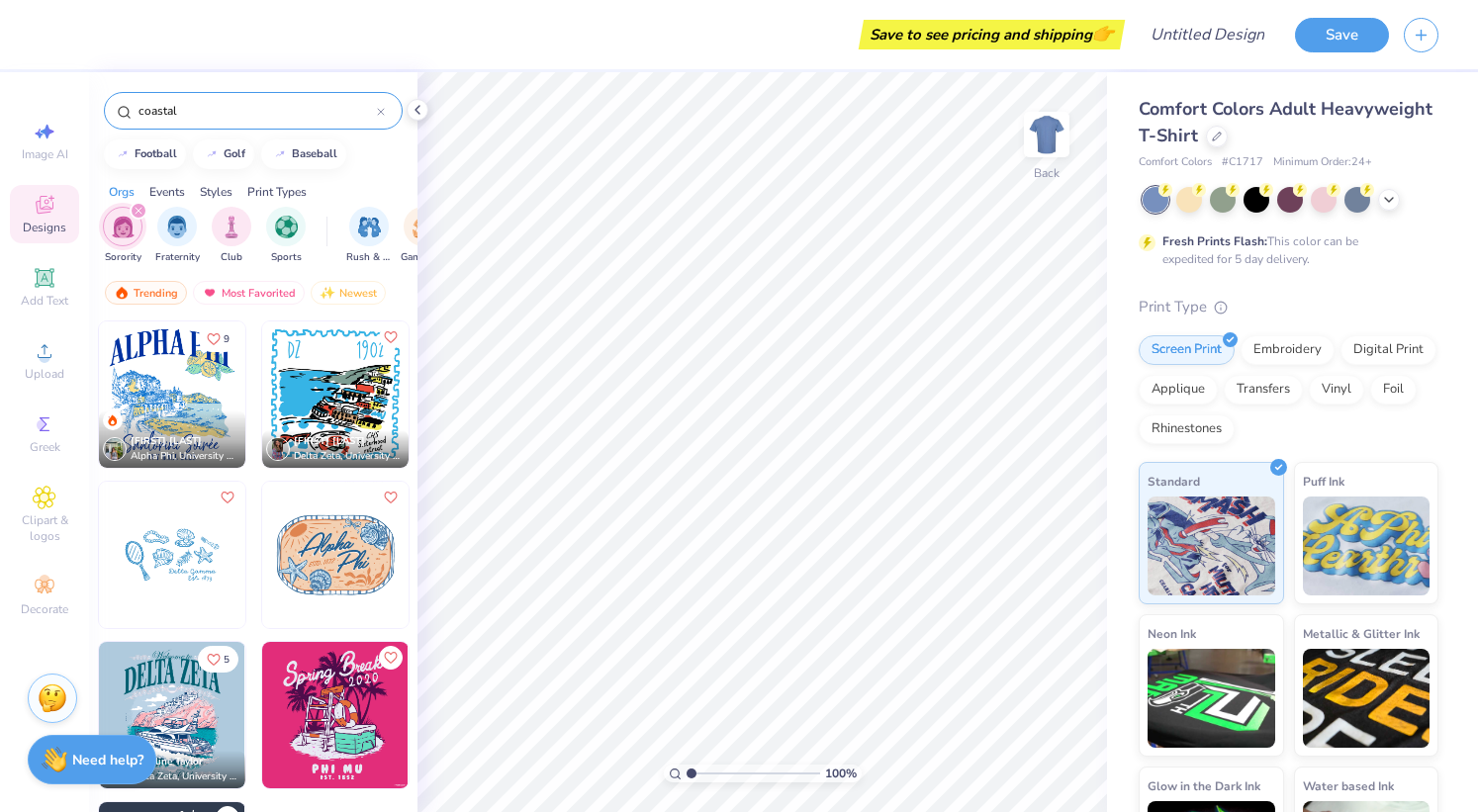 click at bounding box center (335, 555) 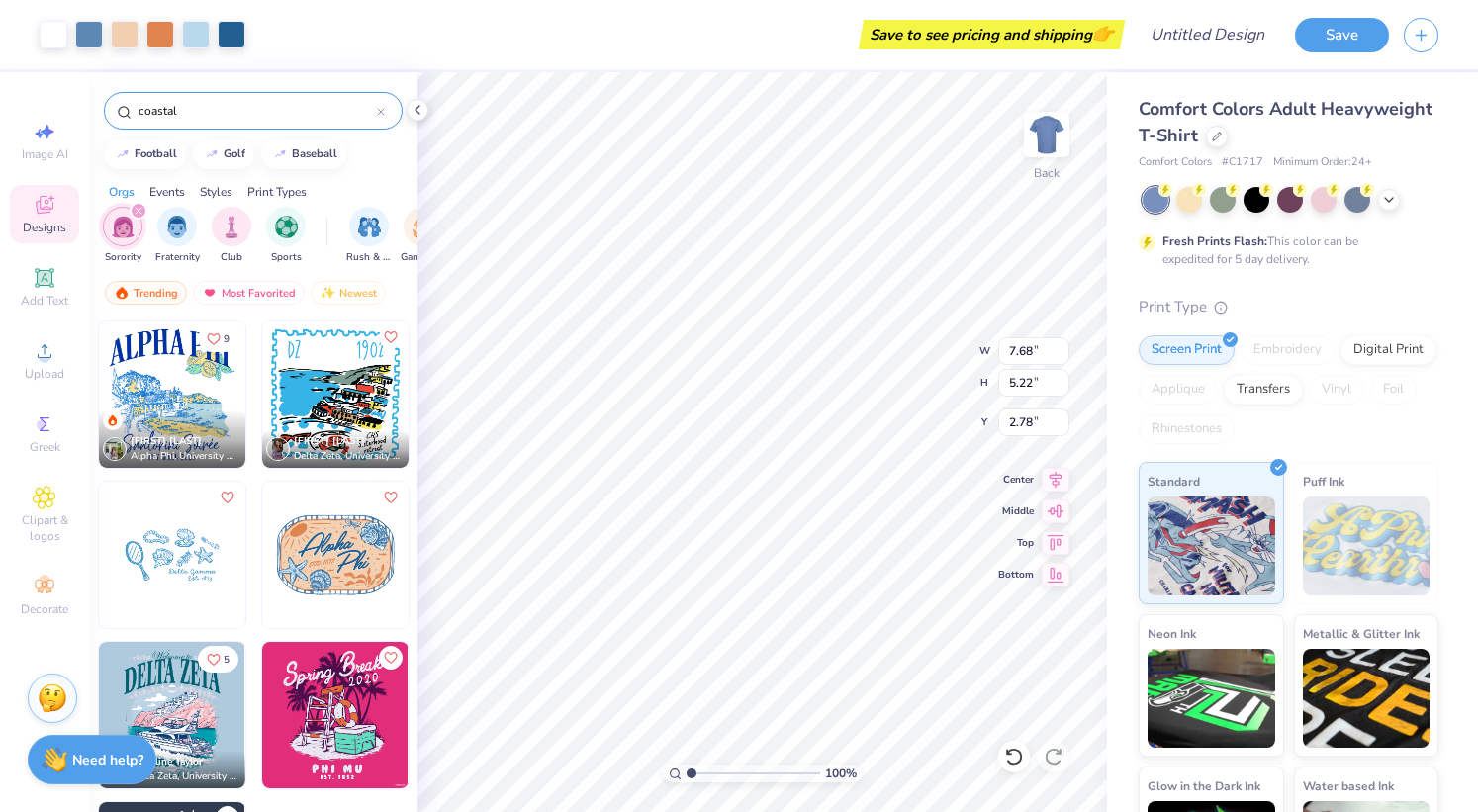 type on "2.78" 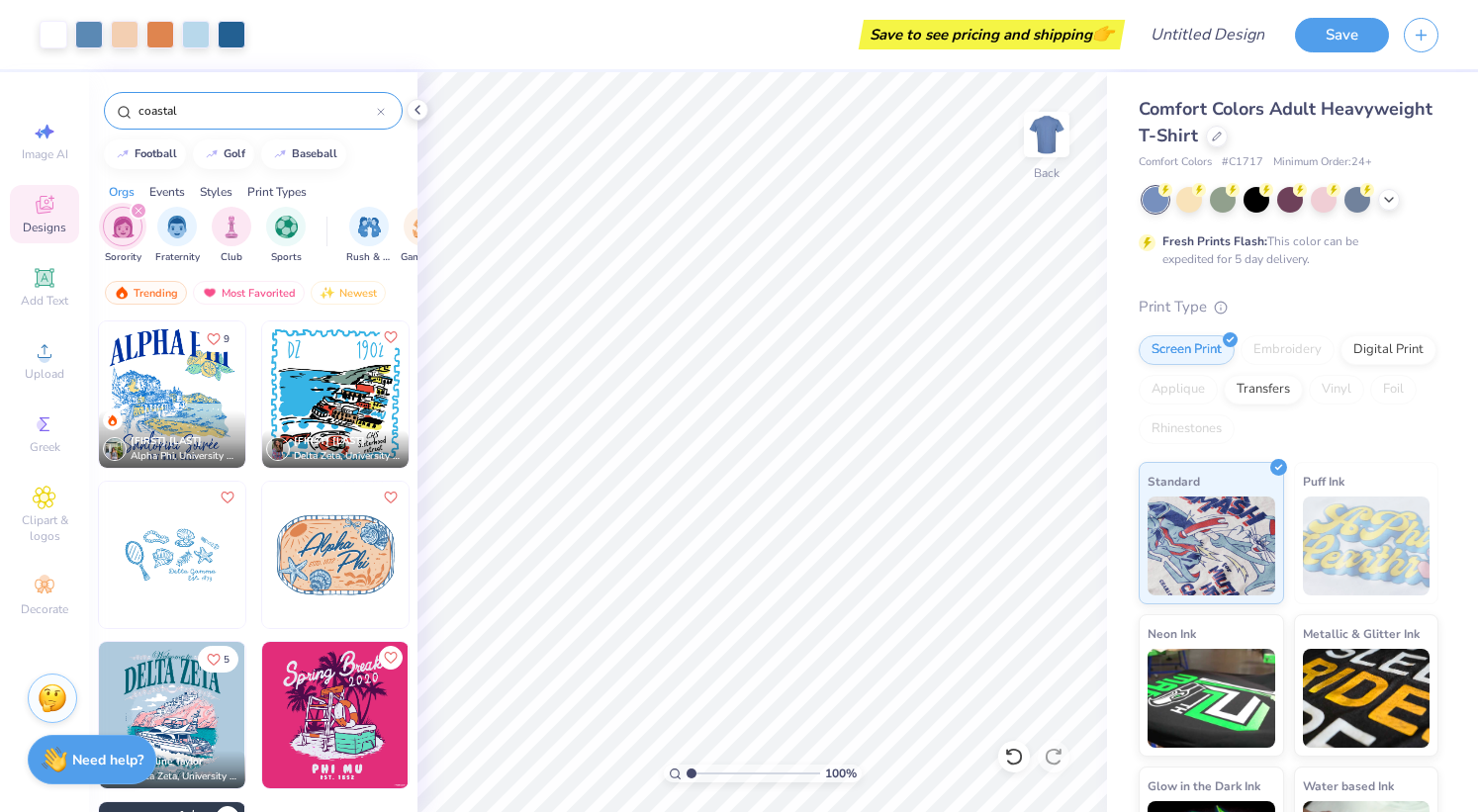 click at bounding box center [1014, 757] 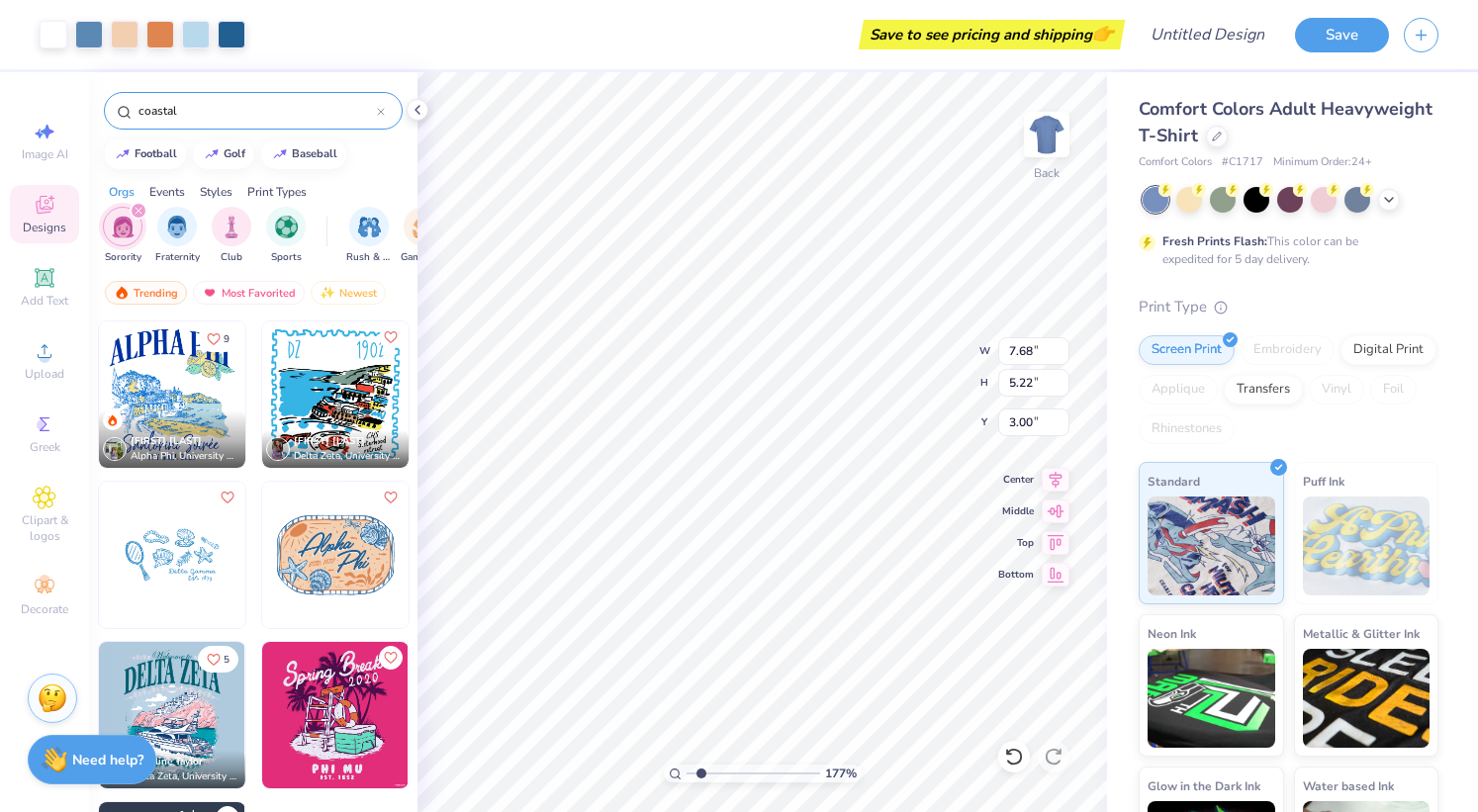 type on "1.77438175184157" 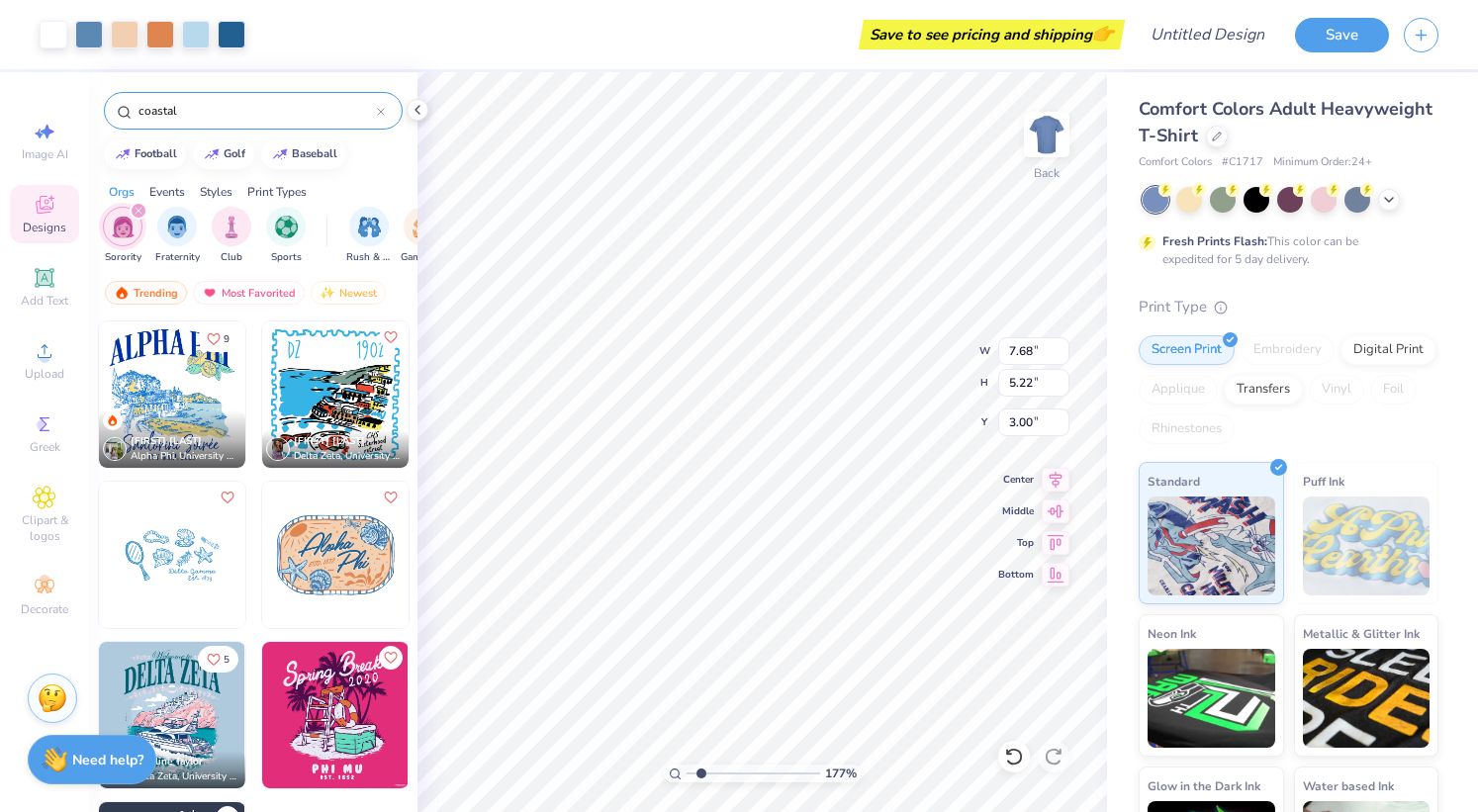 type on "9.08" 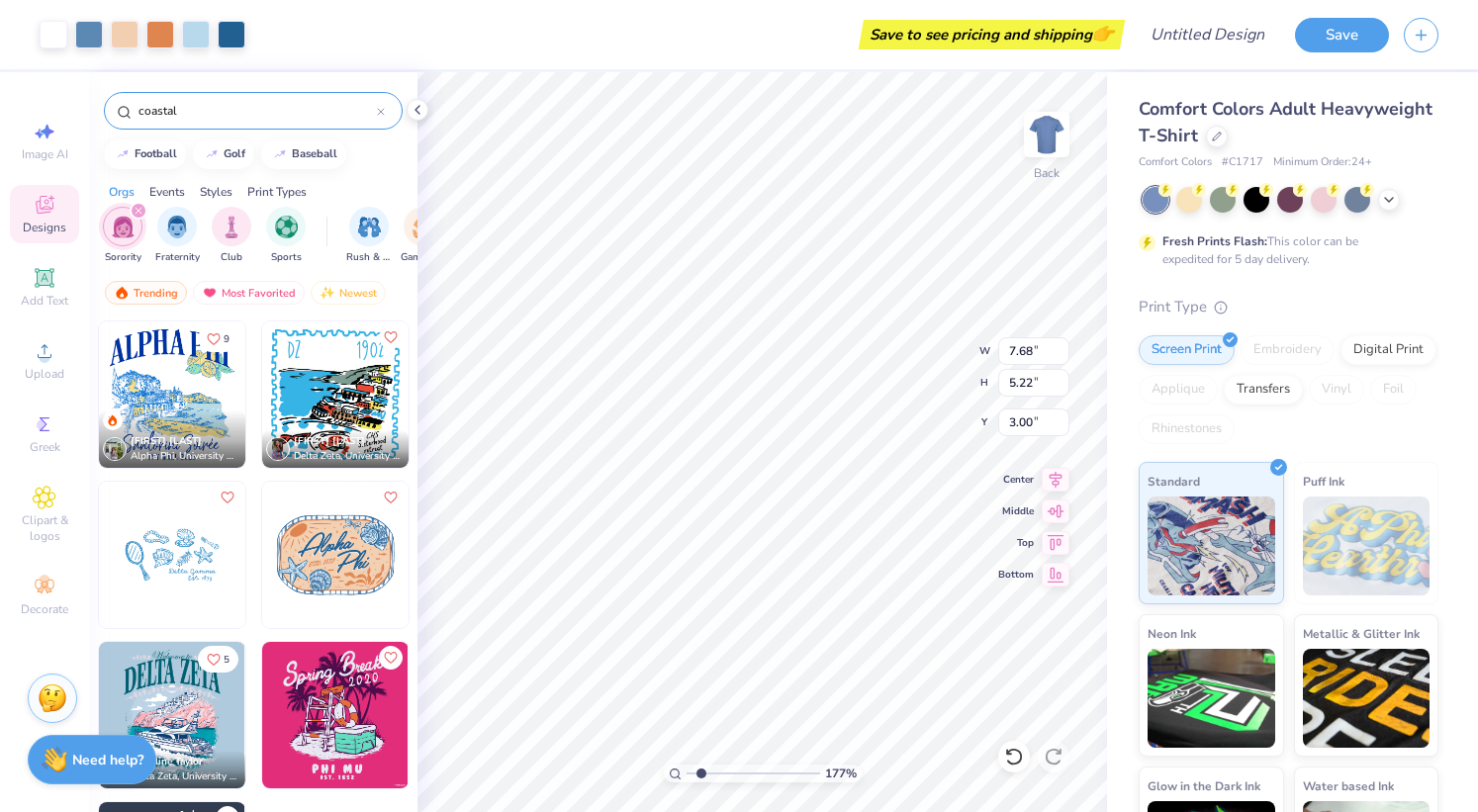 type on "6.17" 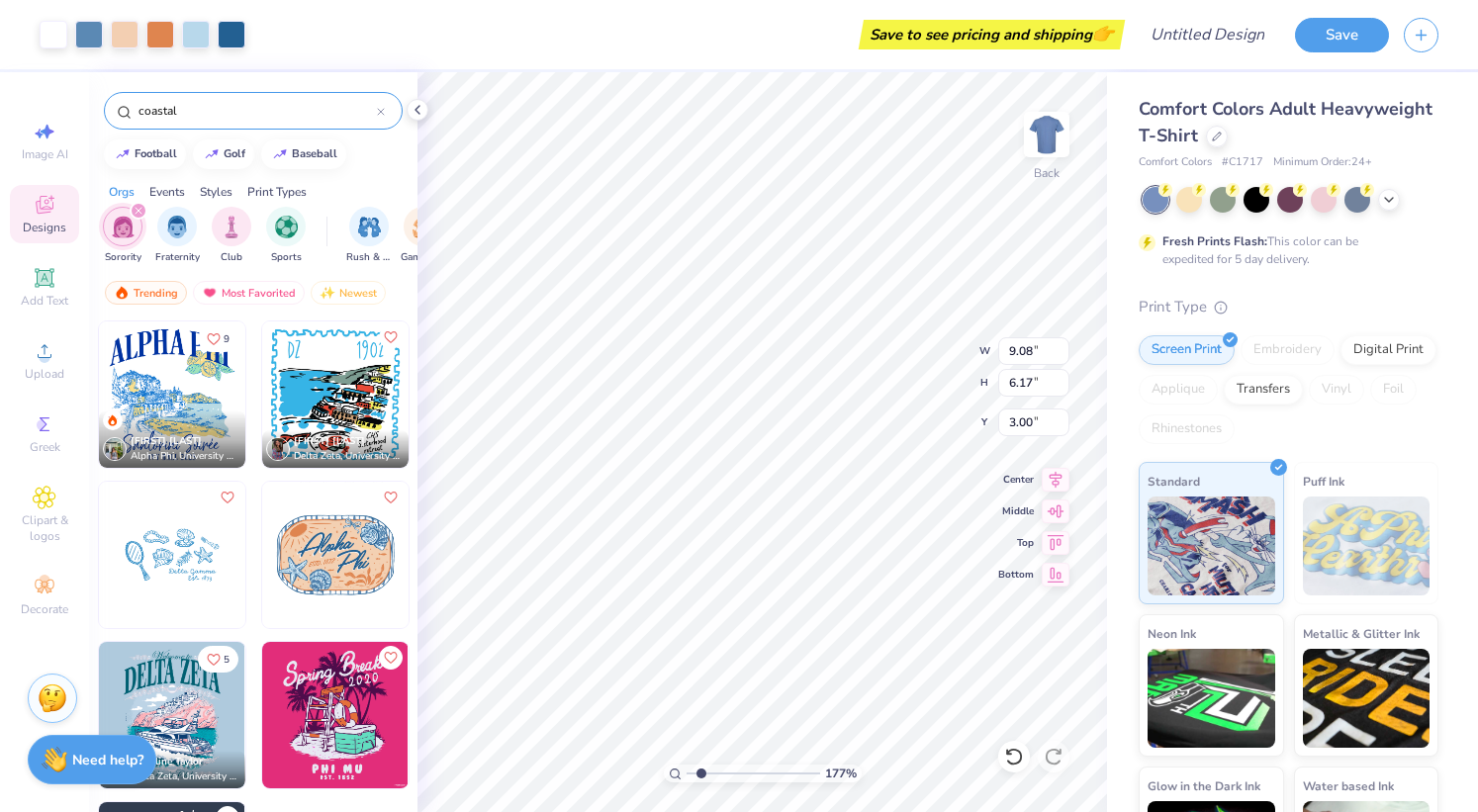 type on "2.05" 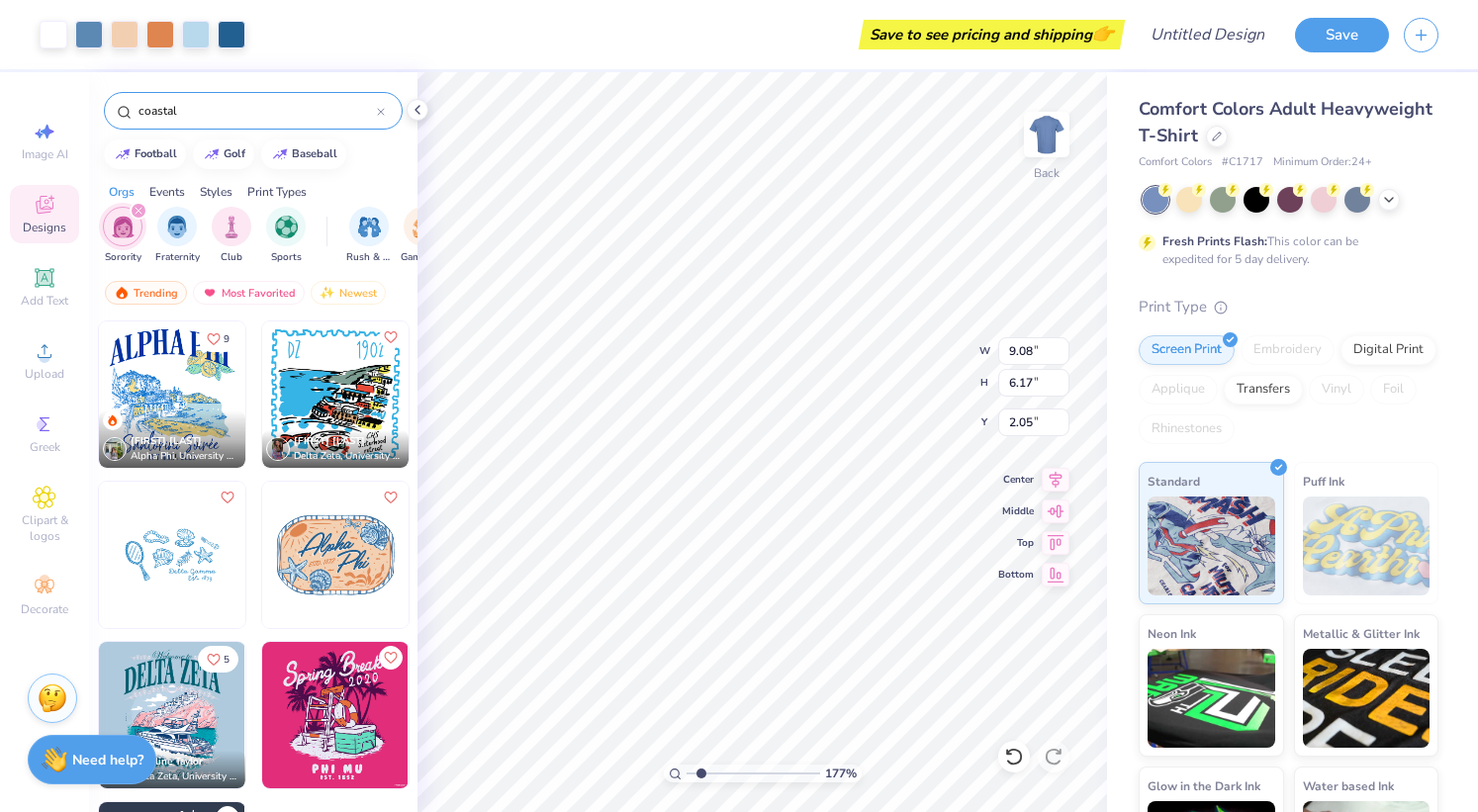 type on "1.77438175184157" 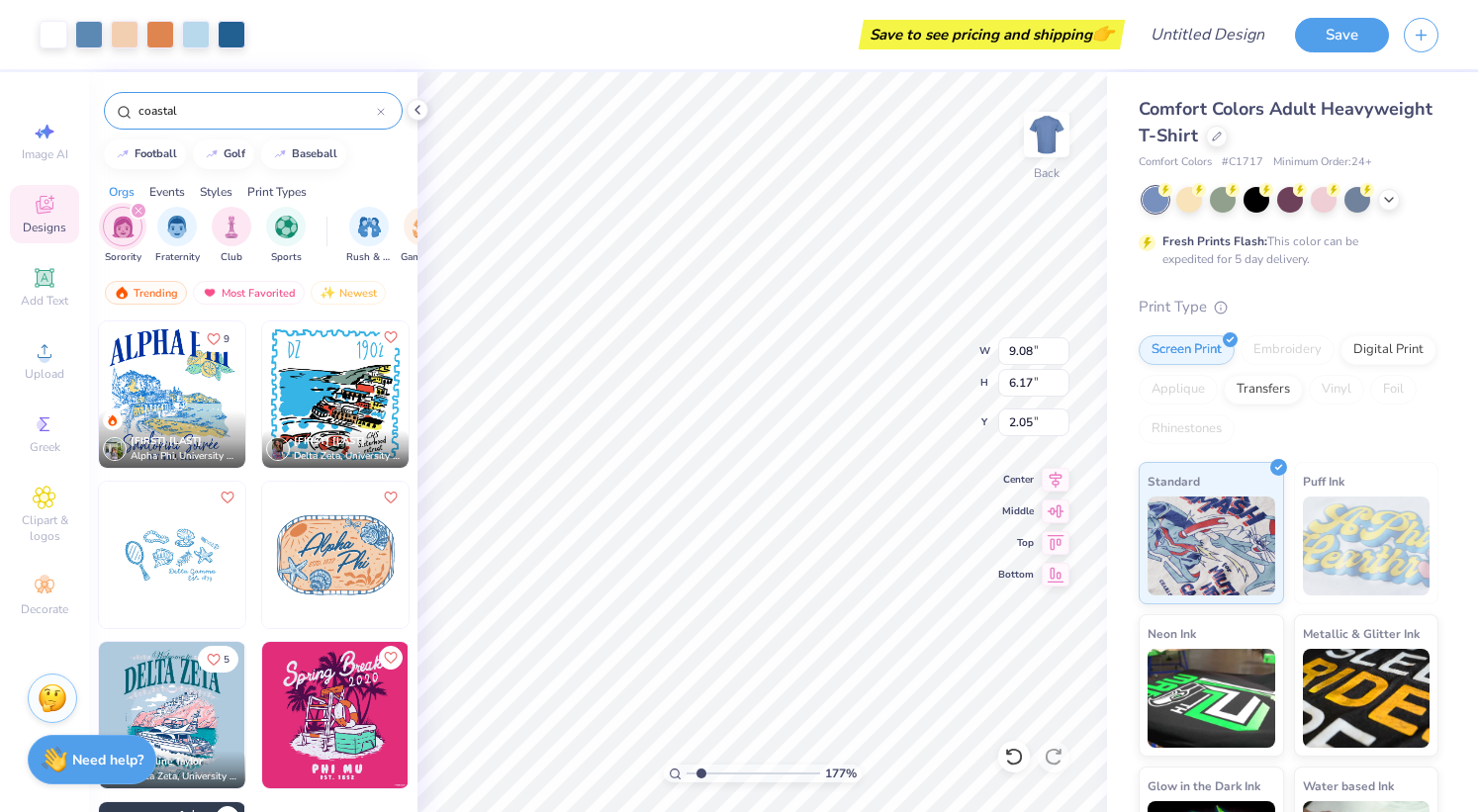 type on "3.00" 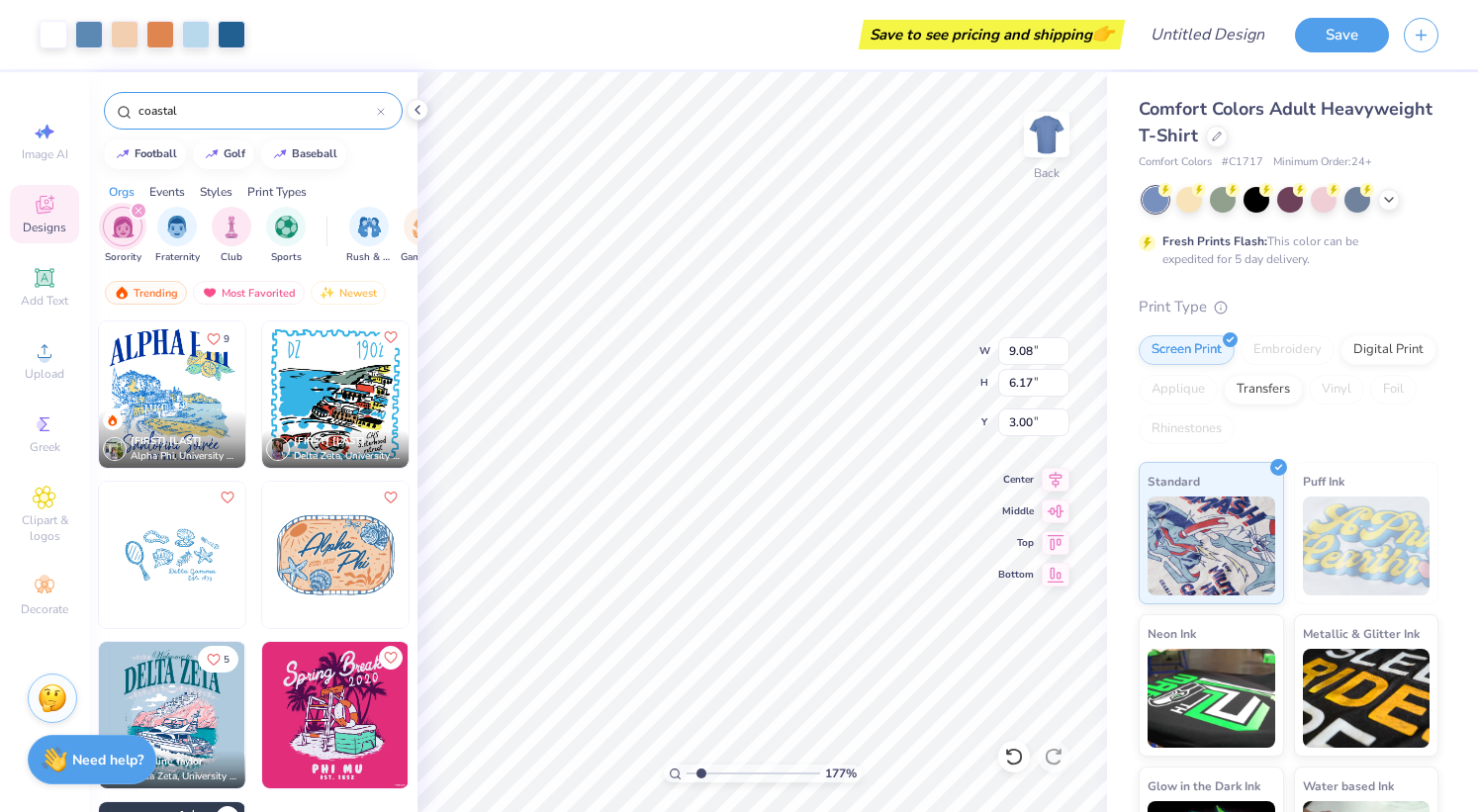 type on "1.77438175184157" 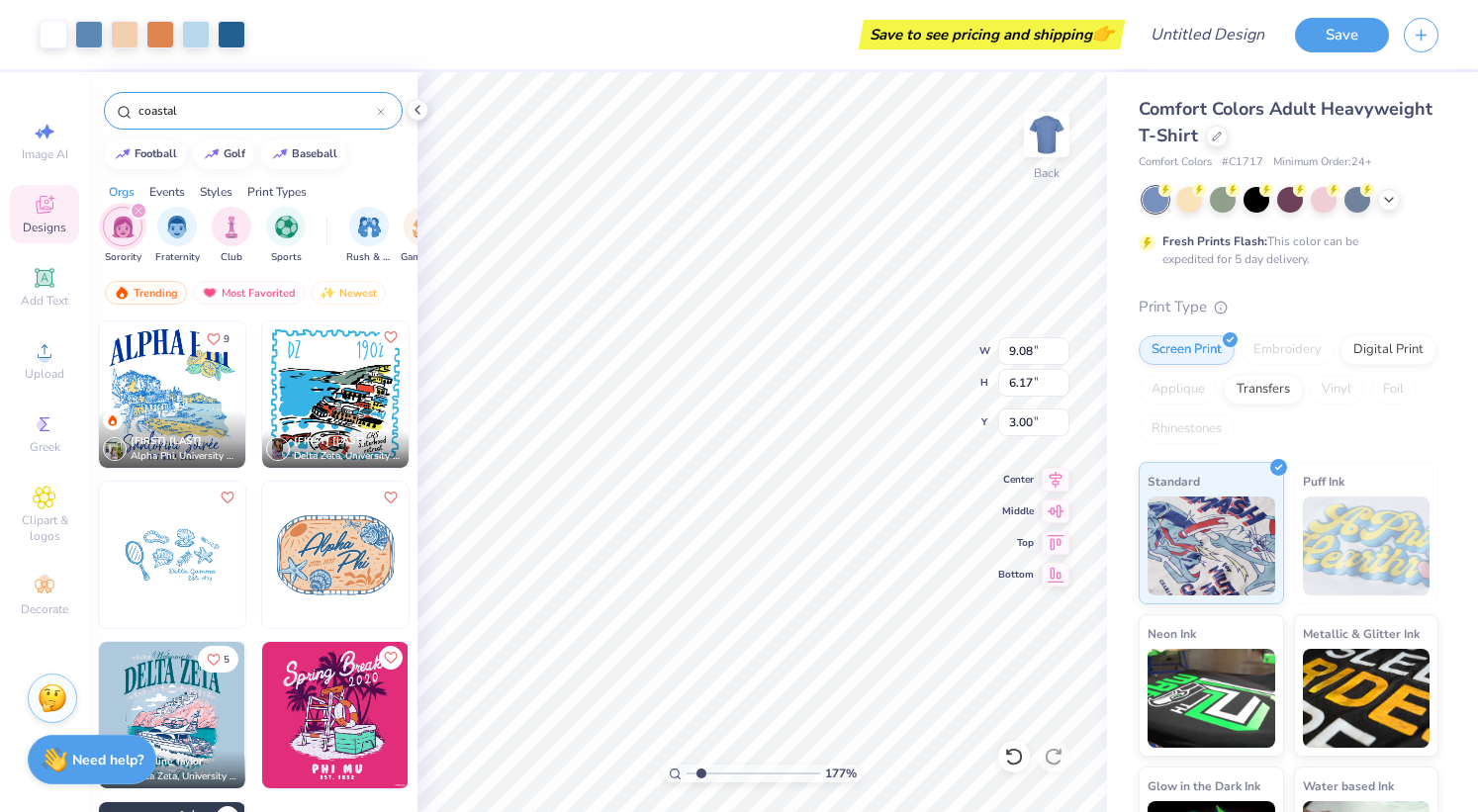 type on "4.40" 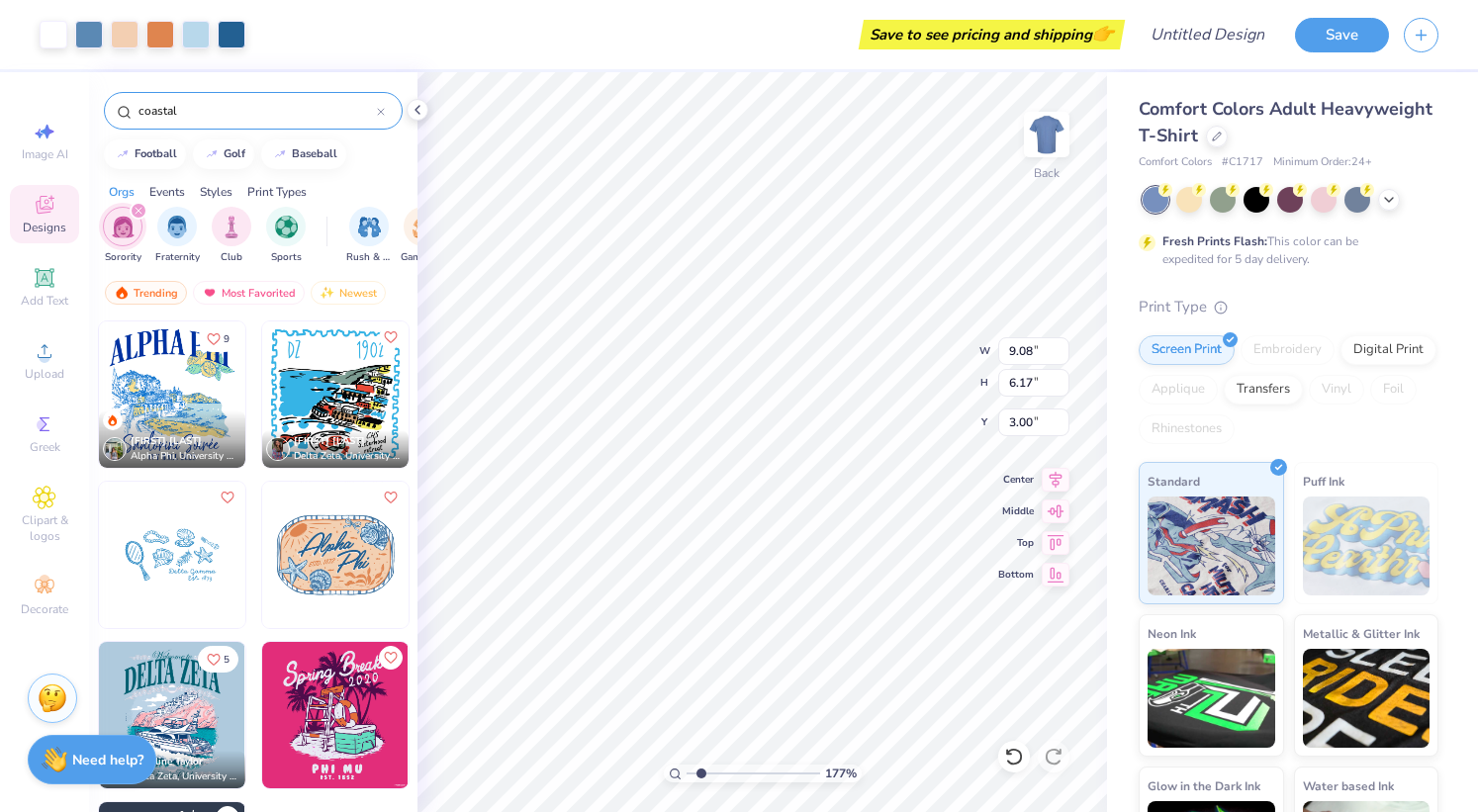 type on "2.10" 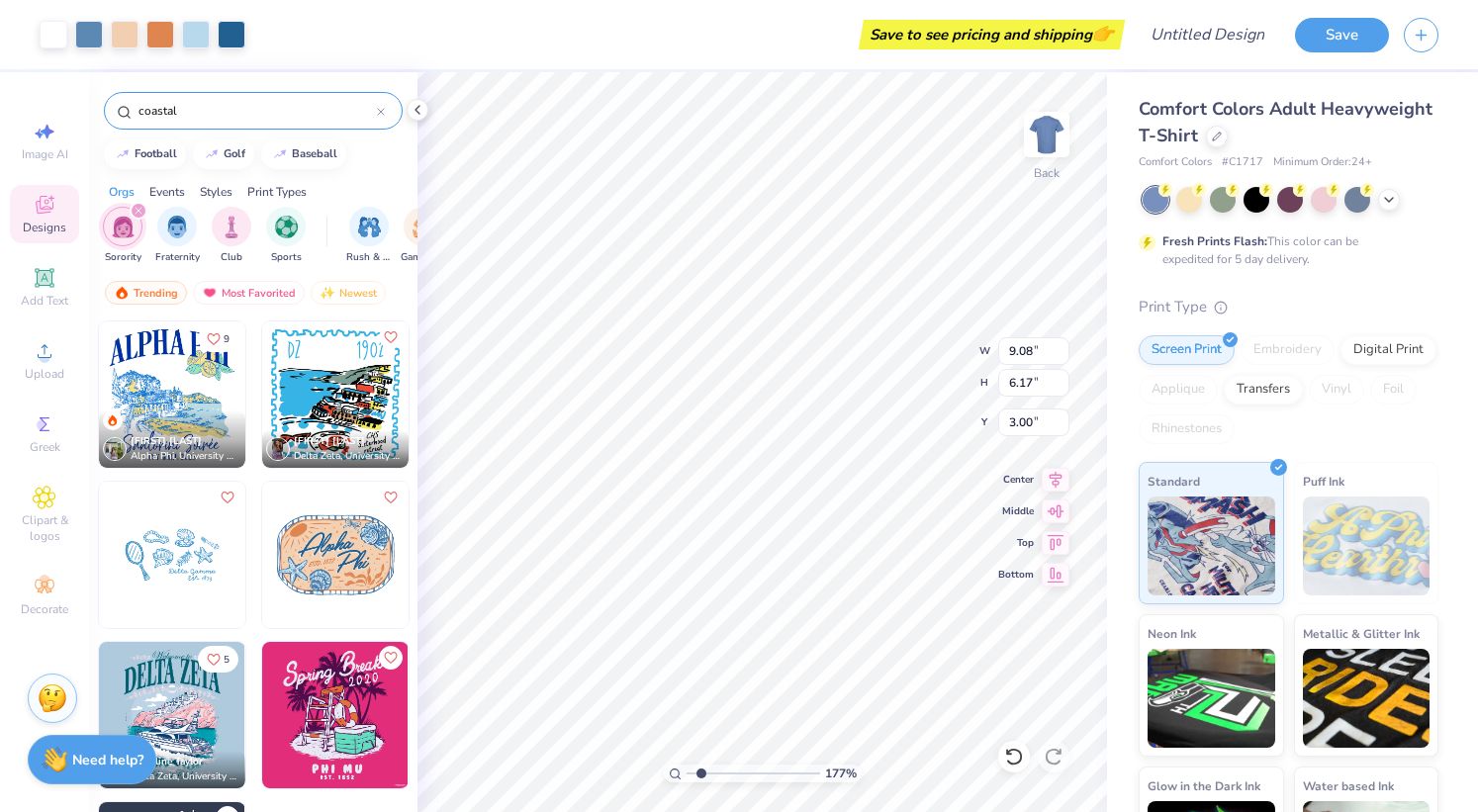 type on "4.22" 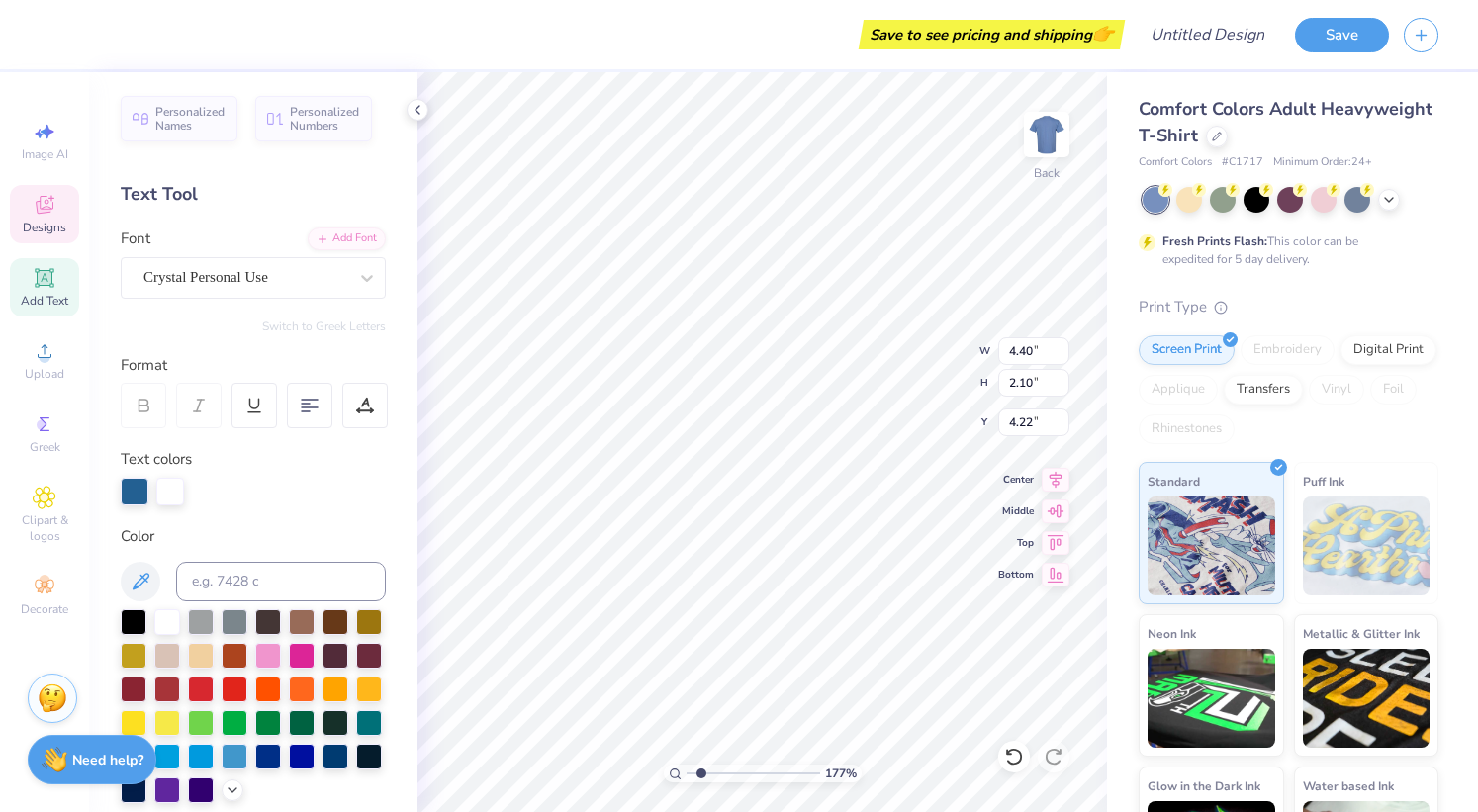 scroll, scrollTop: 17, scrollLeft: 2, axis: both 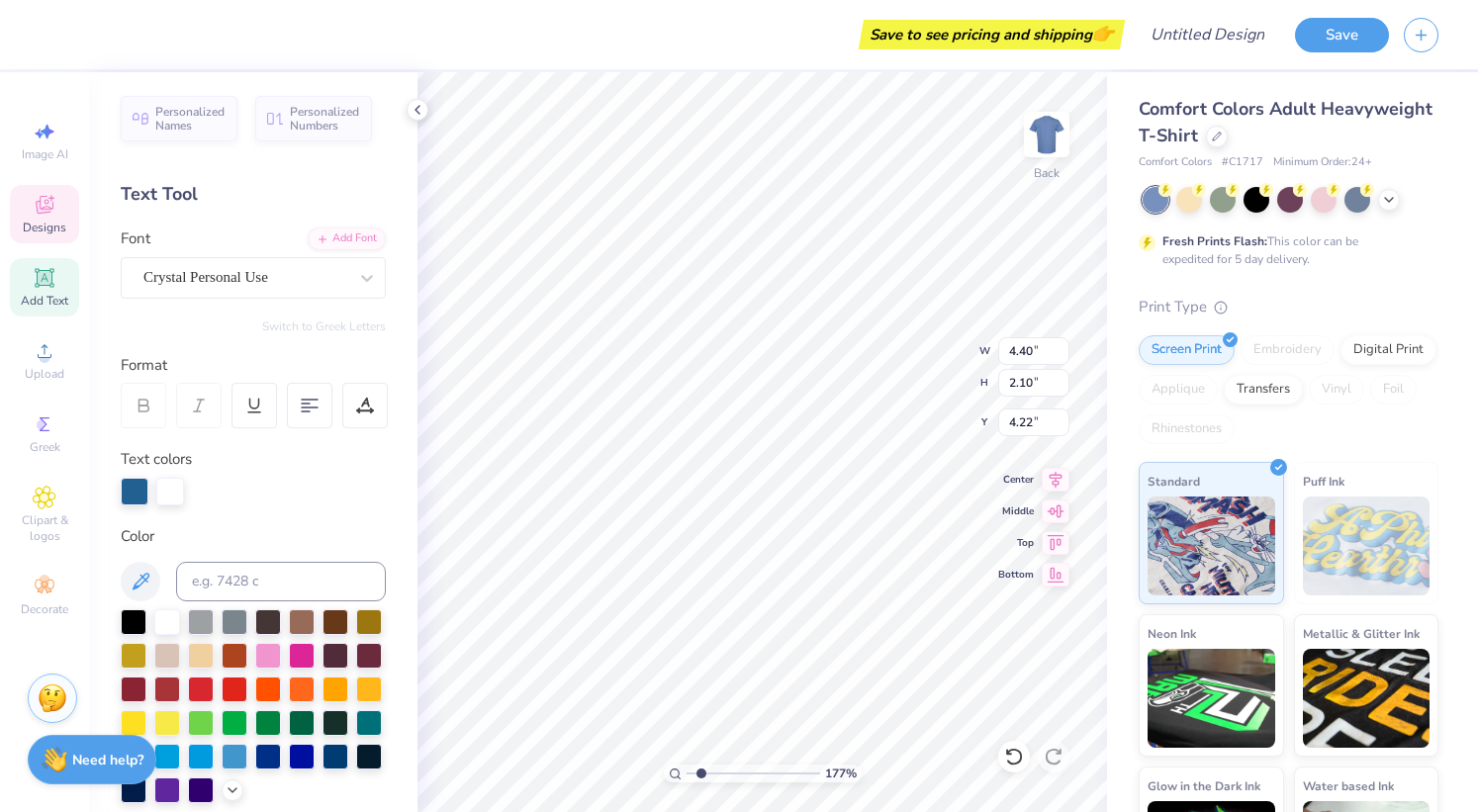 type on "Sigma Delta" 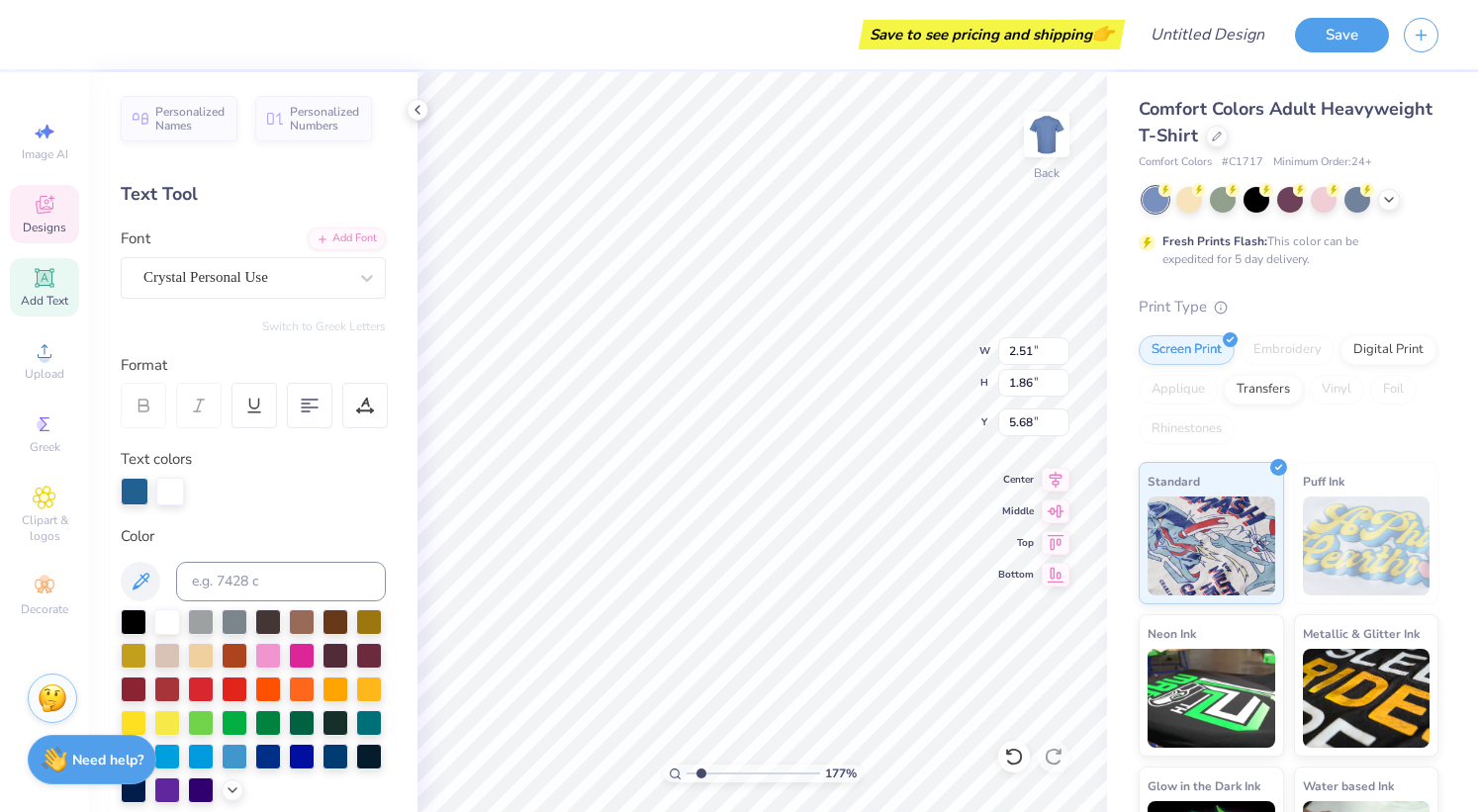scroll, scrollTop: 17, scrollLeft: 2, axis: both 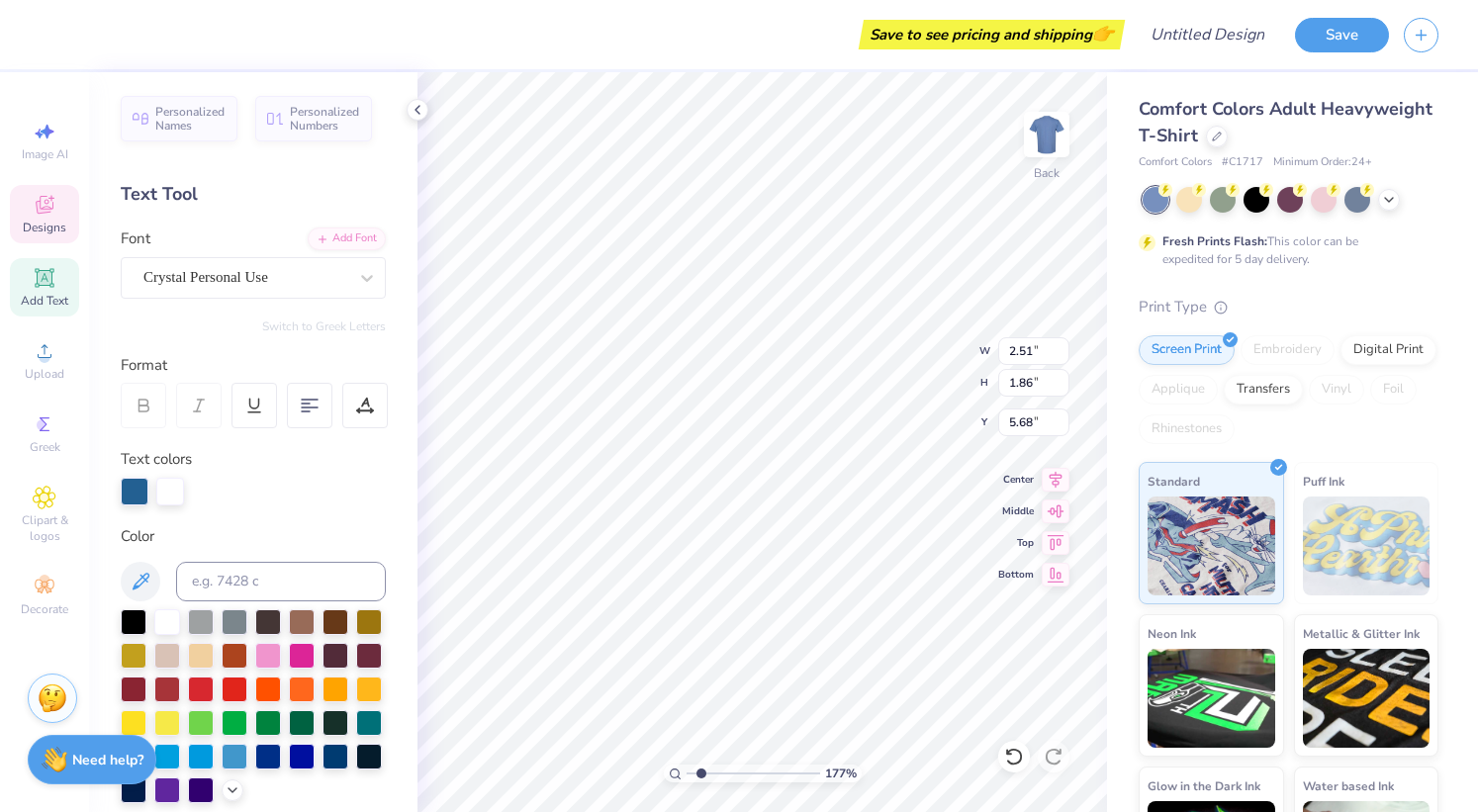 type on "Lambd" 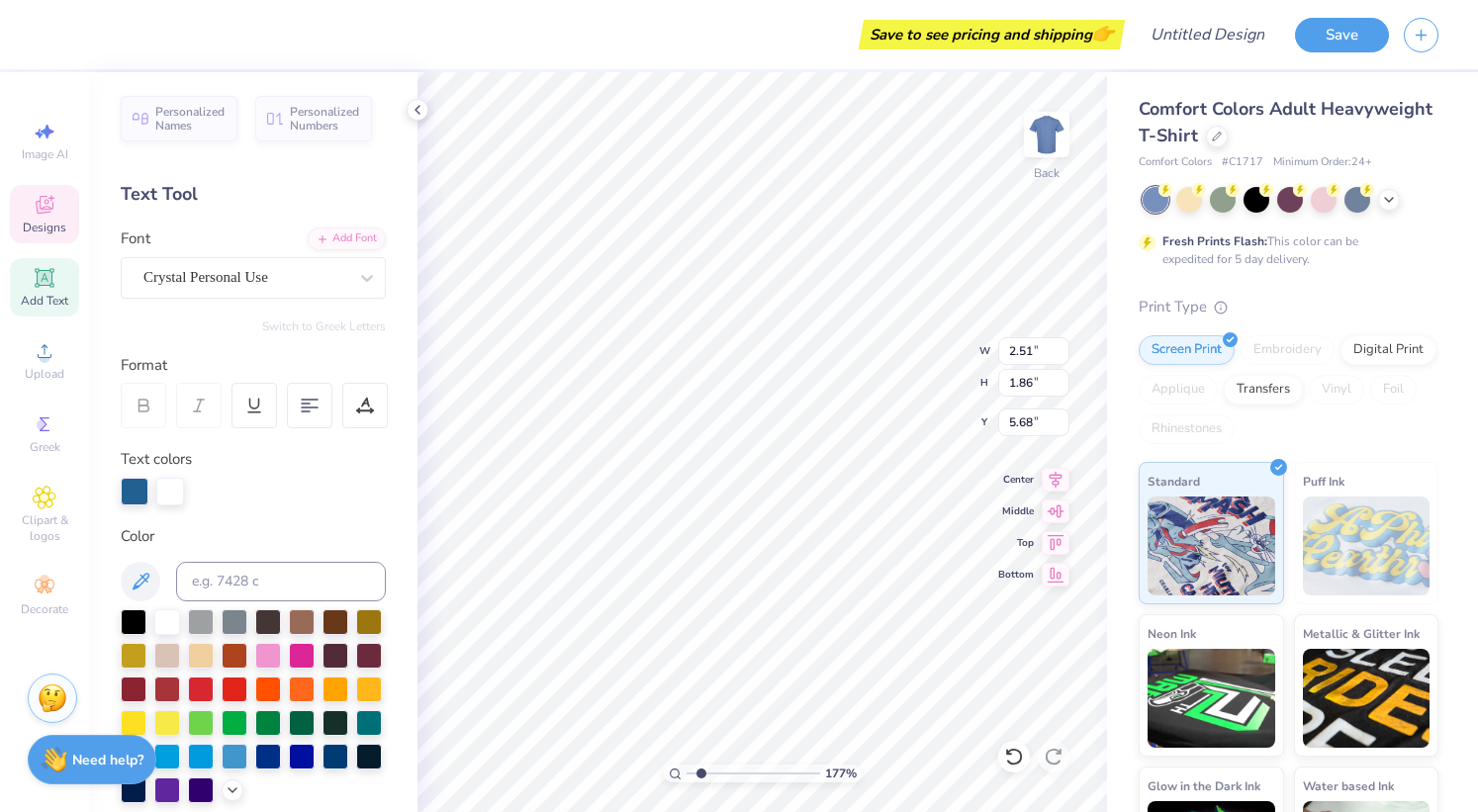 type on "Lambda" 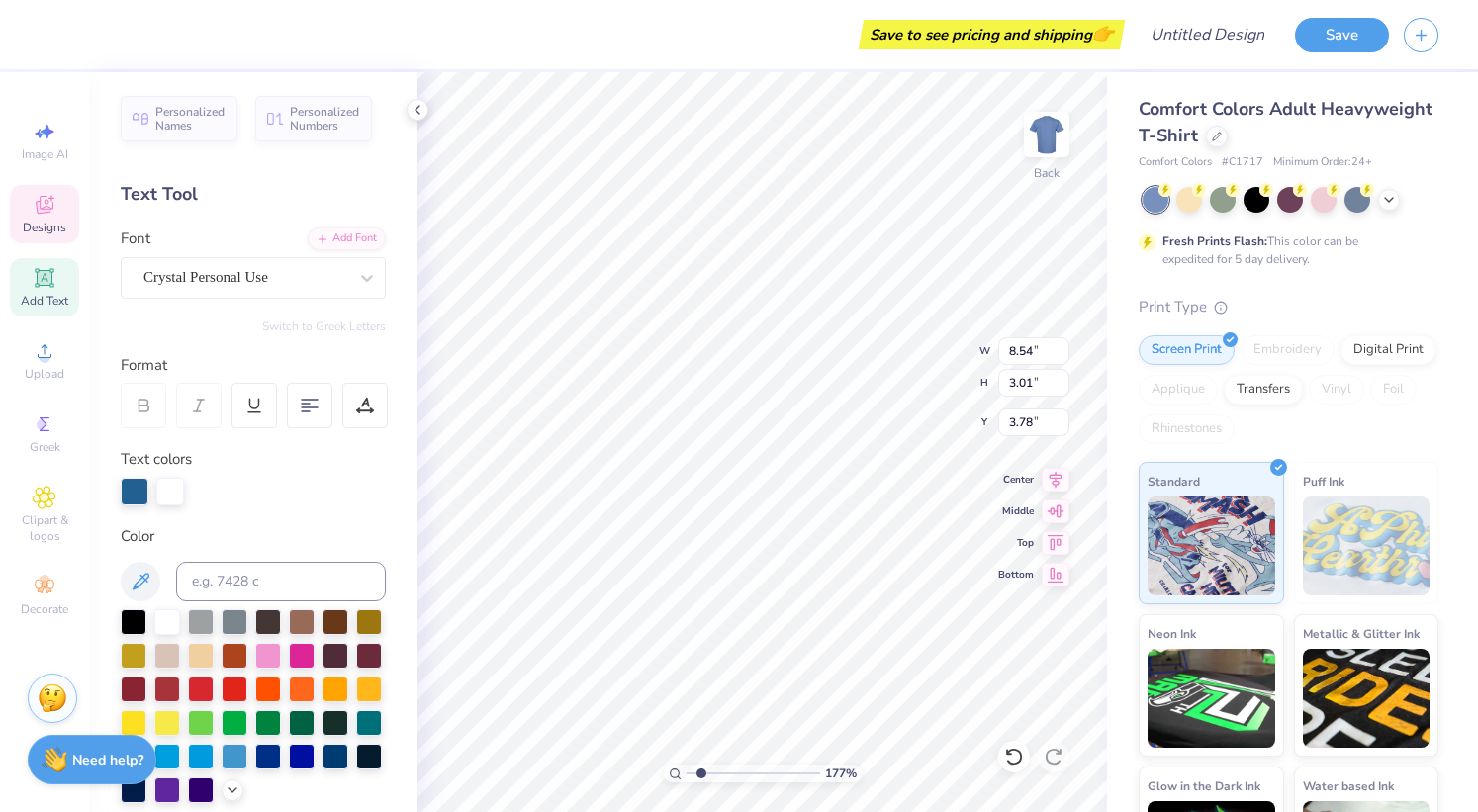 type on "1.77438175184157" 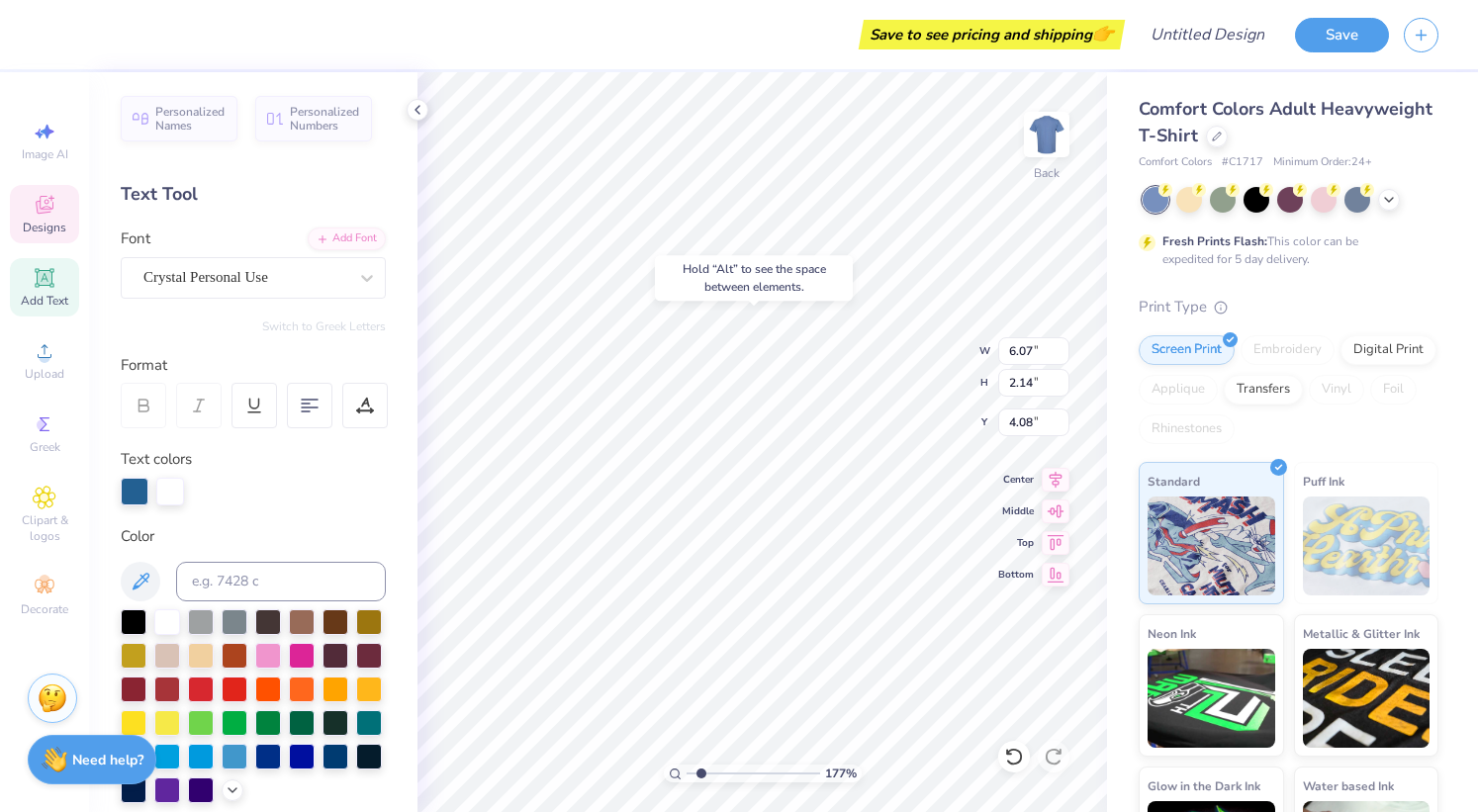 type on "1.77438175184157" 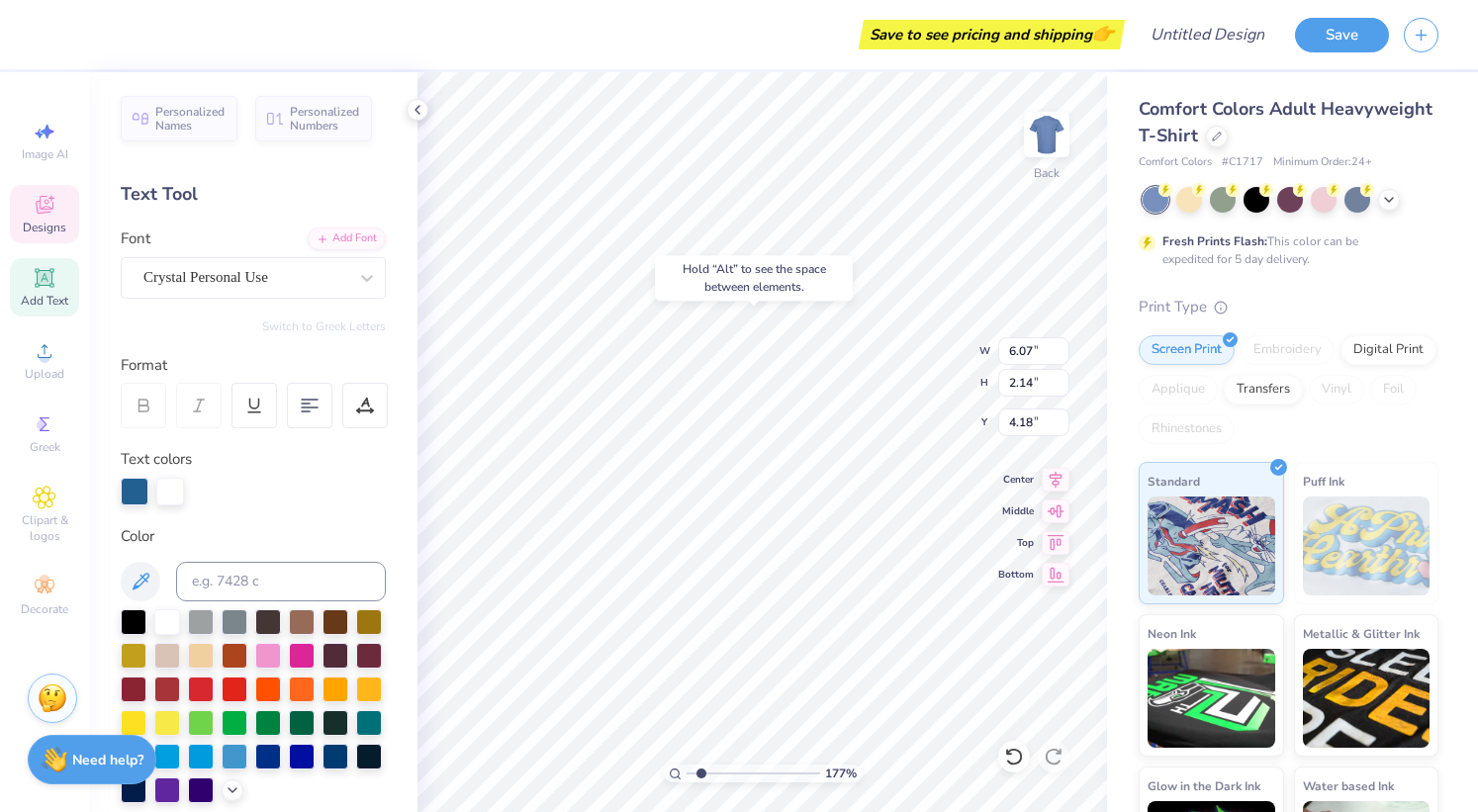 type on "1.77438175184157" 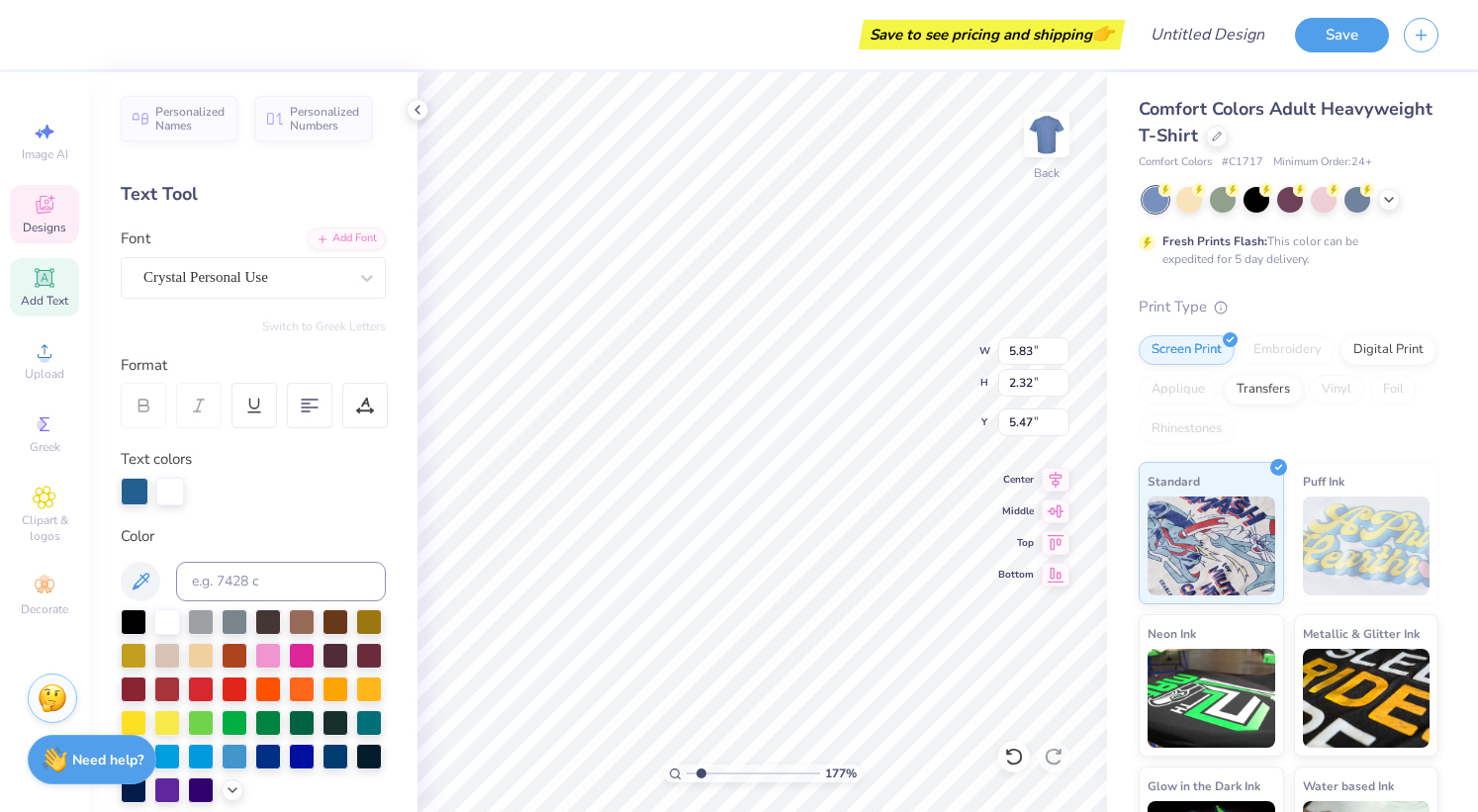 type on "1.77438175184157" 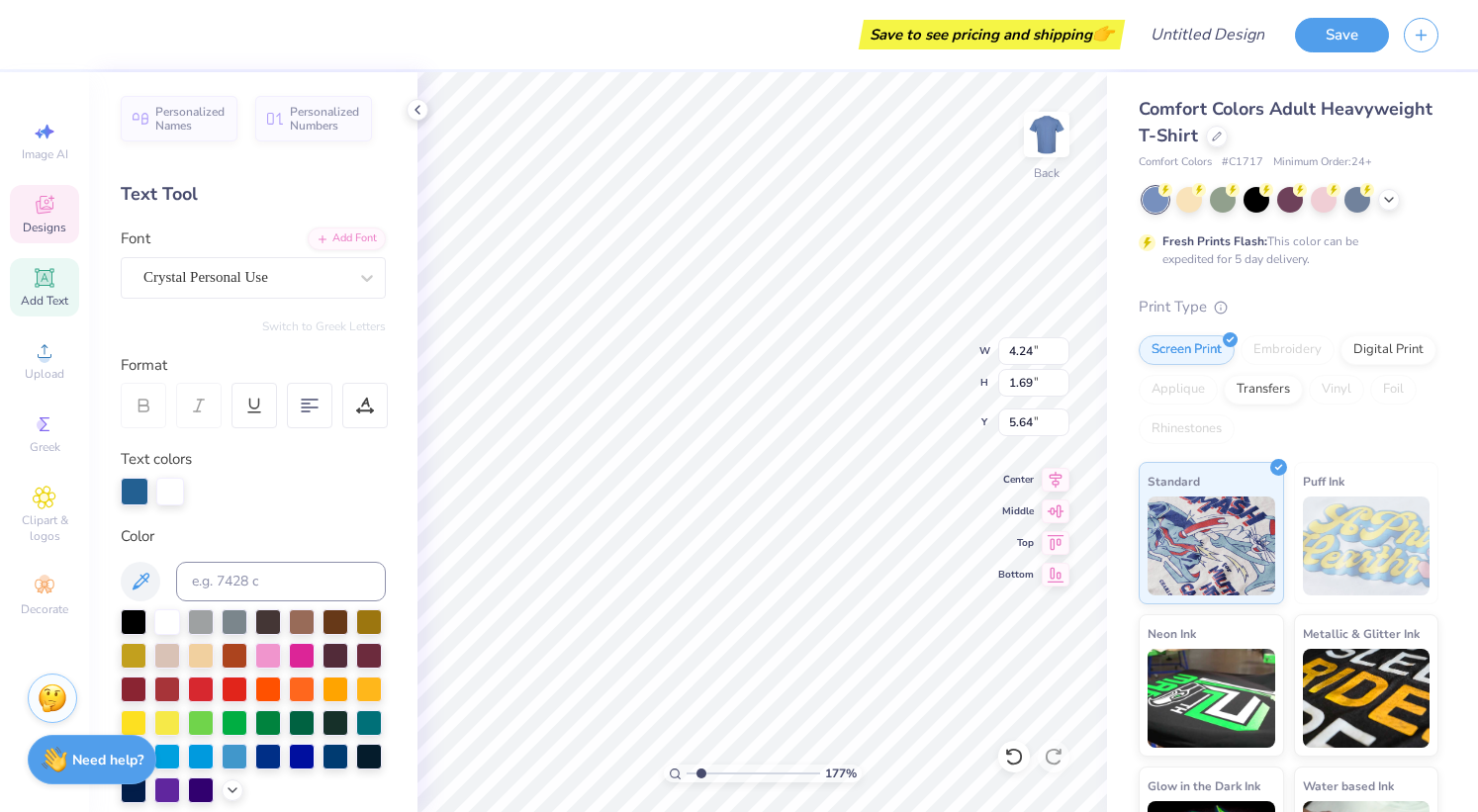 type on "1.77438175184157" 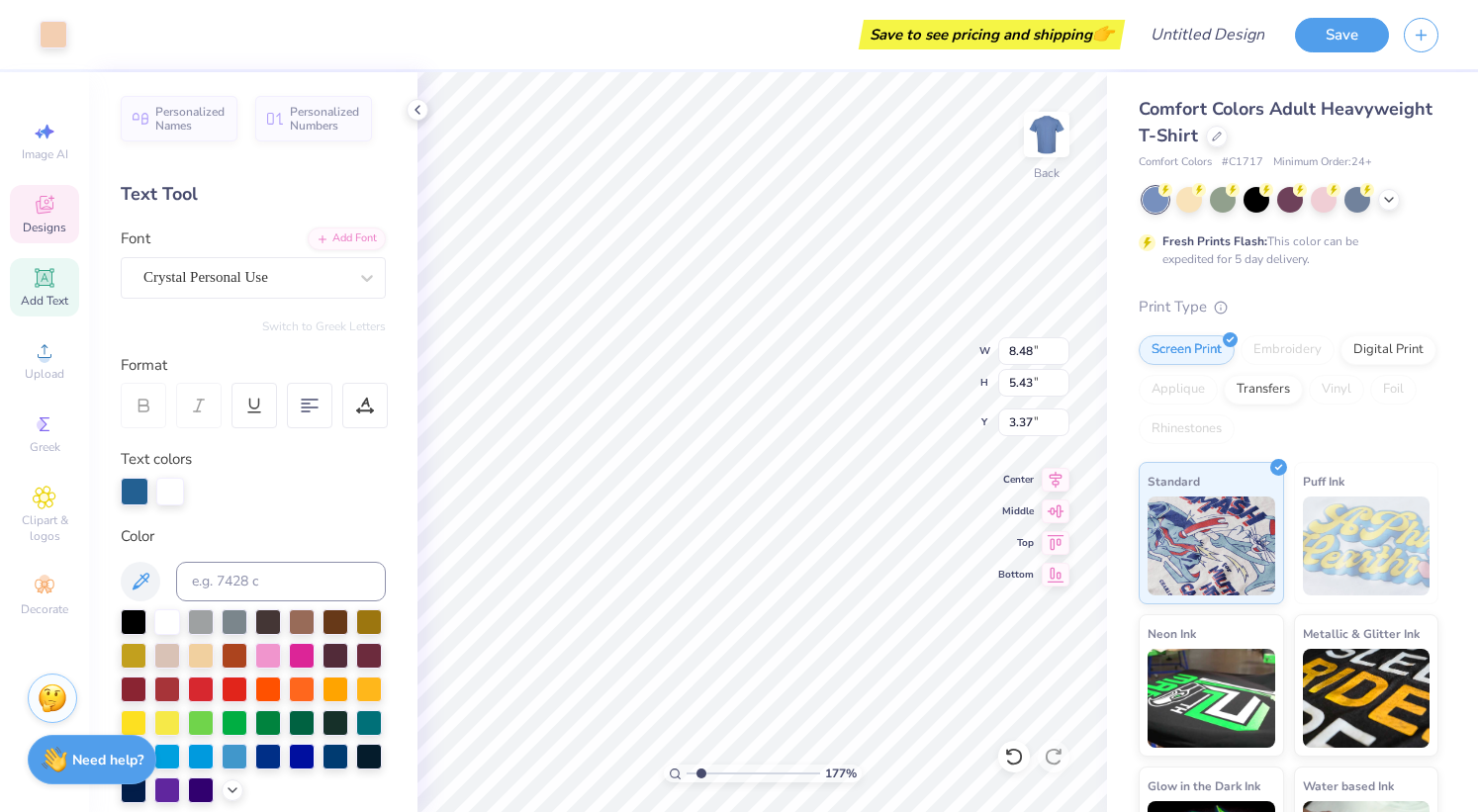 type on "1.77438175184157" 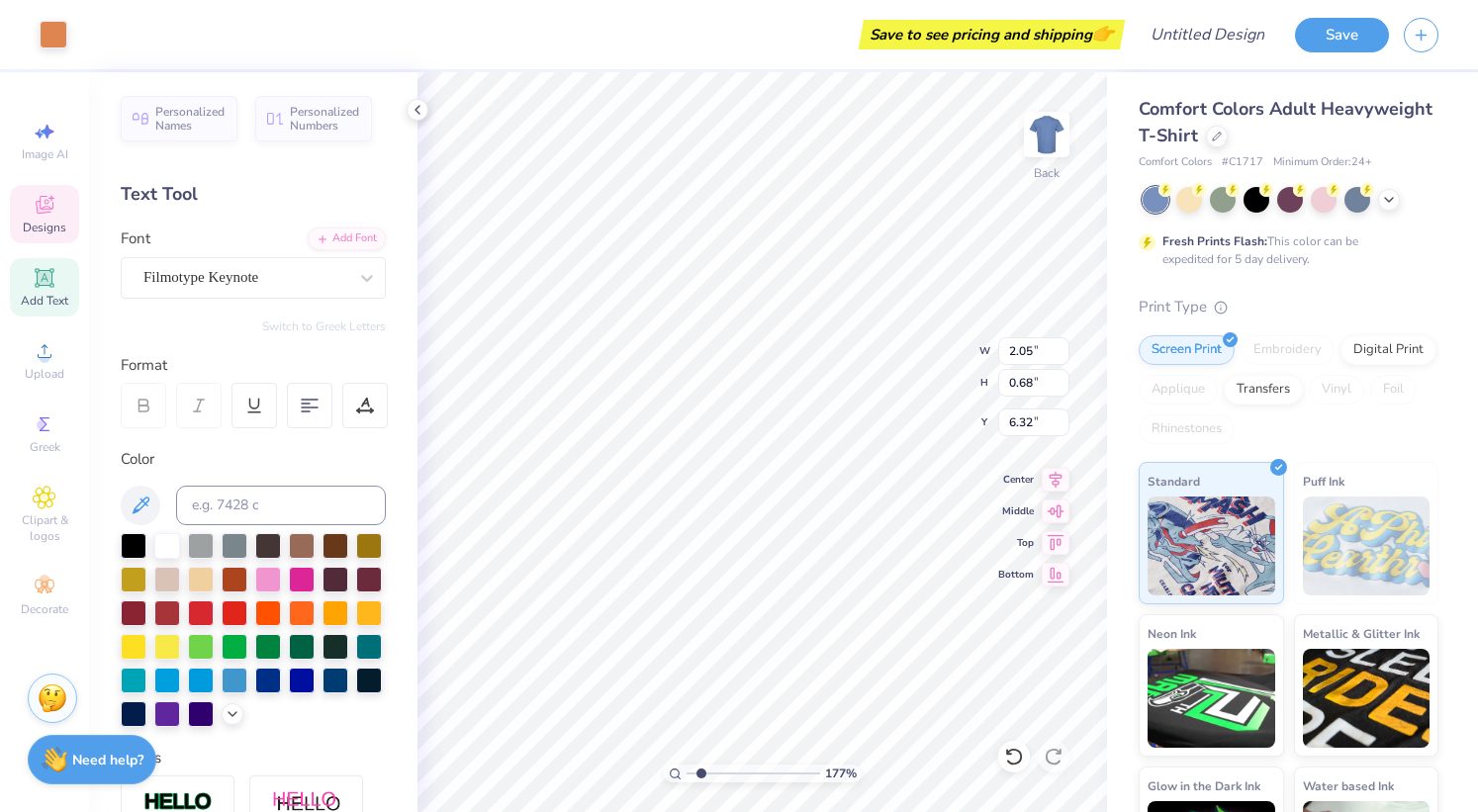 type on "1.77438175184157" 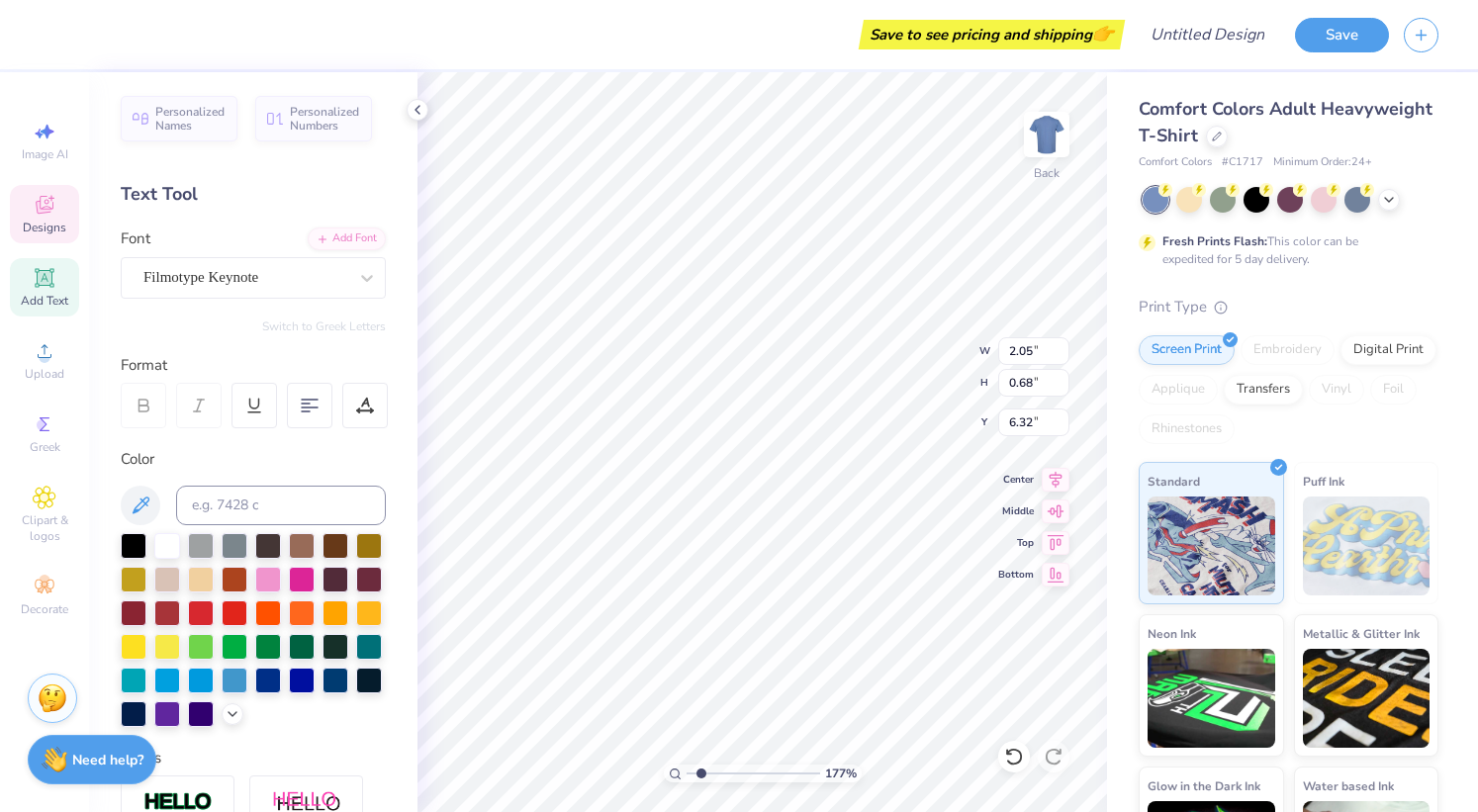 type on "ESTD 1872" 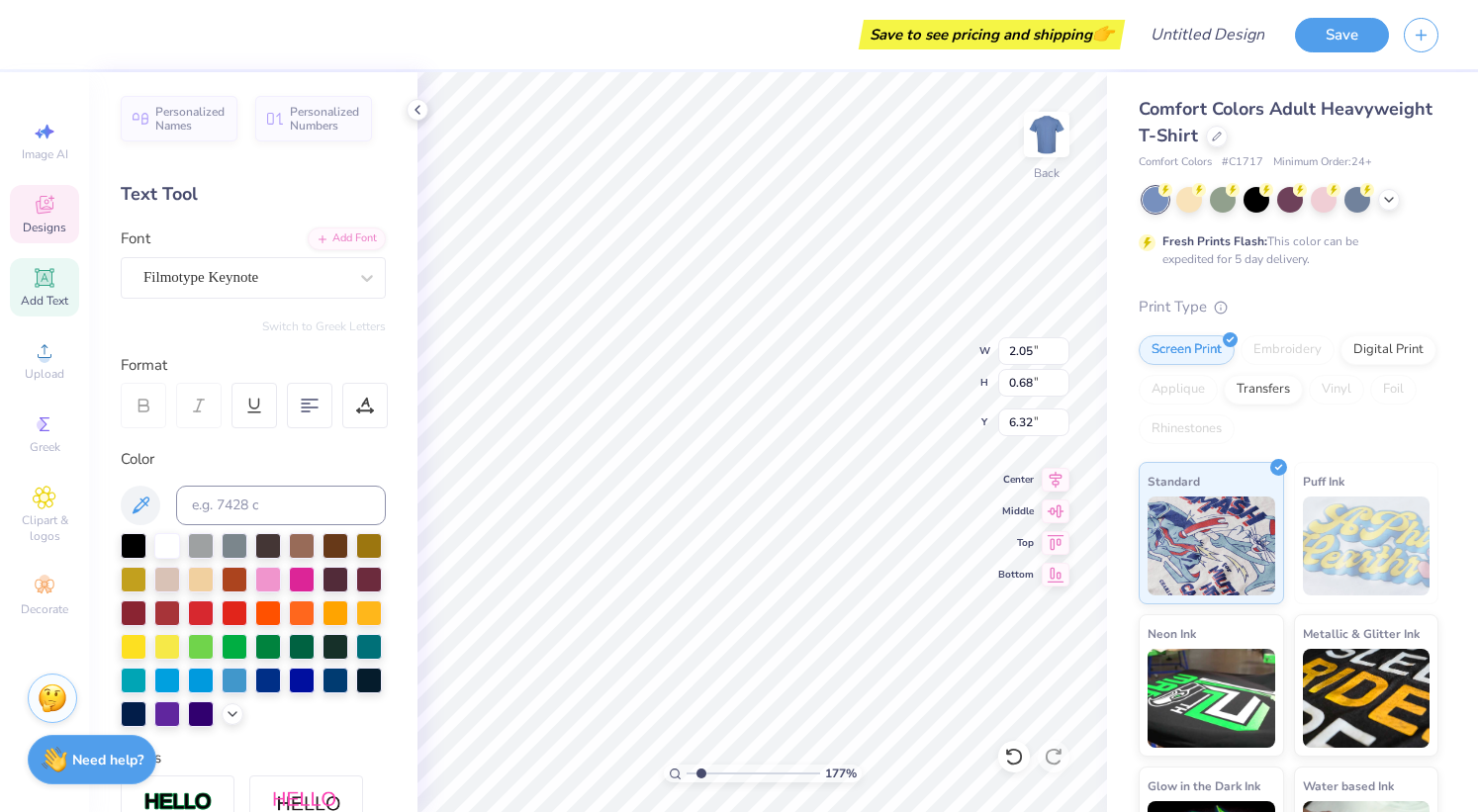 type on "1.77438175184157" 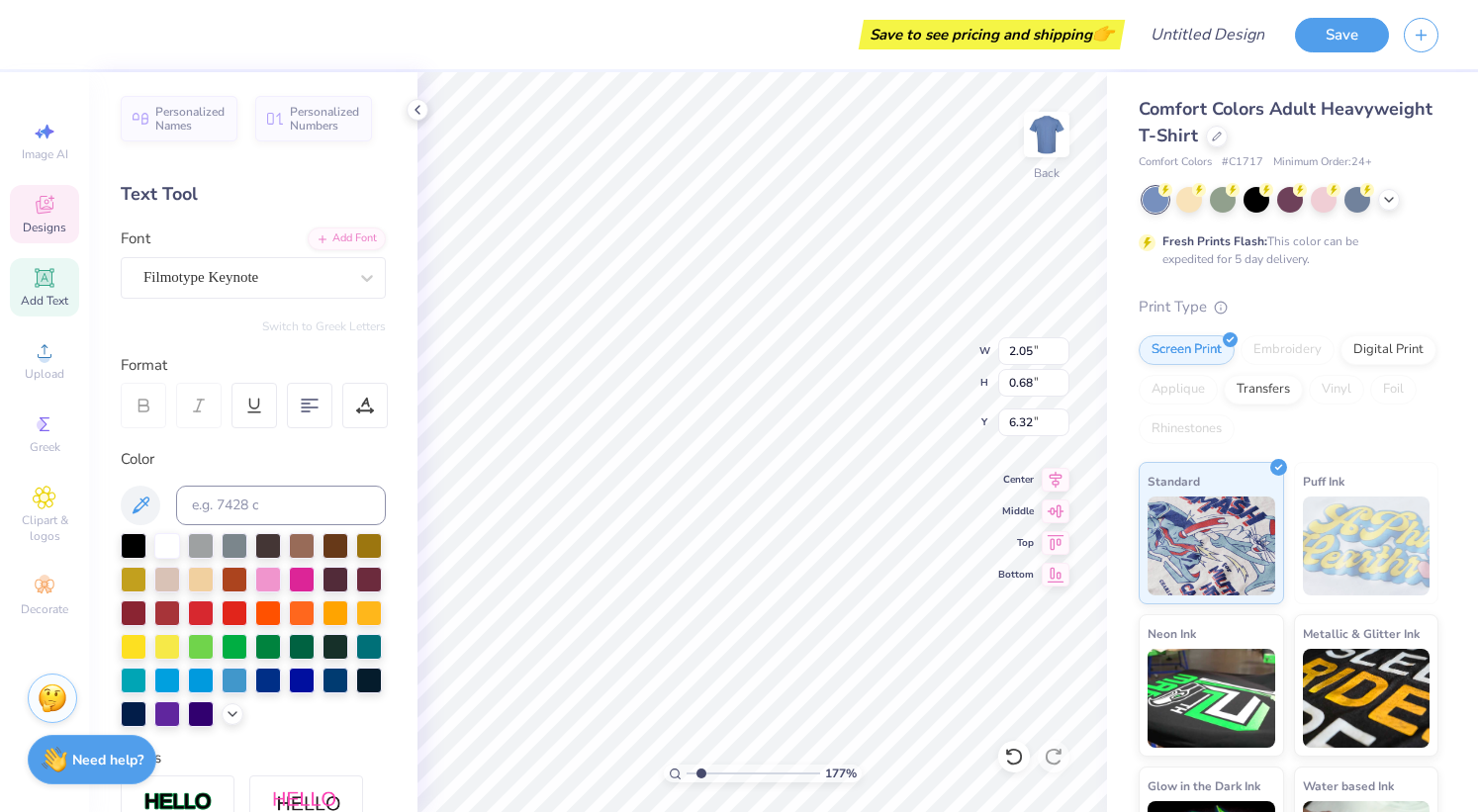 type on "EST.1 1872" 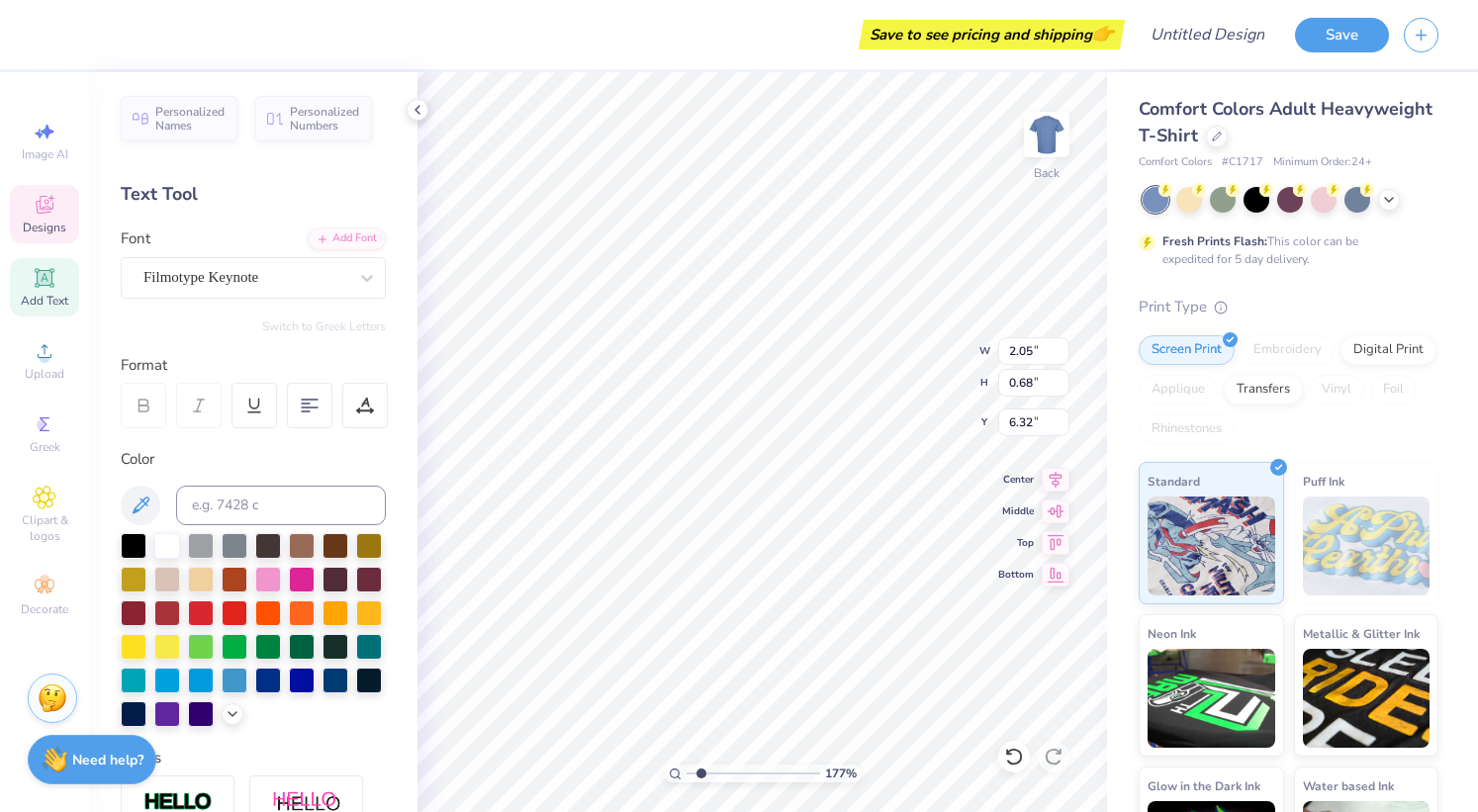 type on "EST.1996 187" 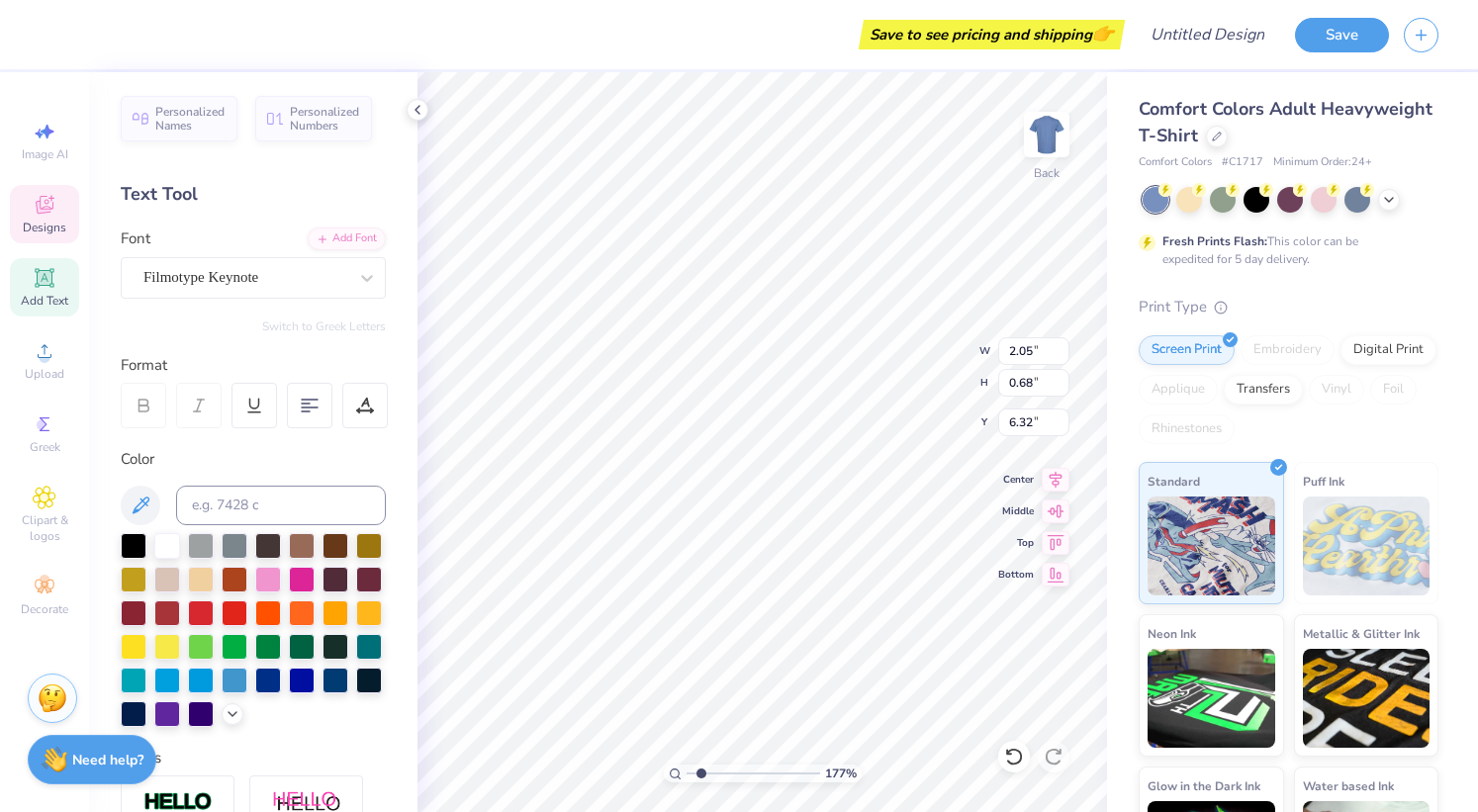 type on "EST.1996 1" 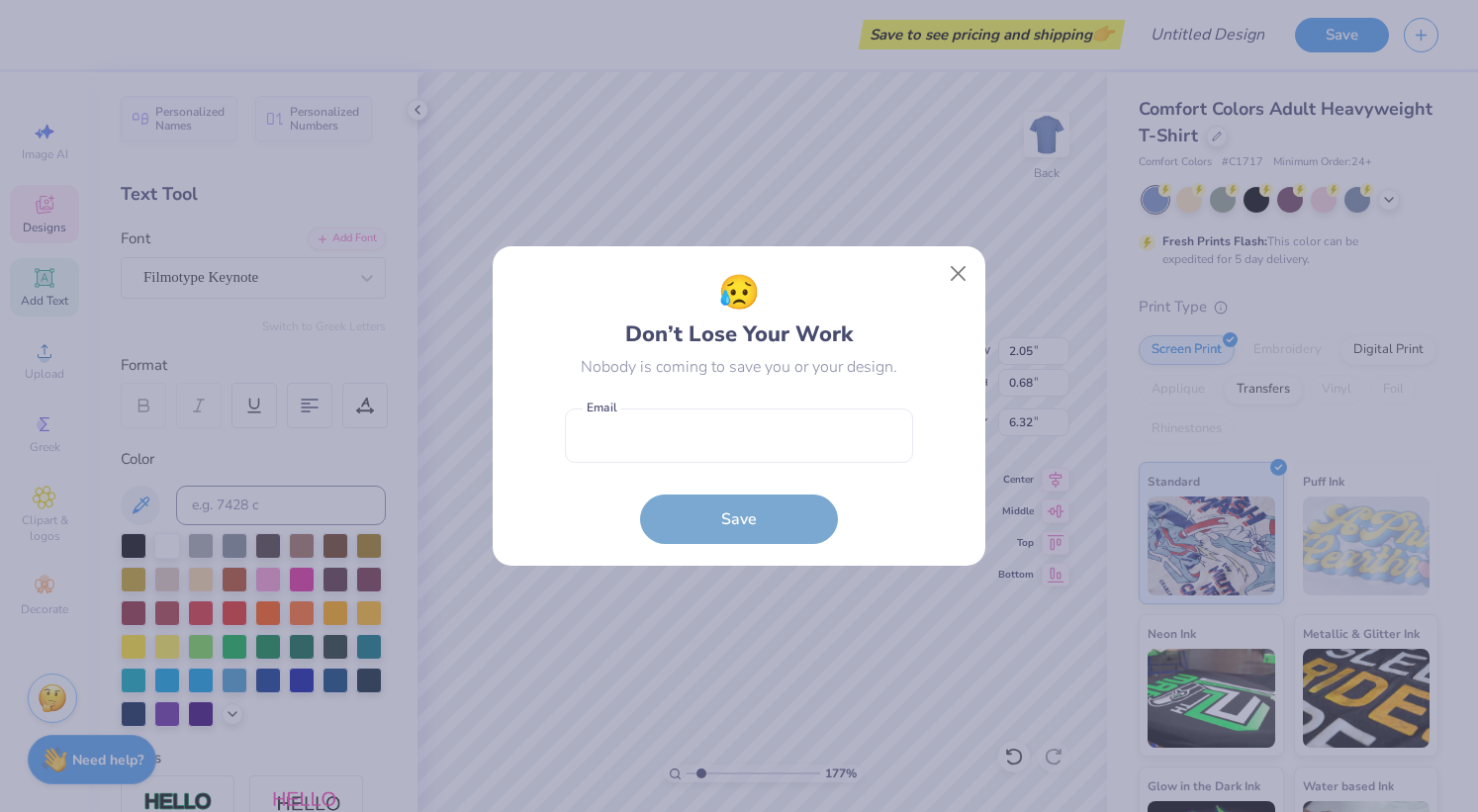 click at bounding box center [959, 274] 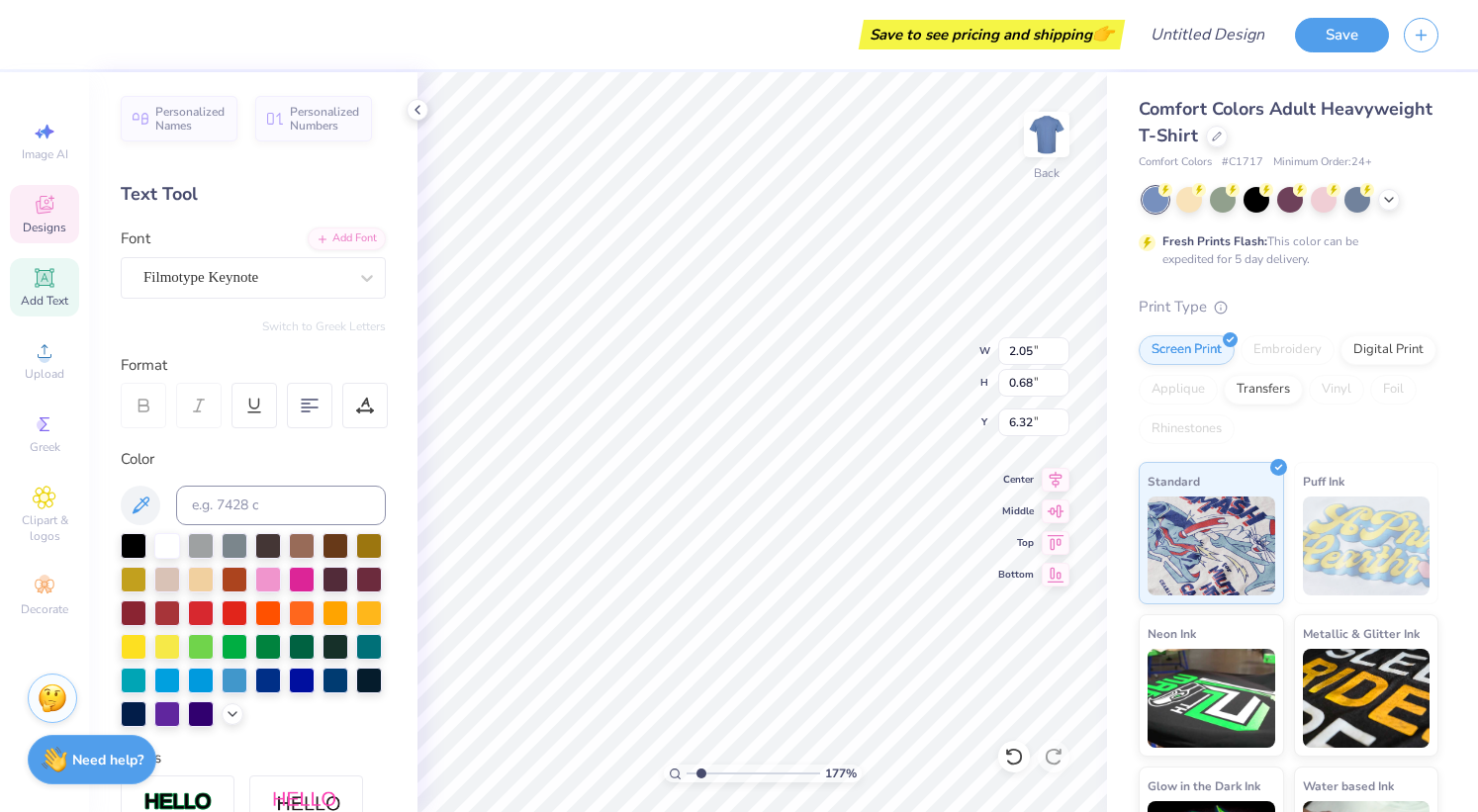 click at bounding box center [739, 406] 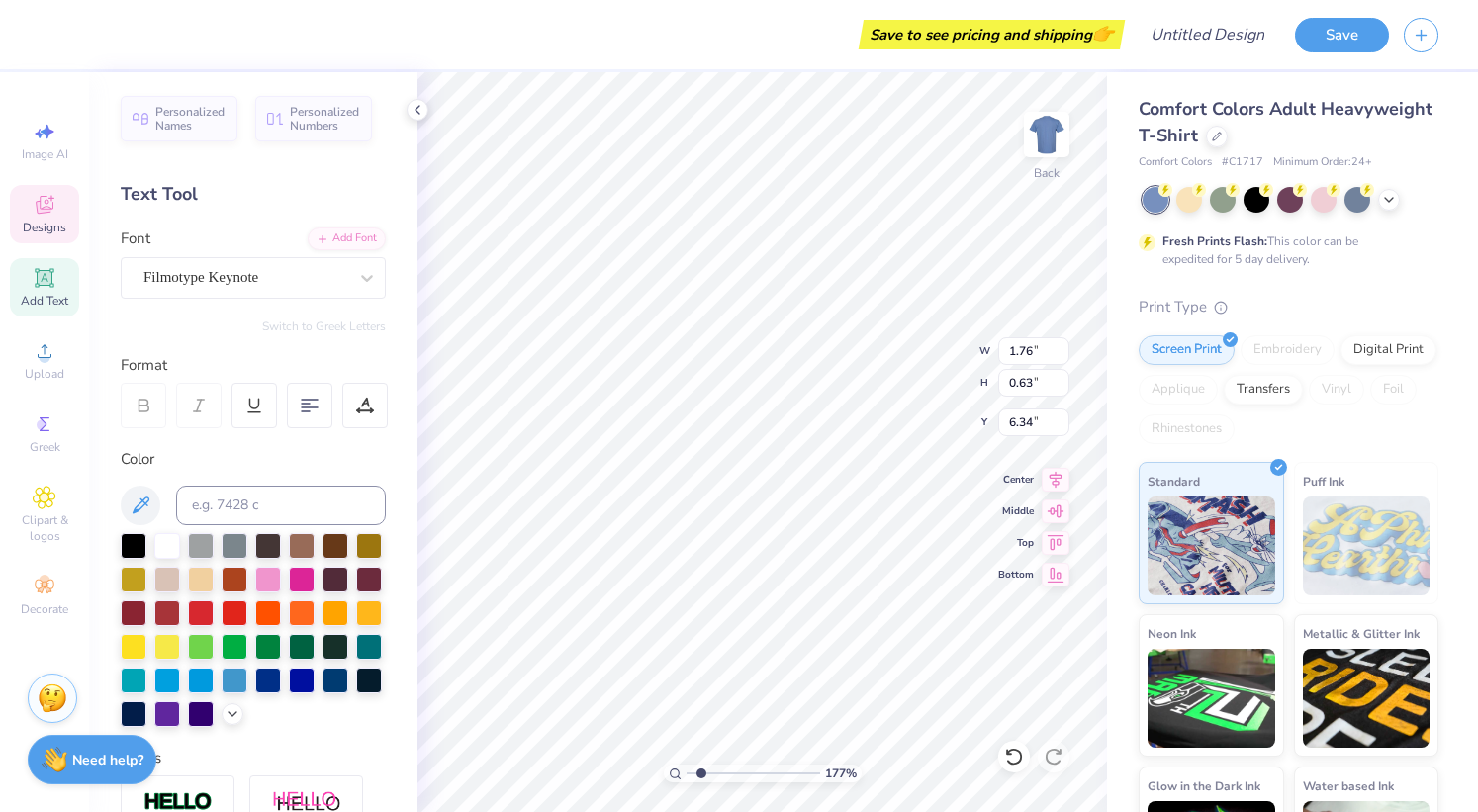 click at bounding box center (739, 406) 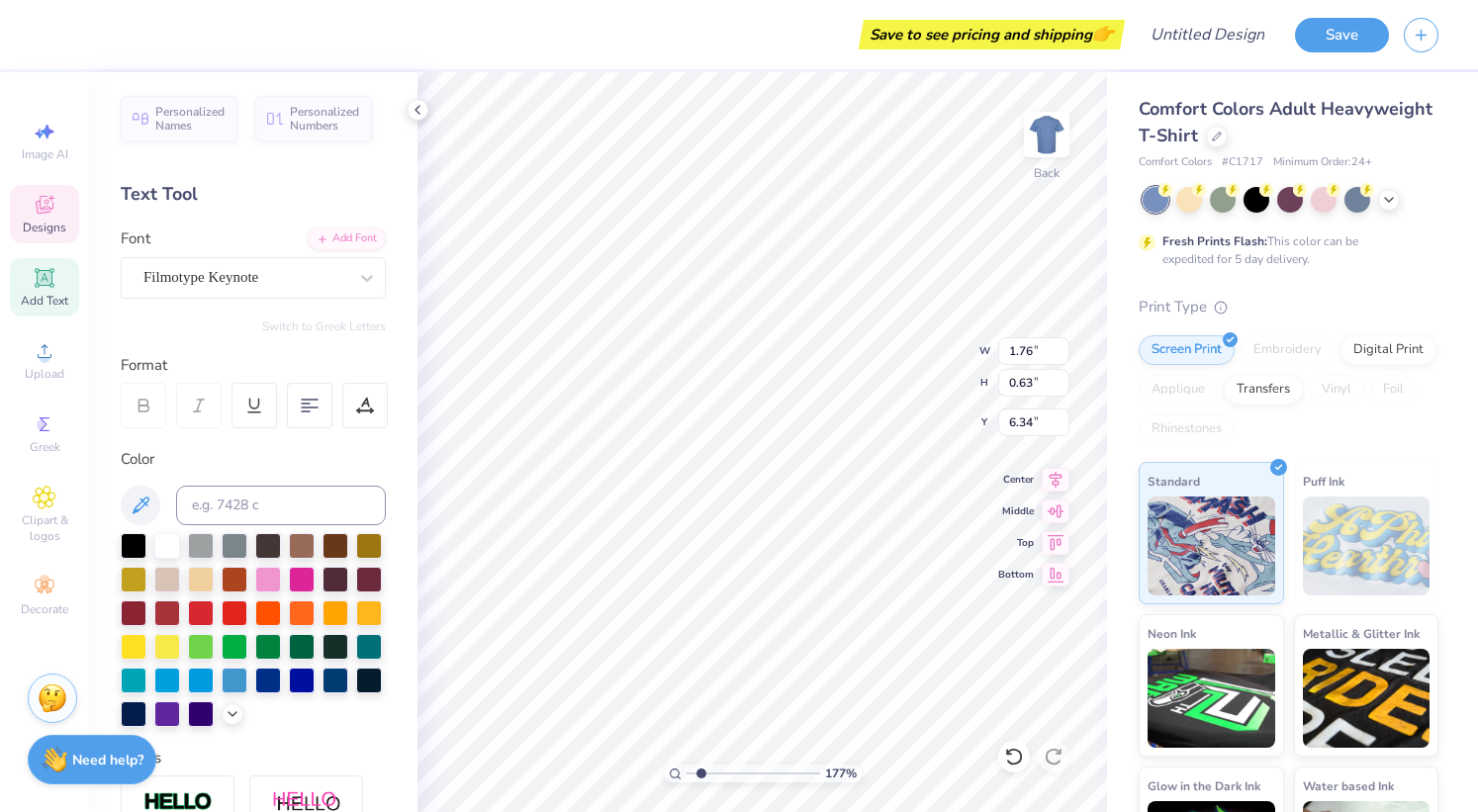 type on "1.77438175184157" 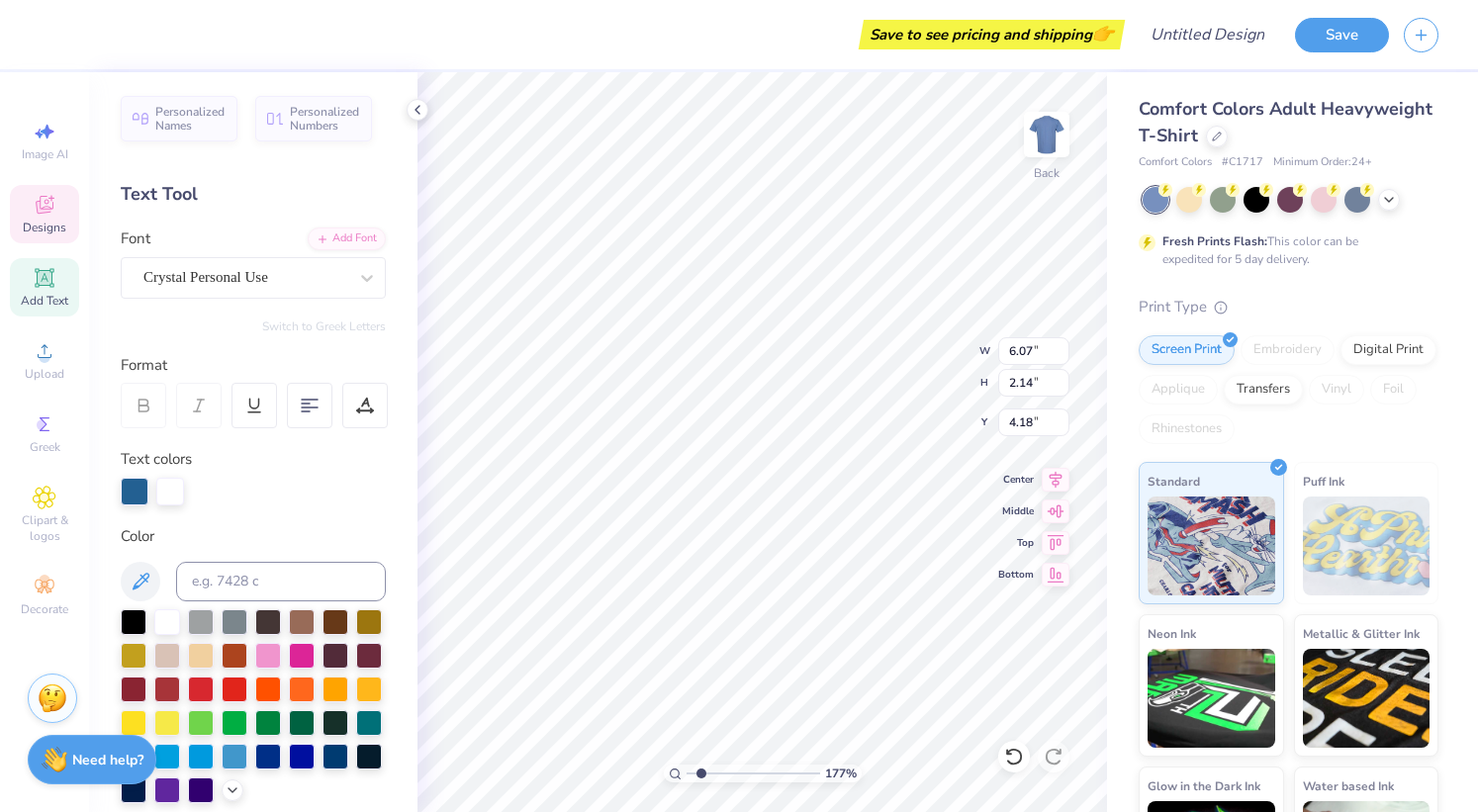 type on "1.77438175184157" 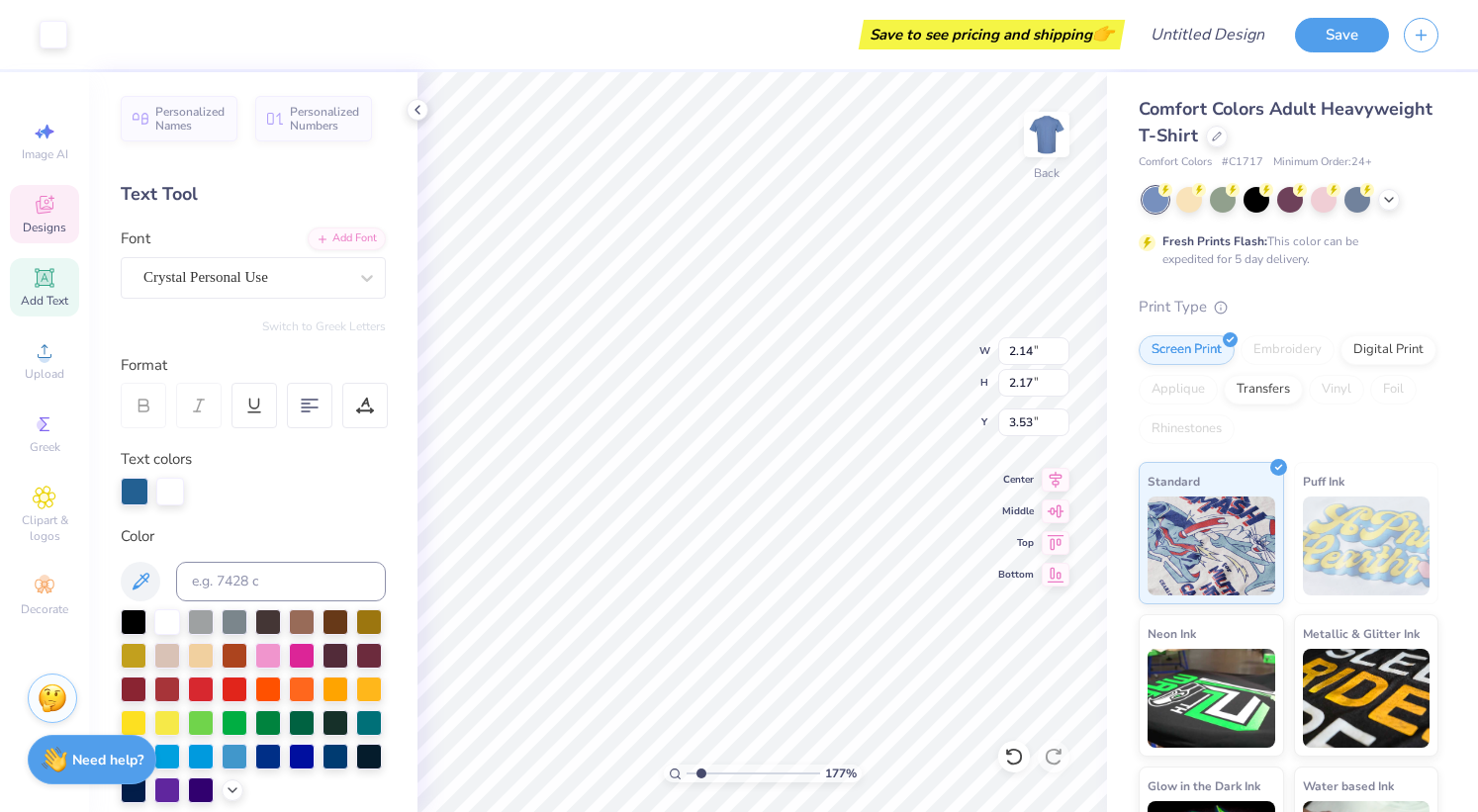 type on "1.77438175184157" 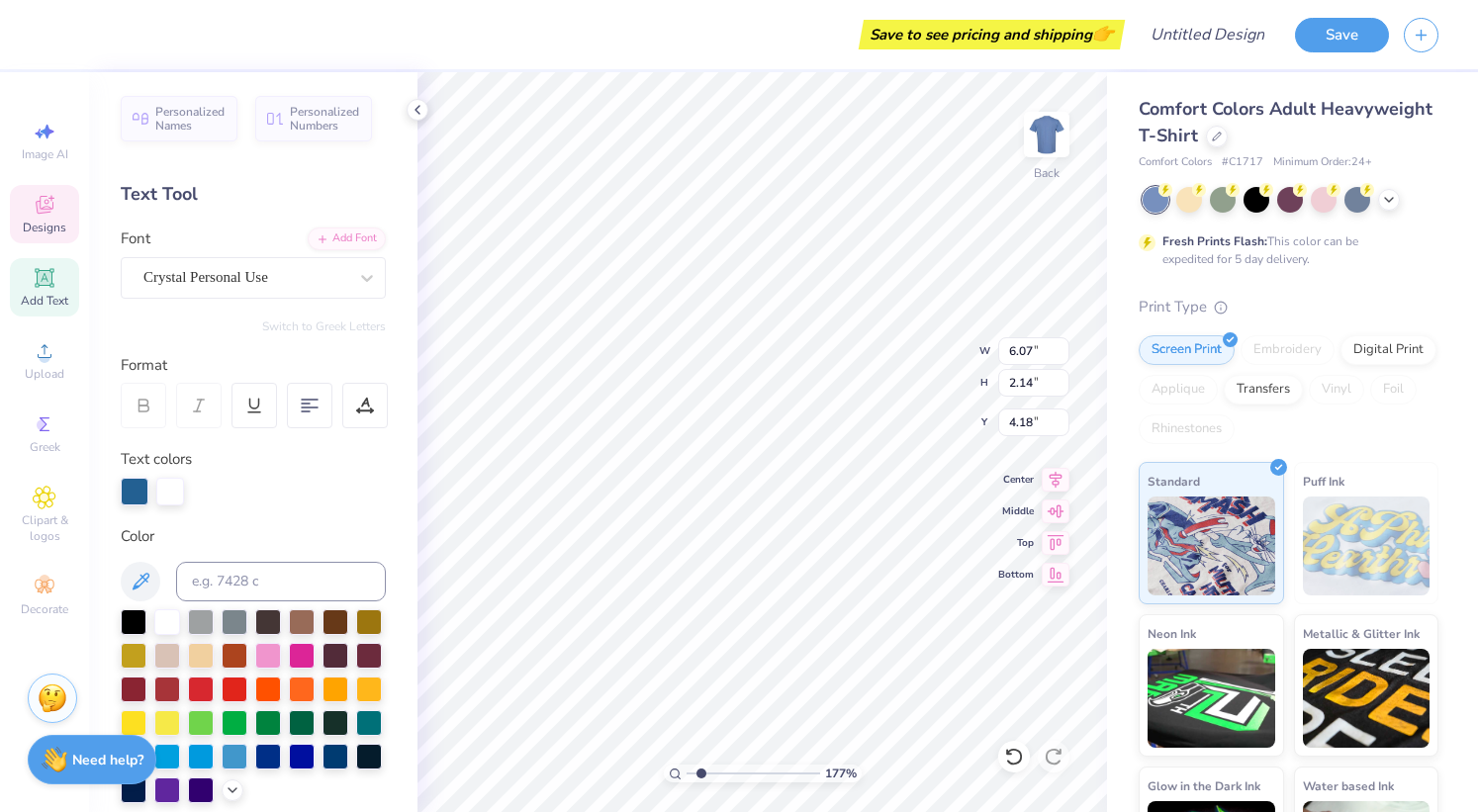 type on "1.77438175184157" 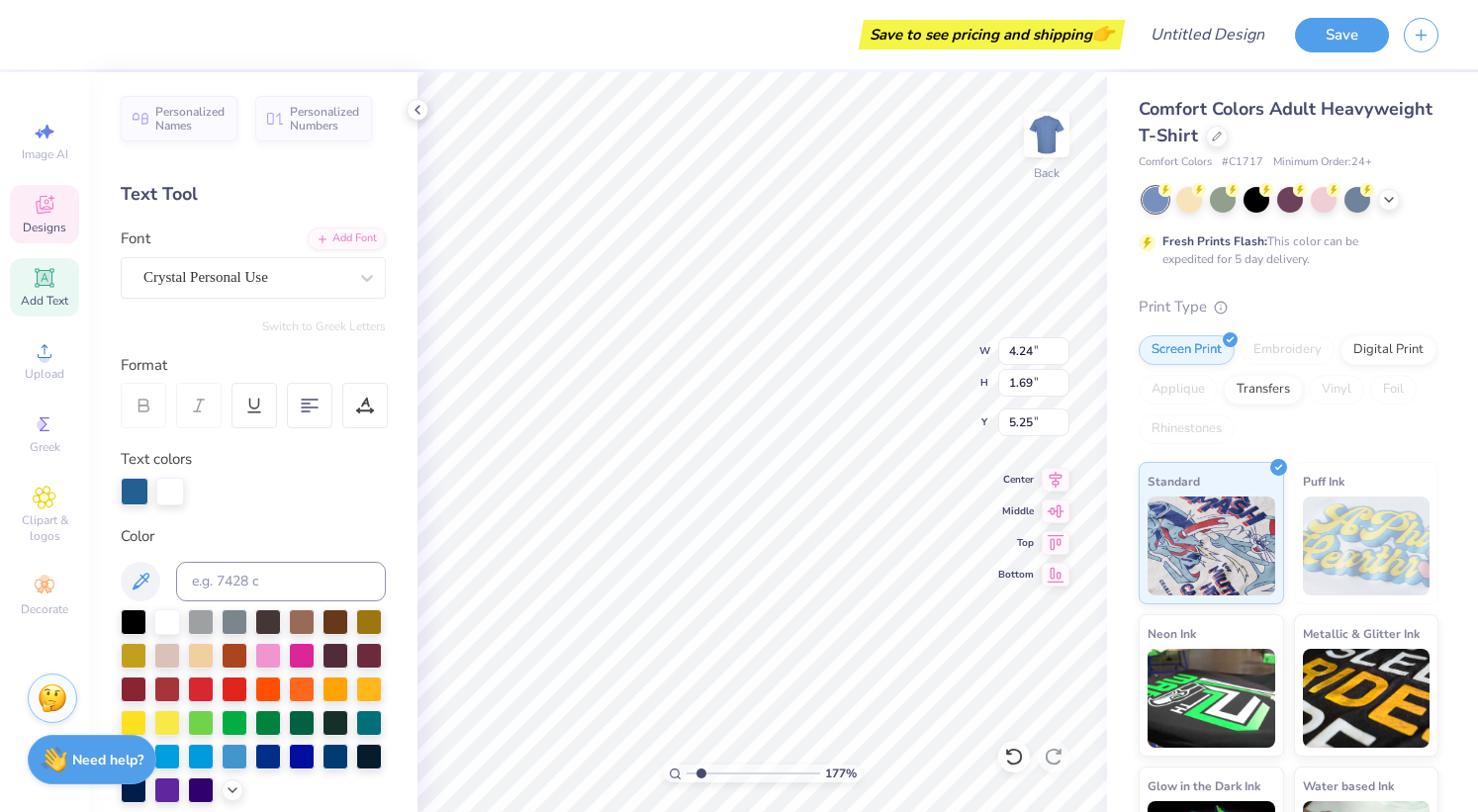 type on "1.77438175184157" 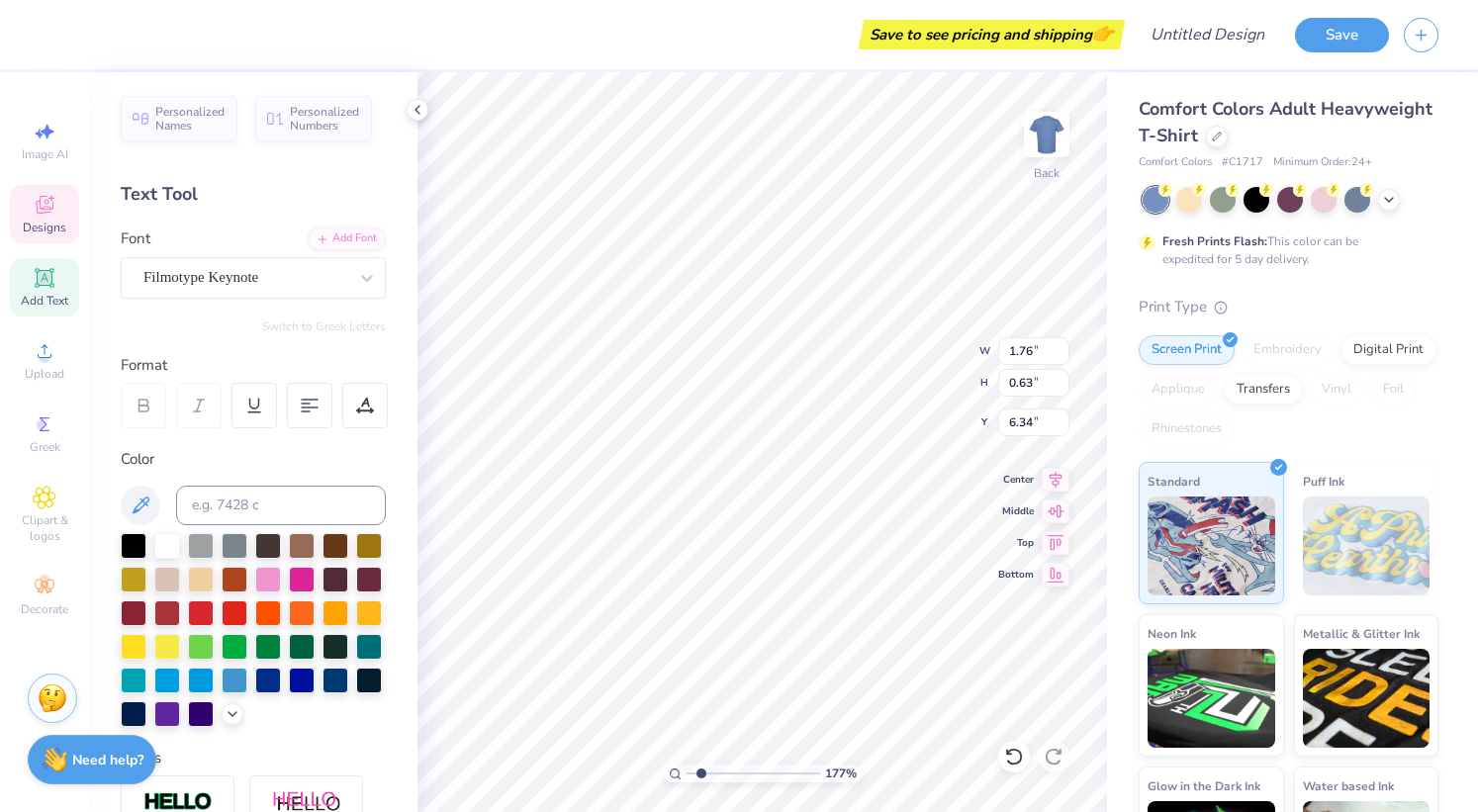 type on "1.77438175184157" 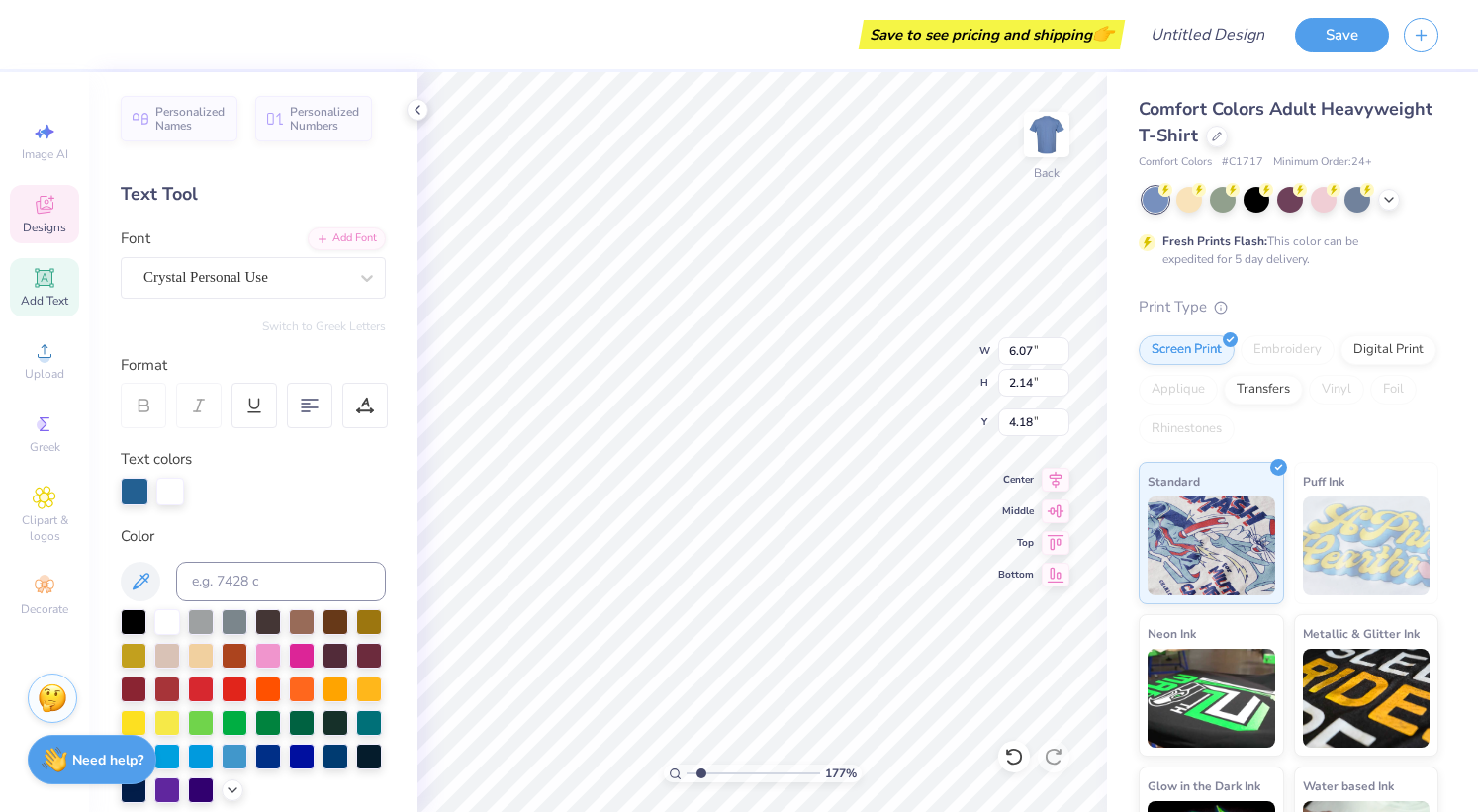 type on "1.77438175184157" 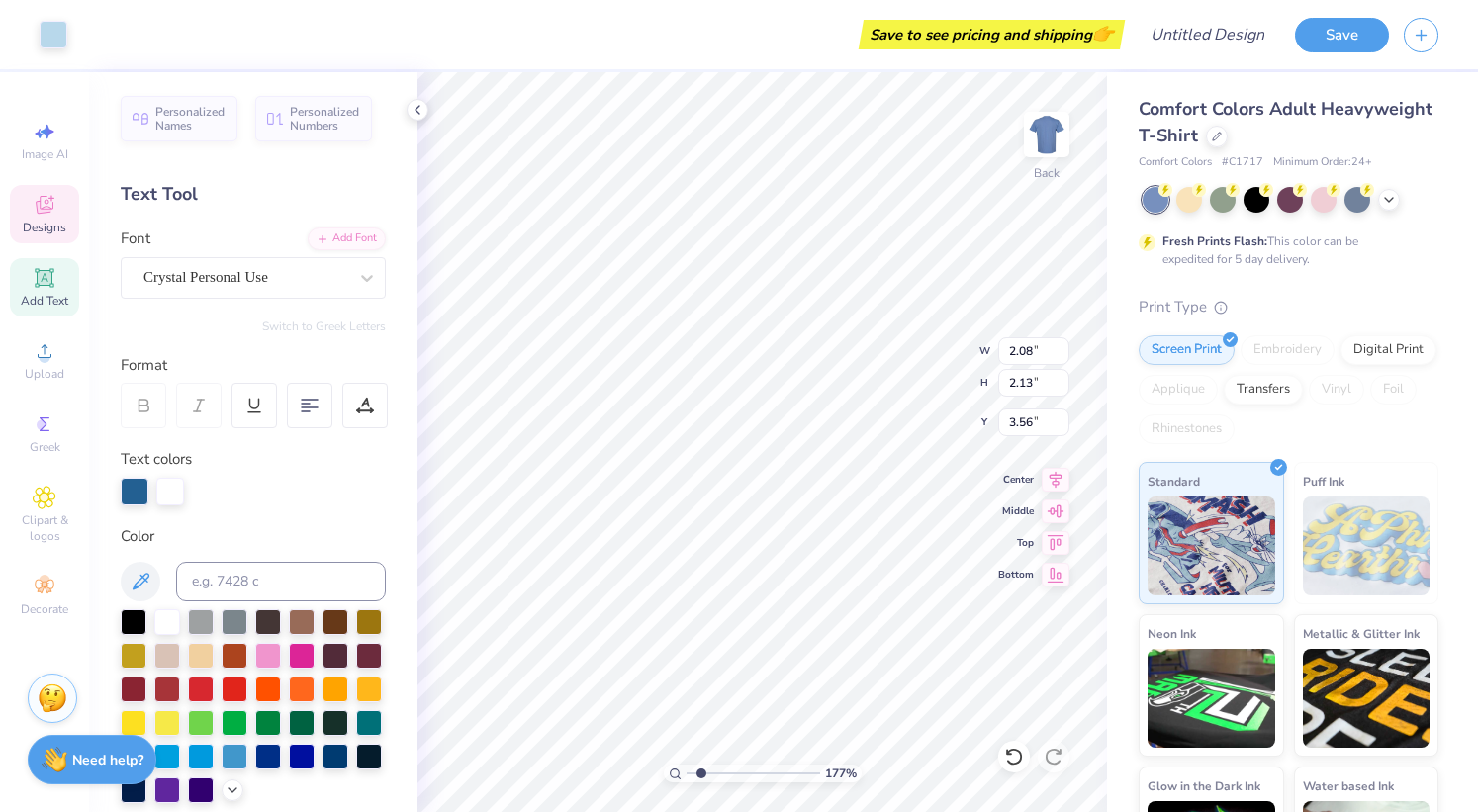 type on "1.77438175184157" 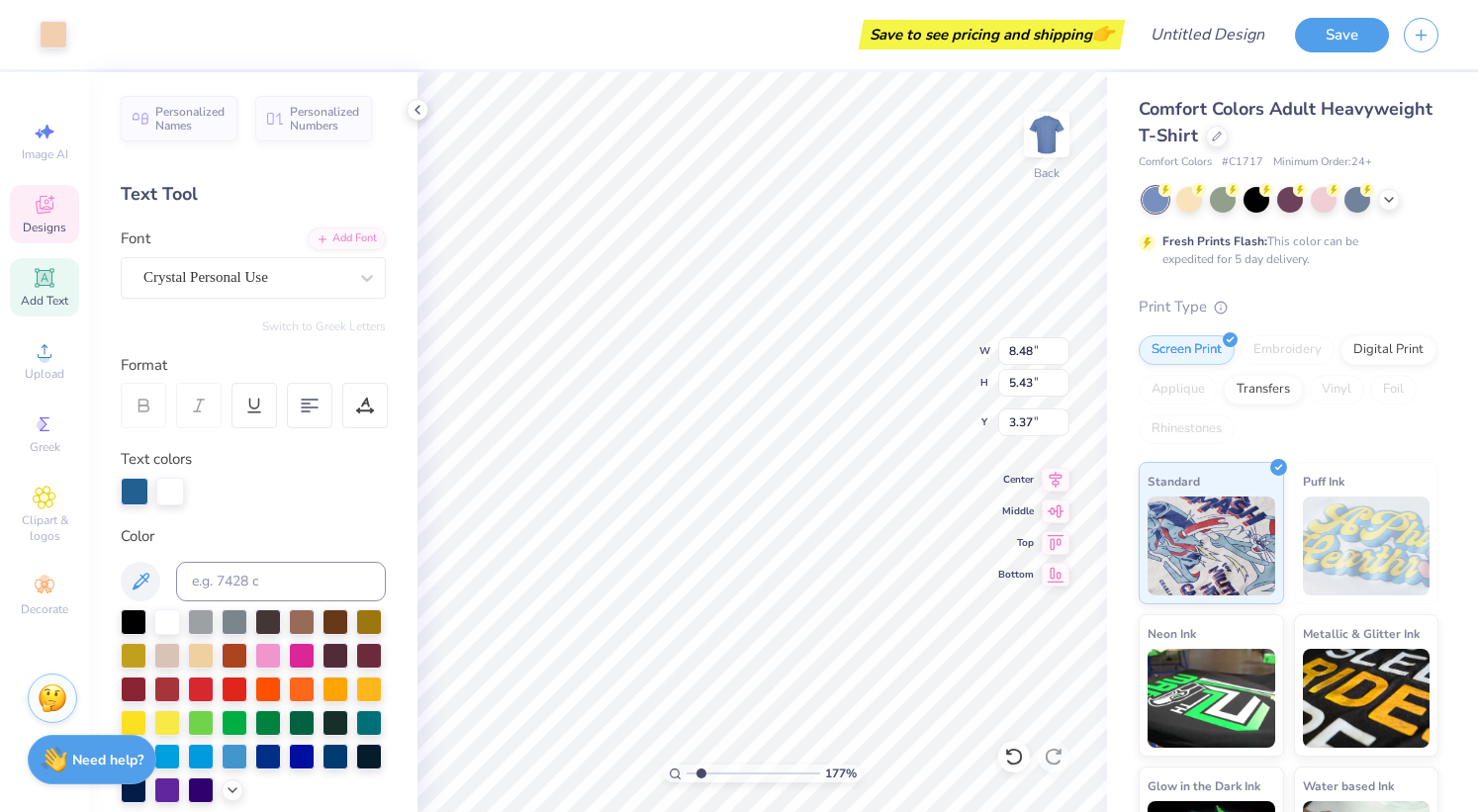 type on "1.77438175184157" 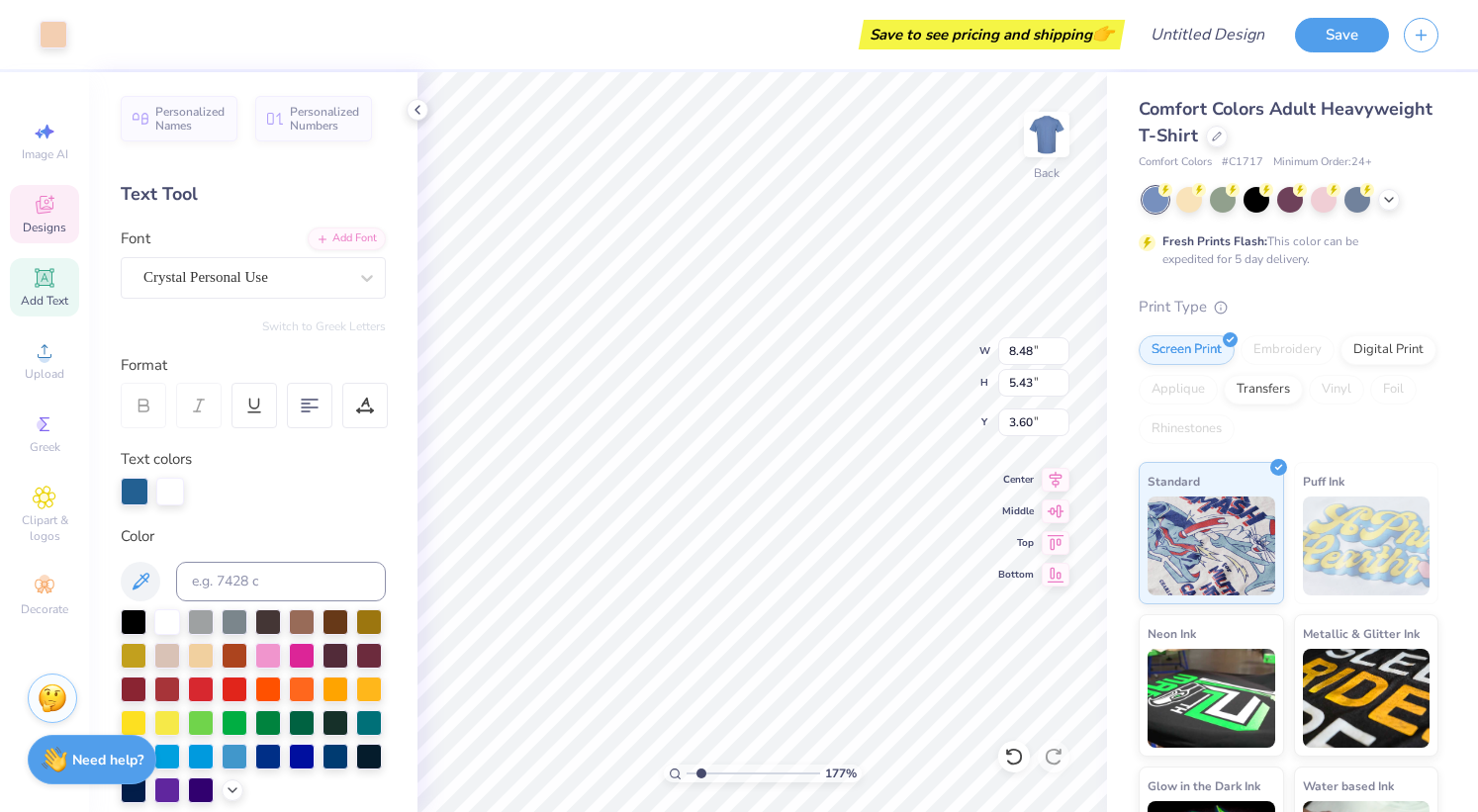 click 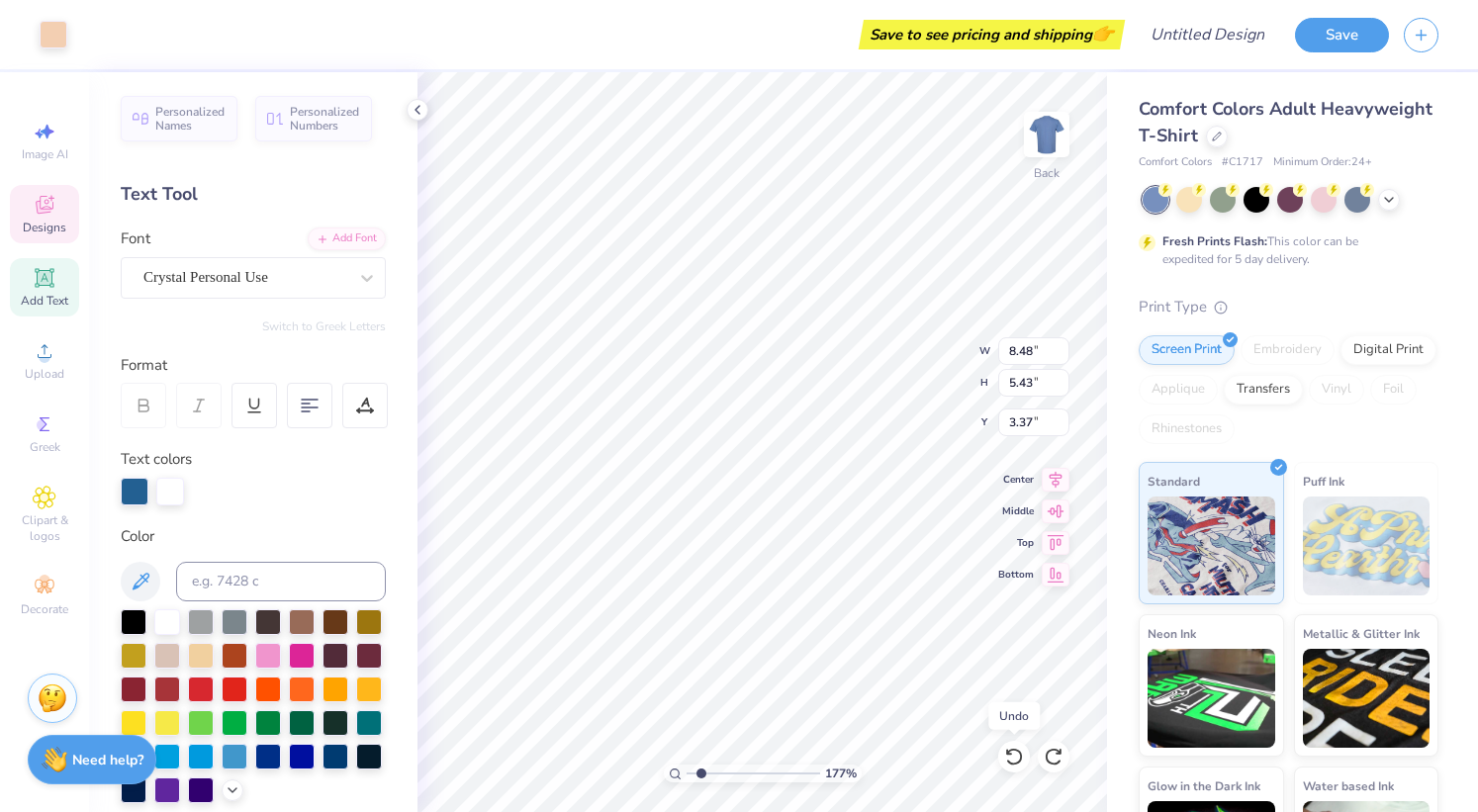type on "1.77438175184157" 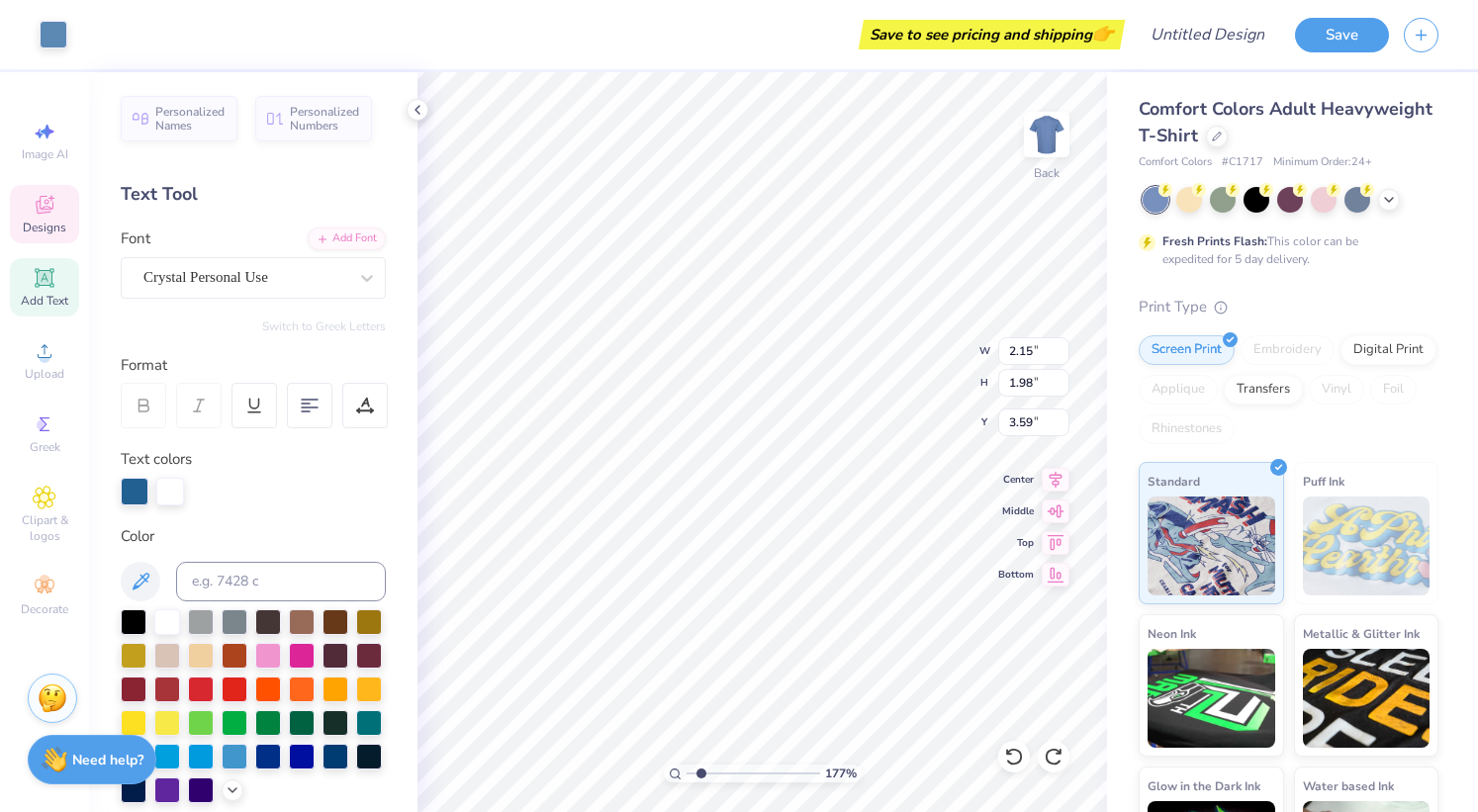 type on "1.77438175184157" 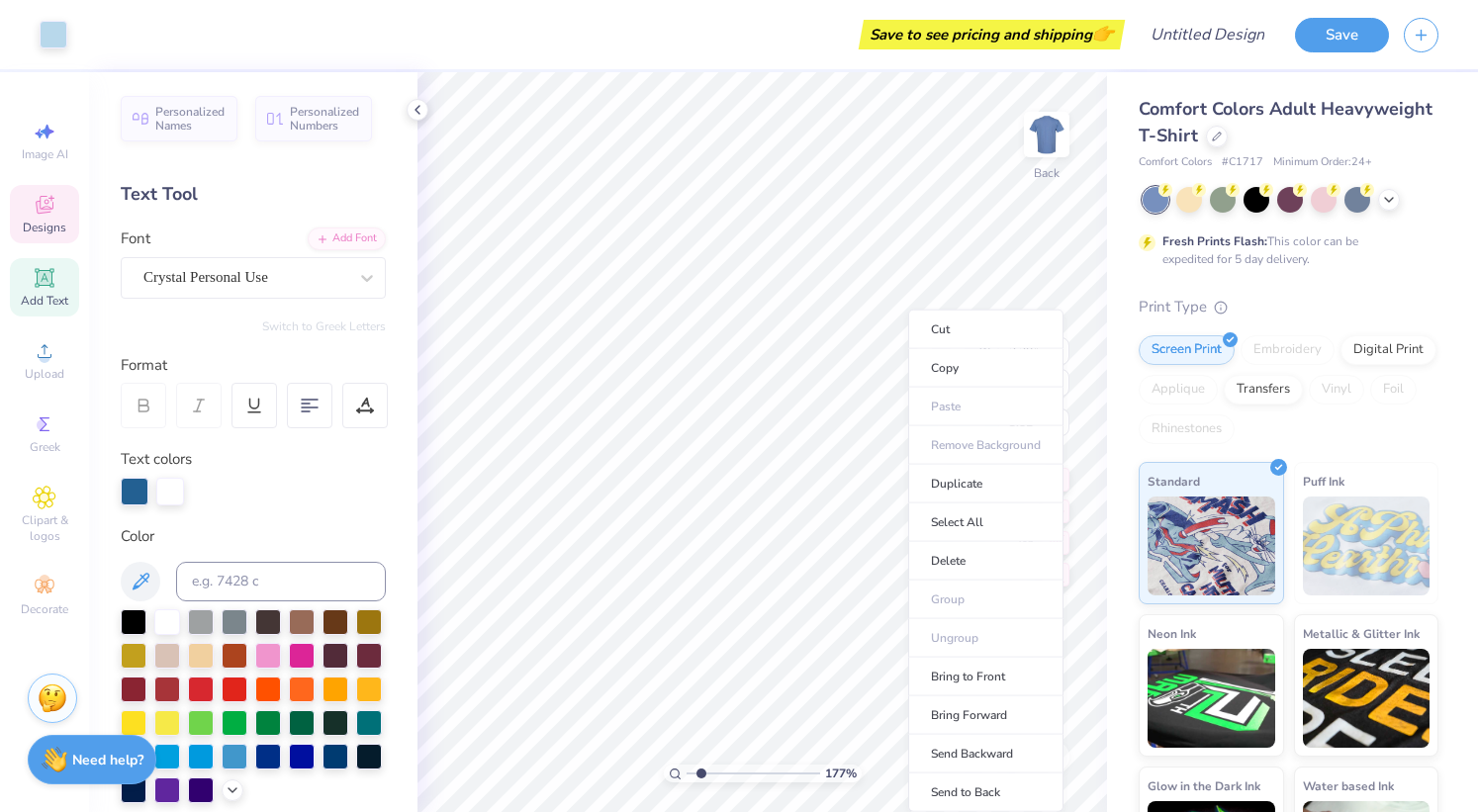 type on "1.77438175184157" 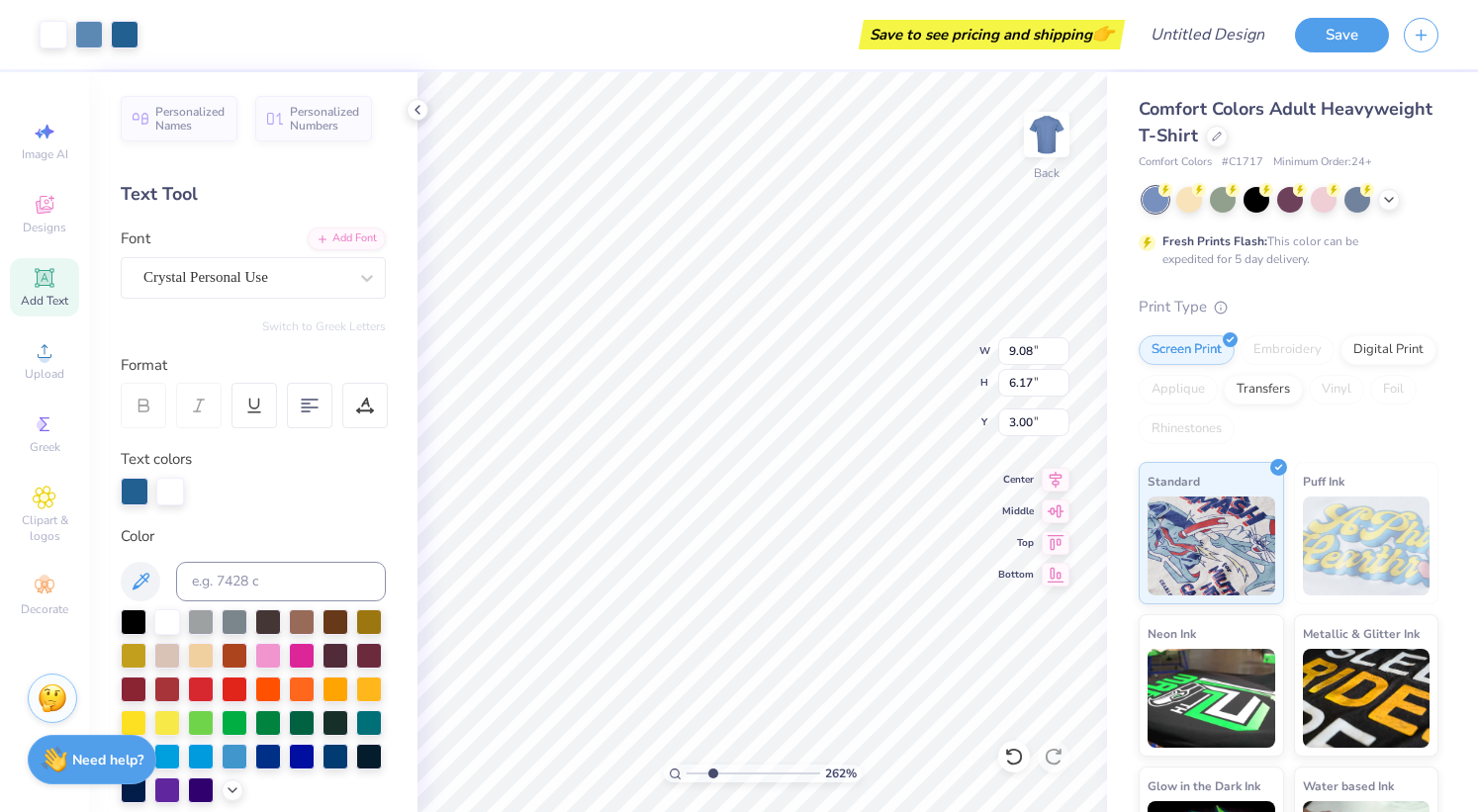 click 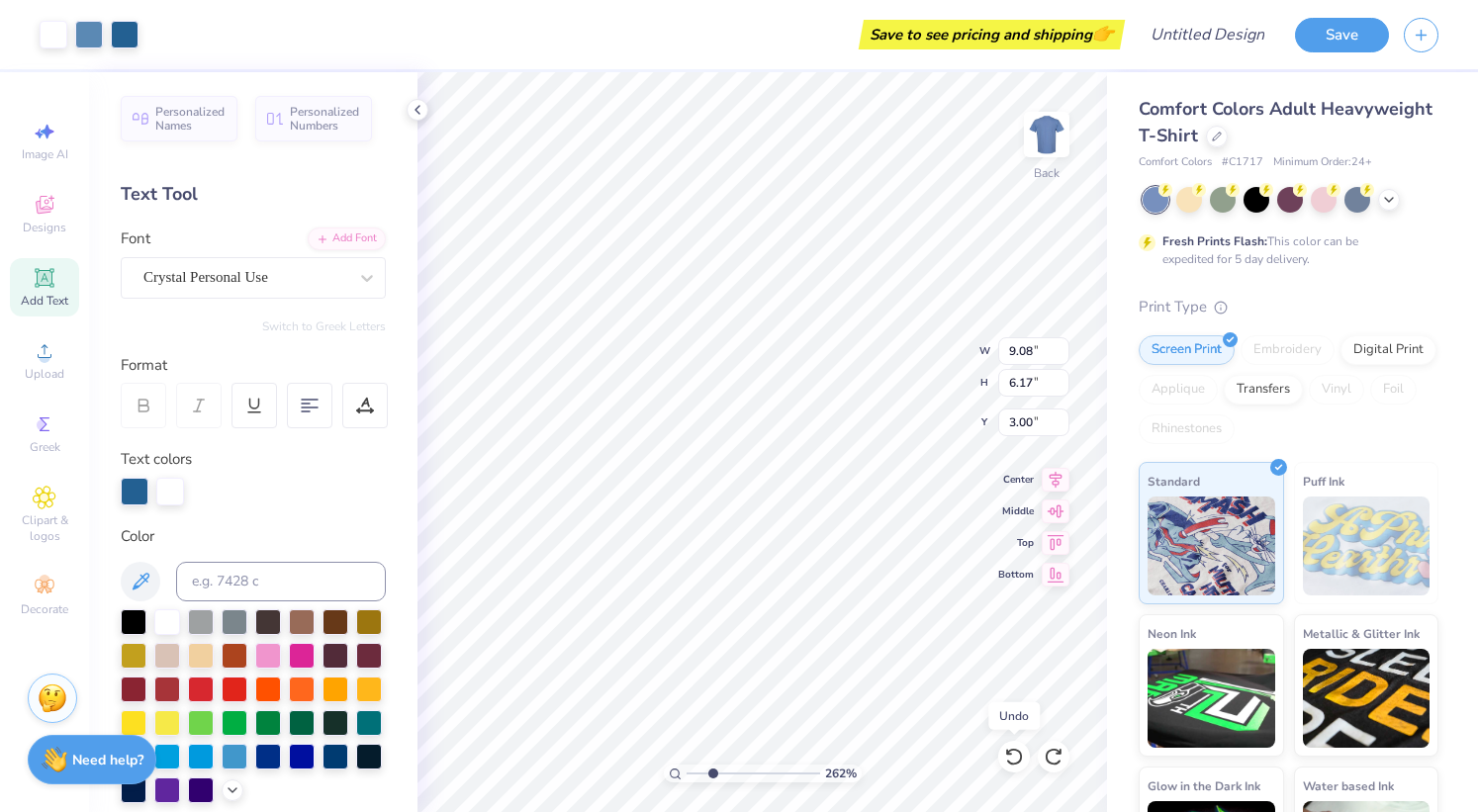 click 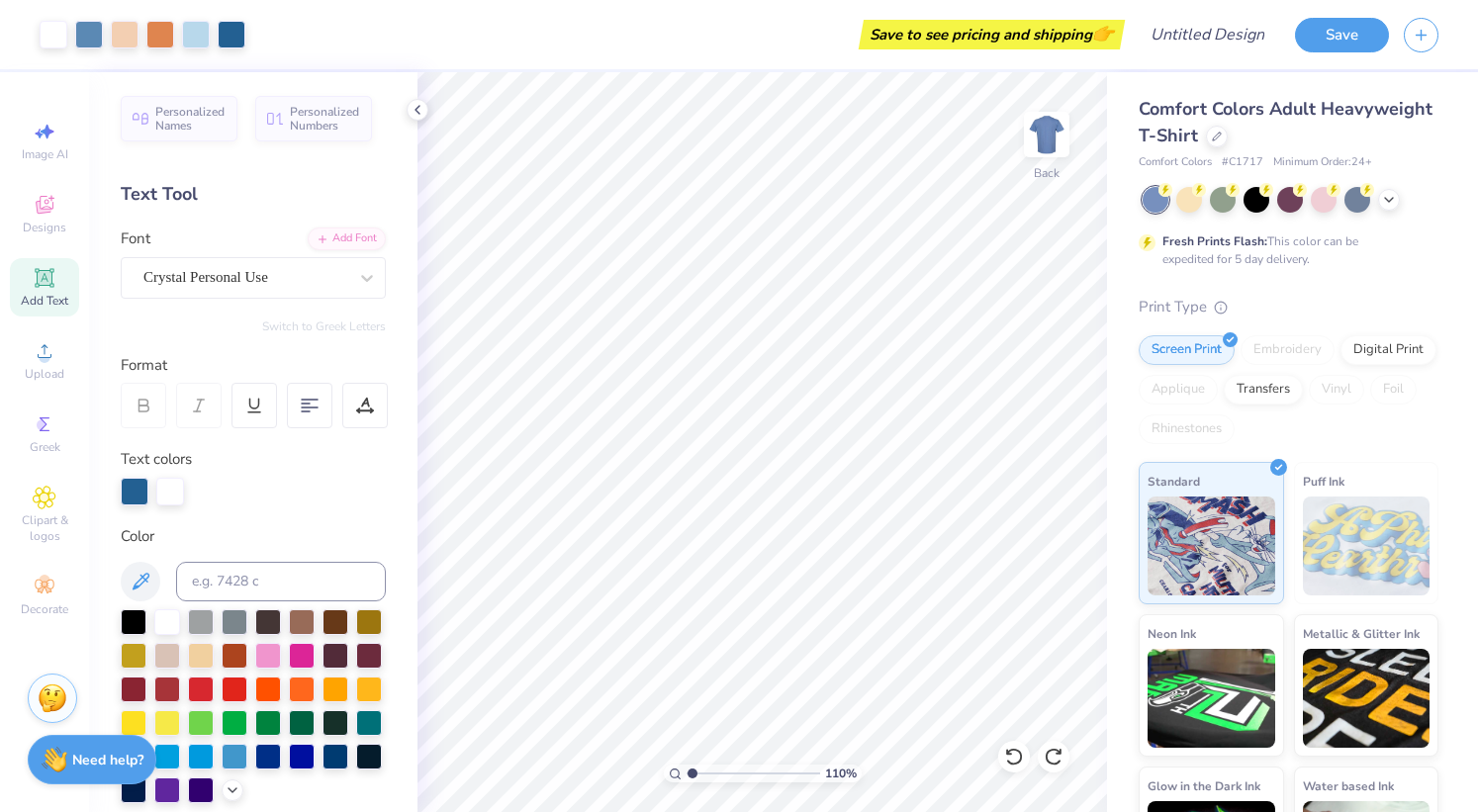 click 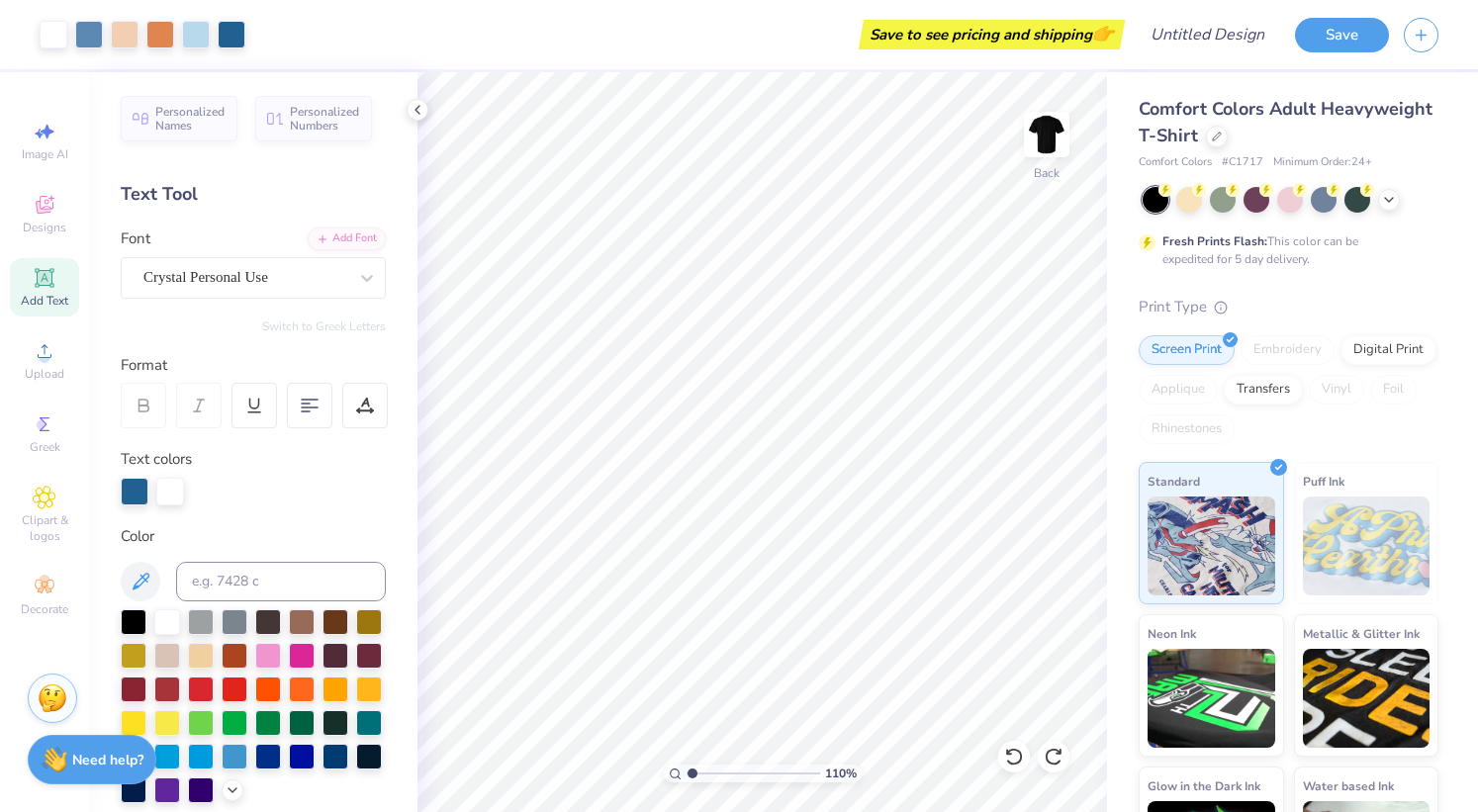 click 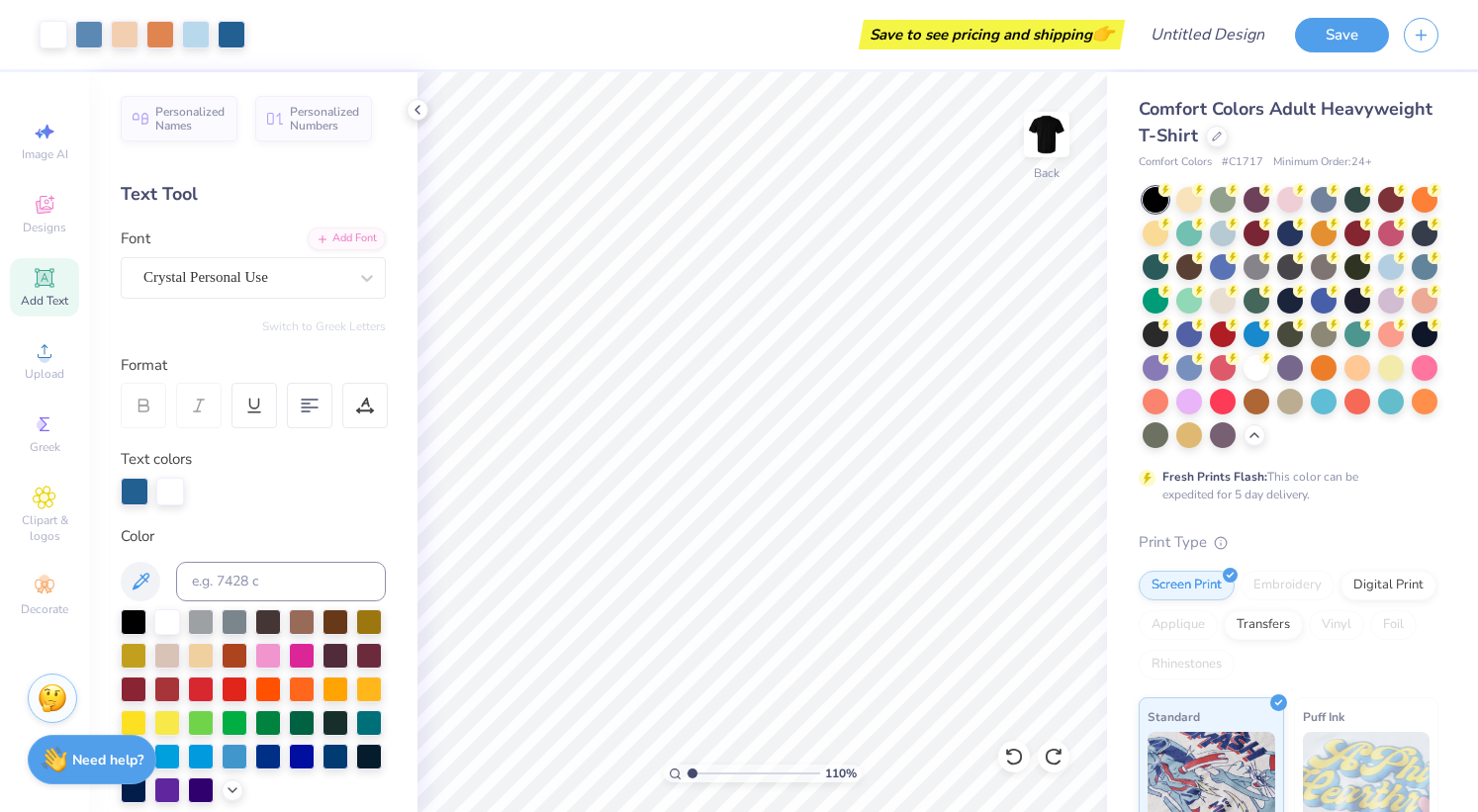 click at bounding box center [1391, 402] 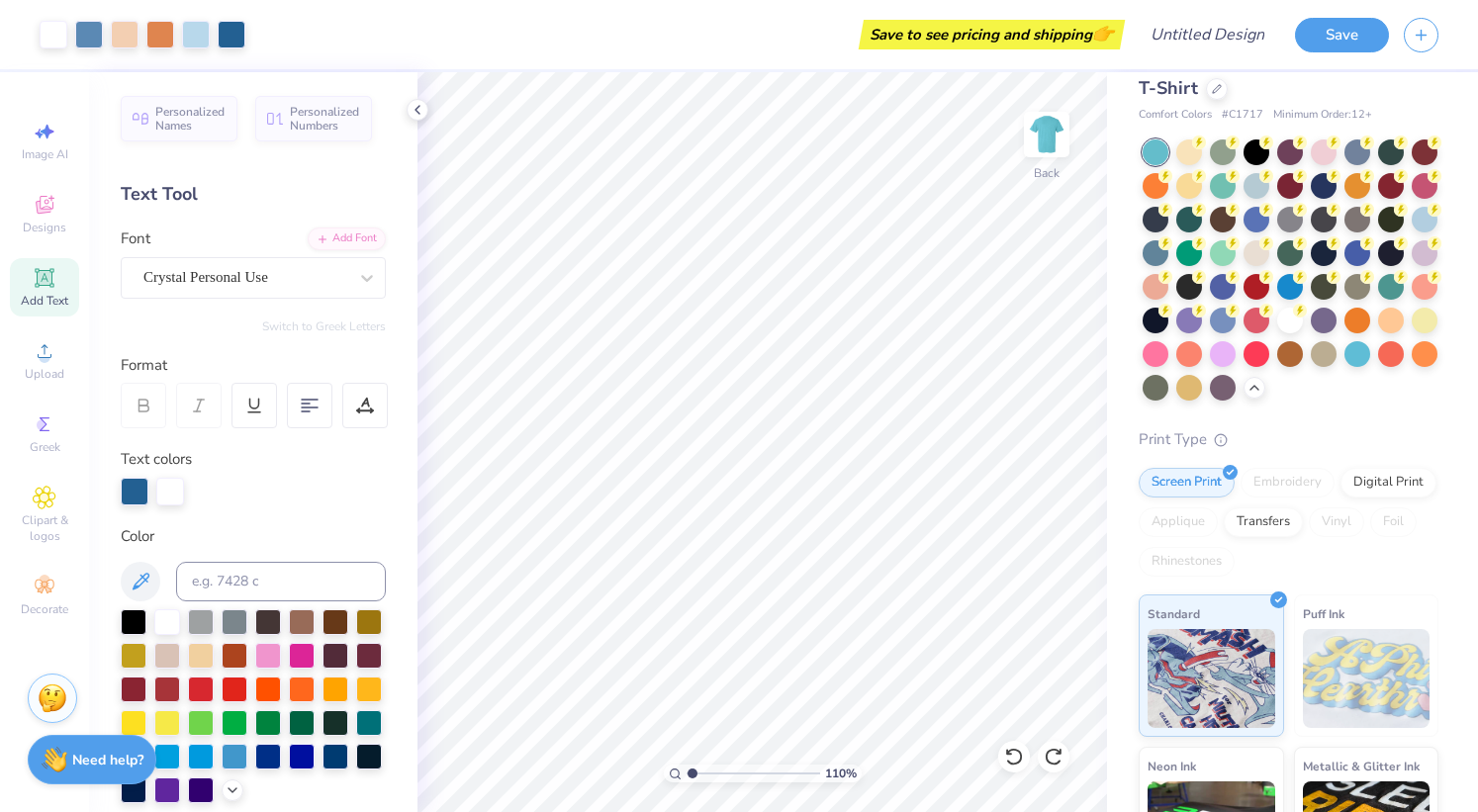 scroll, scrollTop: 0, scrollLeft: 0, axis: both 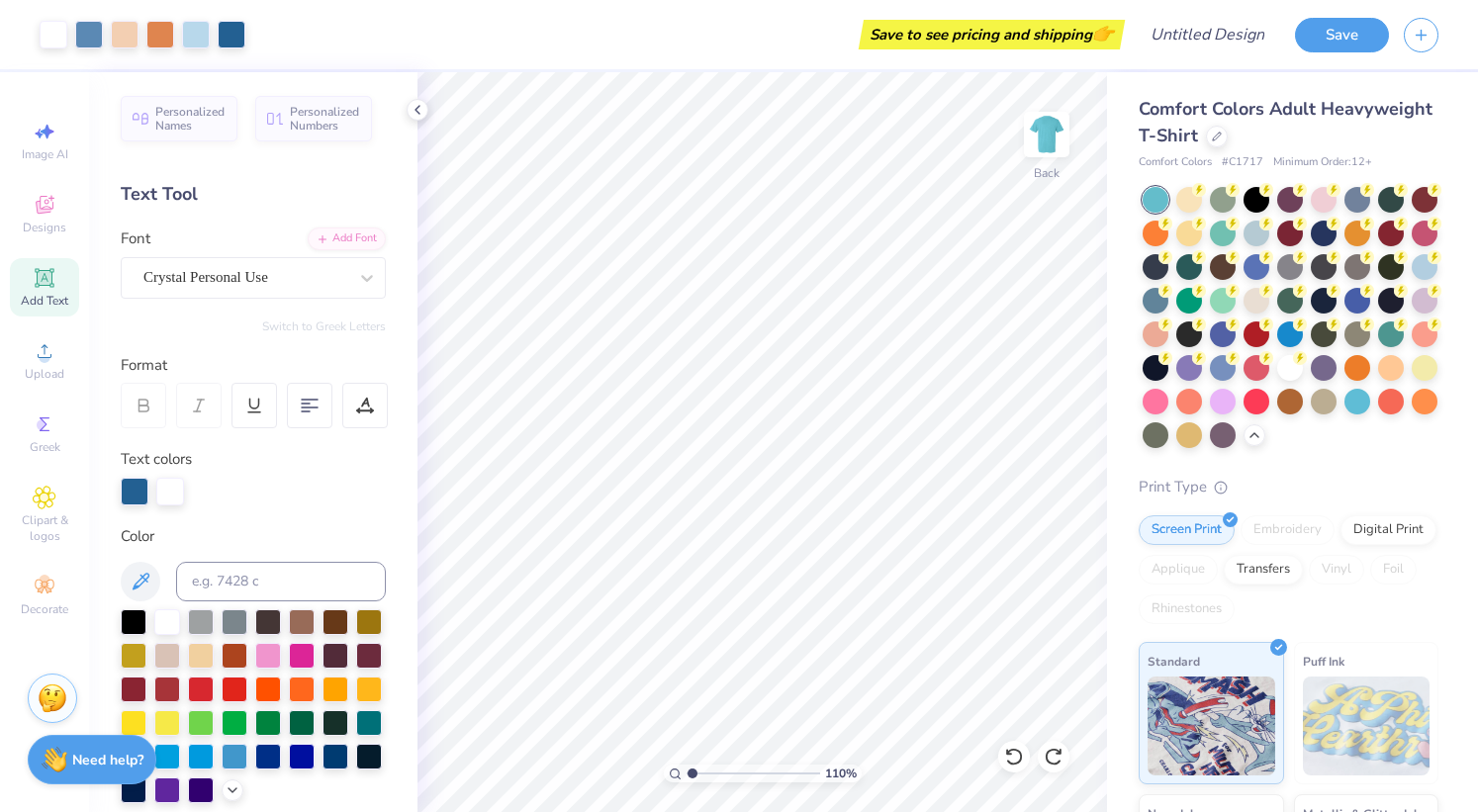 click at bounding box center [1357, 402] 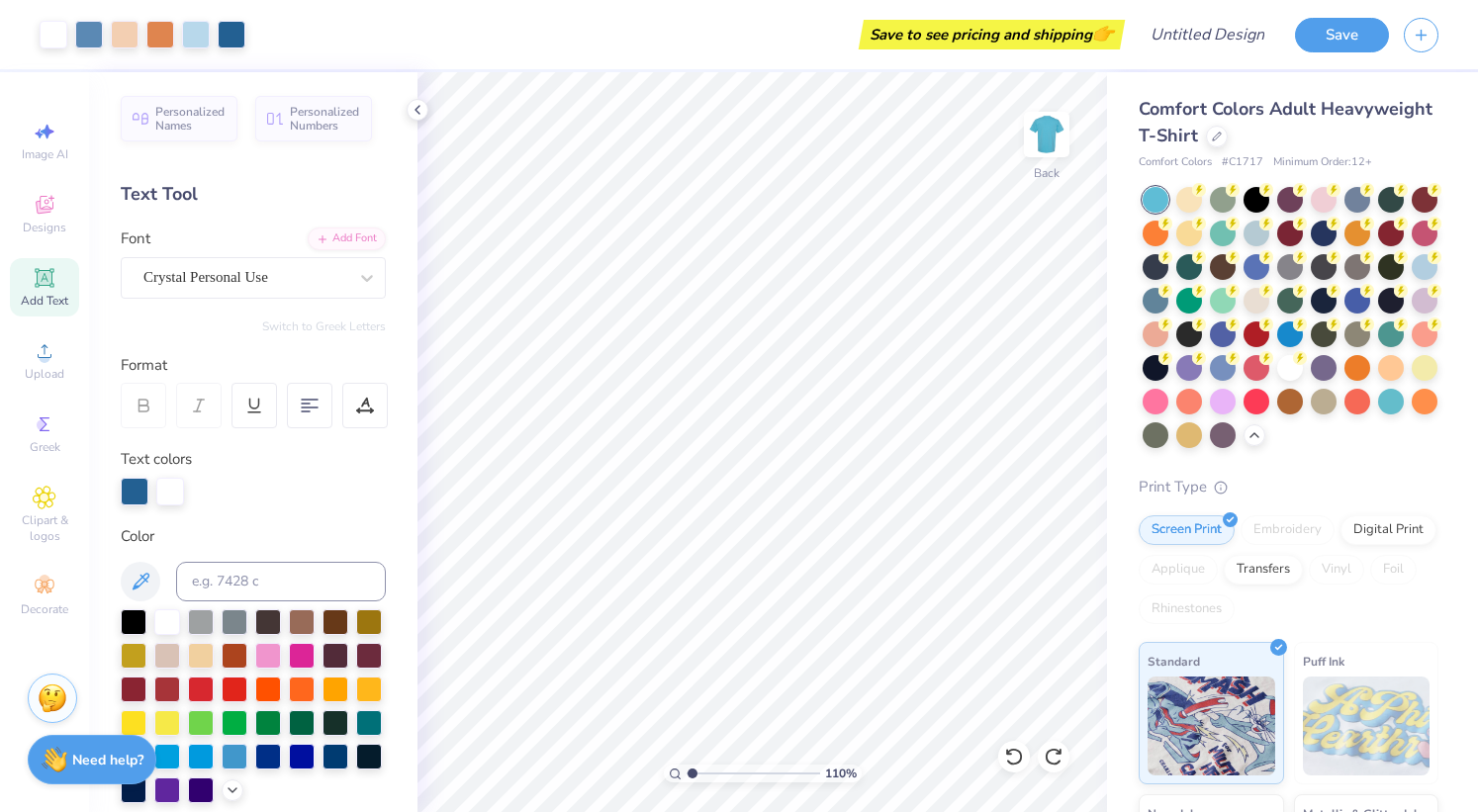 click at bounding box center (1155, 301) 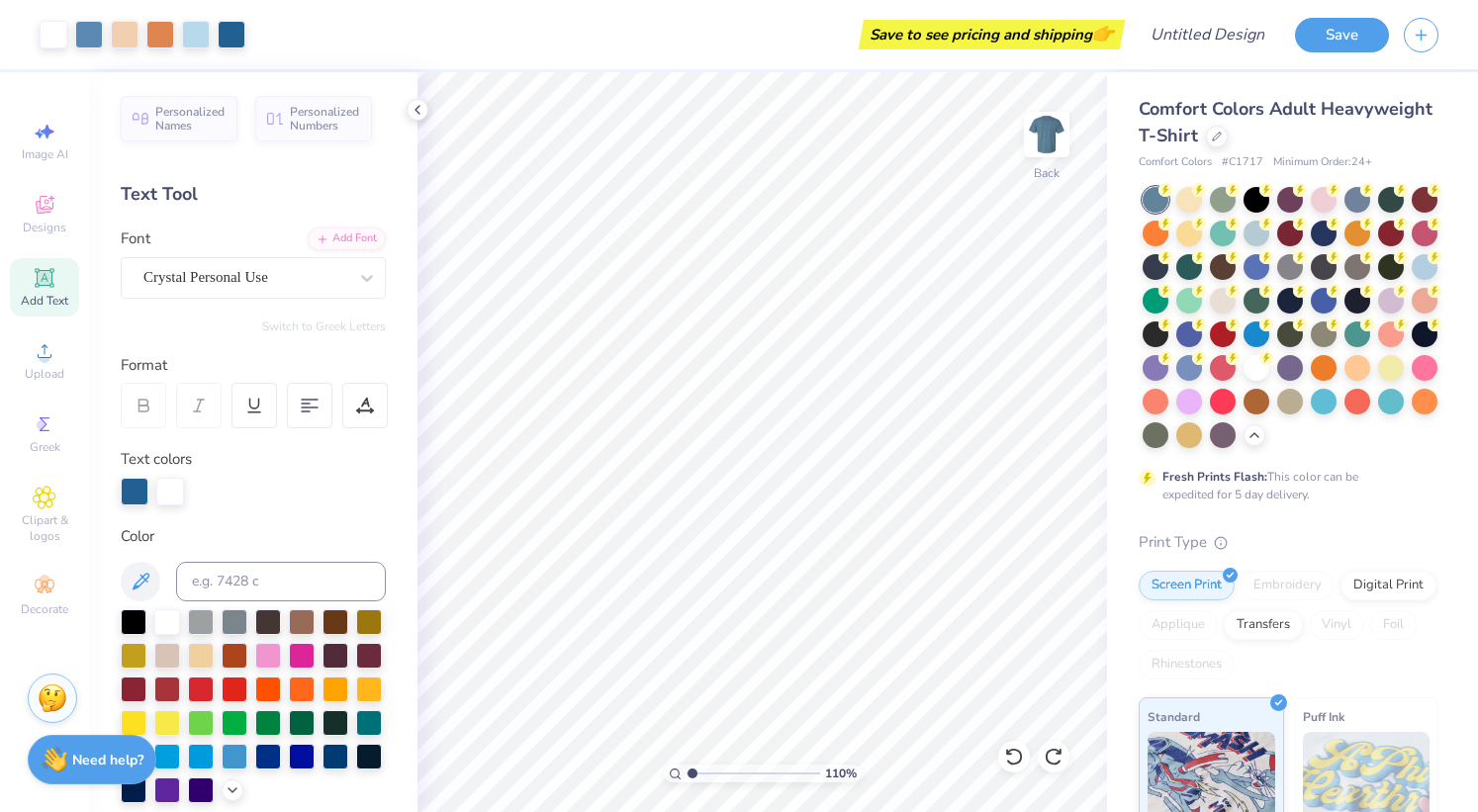 click at bounding box center [1256, 334] 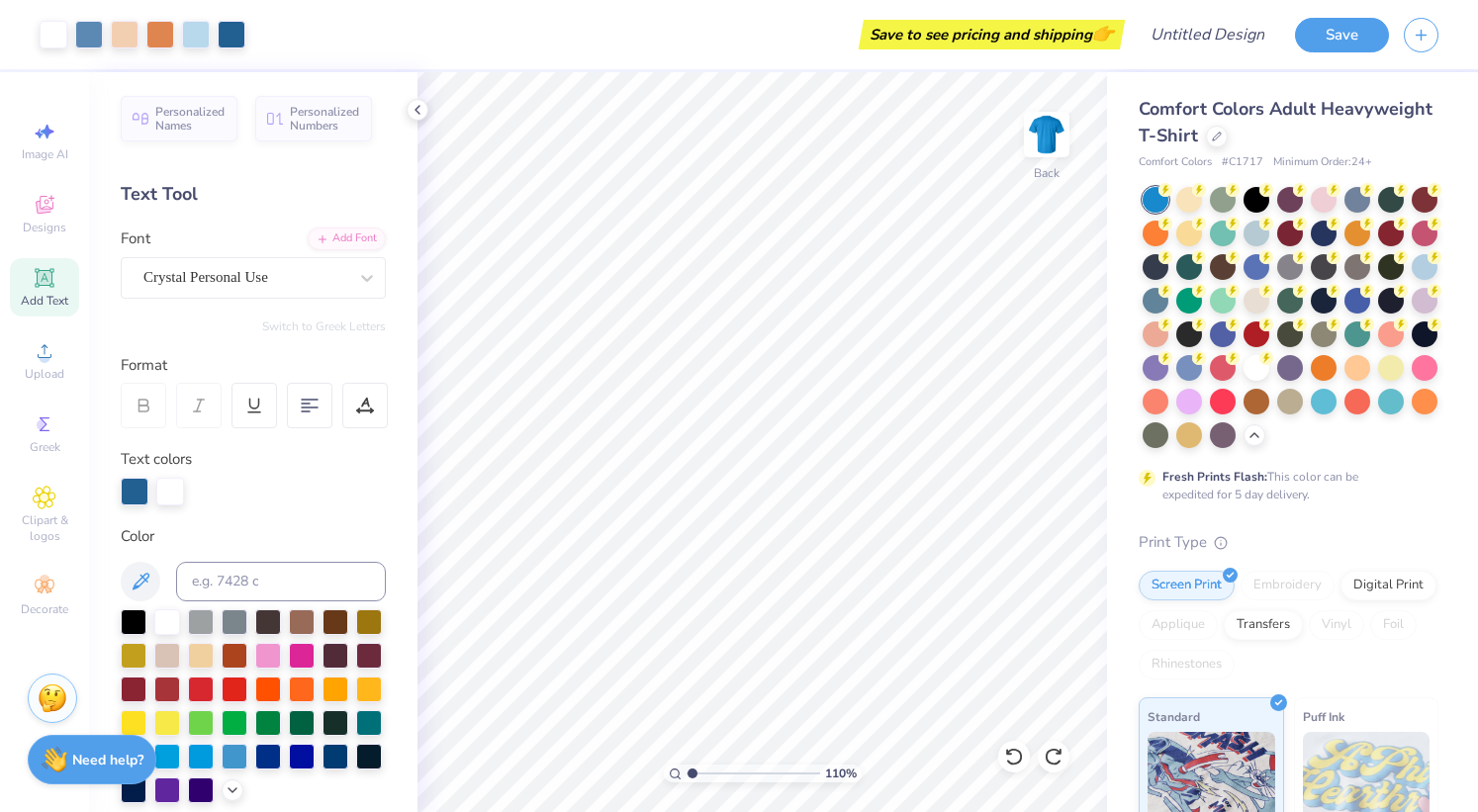 click at bounding box center [1391, 200] 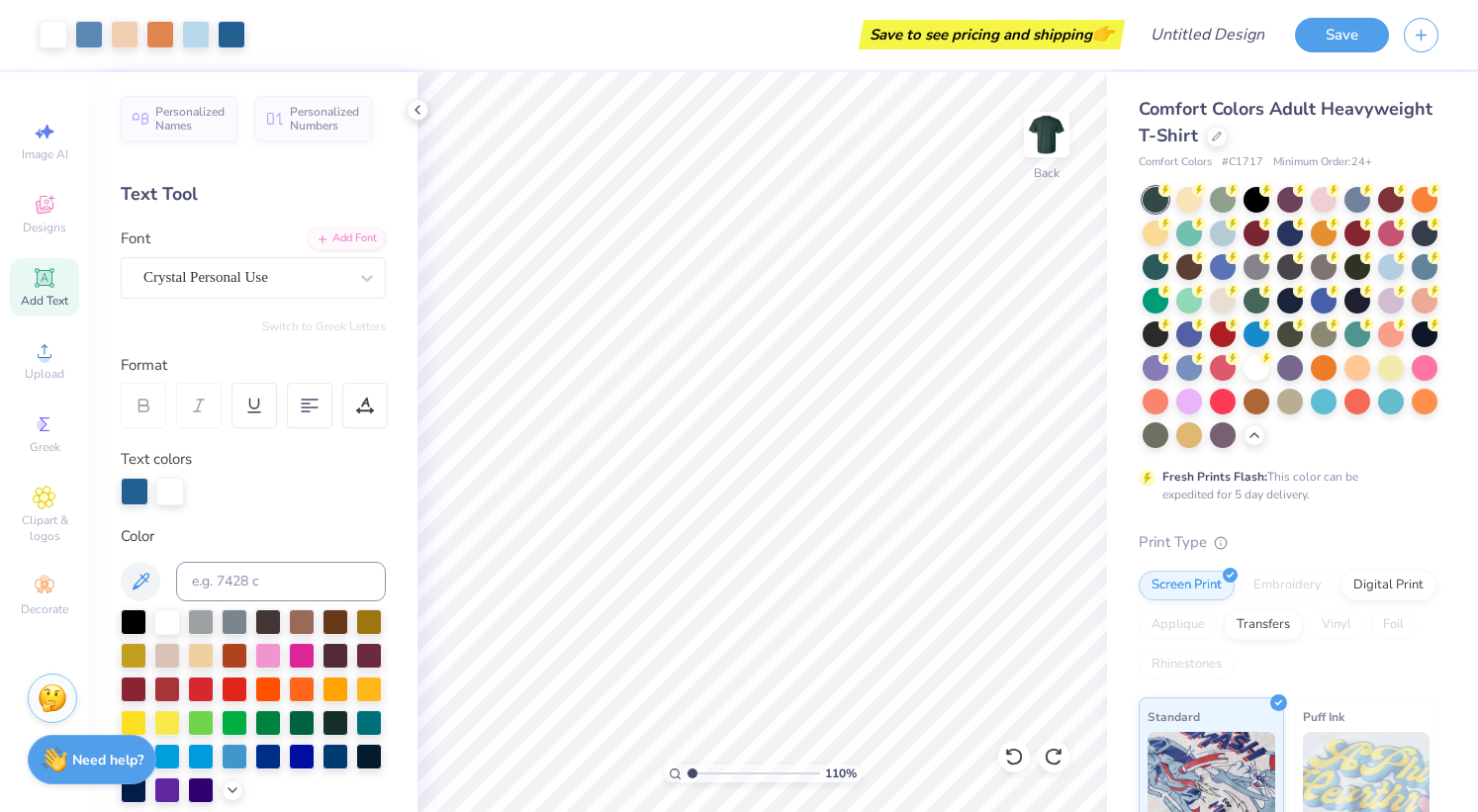 click 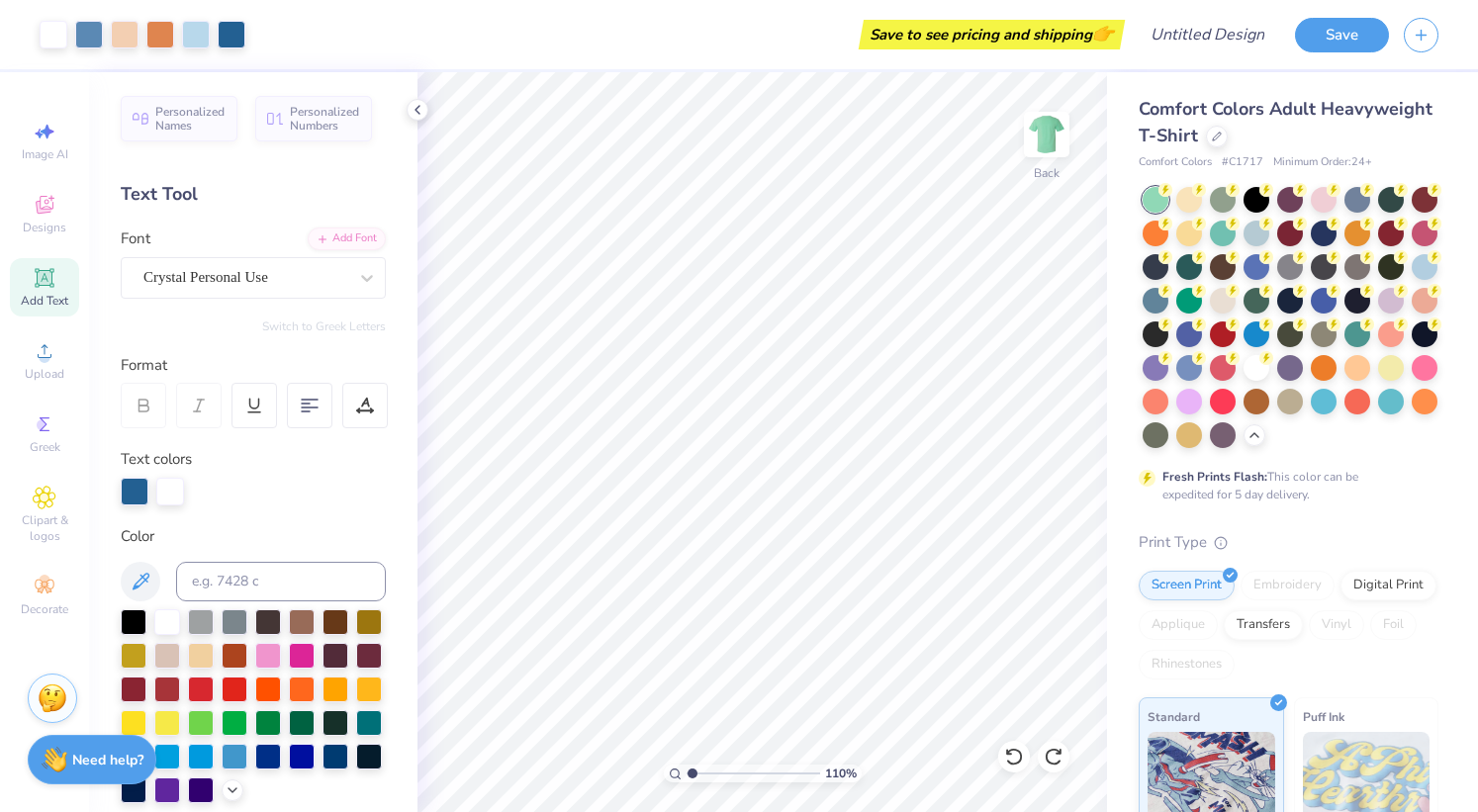 click at bounding box center (1189, 301) 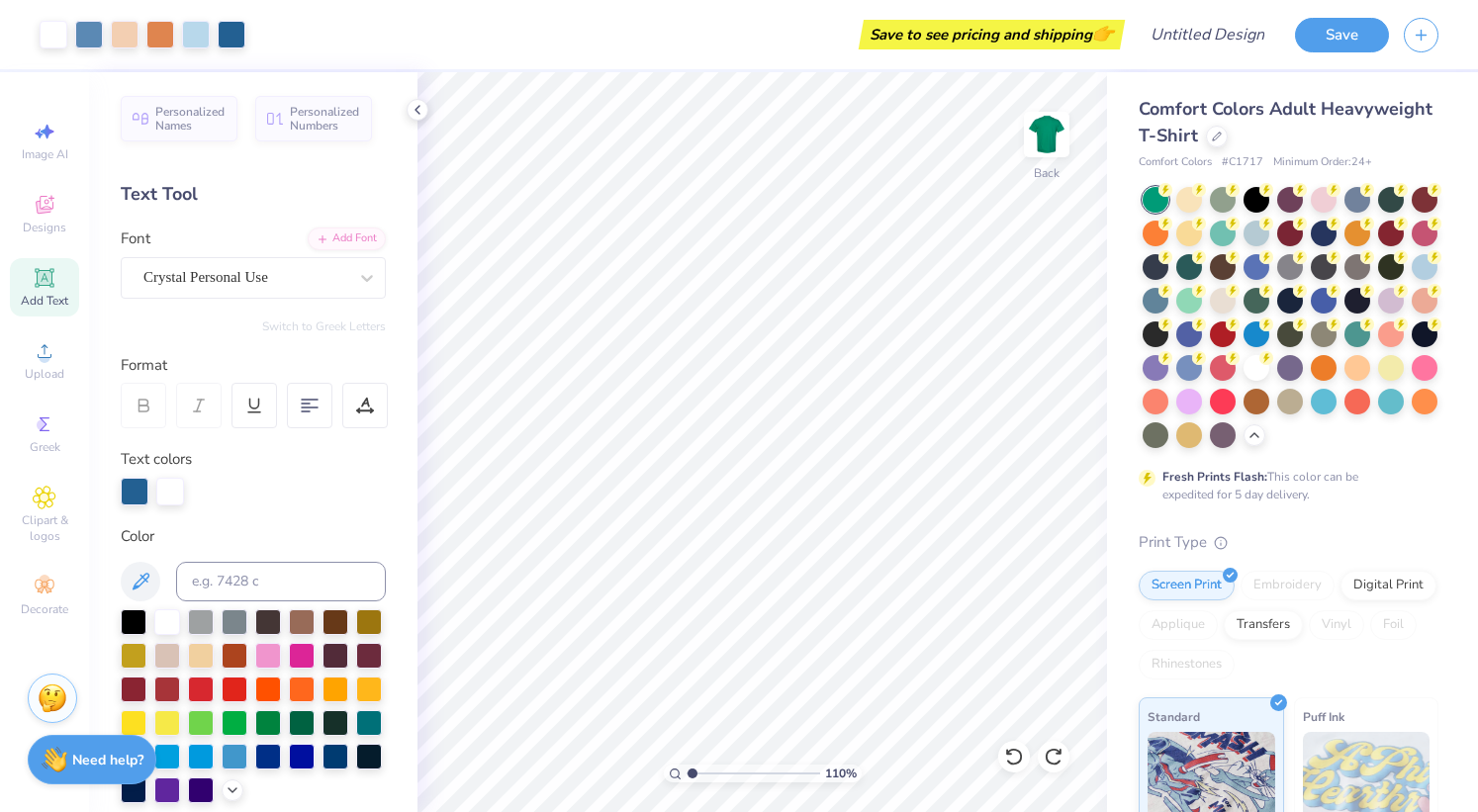 click at bounding box center (1324, 402) 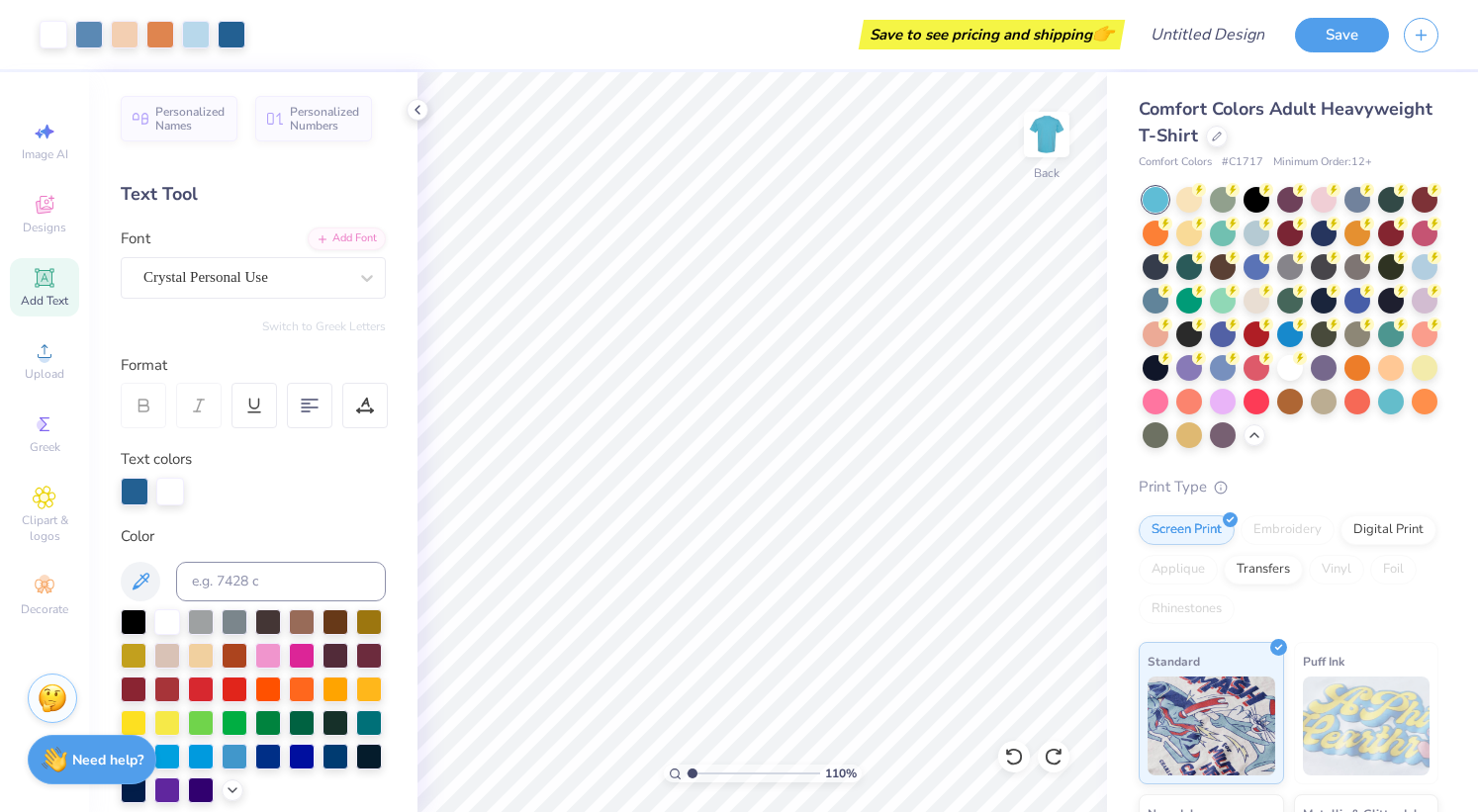 click at bounding box center (1391, 402) 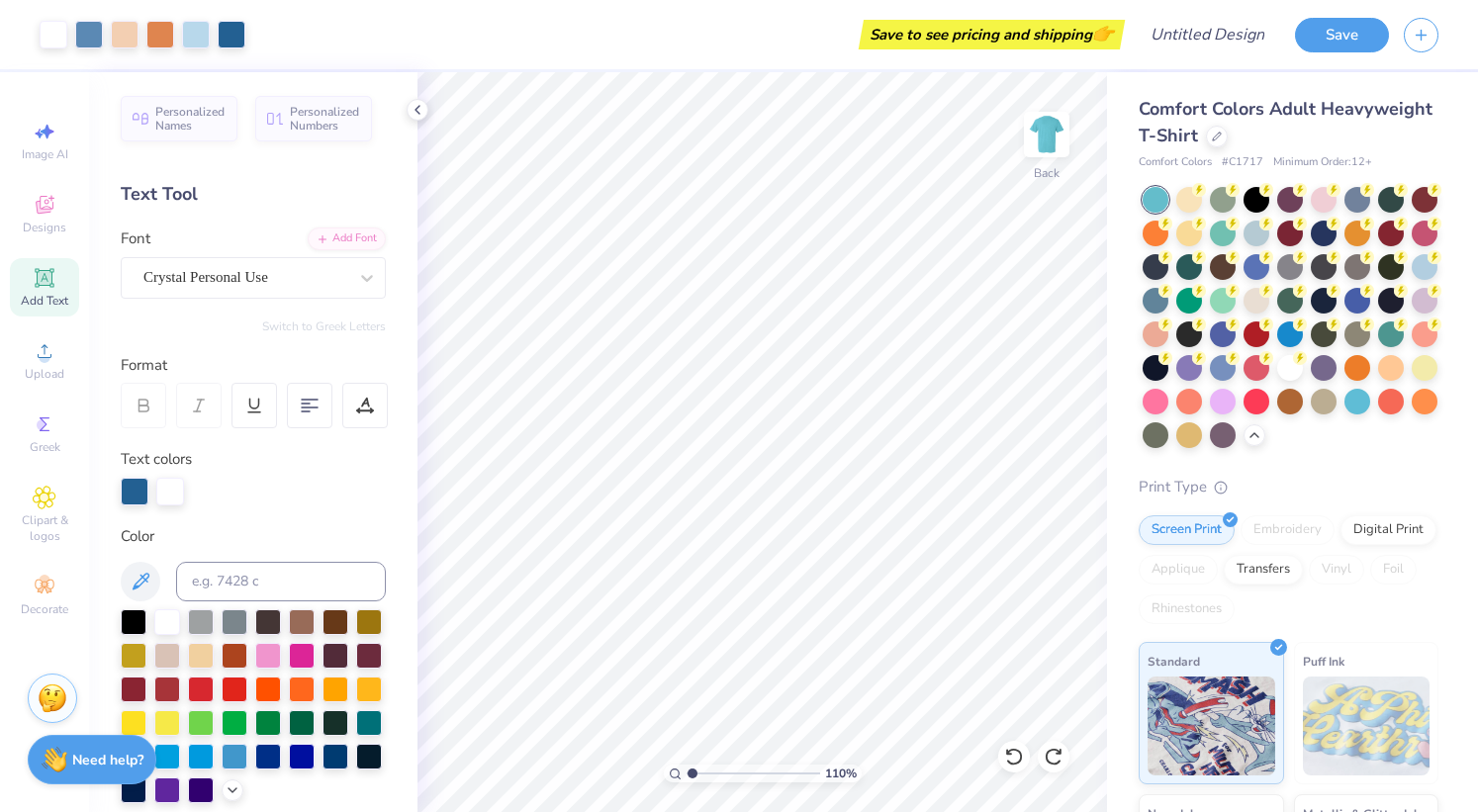 click at bounding box center (1155, 435) 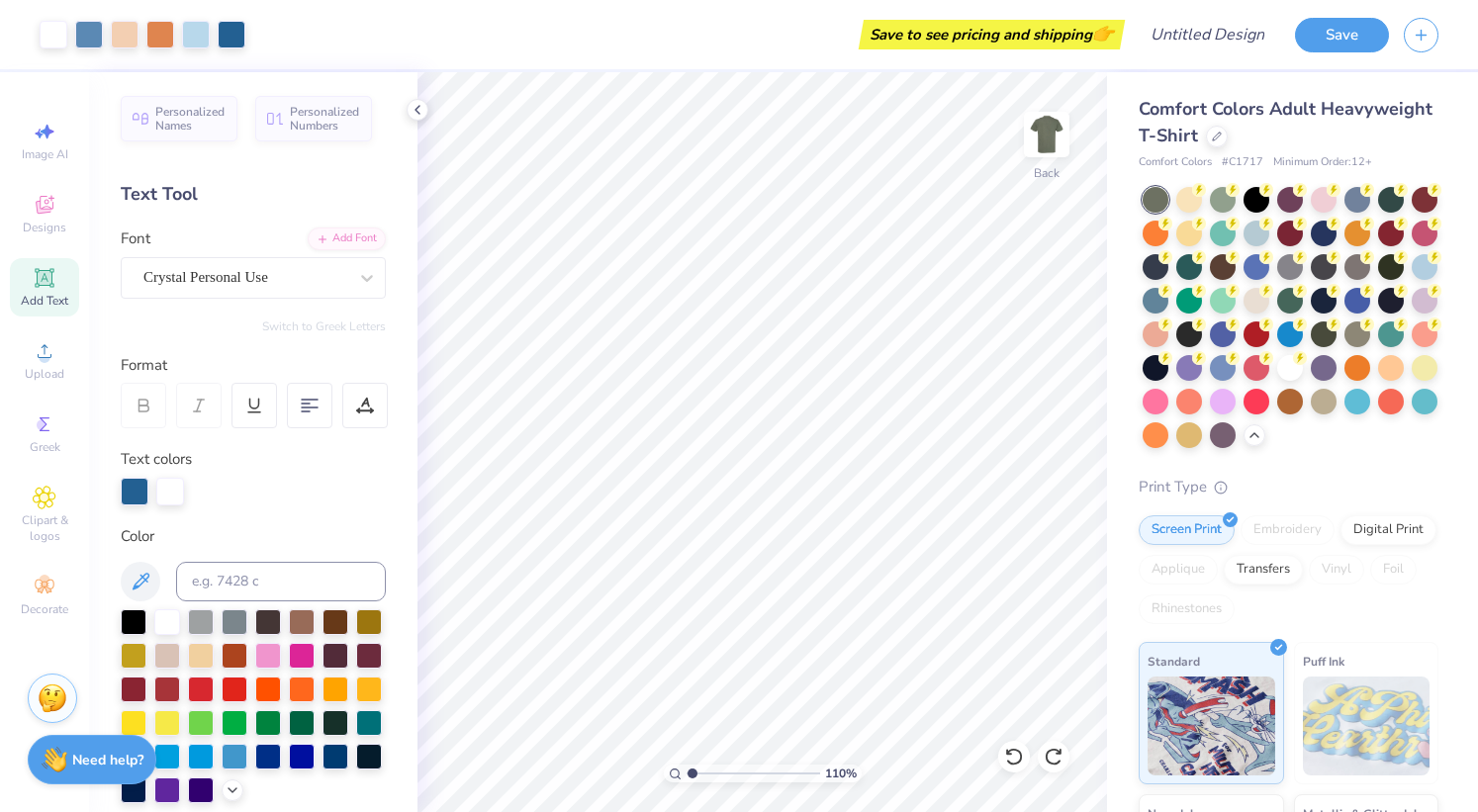 click at bounding box center [1155, 301] 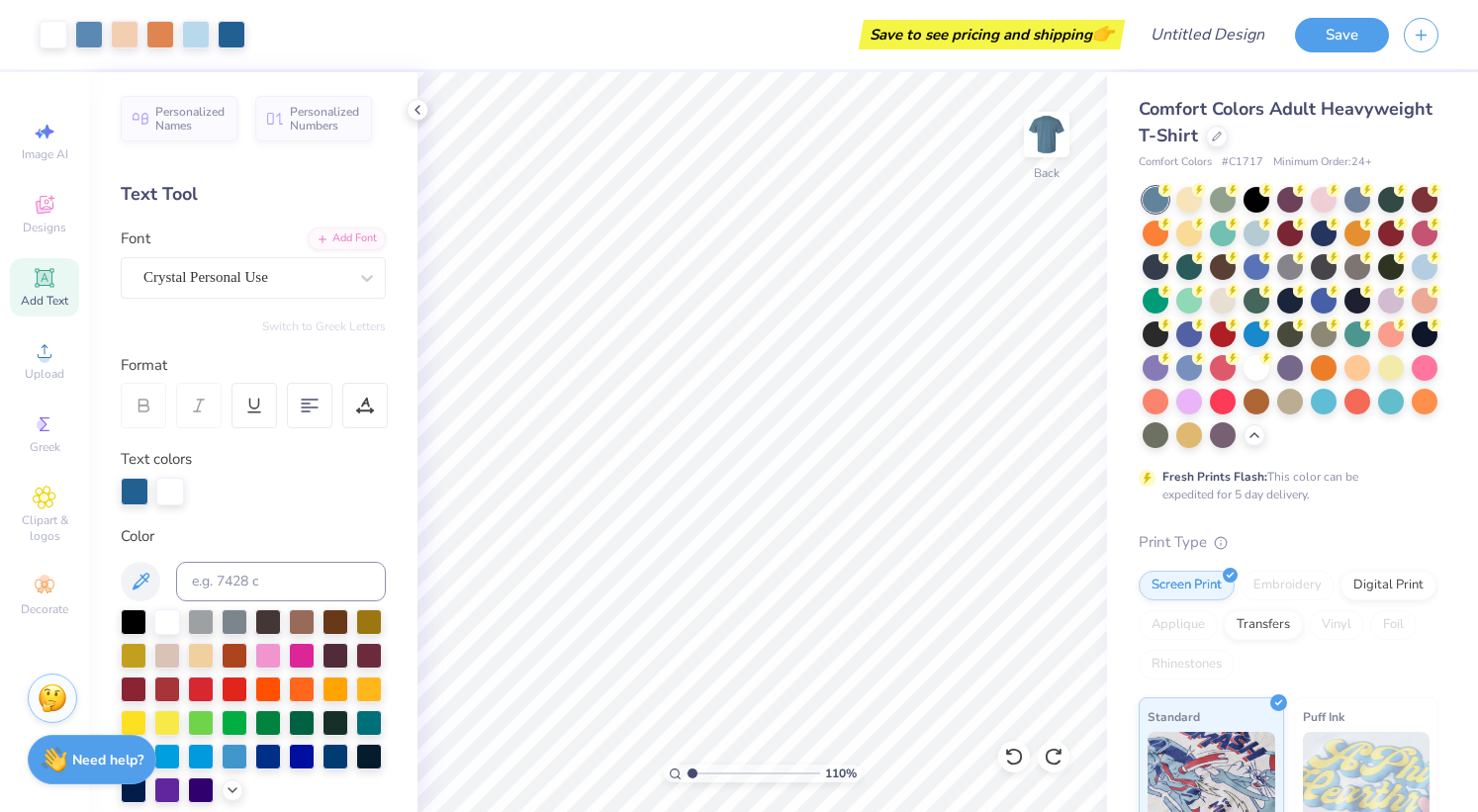 click at bounding box center [1425, 267] 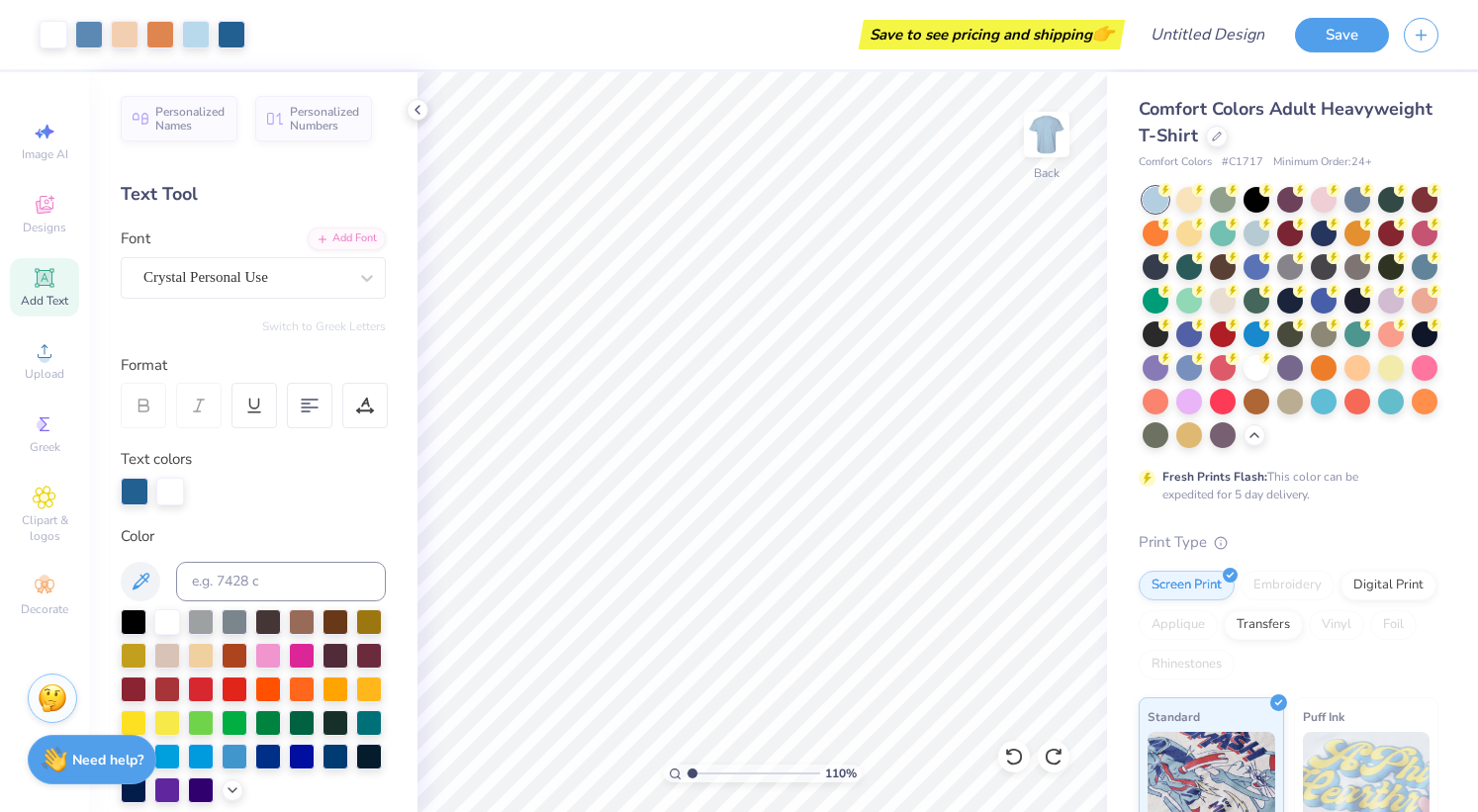 click 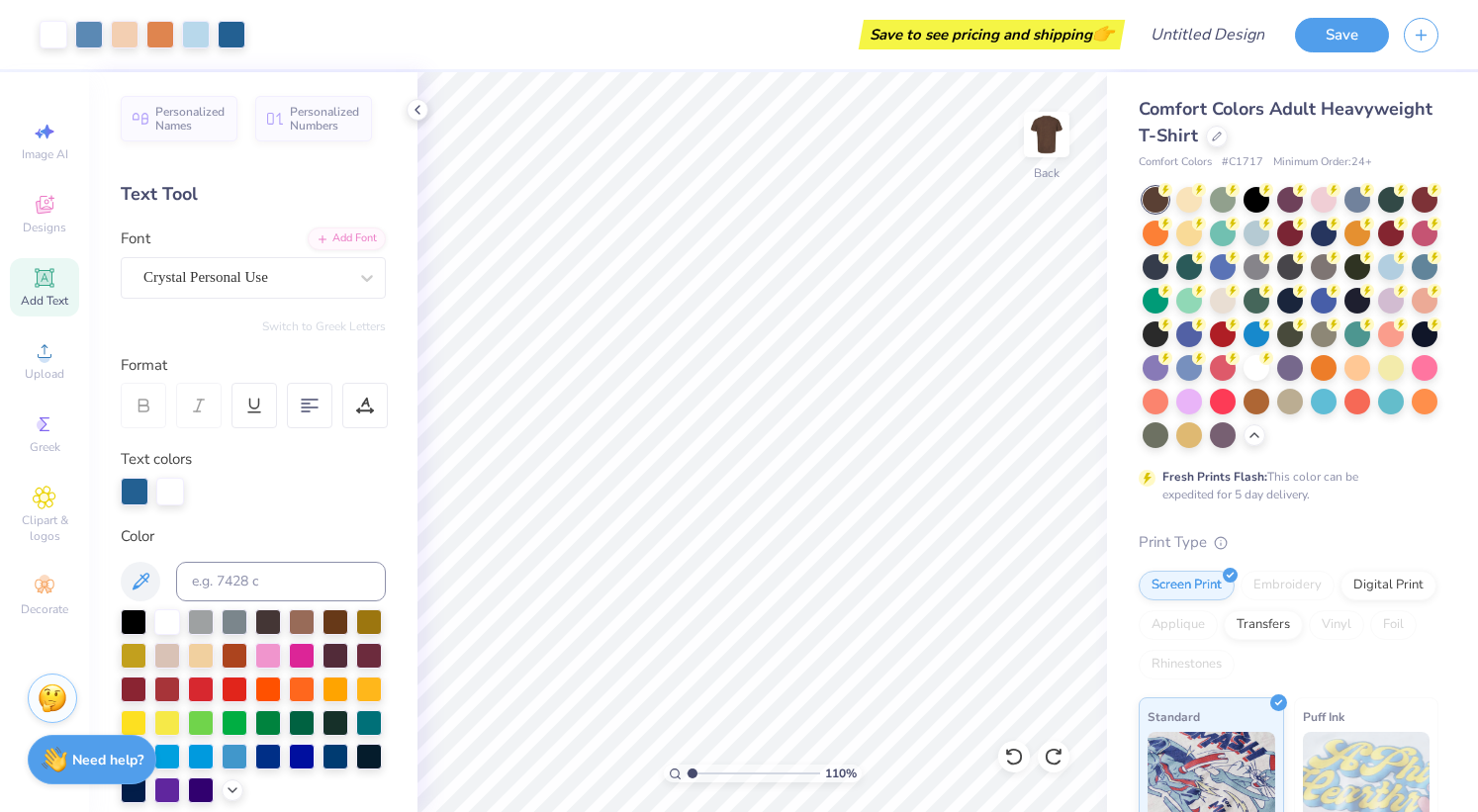 click at bounding box center (1256, 233) 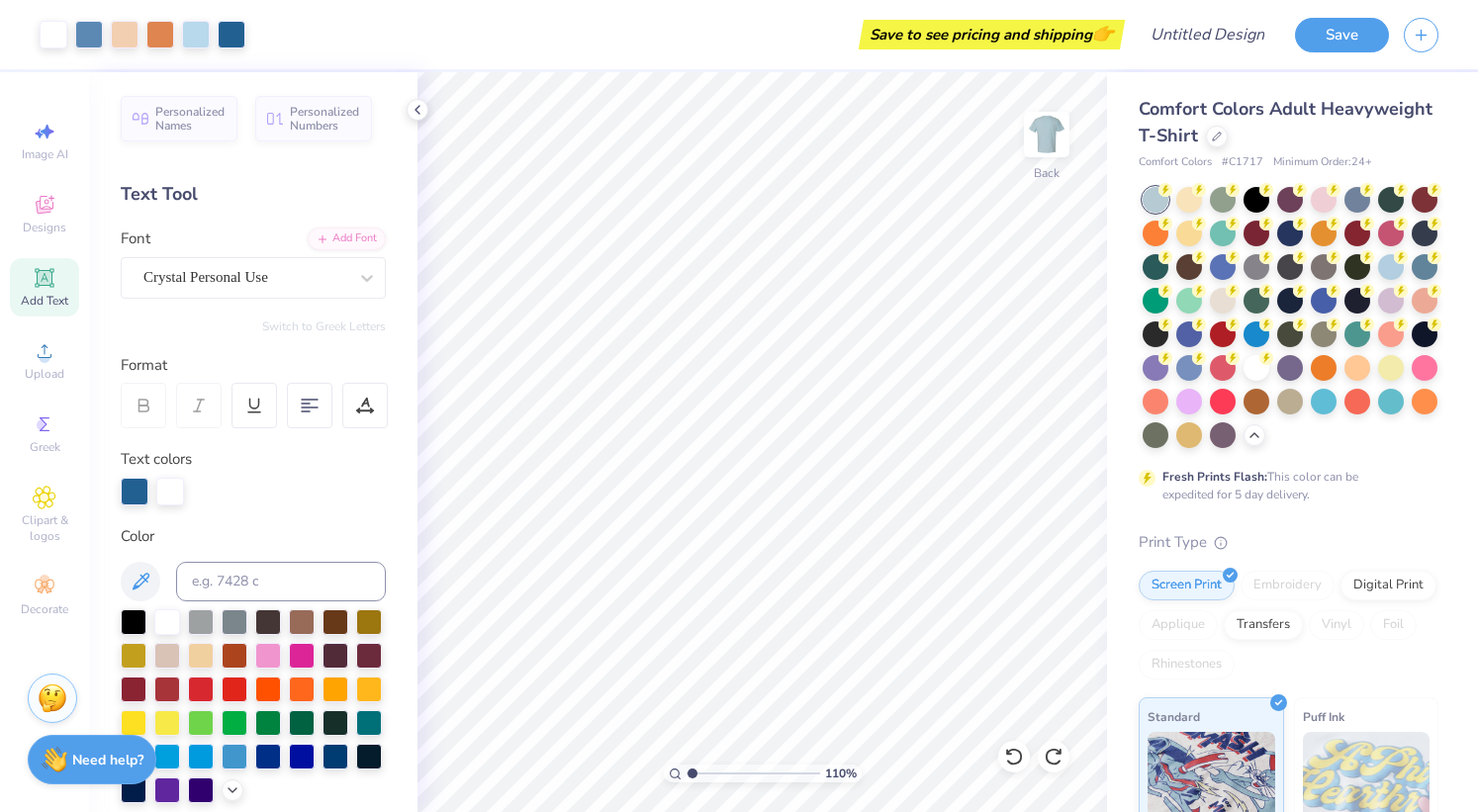 click at bounding box center [1189, 368] 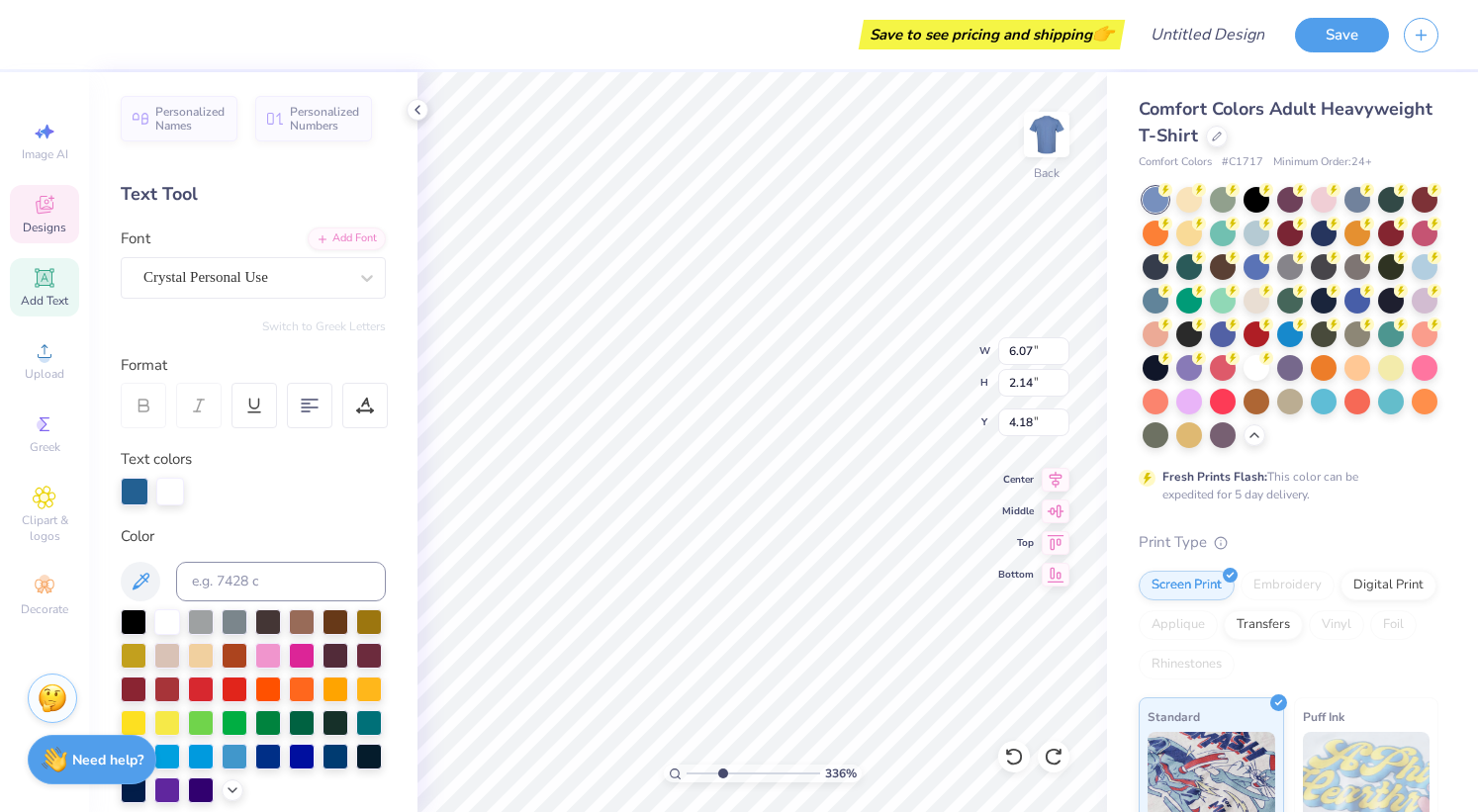 type on "3.36479215576665" 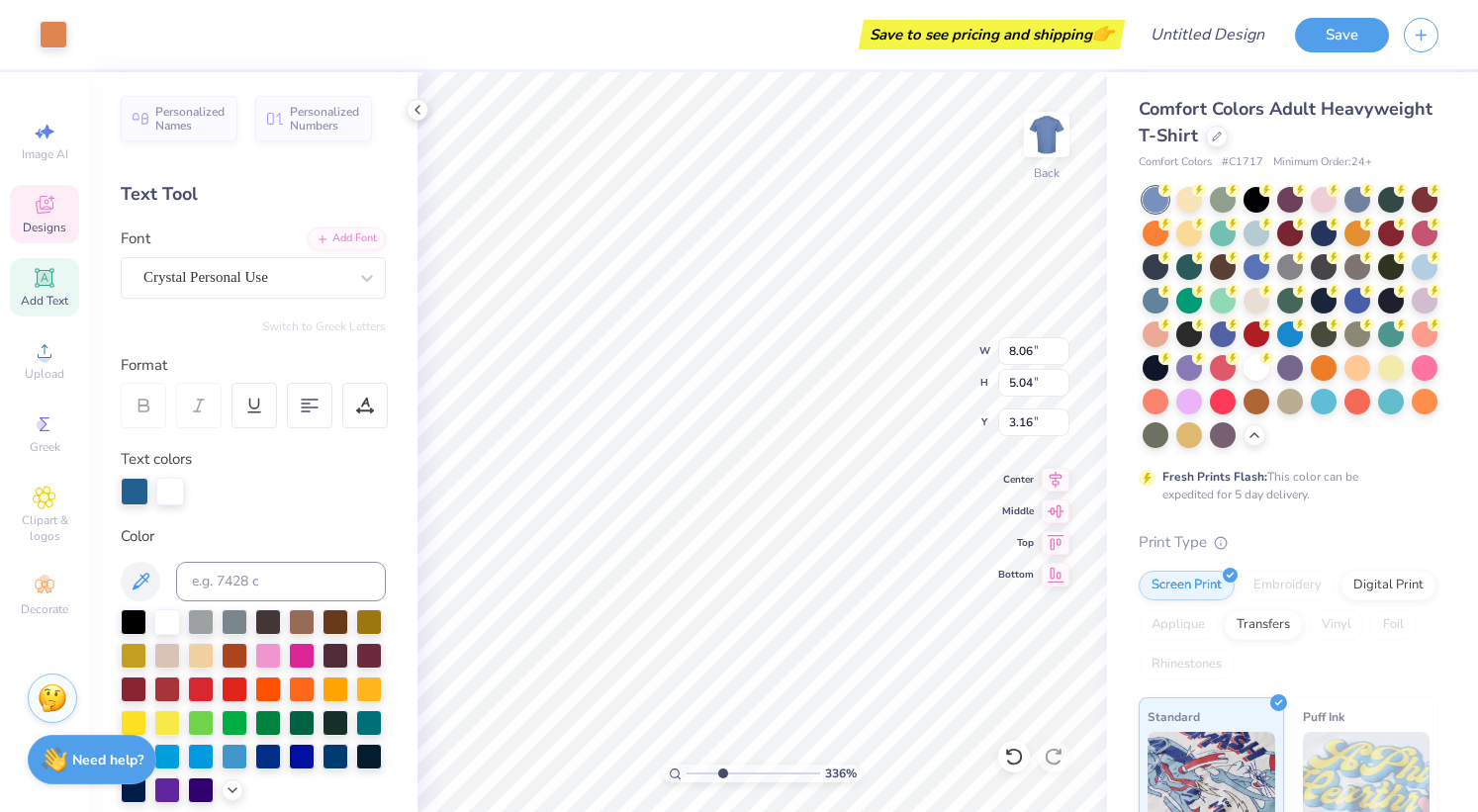 click 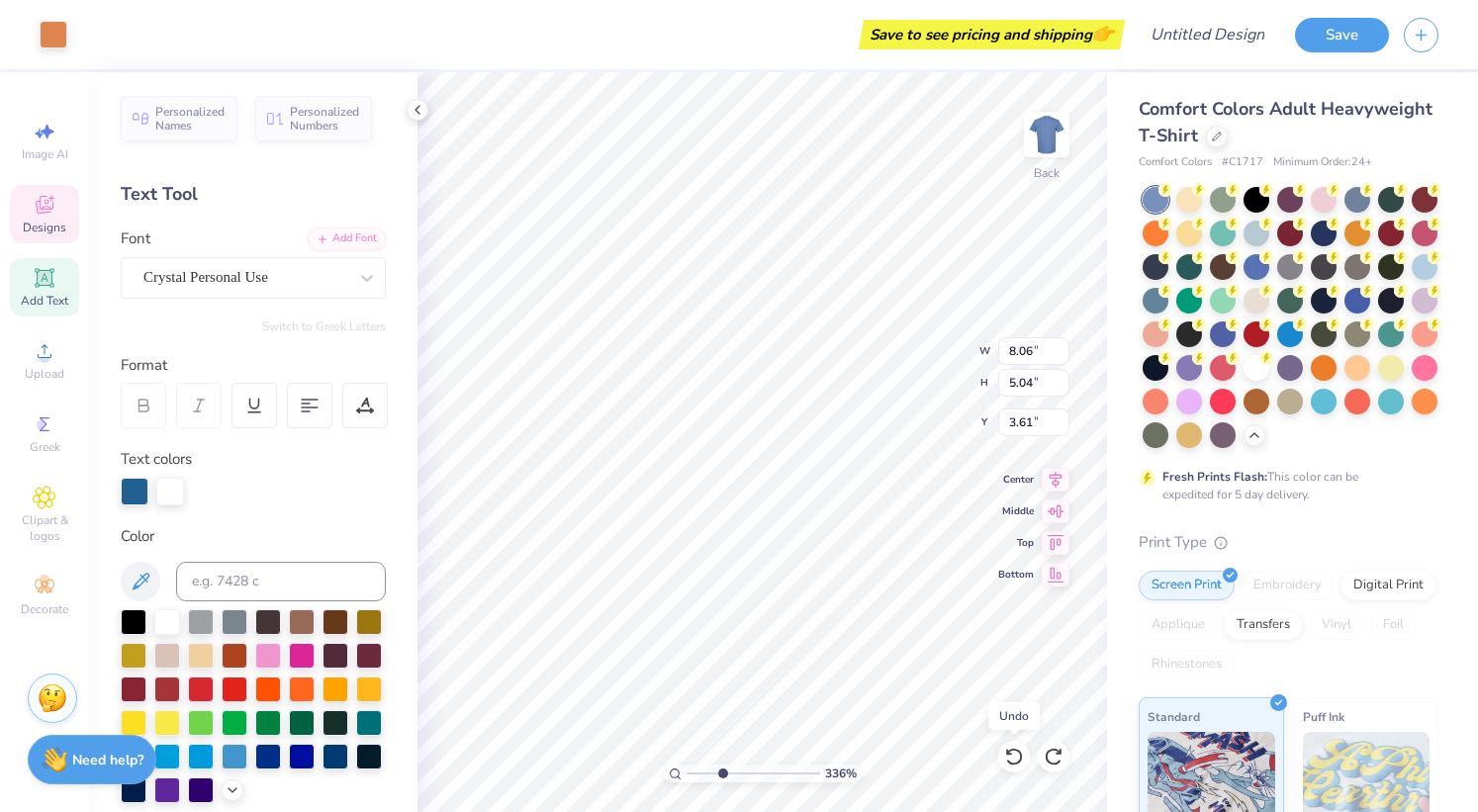 click 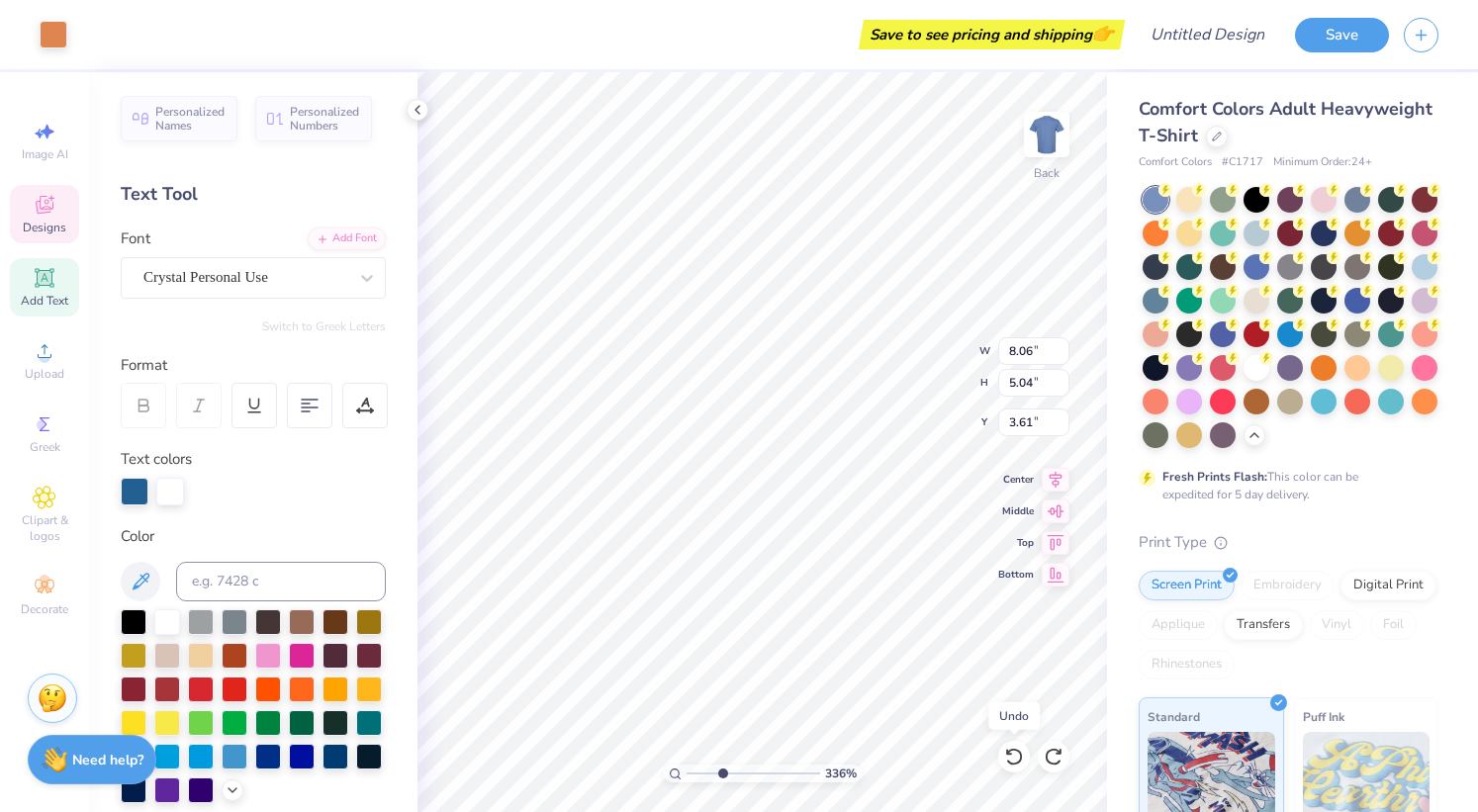 click 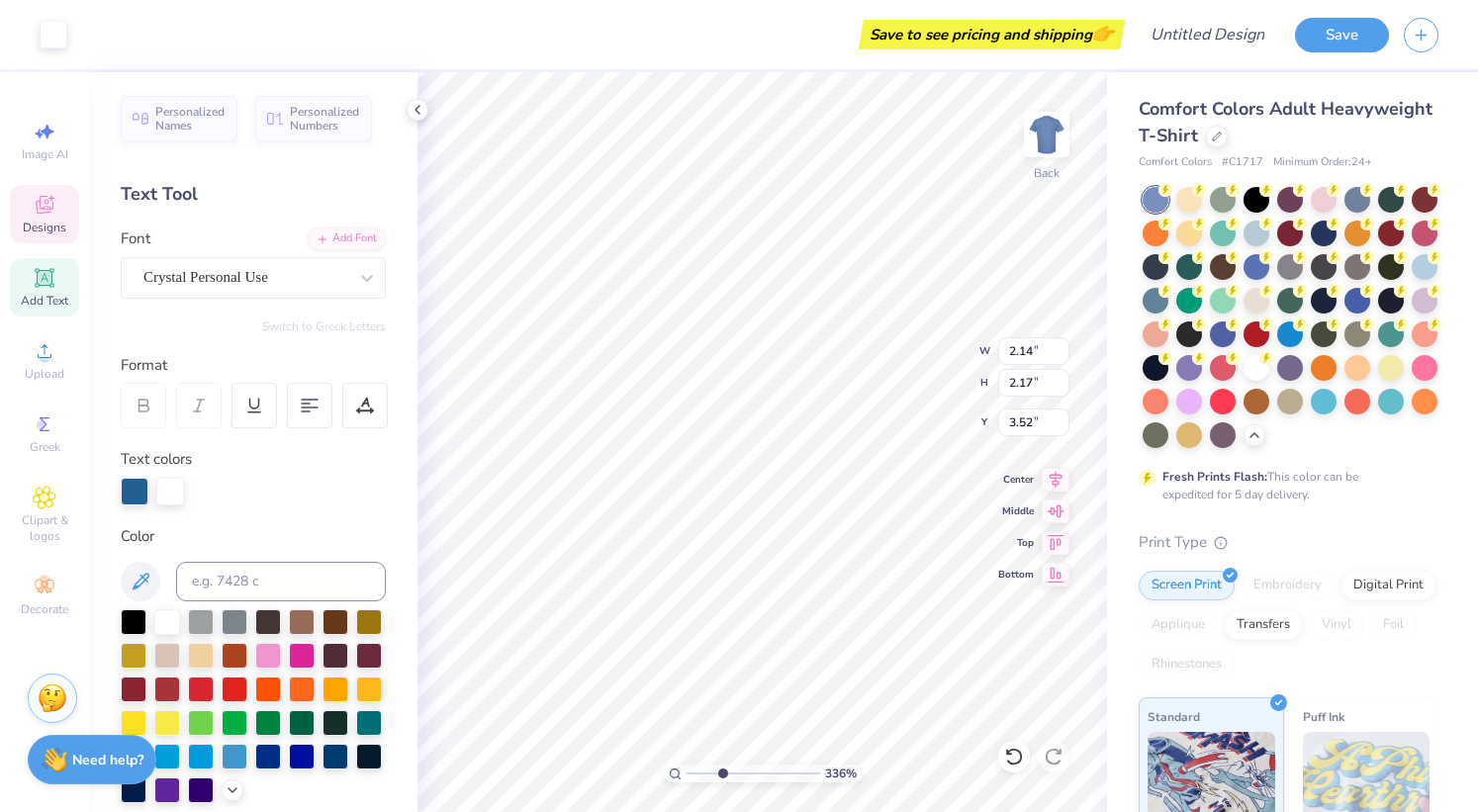 click at bounding box center (1014, 757) 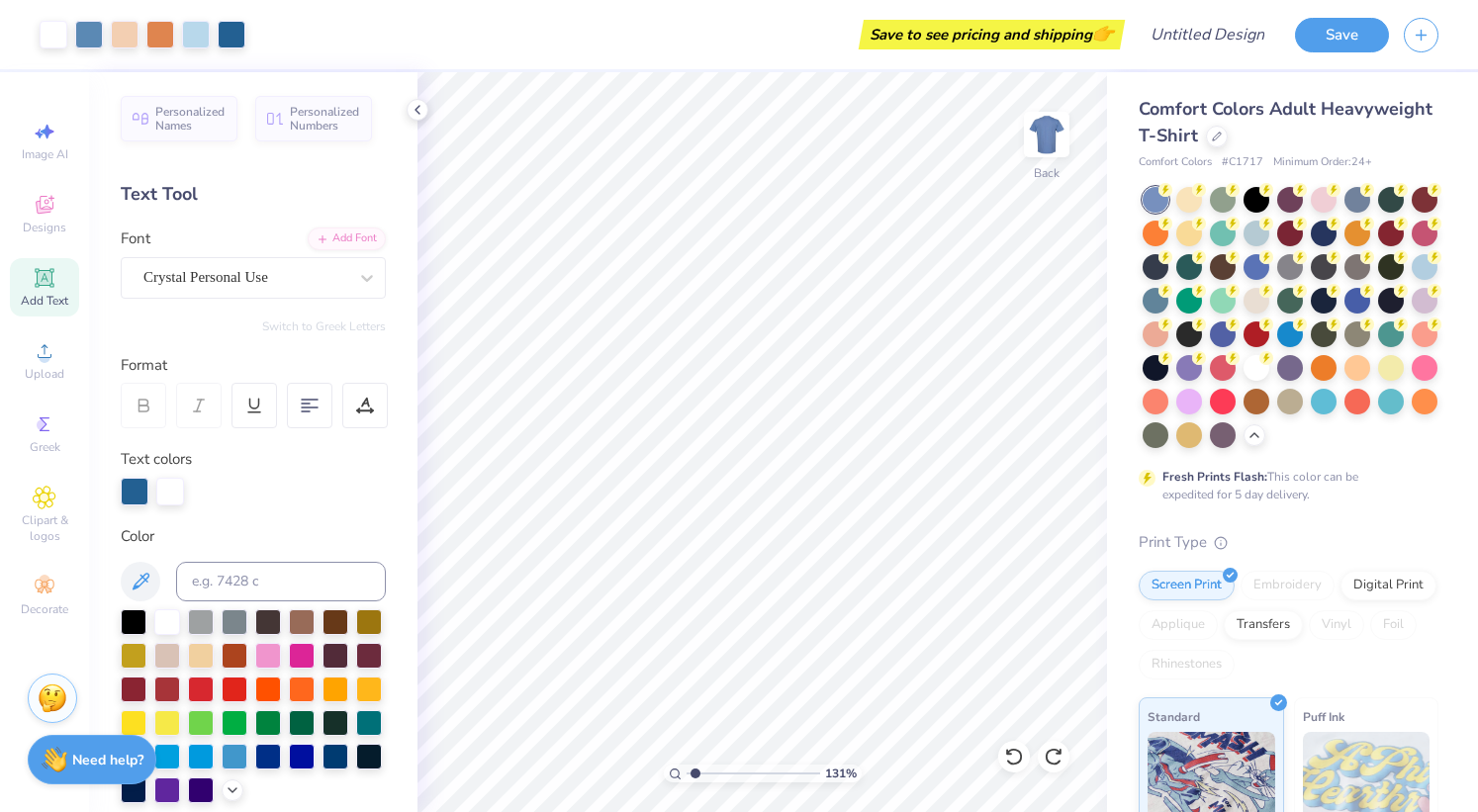 click at bounding box center (1047, 135) 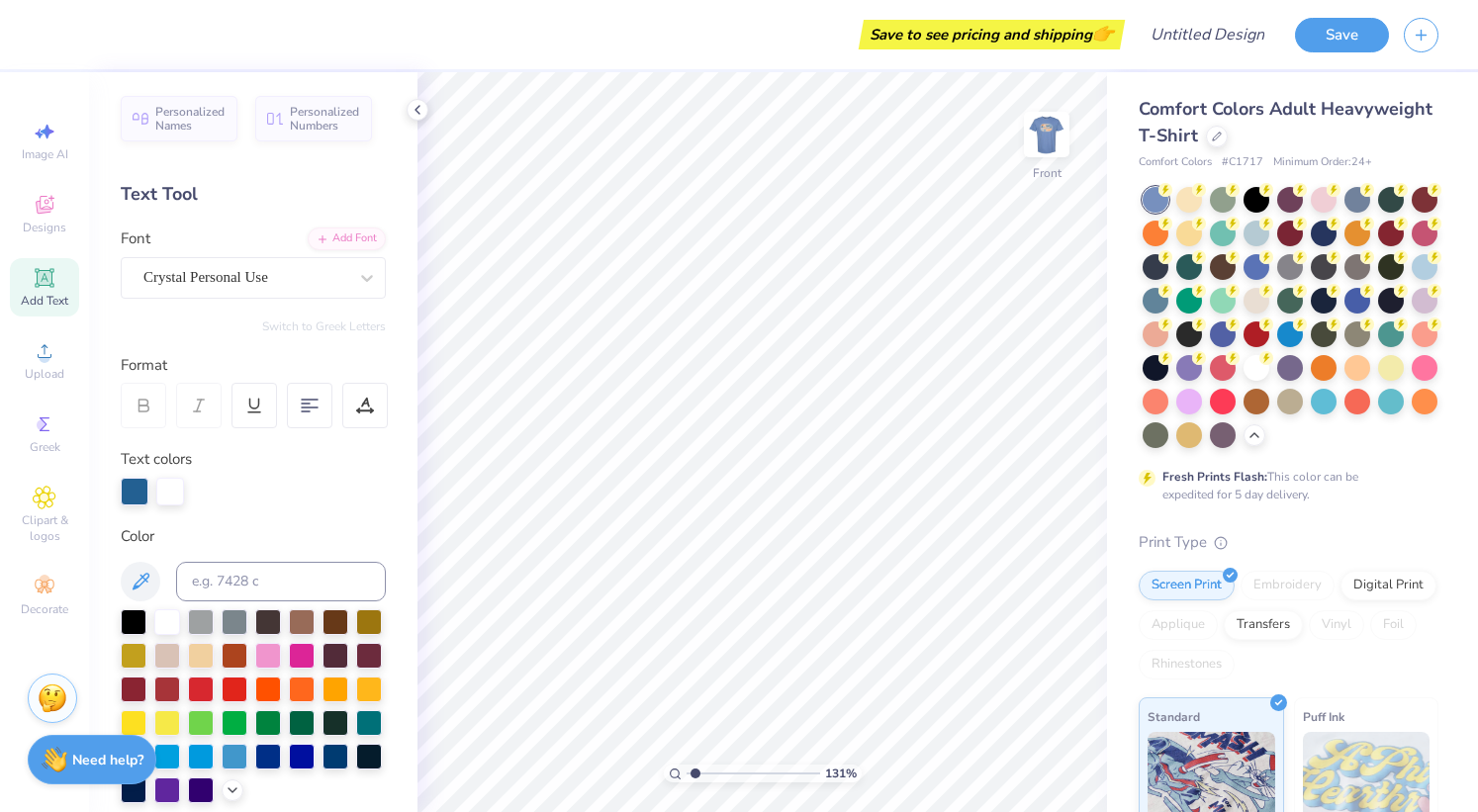 click on "Add Text" at bounding box center [45, 301] 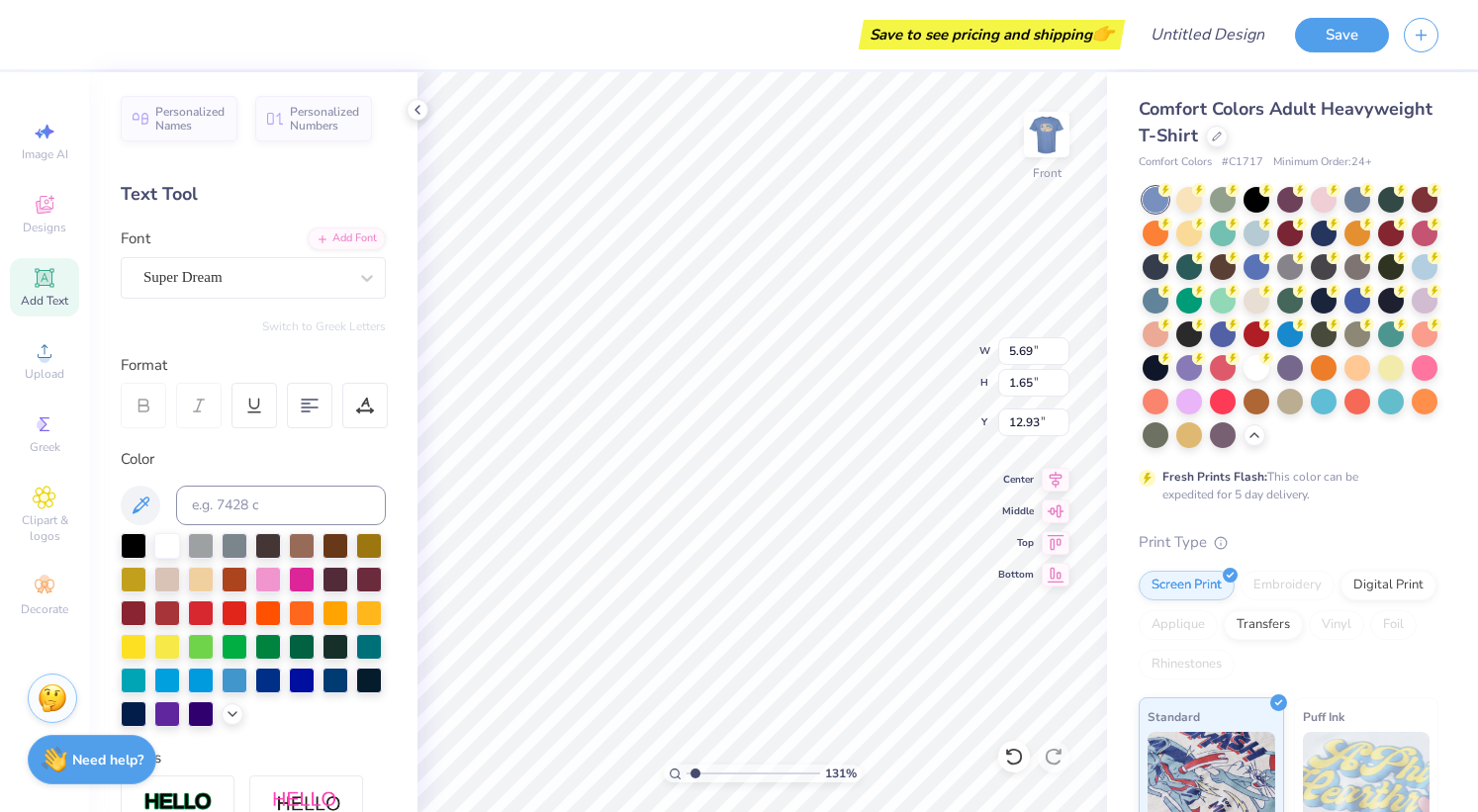 click 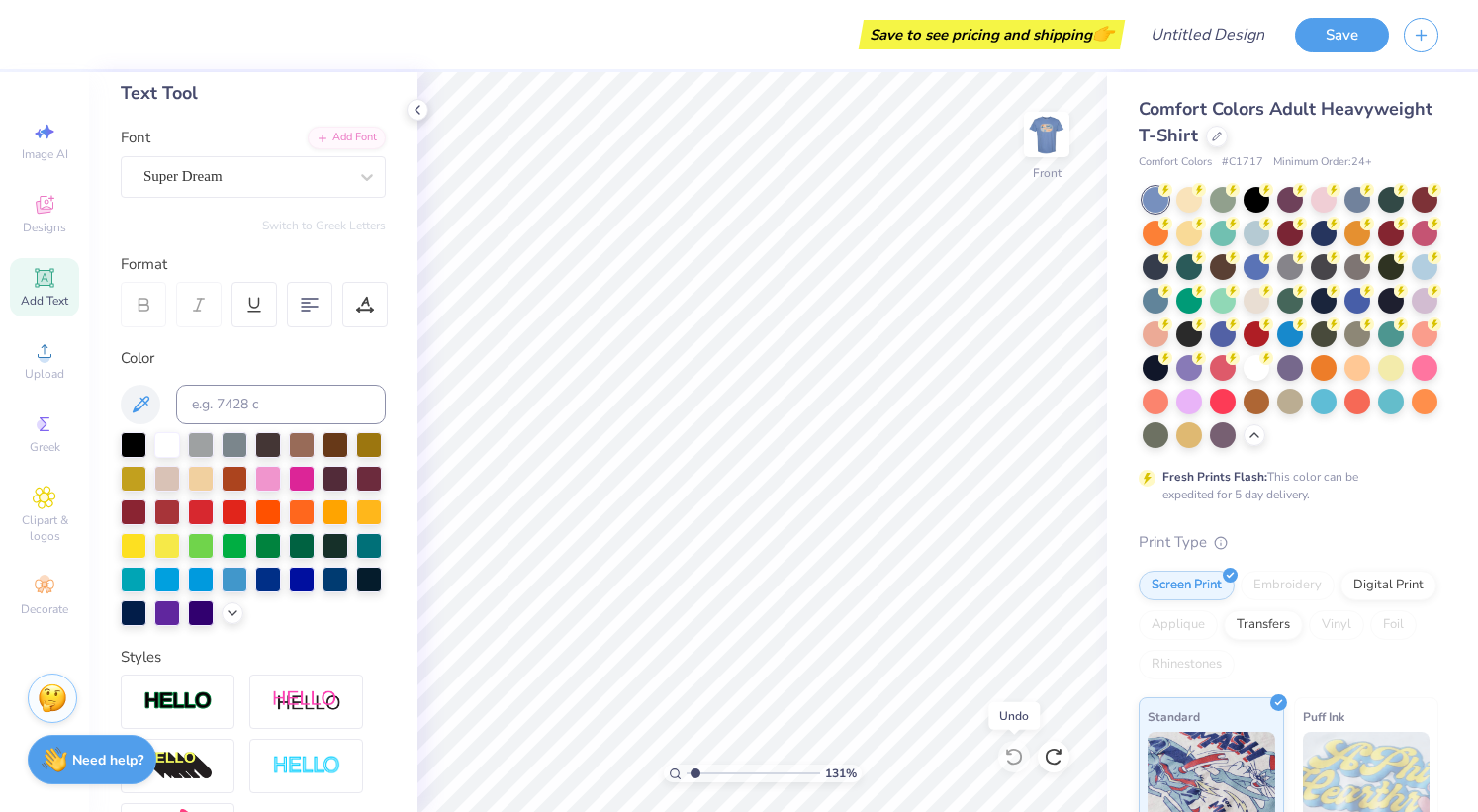 scroll, scrollTop: 0, scrollLeft: 0, axis: both 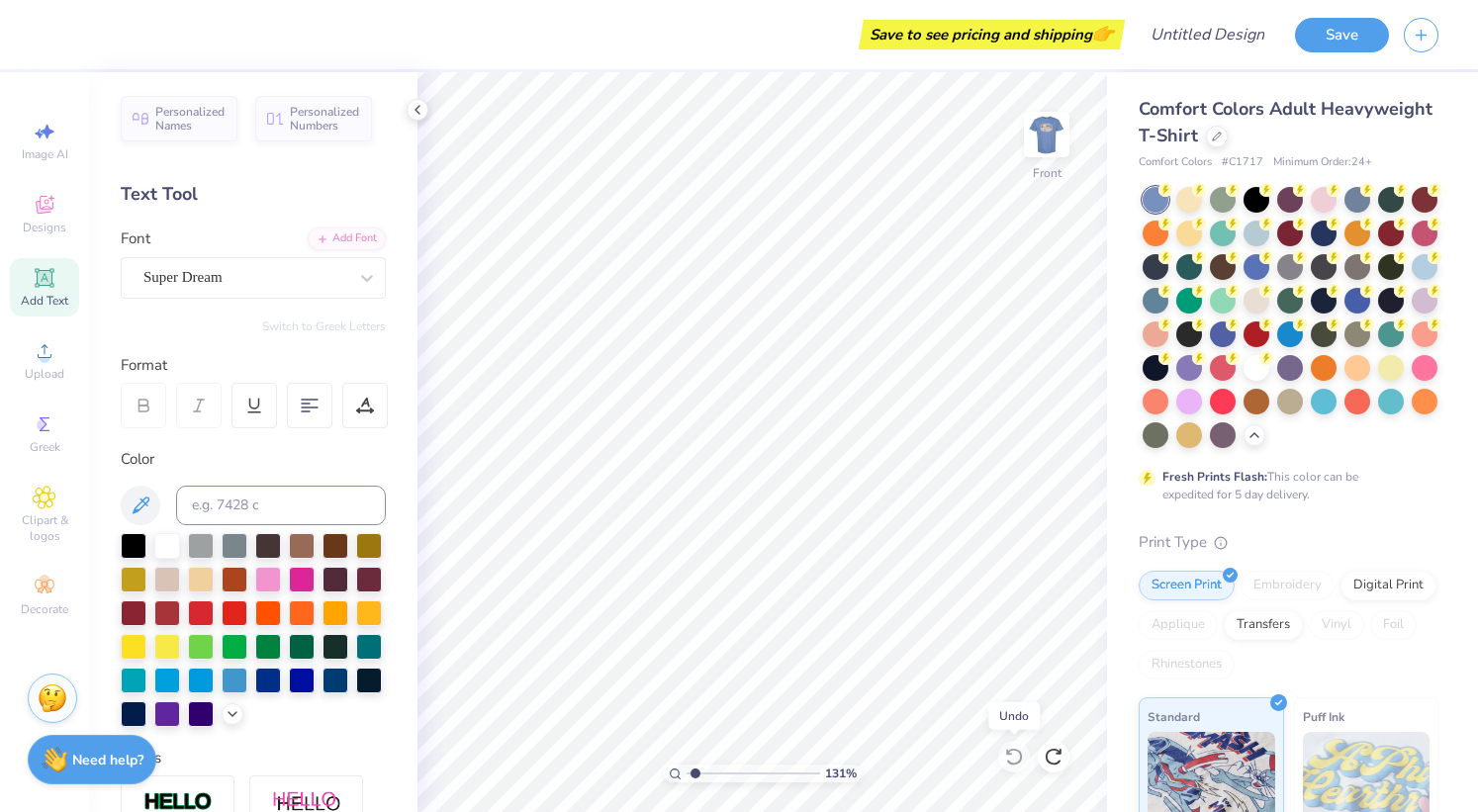 click 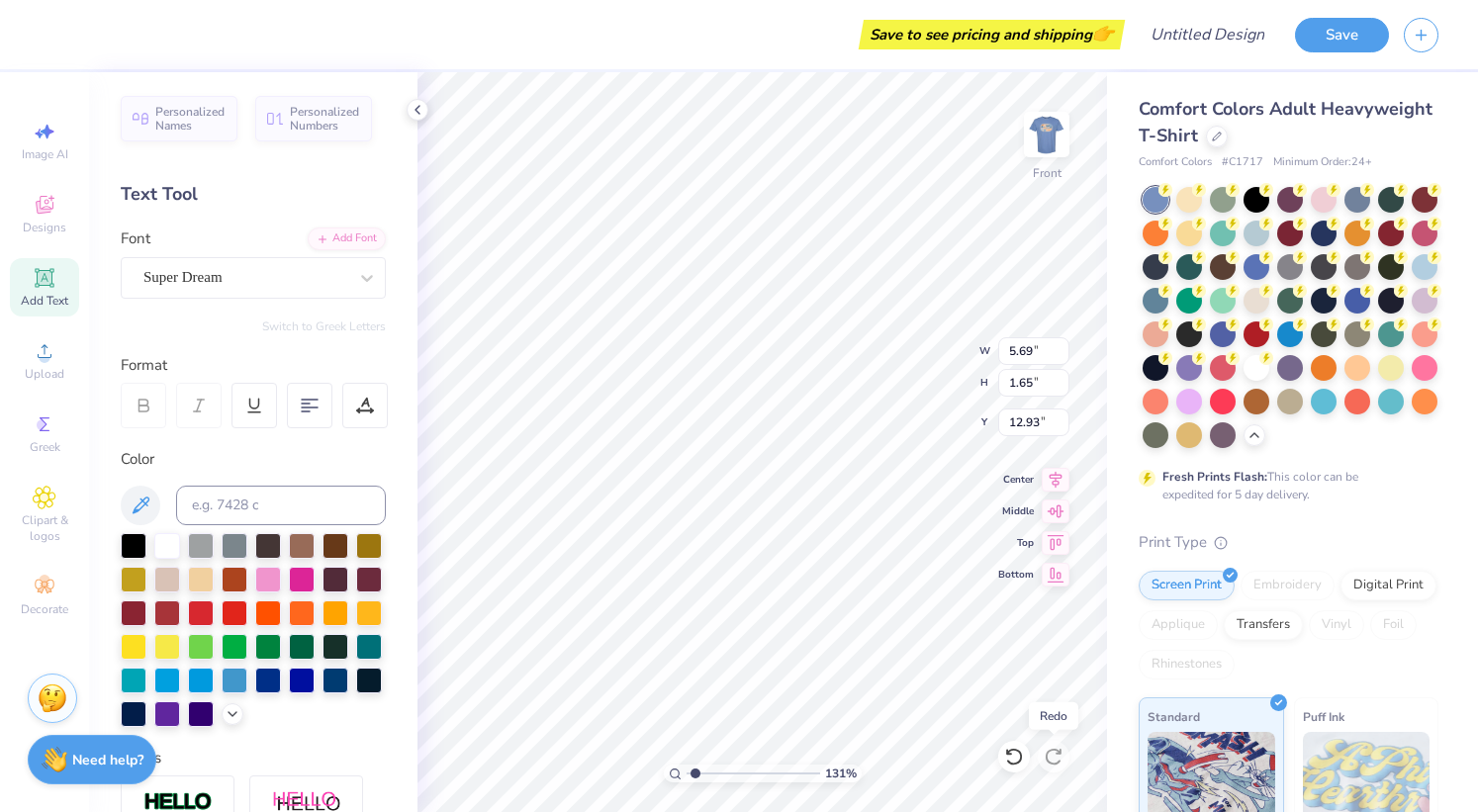 click at bounding box center (1014, 757) 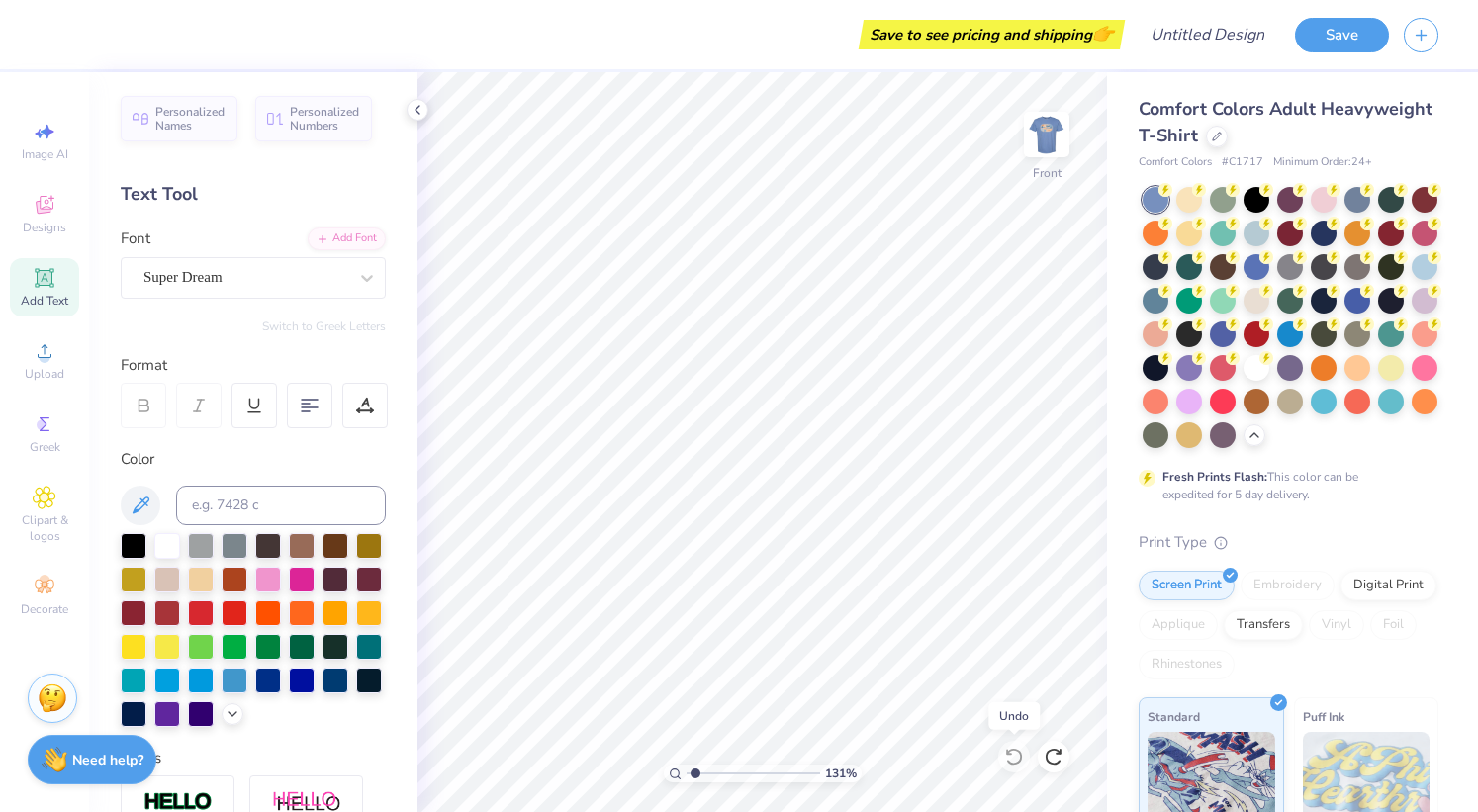click at bounding box center [1047, 135] 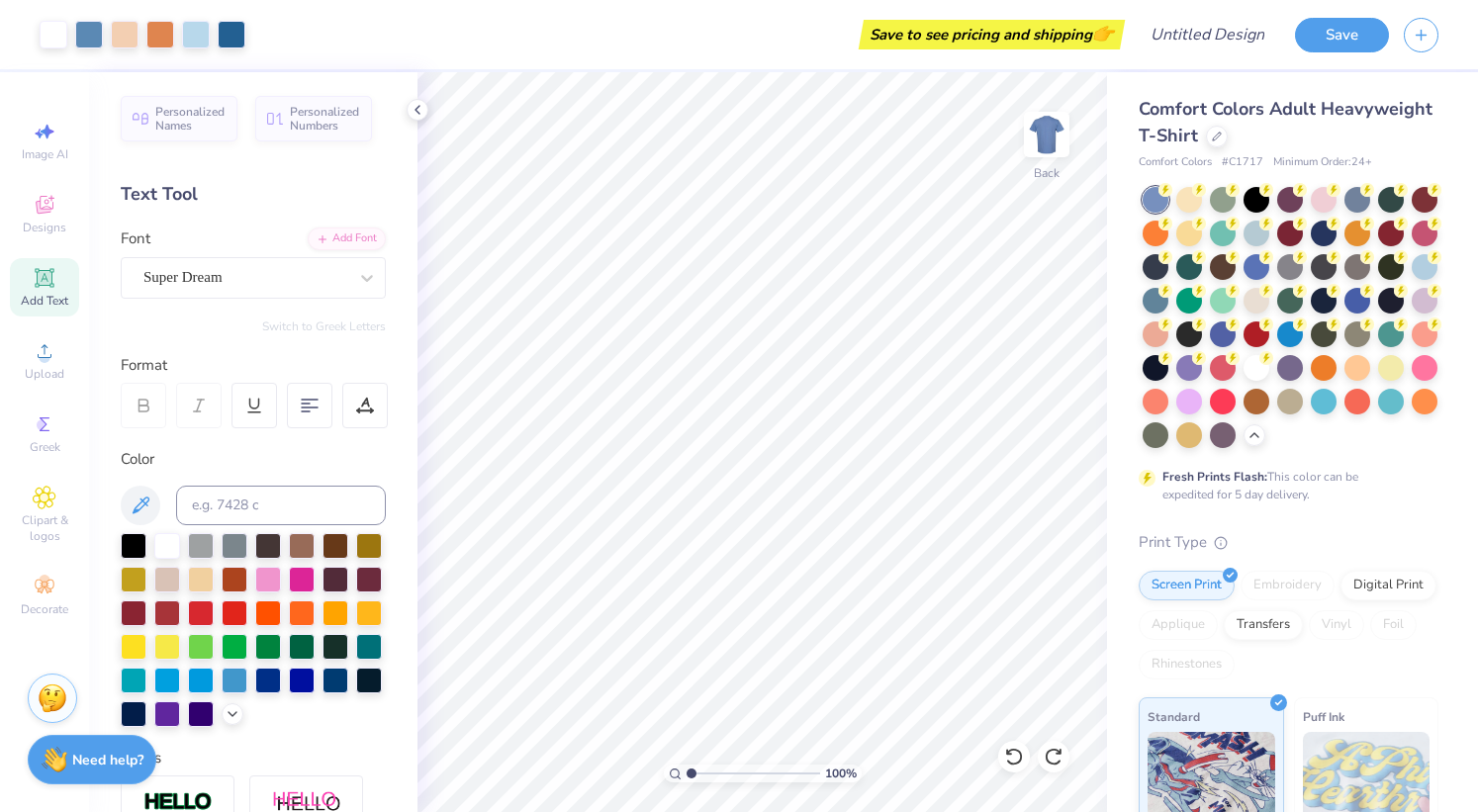 click 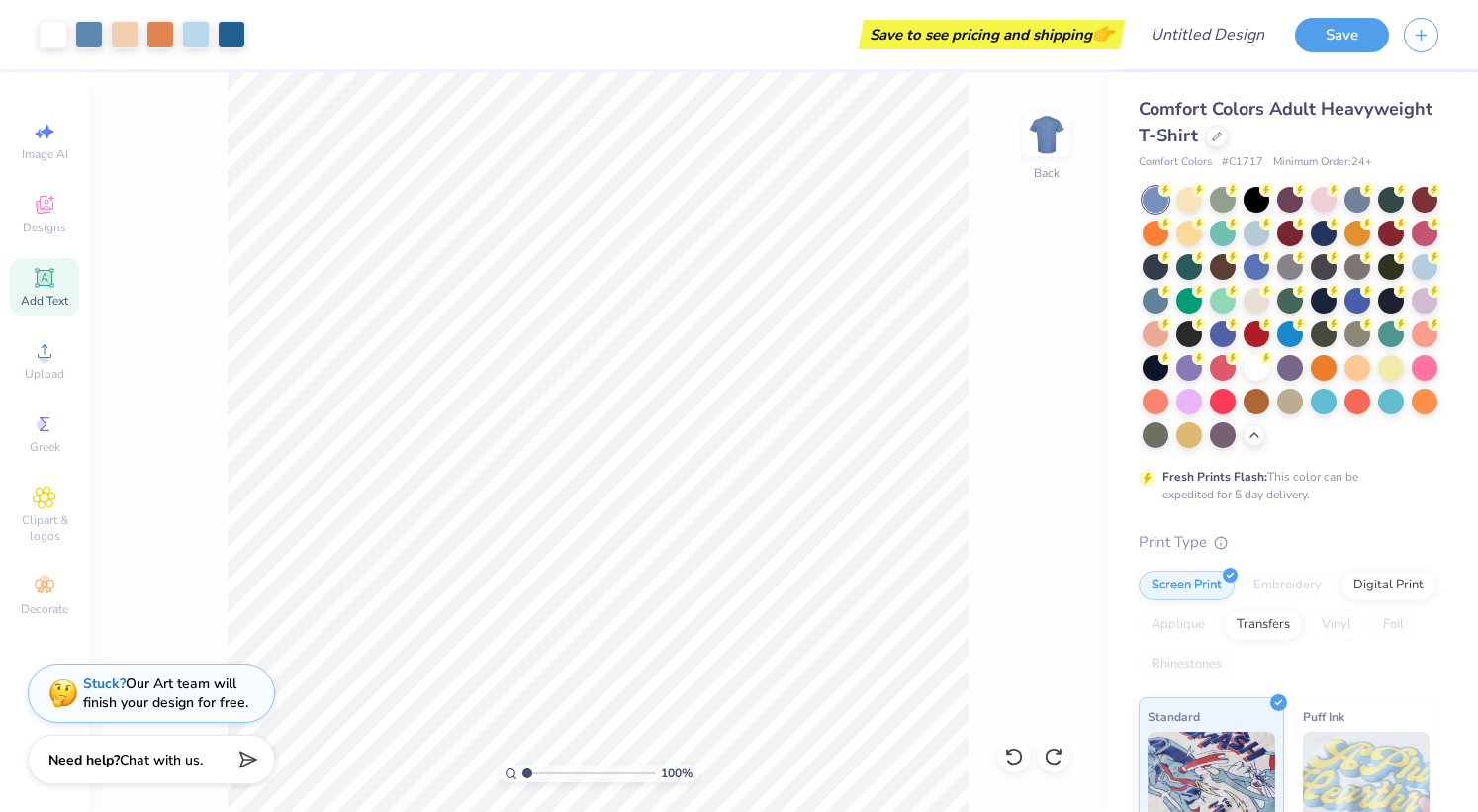 click on "Designs" at bounding box center (45, 227) 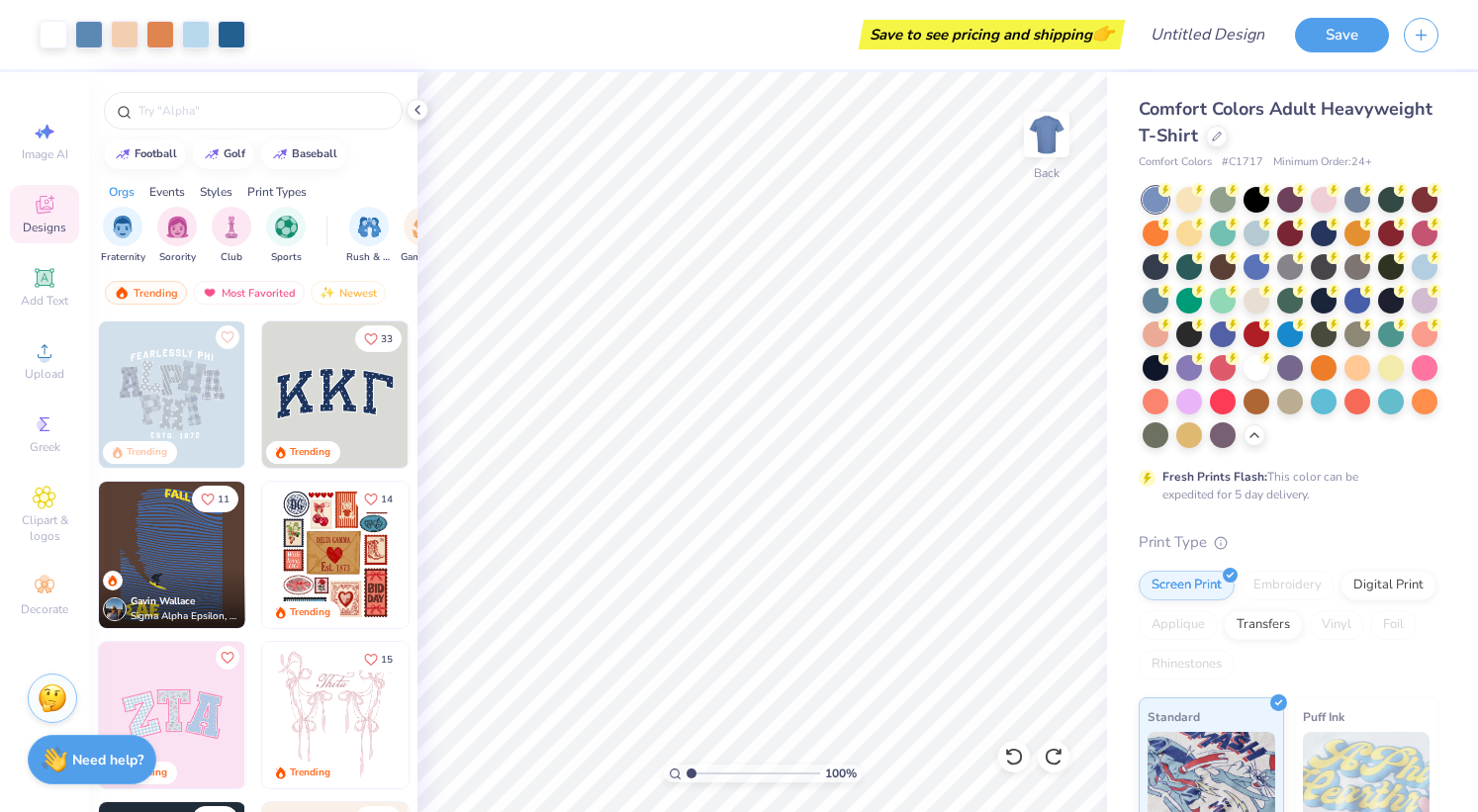 click at bounding box center (1047, 135) 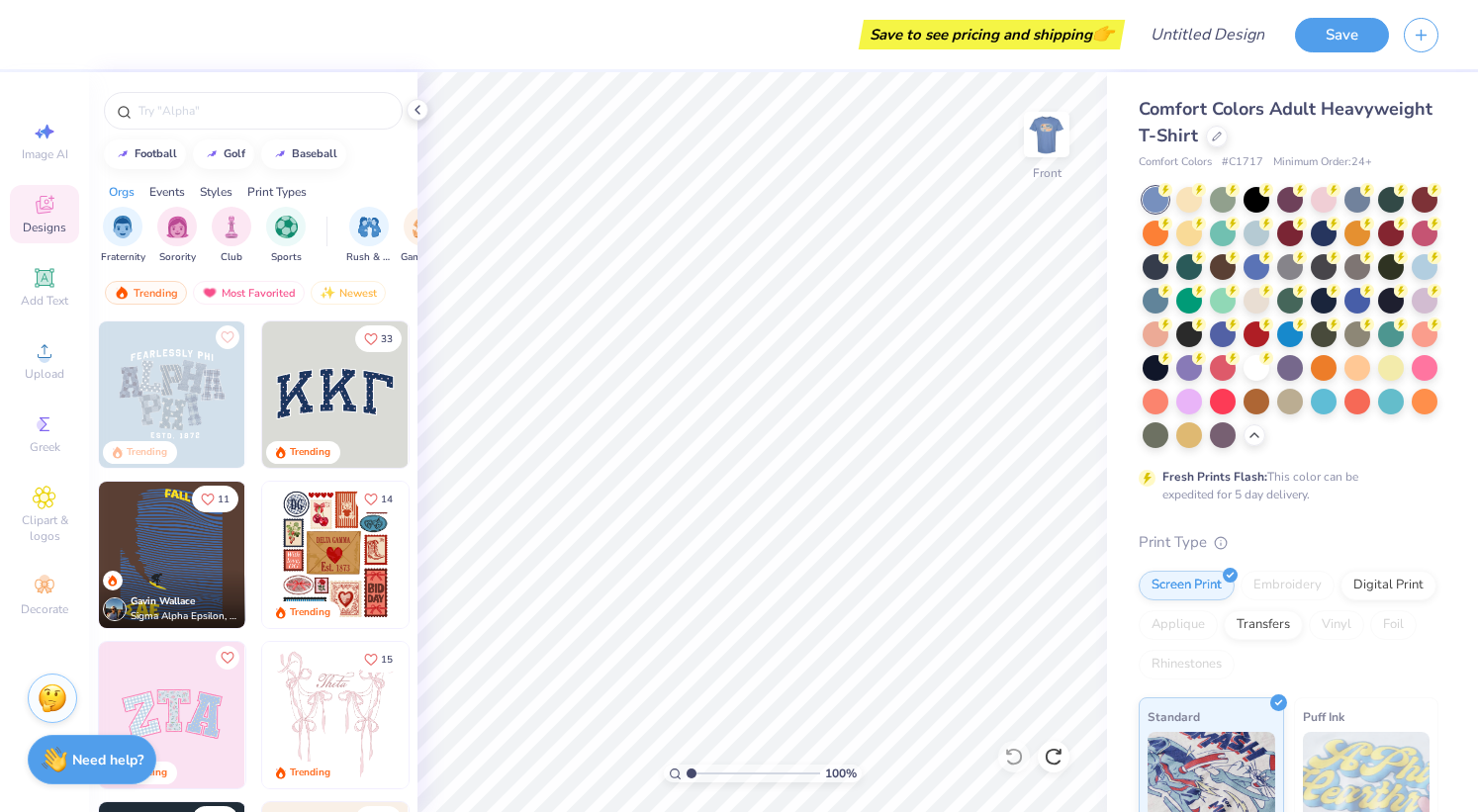 click at bounding box center [1047, 135] 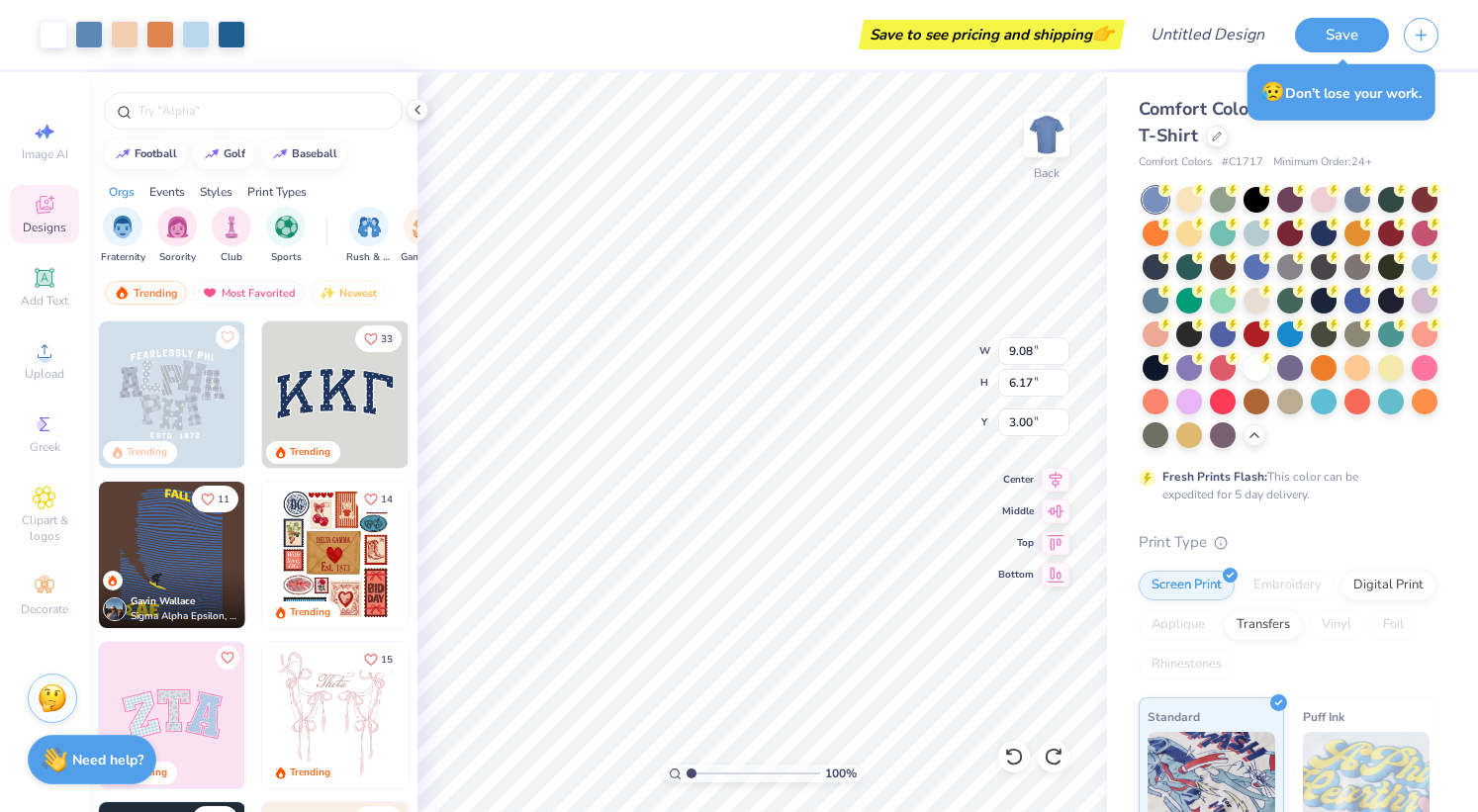 click at bounding box center (1047, 135) 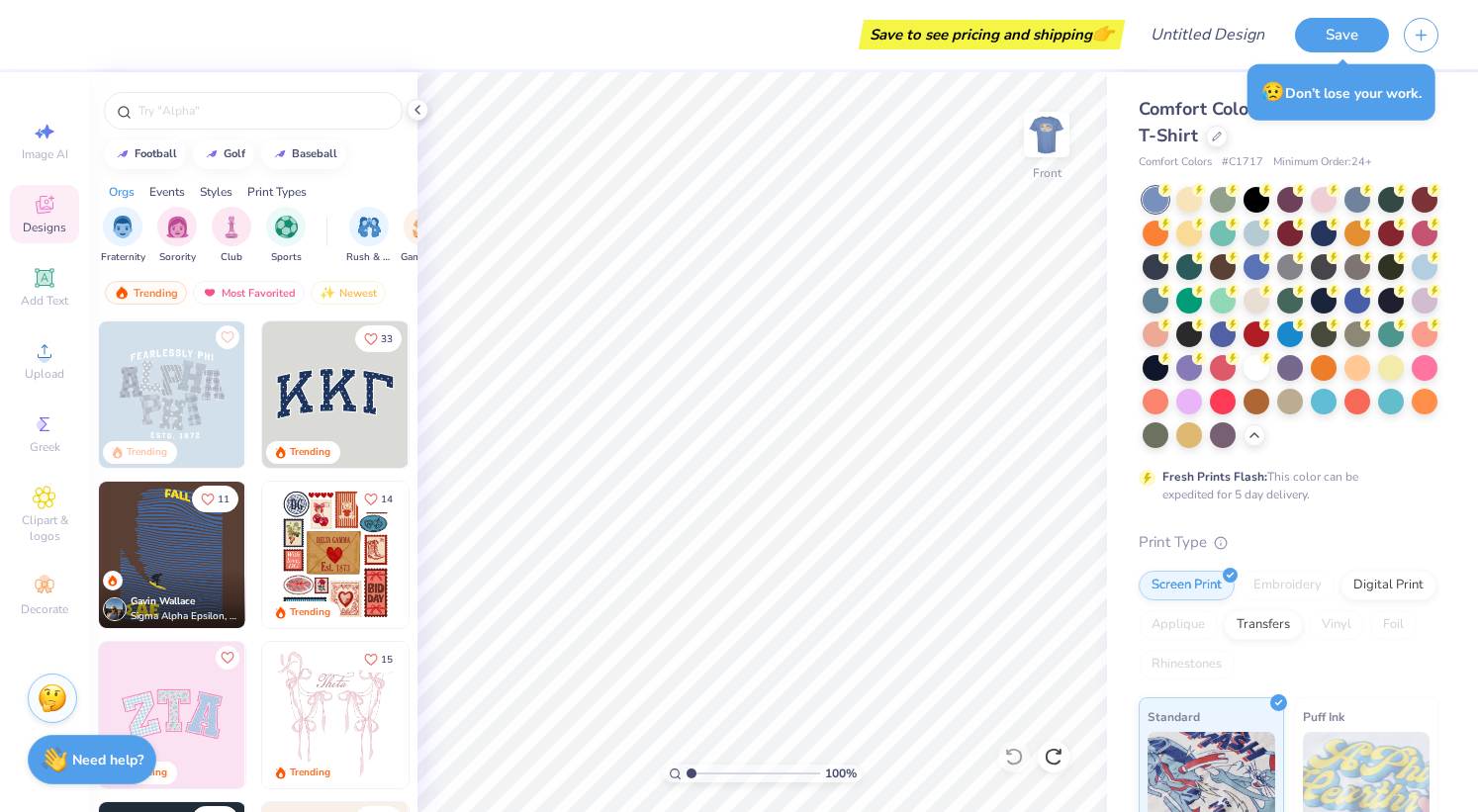 click at bounding box center [1047, 135] 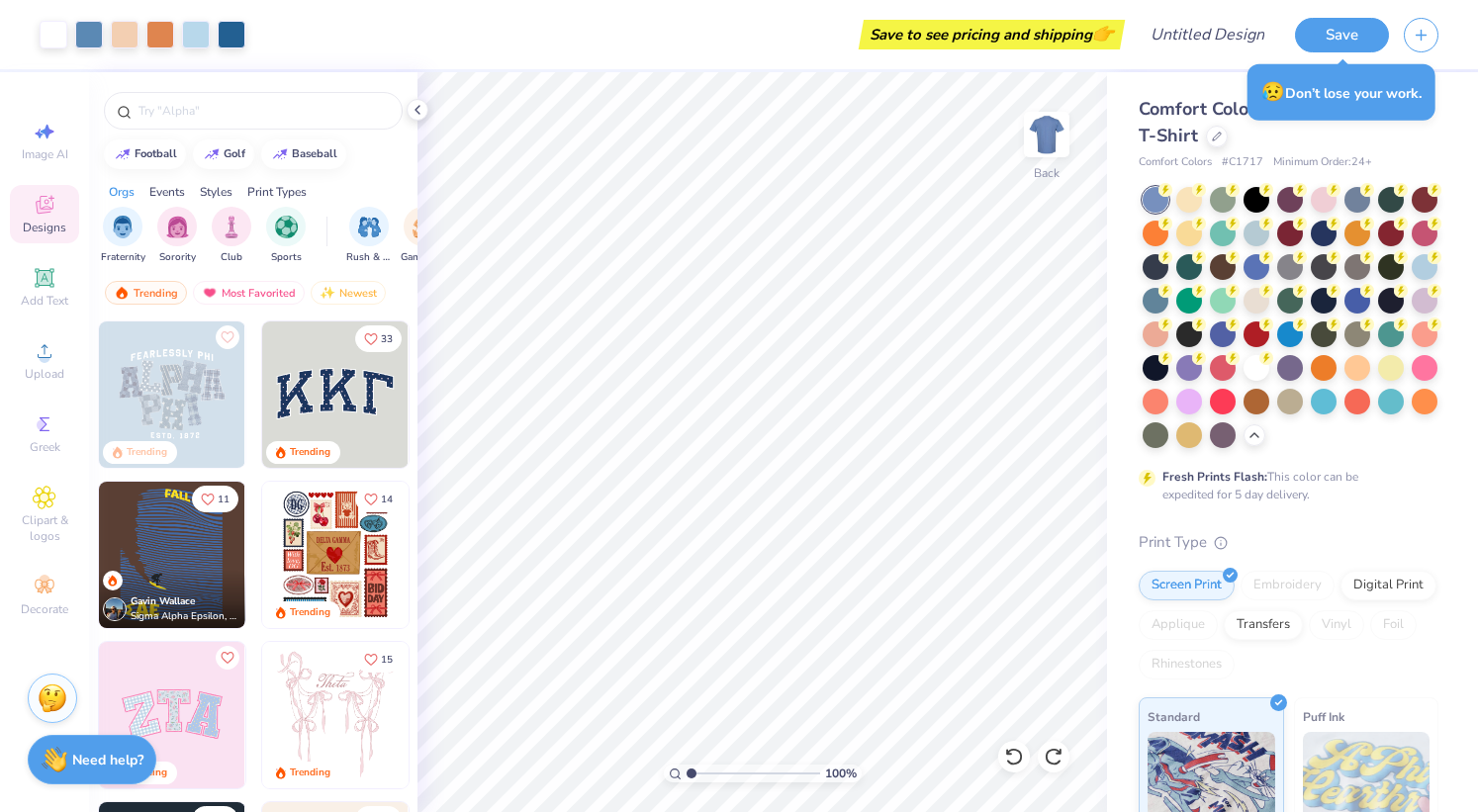 click at bounding box center (1047, 135) 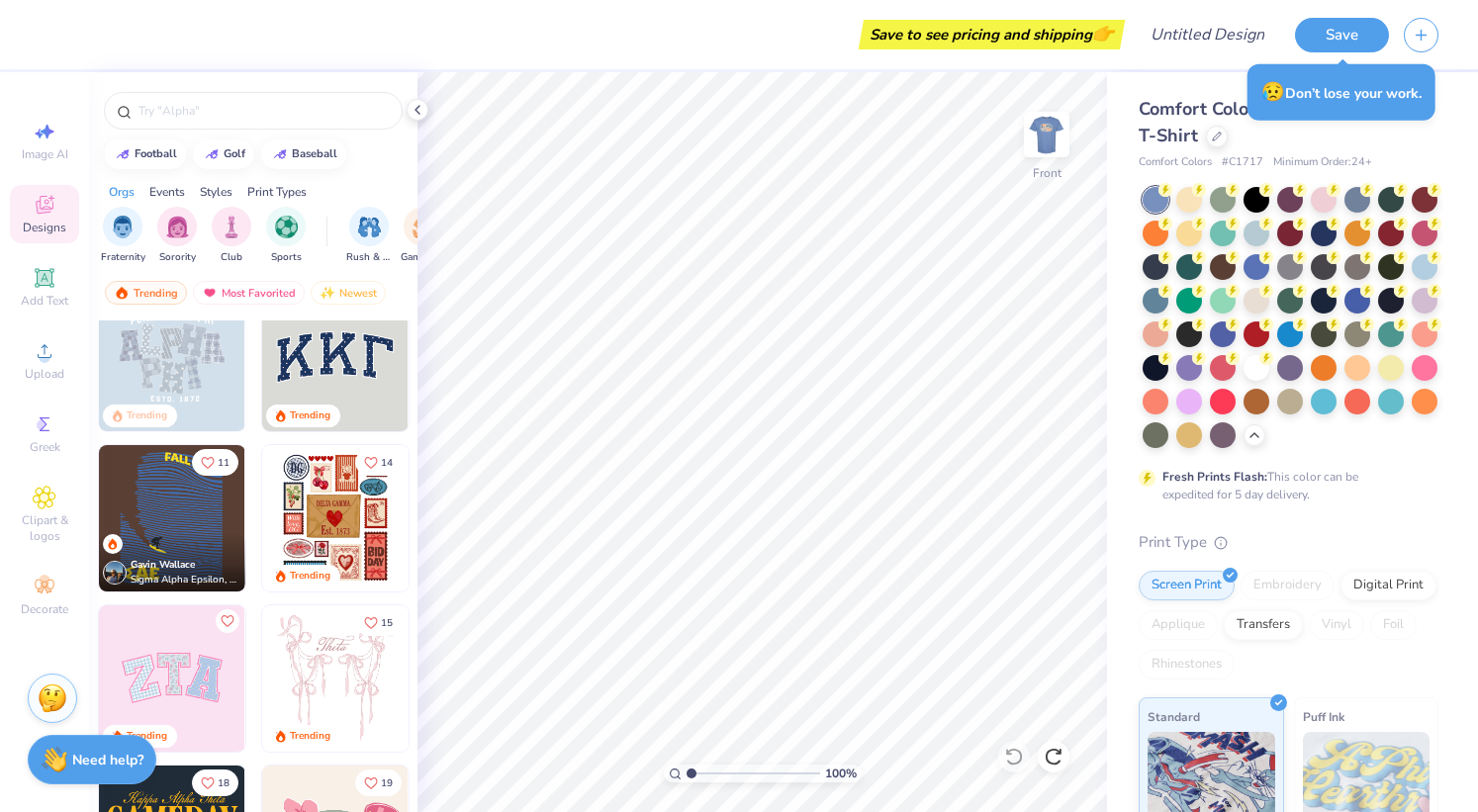 scroll, scrollTop: 26, scrollLeft: 0, axis: vertical 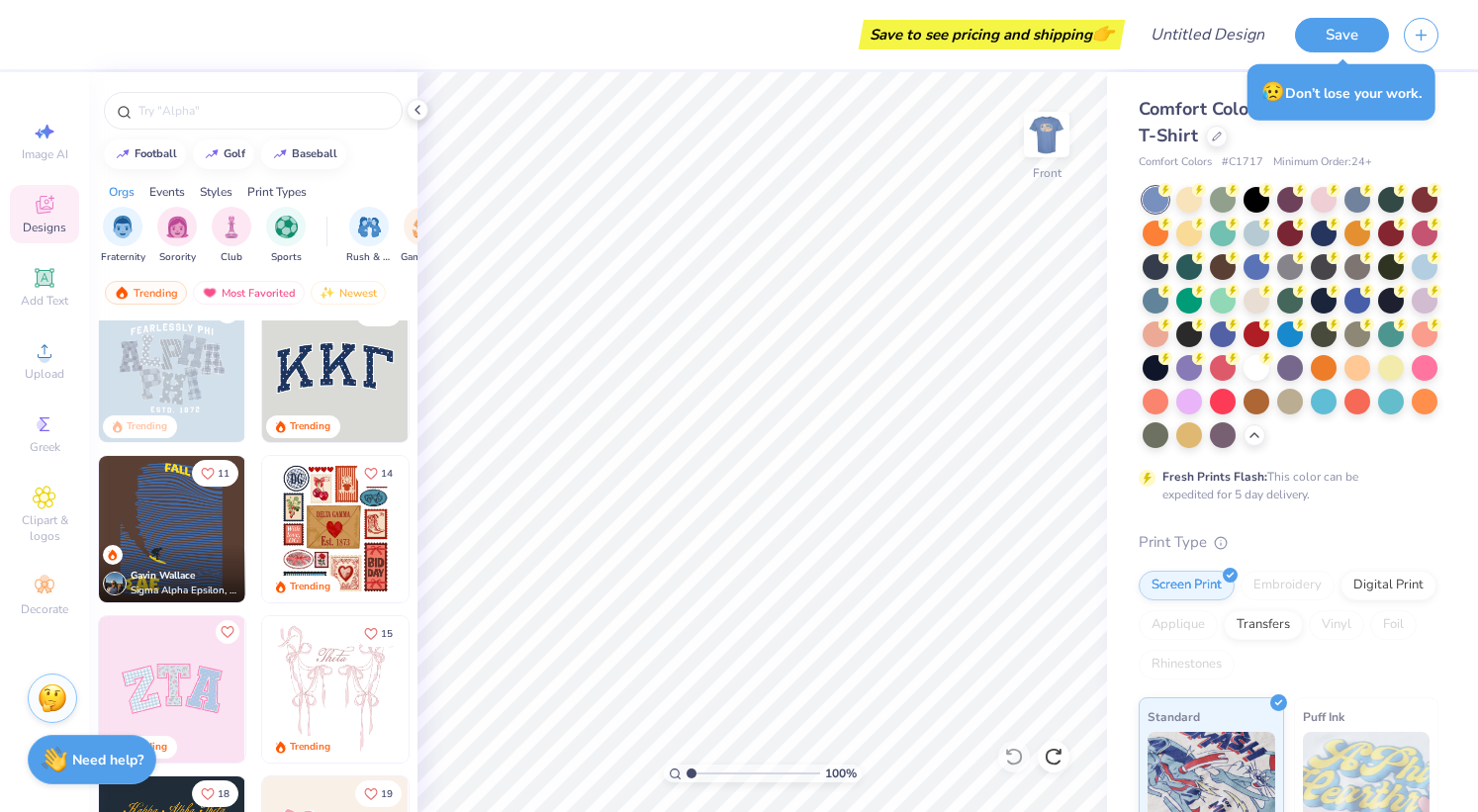 click at bounding box center [263, 111] 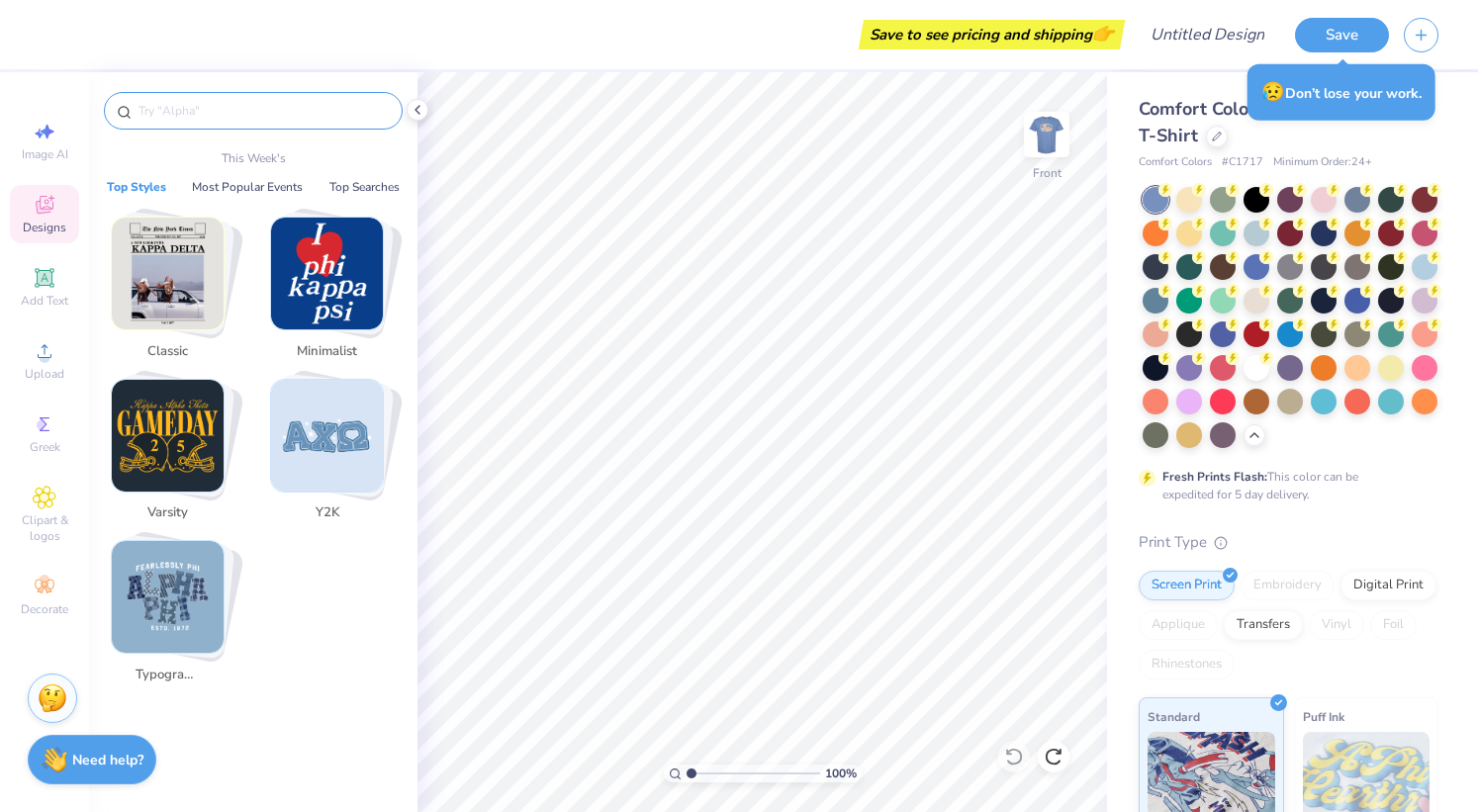 click at bounding box center (263, 111) 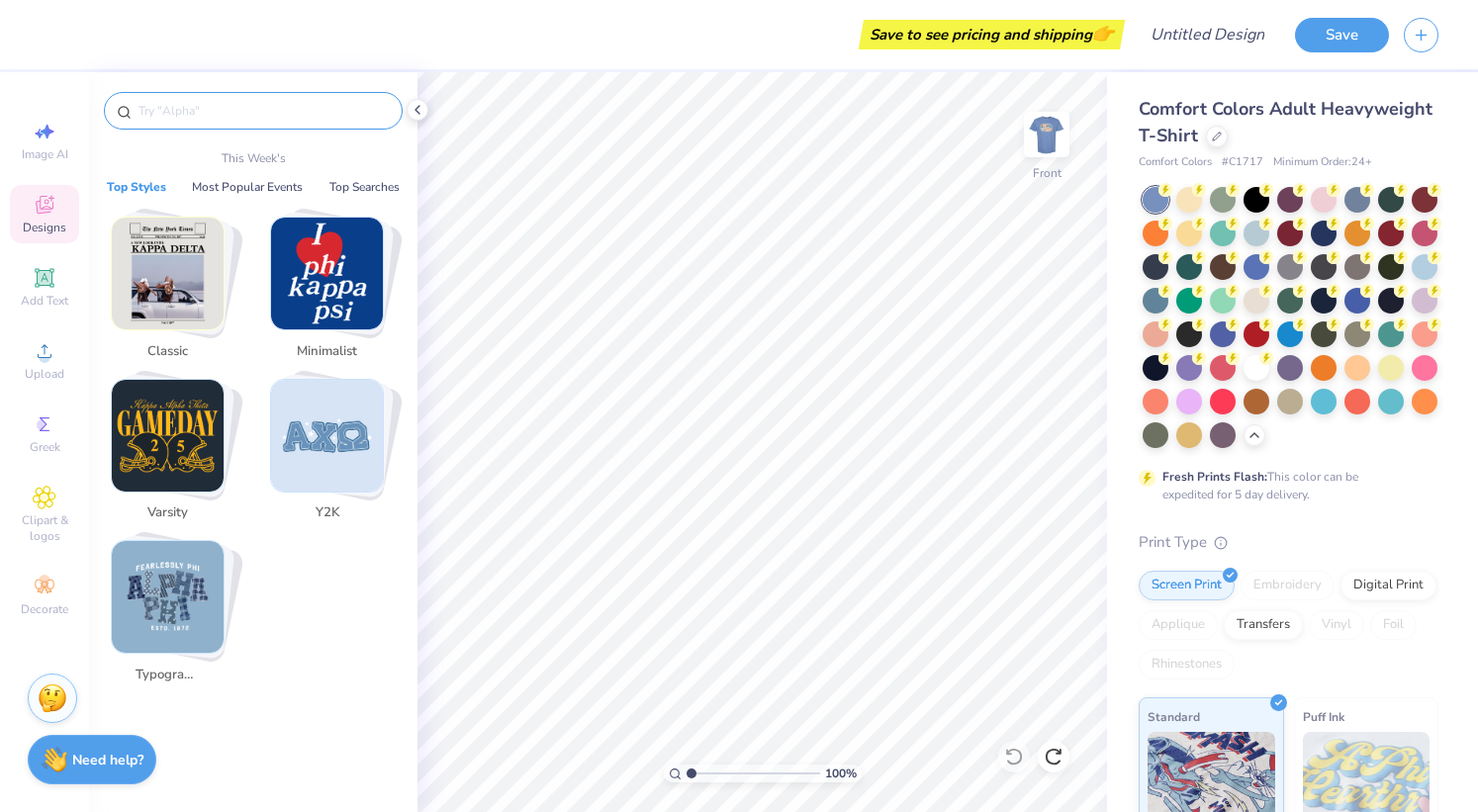 click at bounding box center [263, 111] 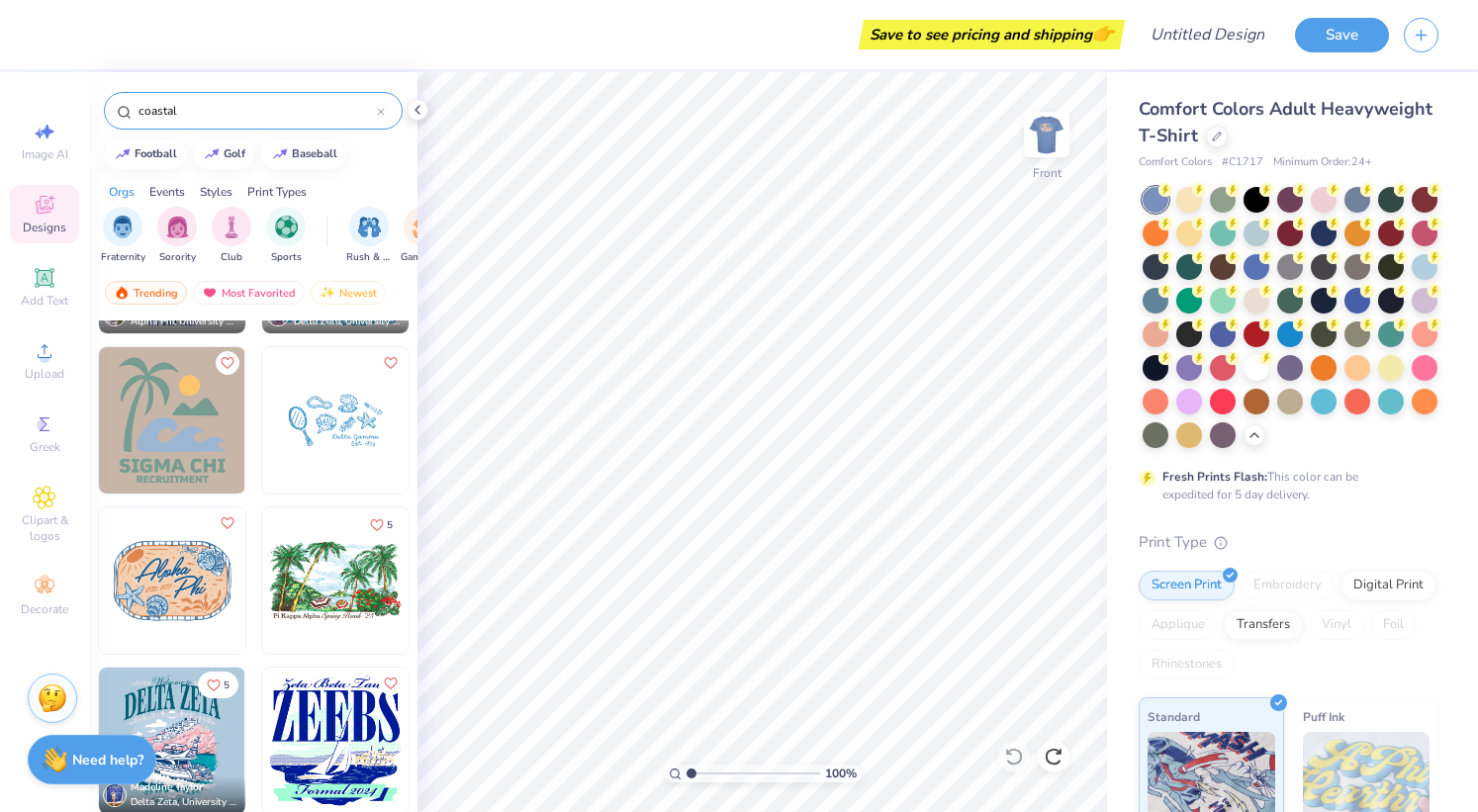 scroll, scrollTop: 133, scrollLeft: 0, axis: vertical 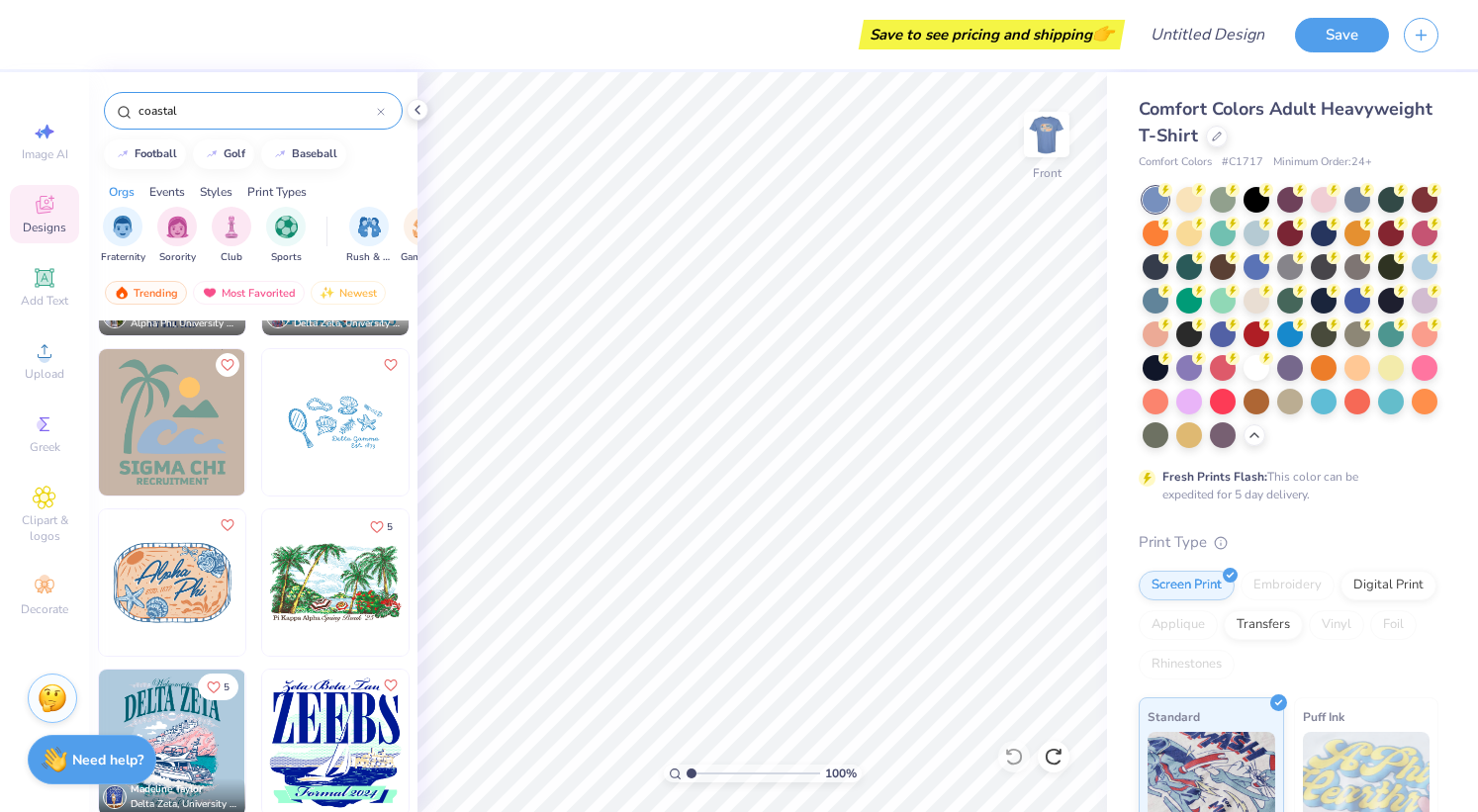 click at bounding box center (172, 583) 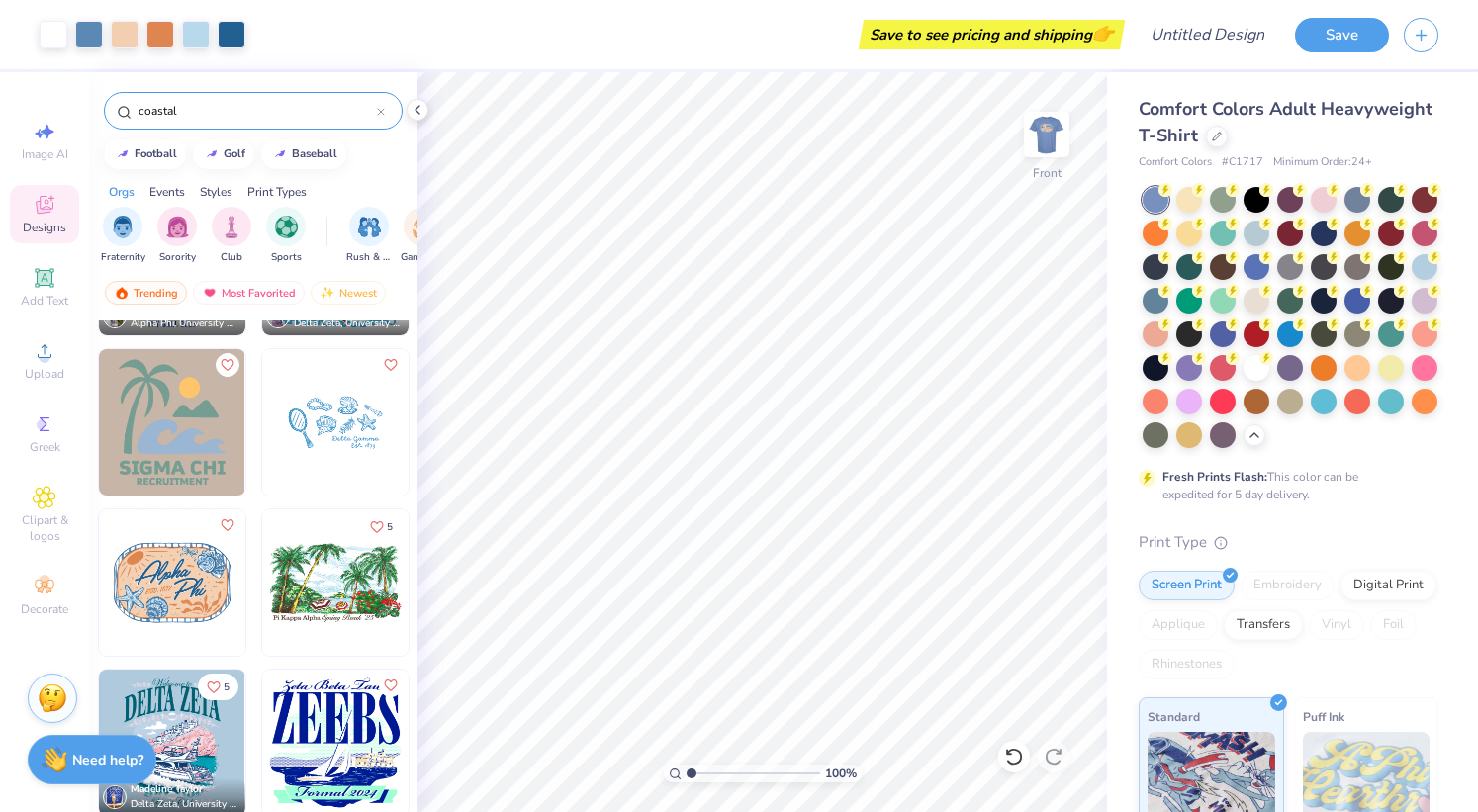 click at bounding box center (1047, 135) 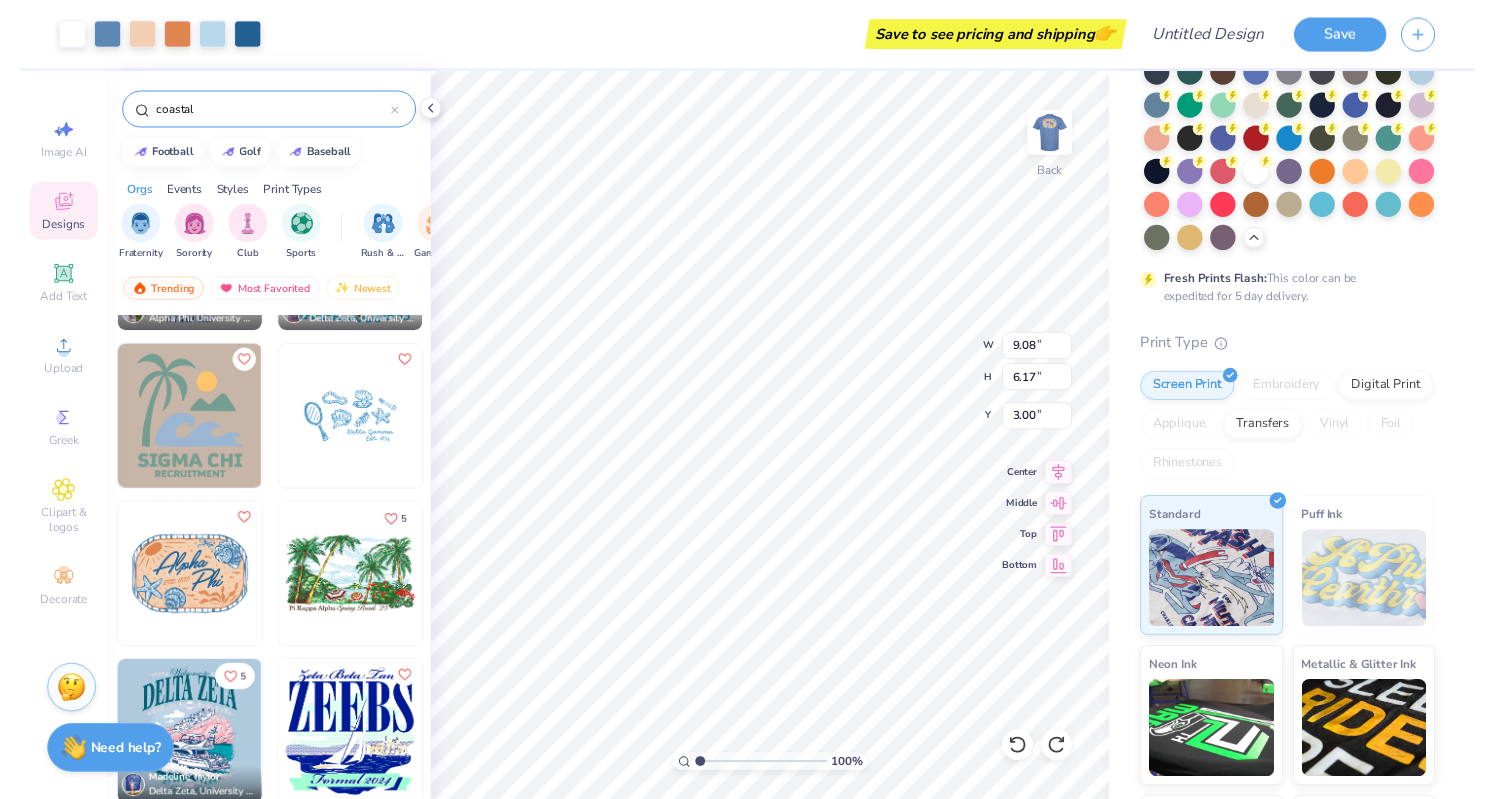 scroll, scrollTop: 207, scrollLeft: 0, axis: vertical 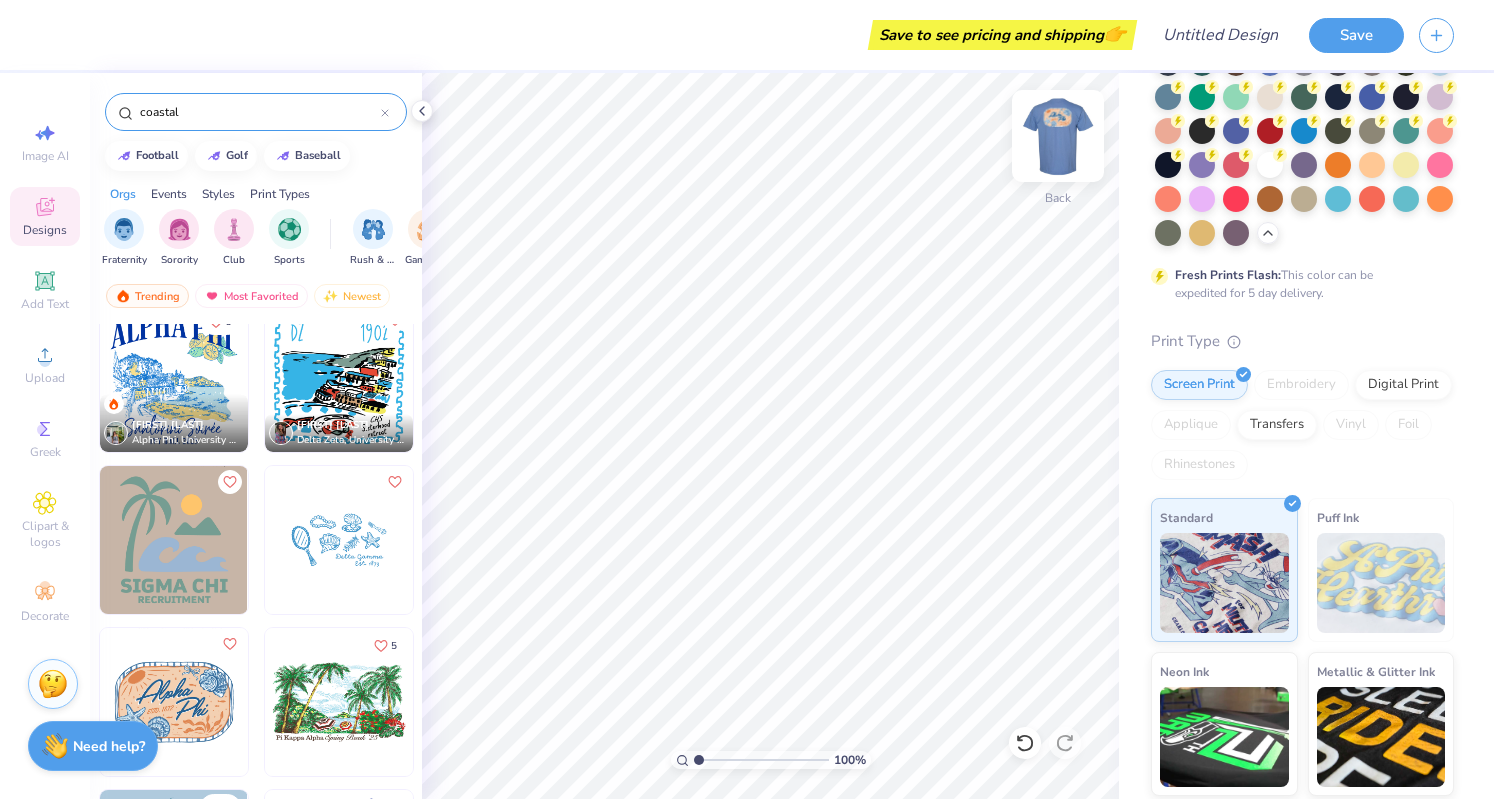click at bounding box center (1058, 136) 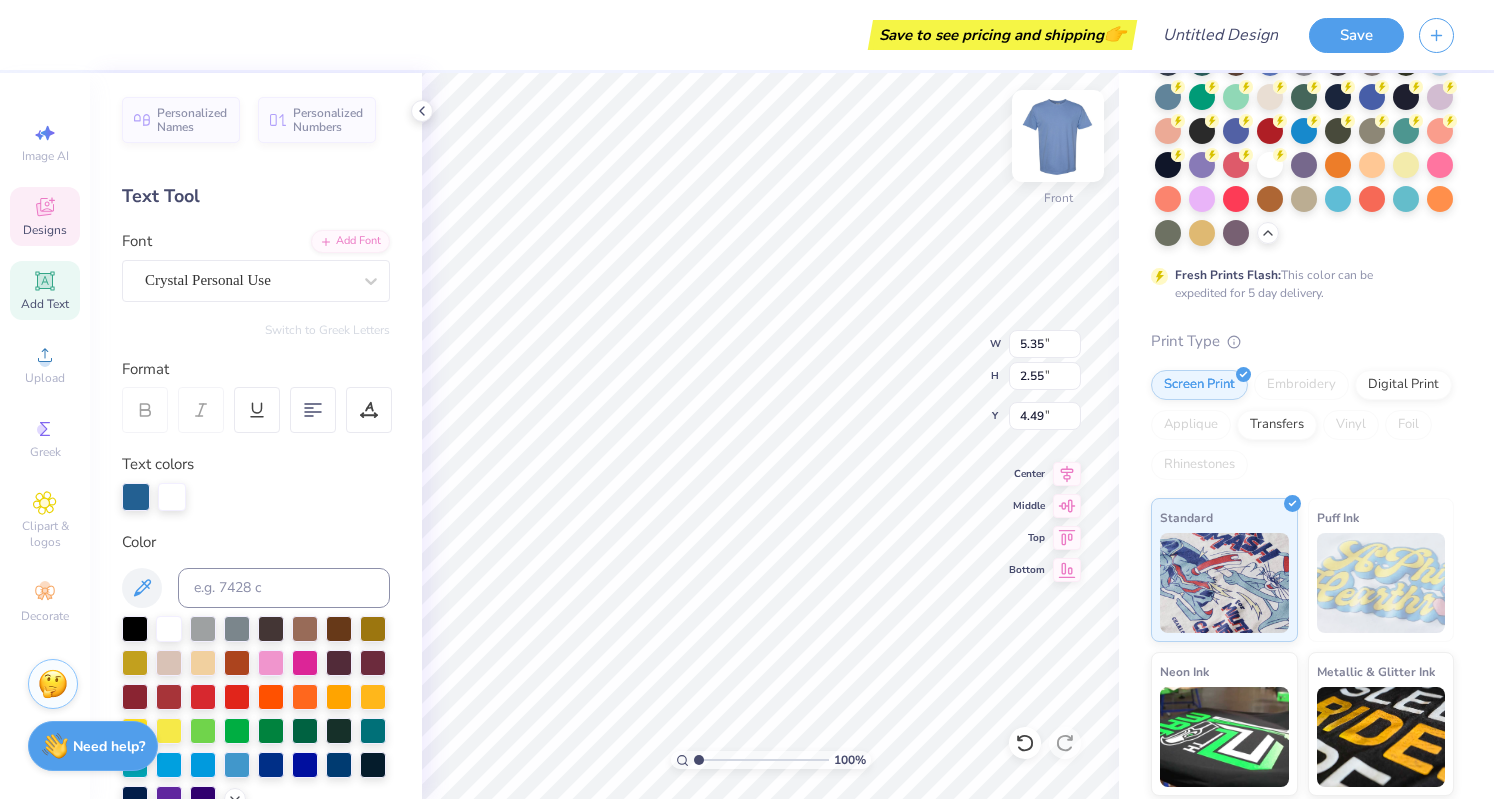 scroll, scrollTop: 17, scrollLeft: 5, axis: both 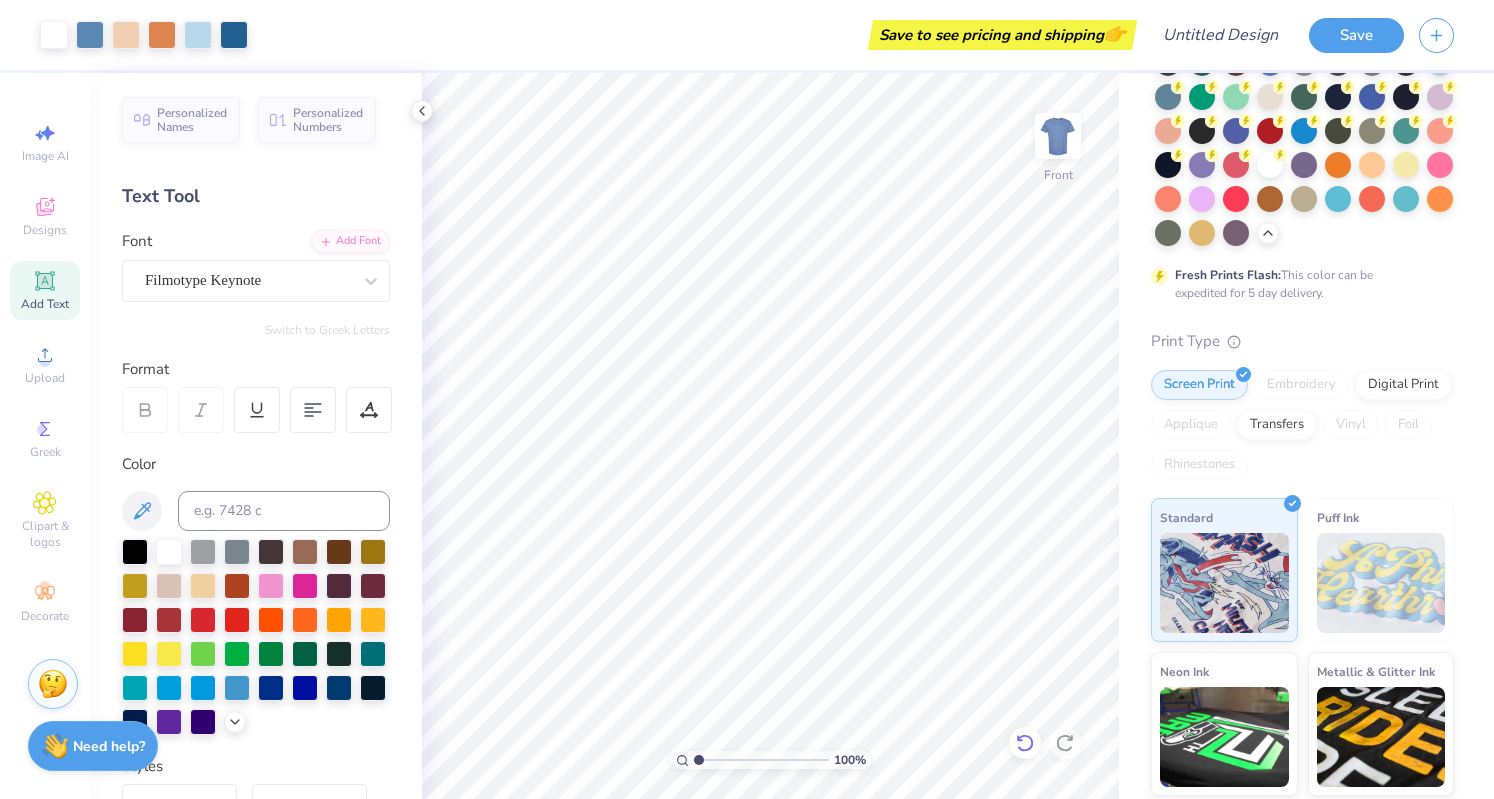 click 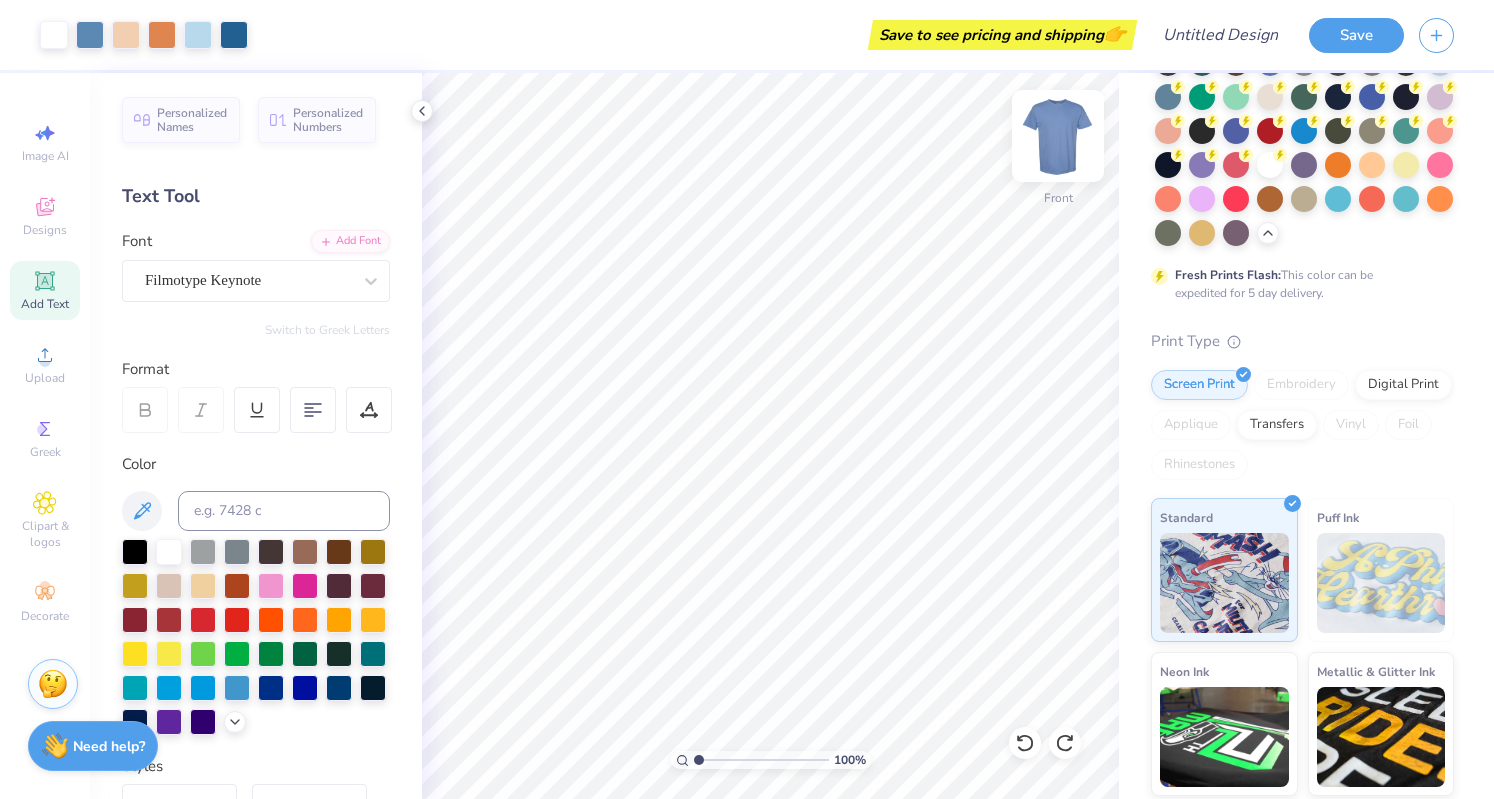 click at bounding box center (1058, 136) 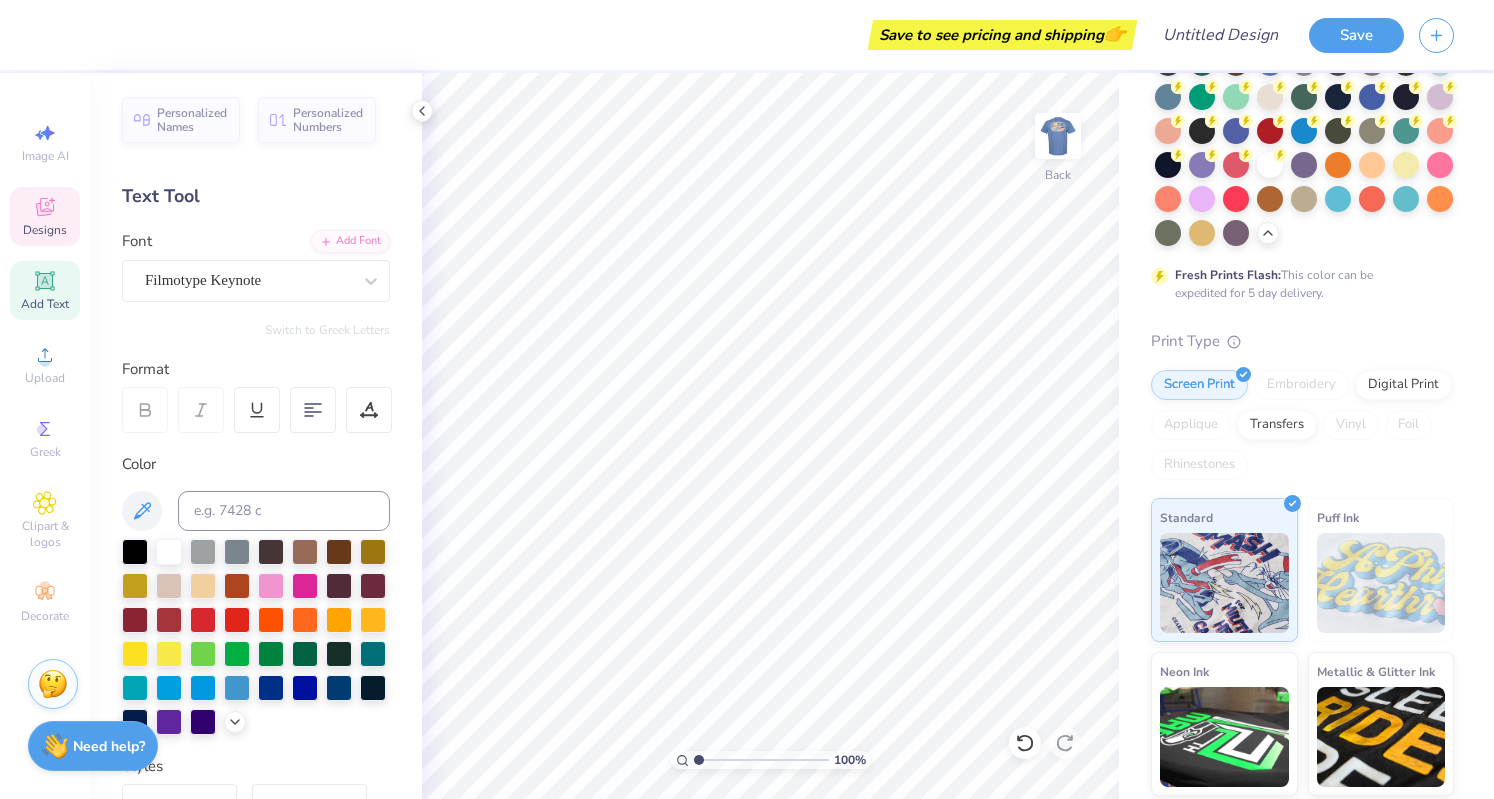 click on "Designs" at bounding box center [45, 216] 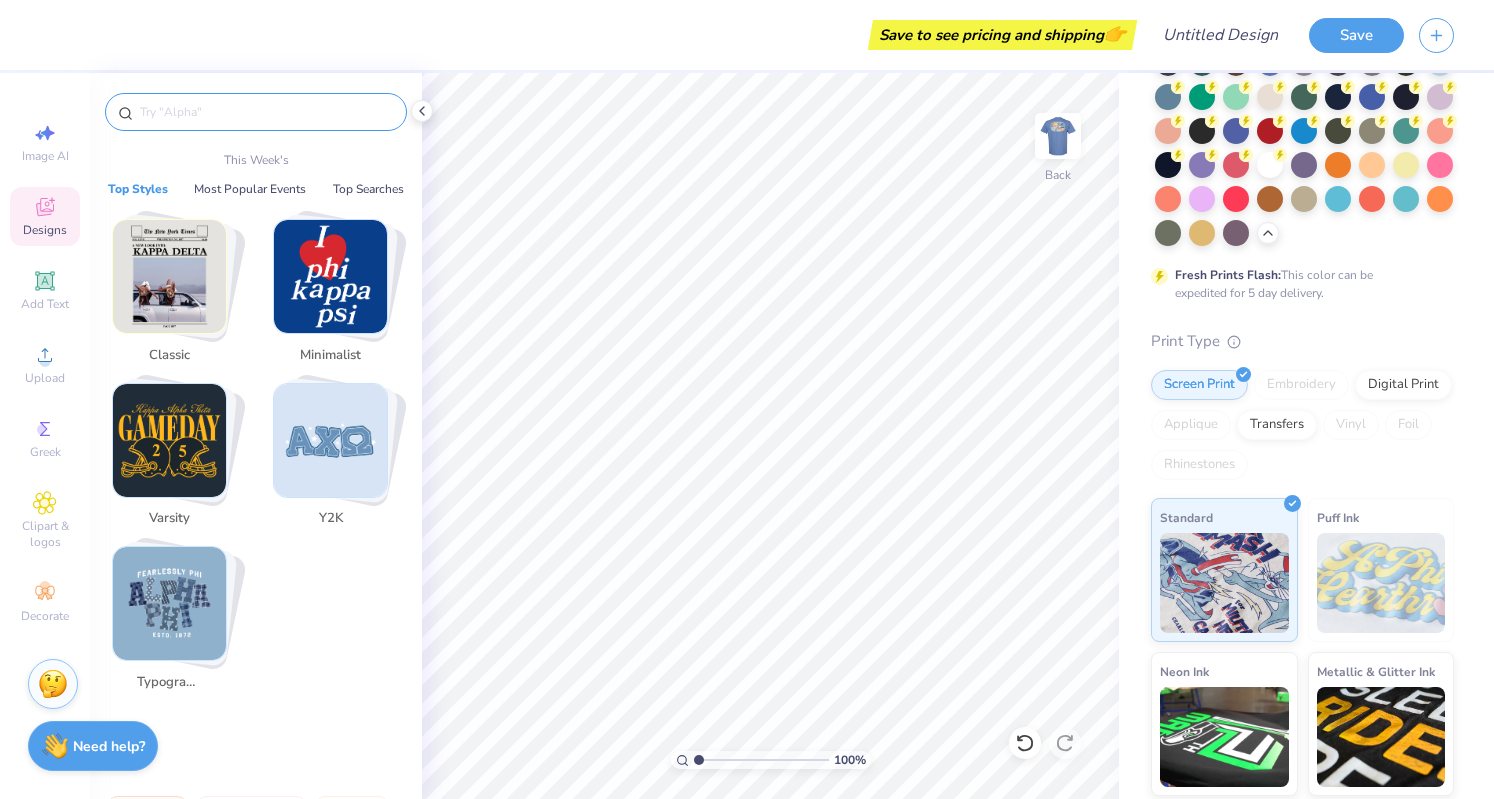 click at bounding box center [266, 112] 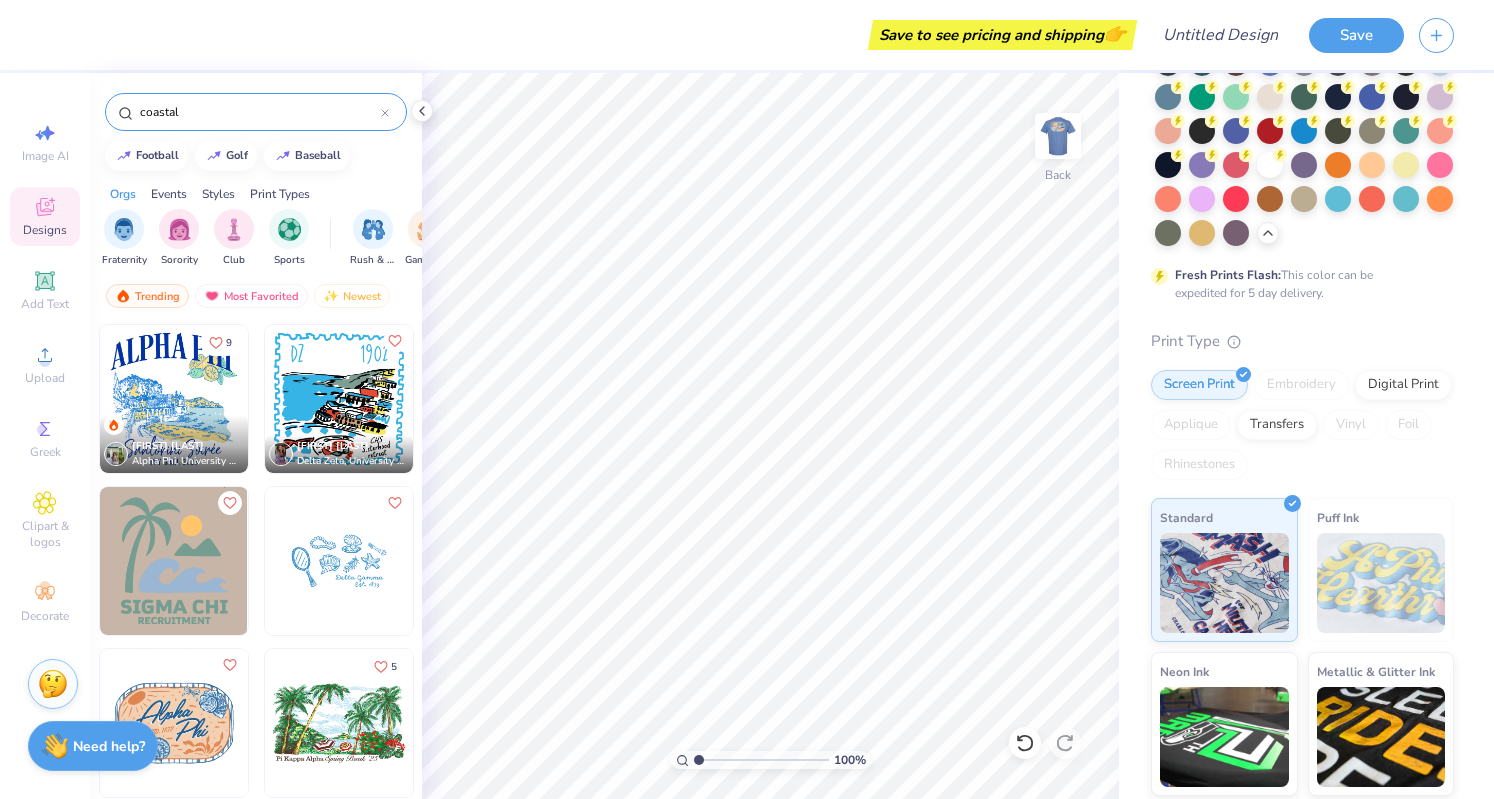 click at bounding box center (339, 561) 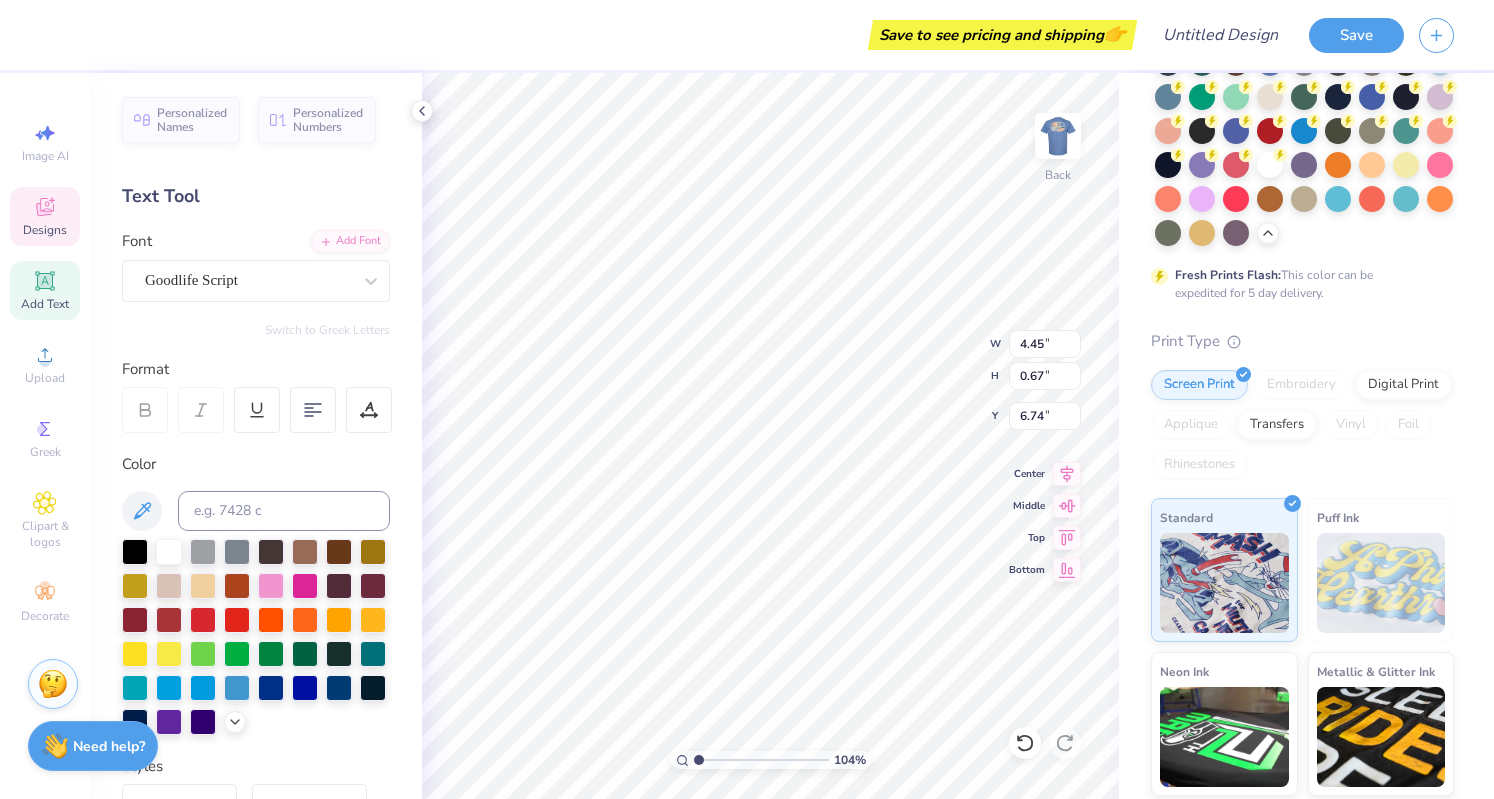 scroll, scrollTop: 16, scrollLeft: 5, axis: both 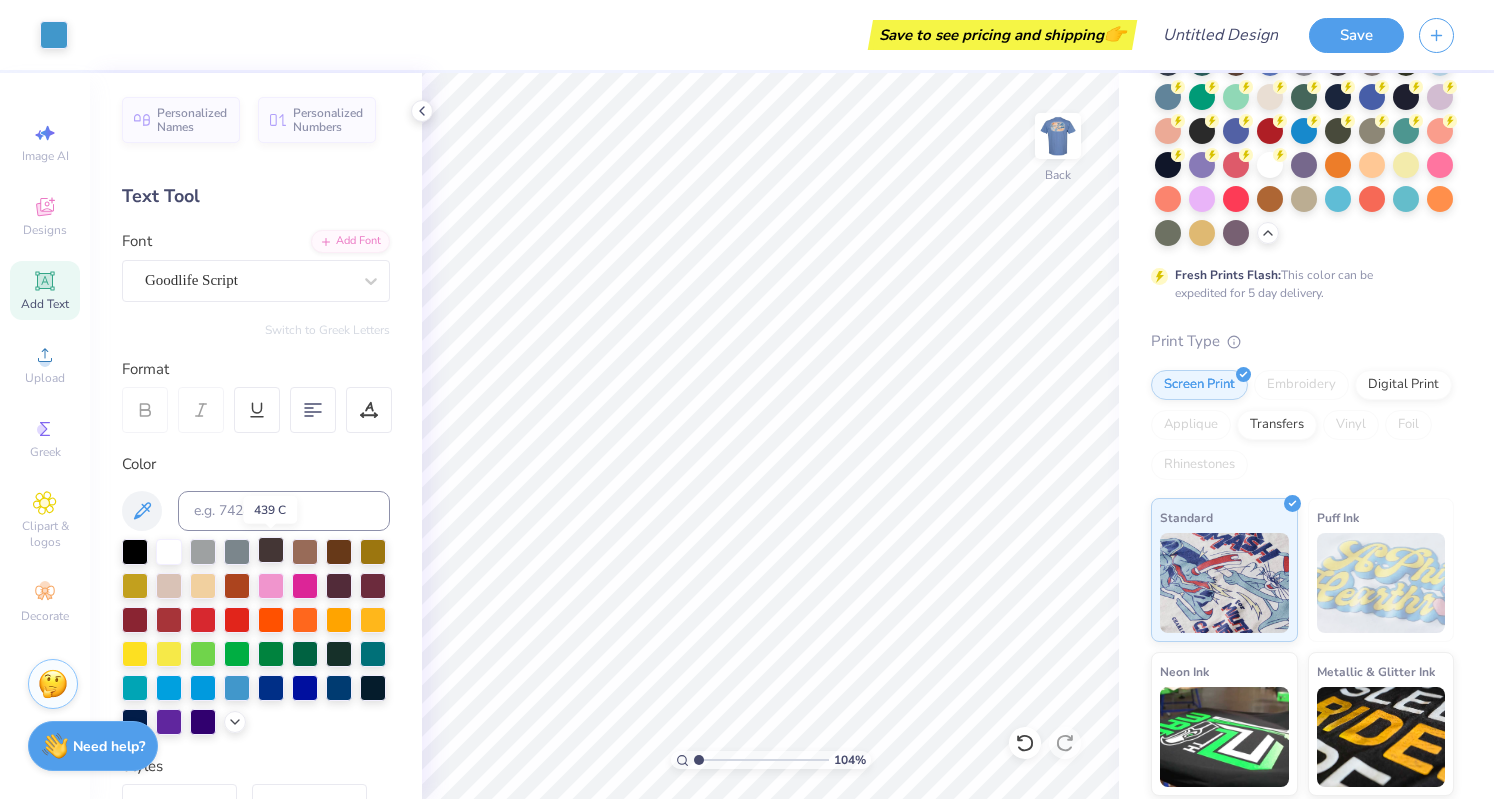 click at bounding box center [271, 550] 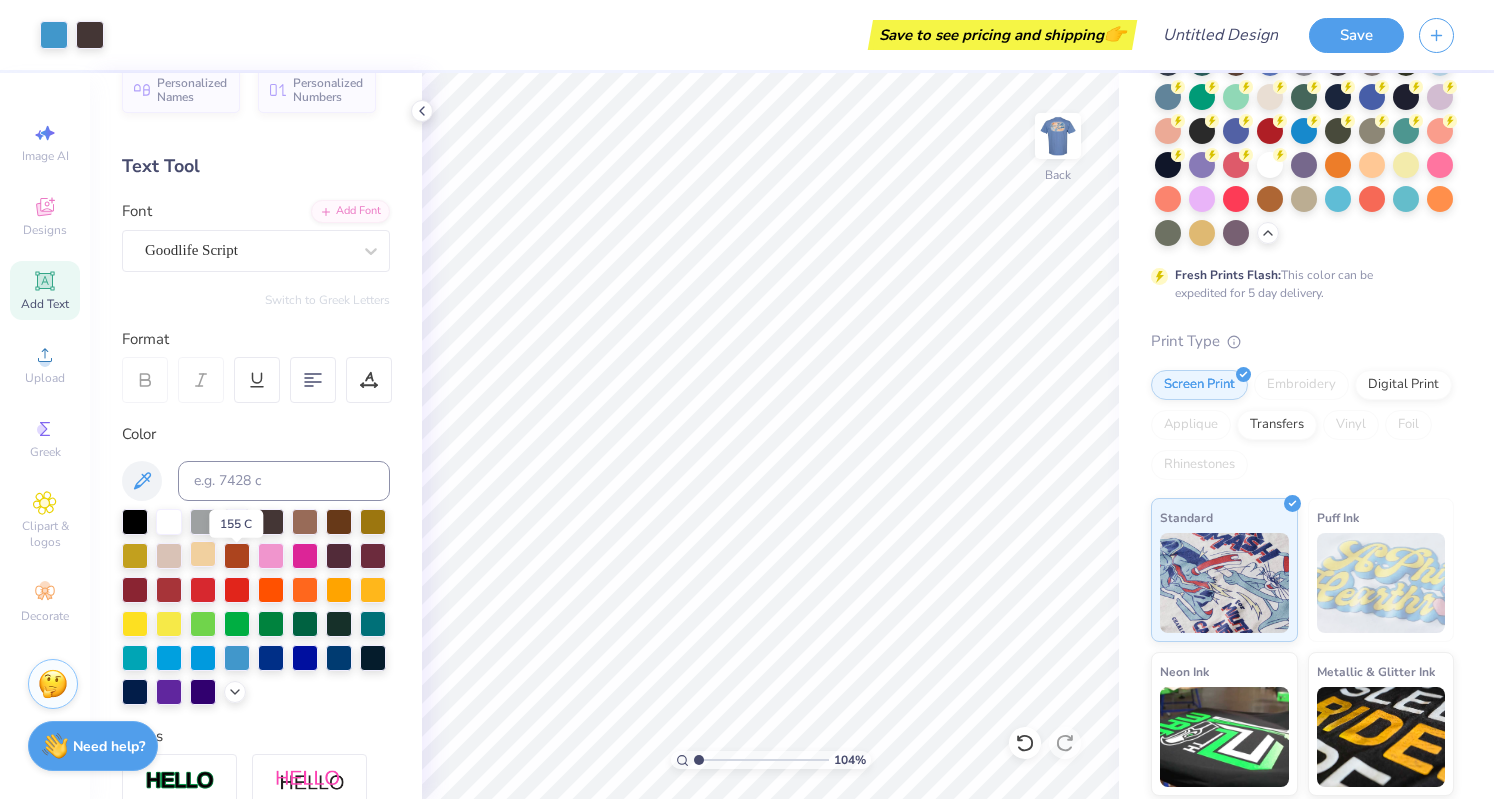 scroll, scrollTop: 8, scrollLeft: 0, axis: vertical 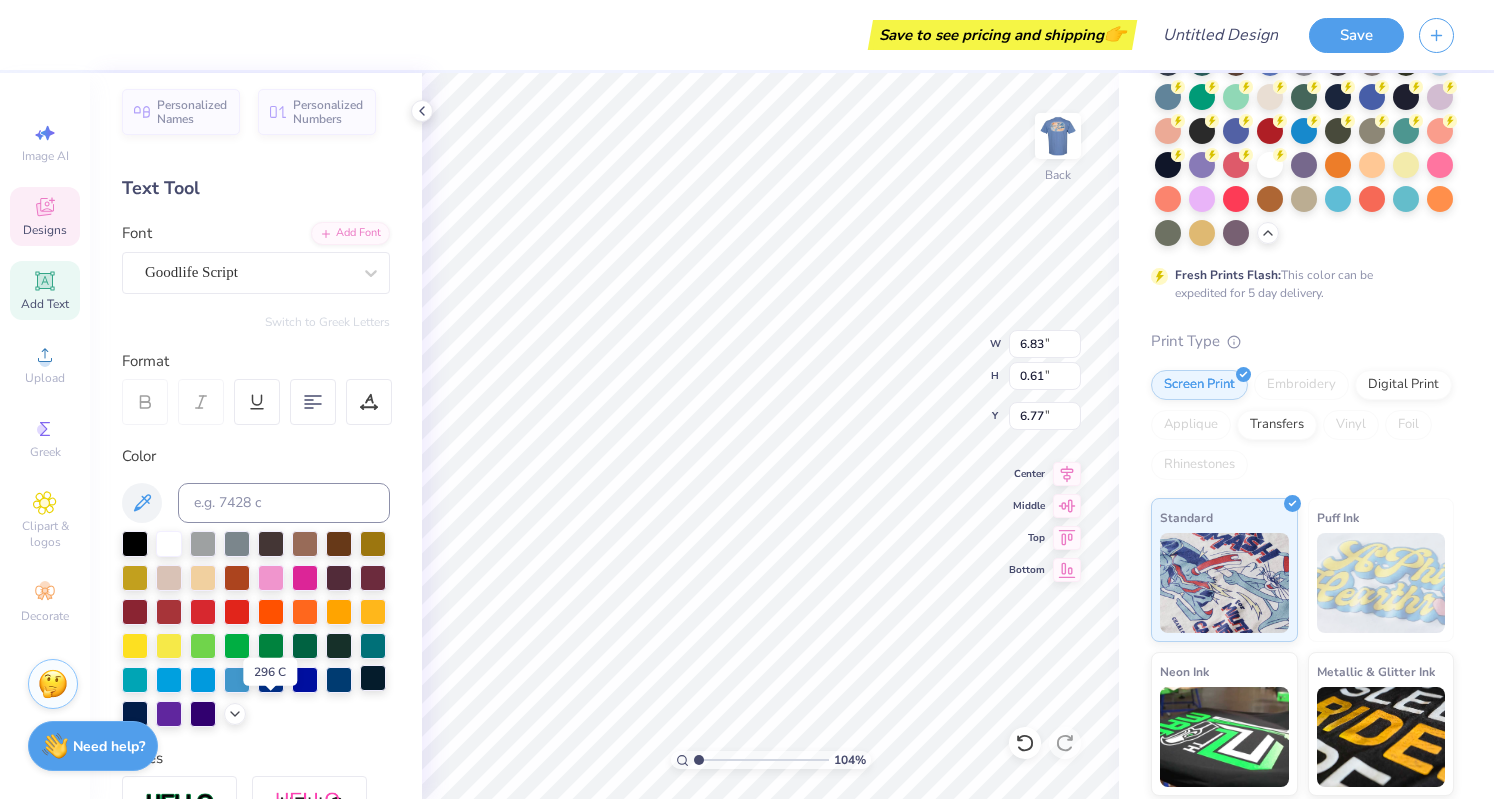 click at bounding box center [373, 678] 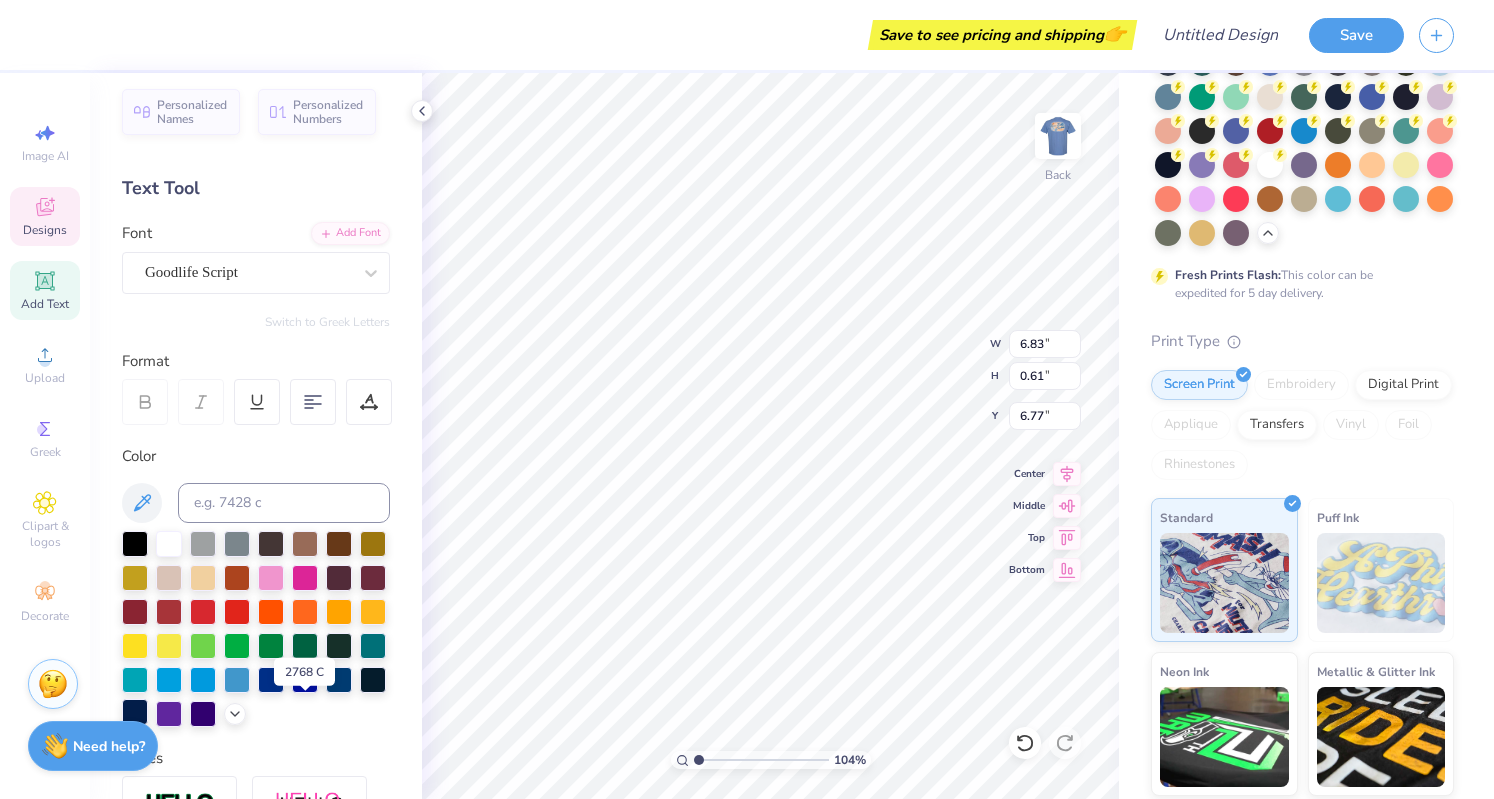click at bounding box center [135, 712] 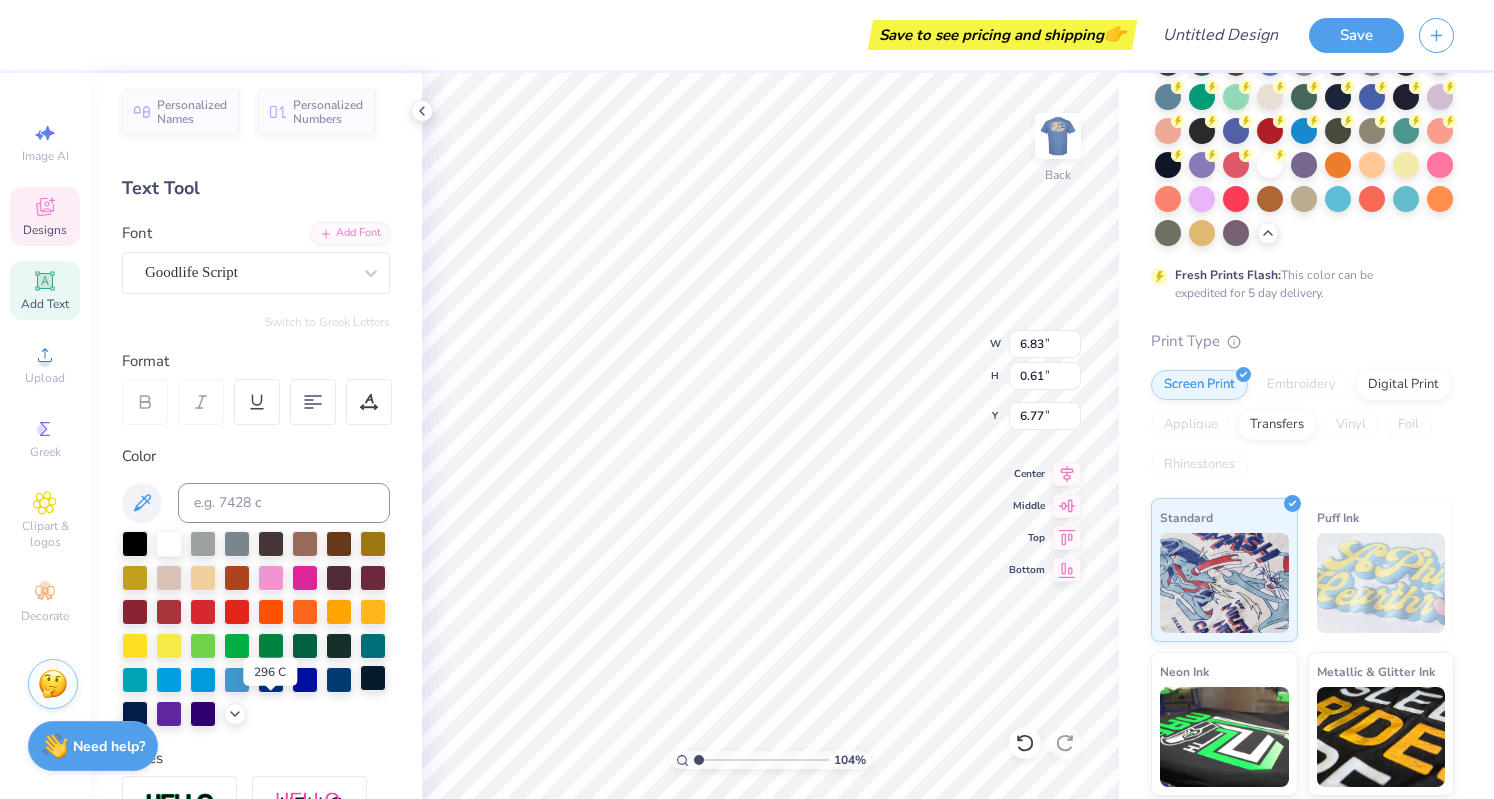 click at bounding box center (373, 678) 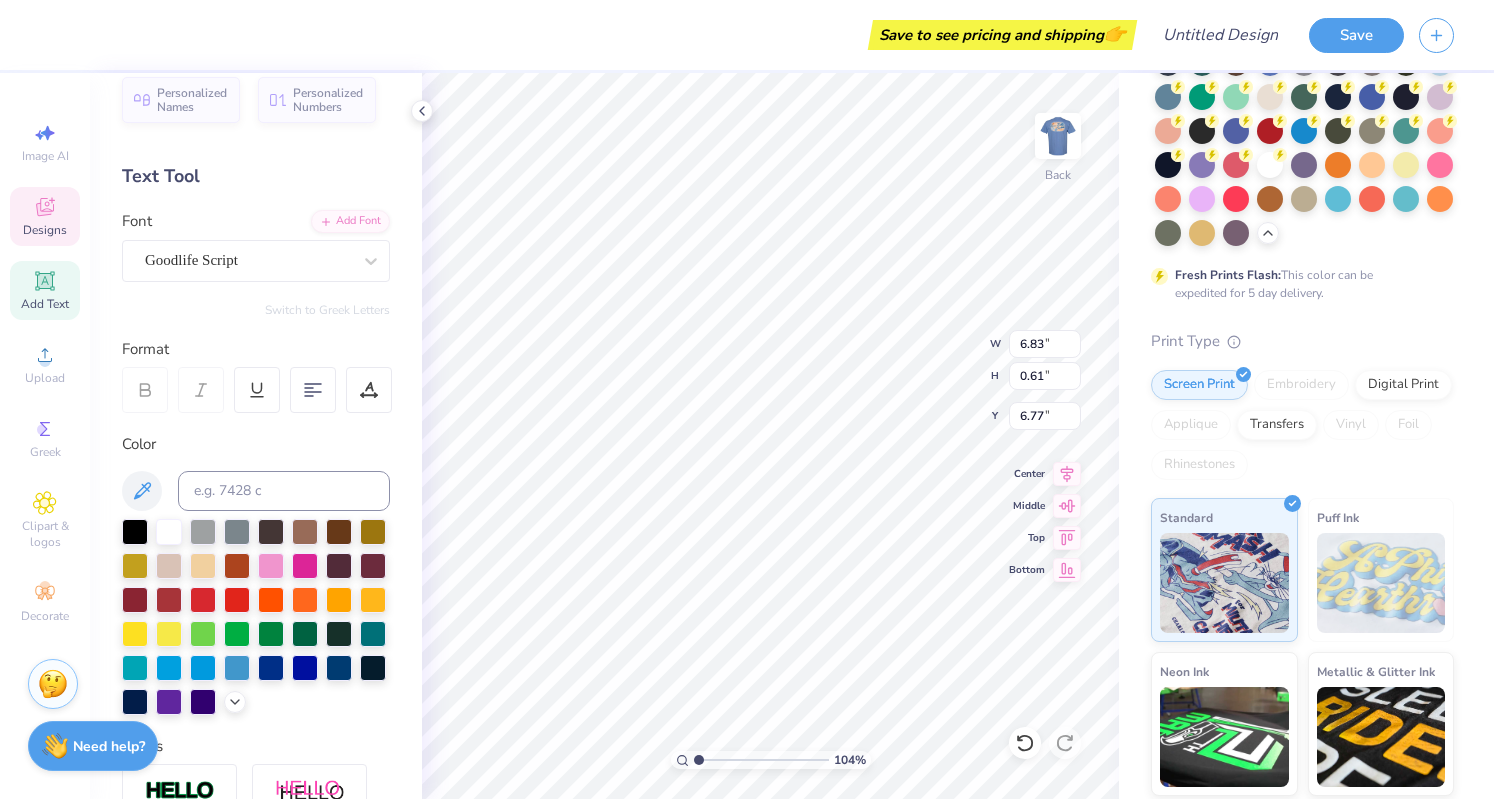 scroll, scrollTop: 0, scrollLeft: 0, axis: both 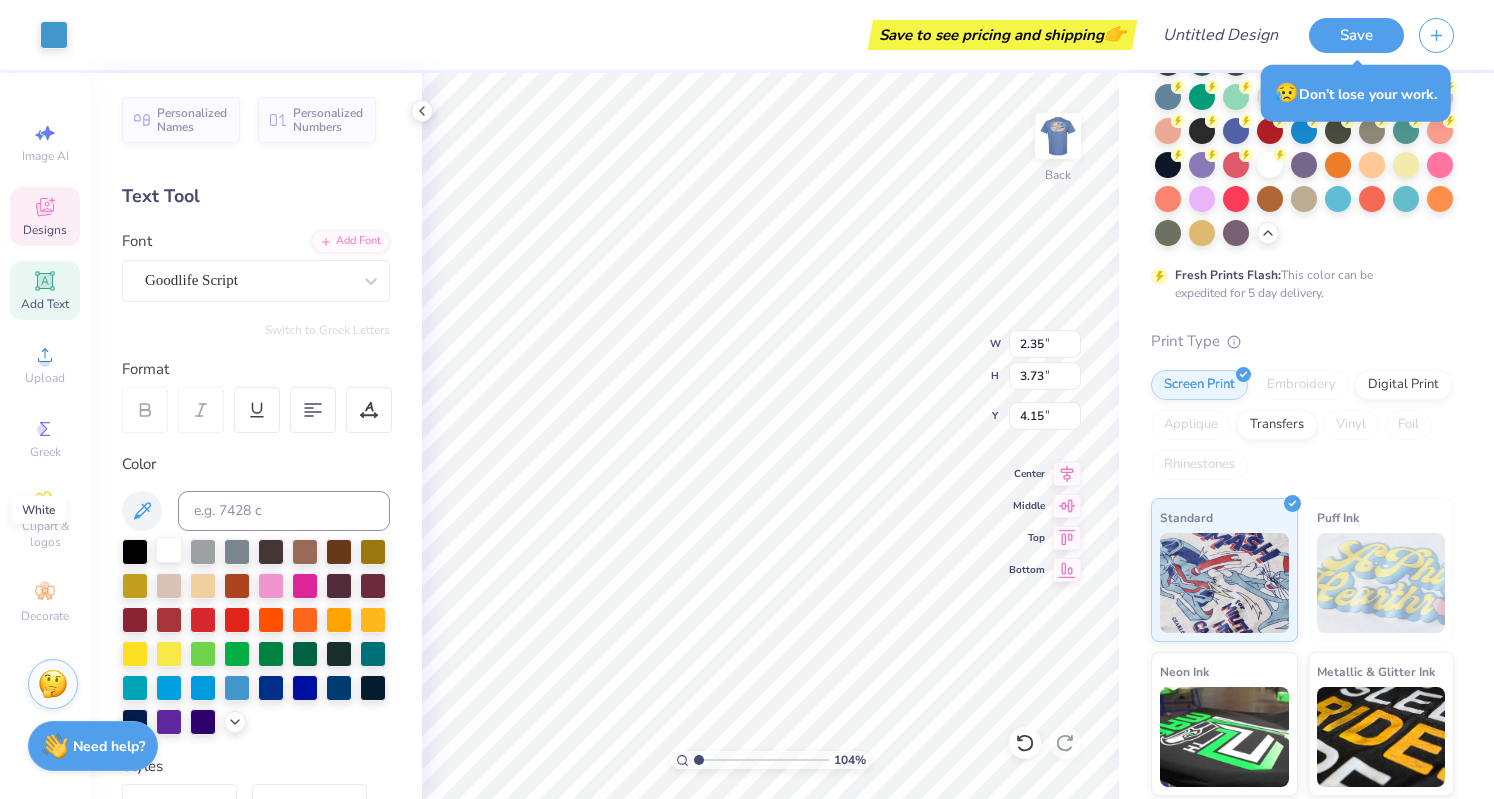 click at bounding box center (169, 550) 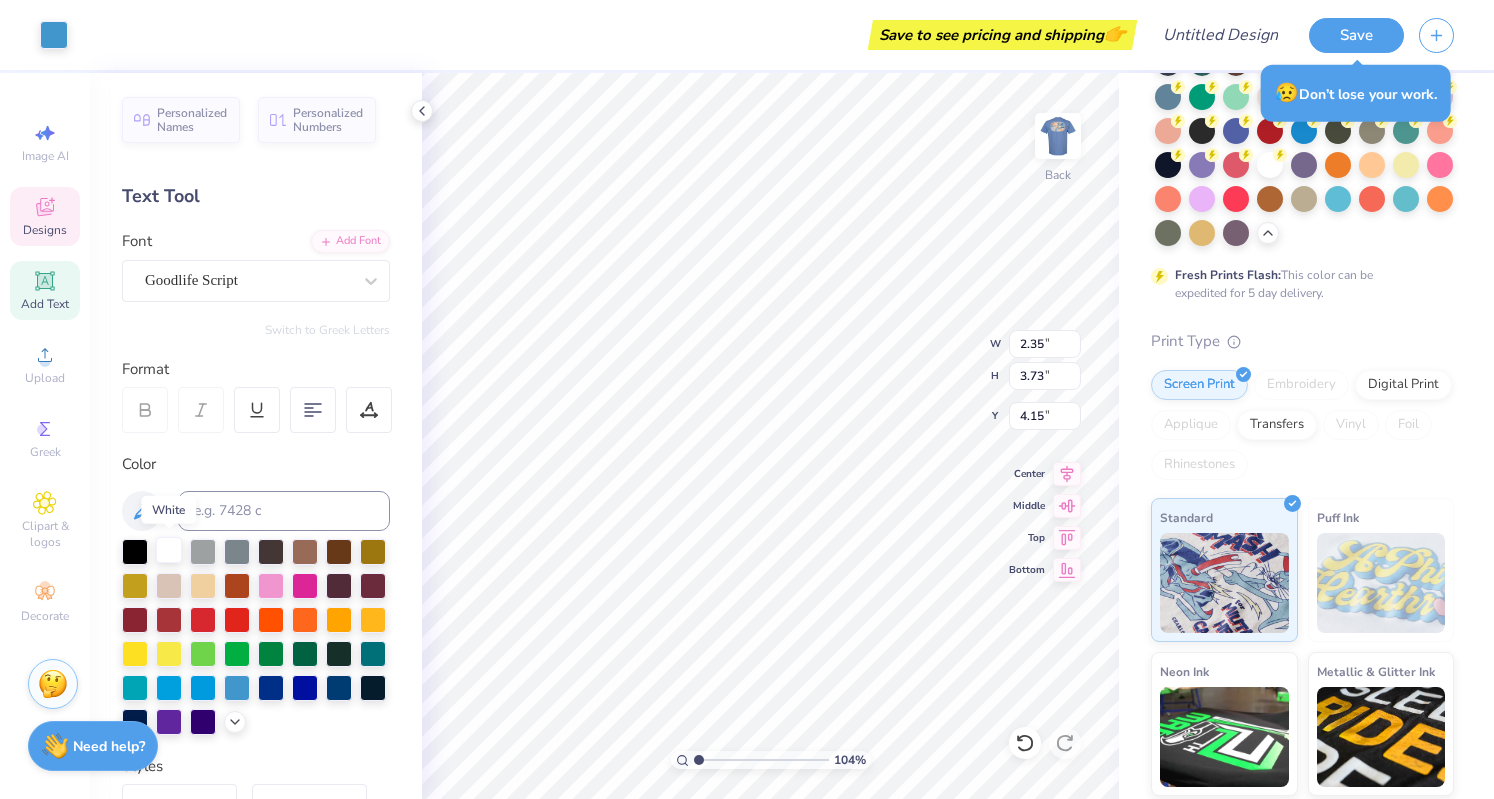 click at bounding box center [169, 550] 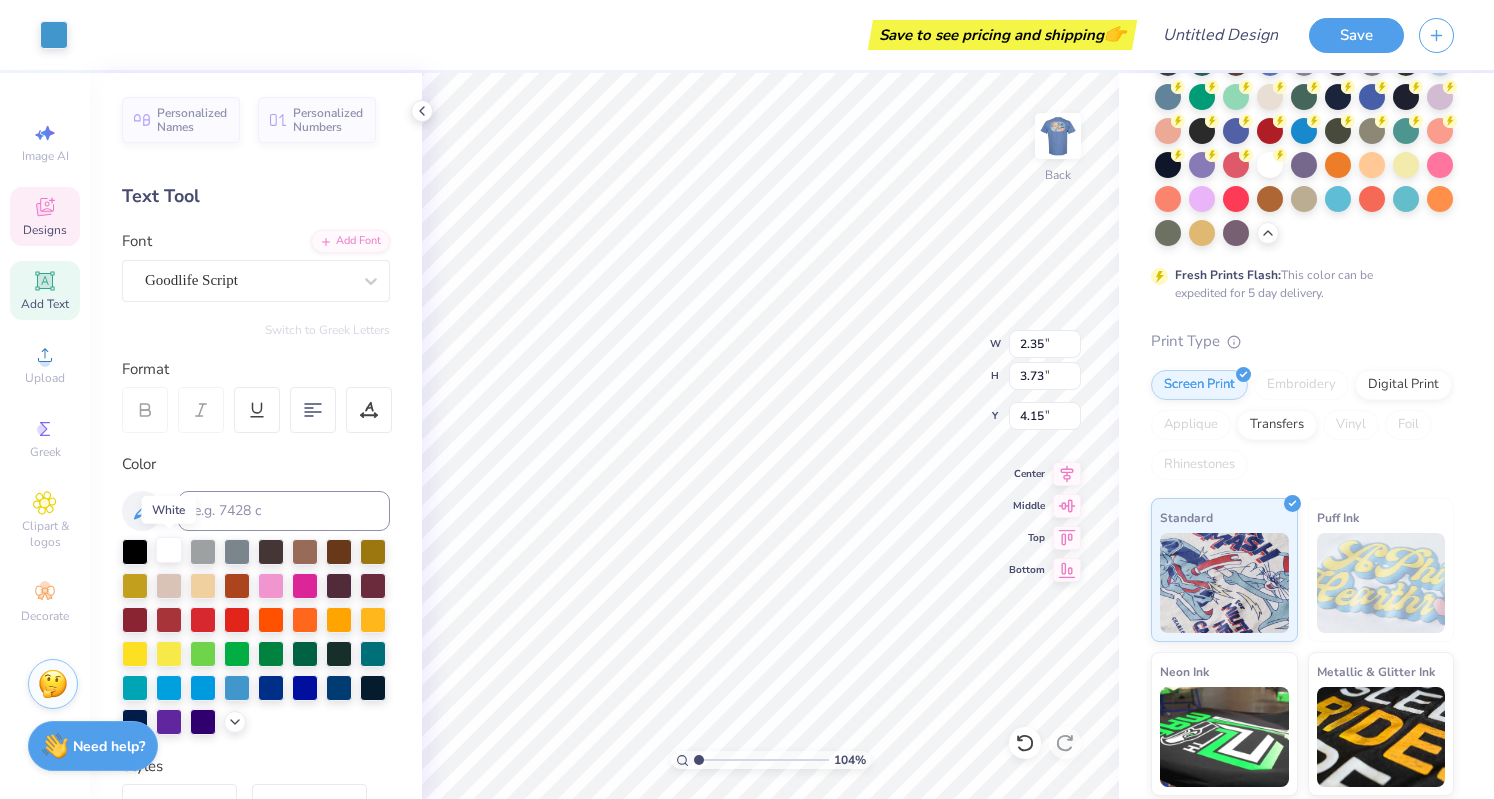 click at bounding box center (169, 550) 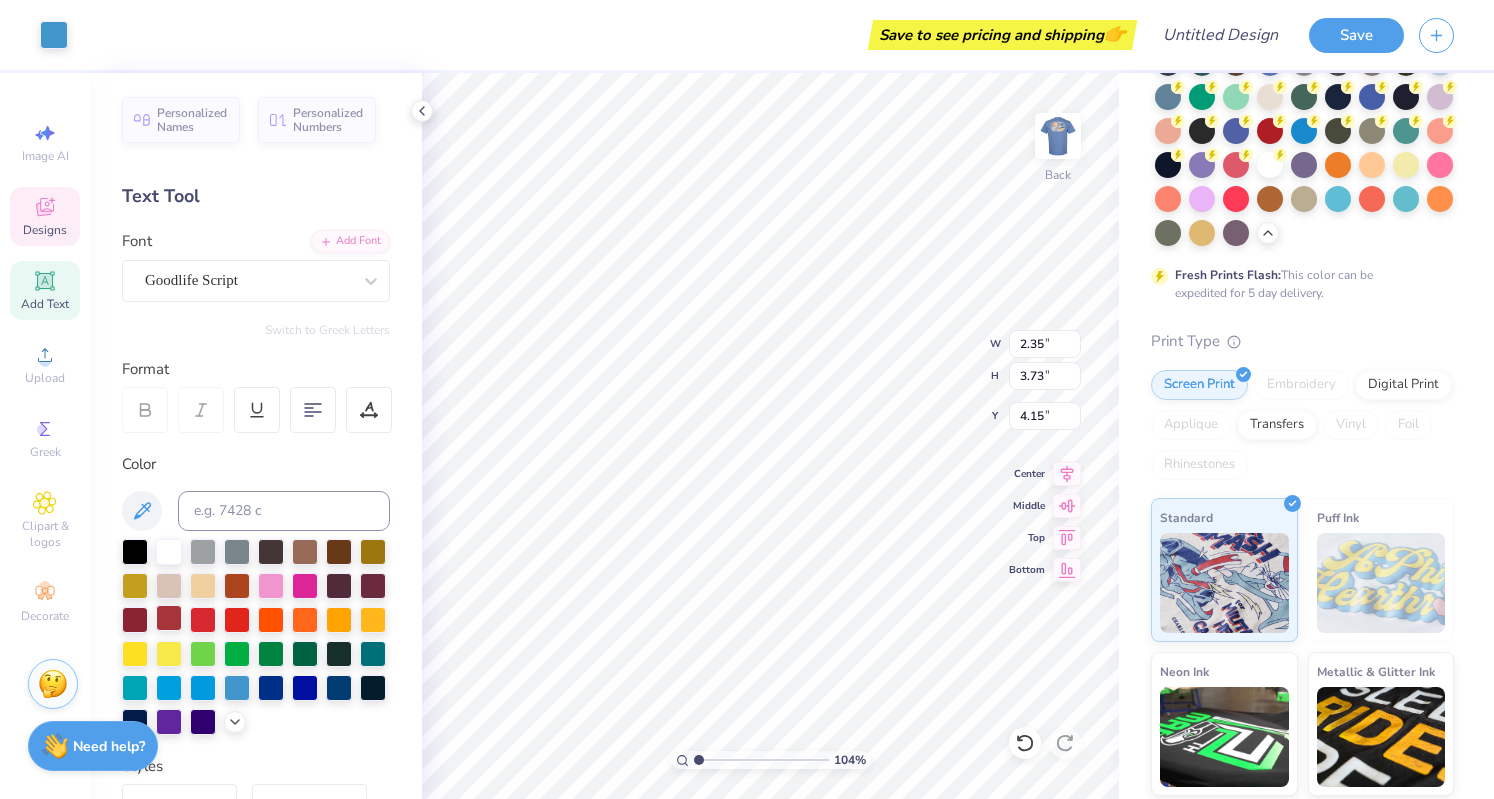 click at bounding box center [169, 618] 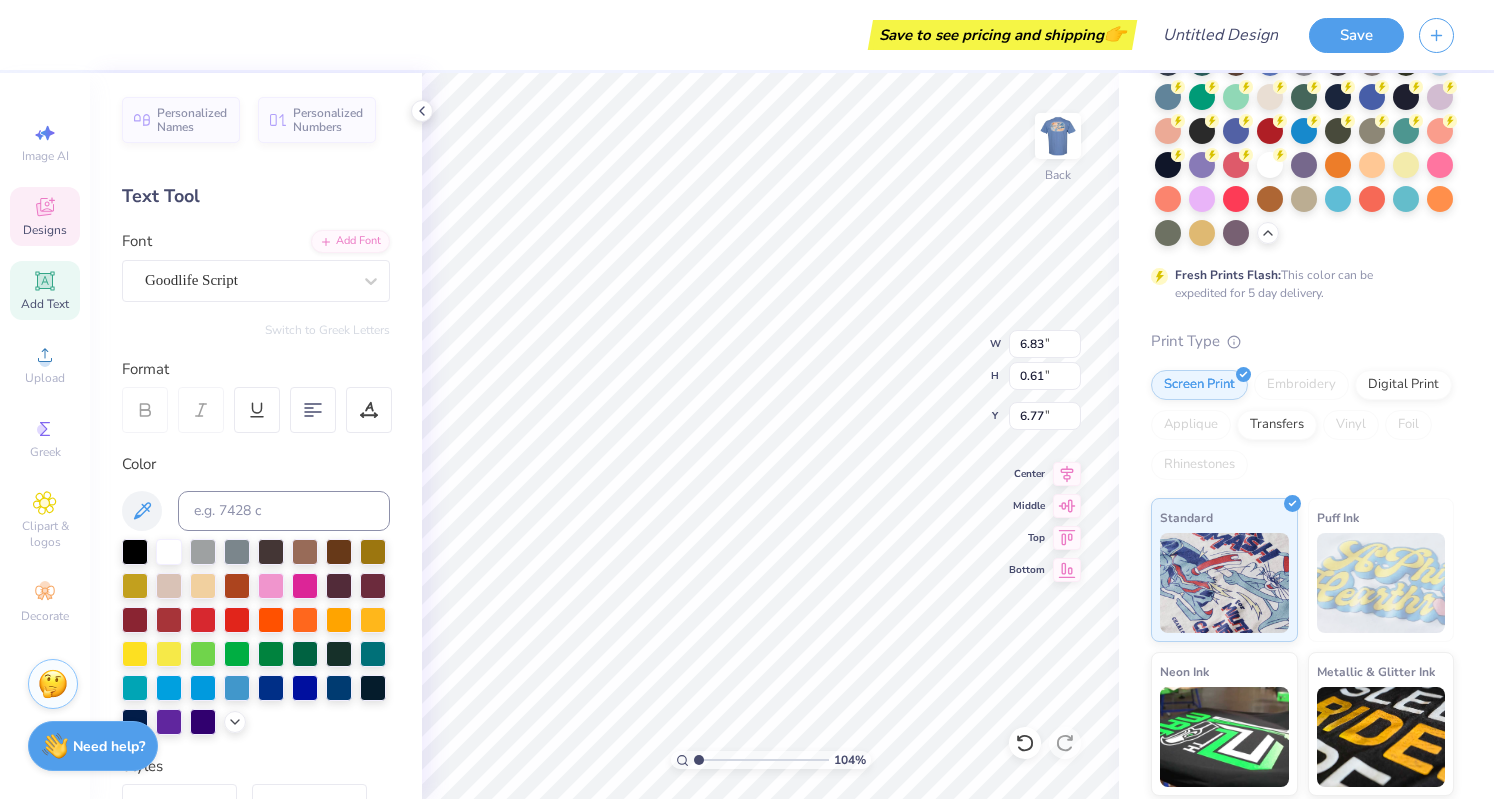 scroll, scrollTop: 16, scrollLeft: 2, axis: both 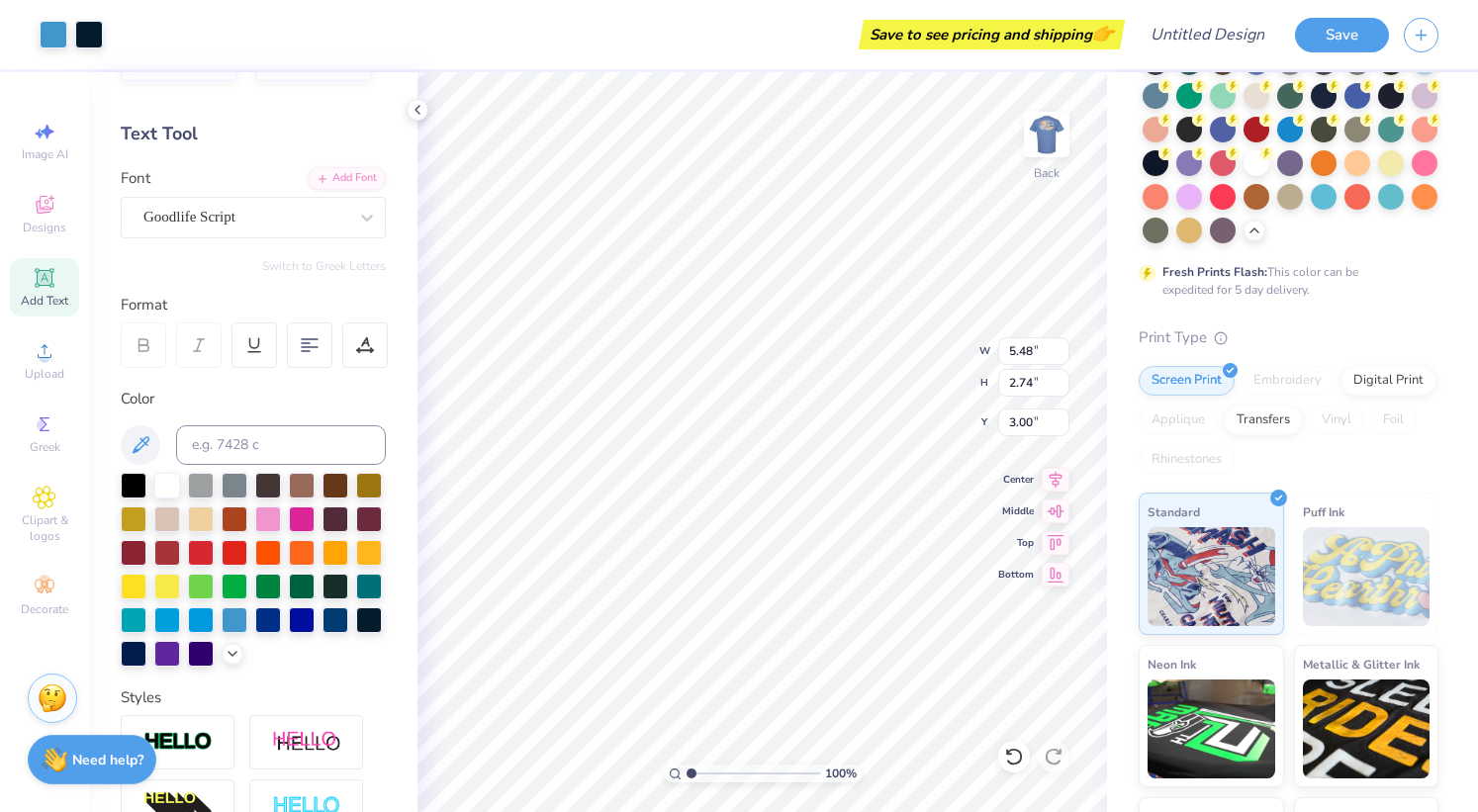 click at bounding box center [167, 486] 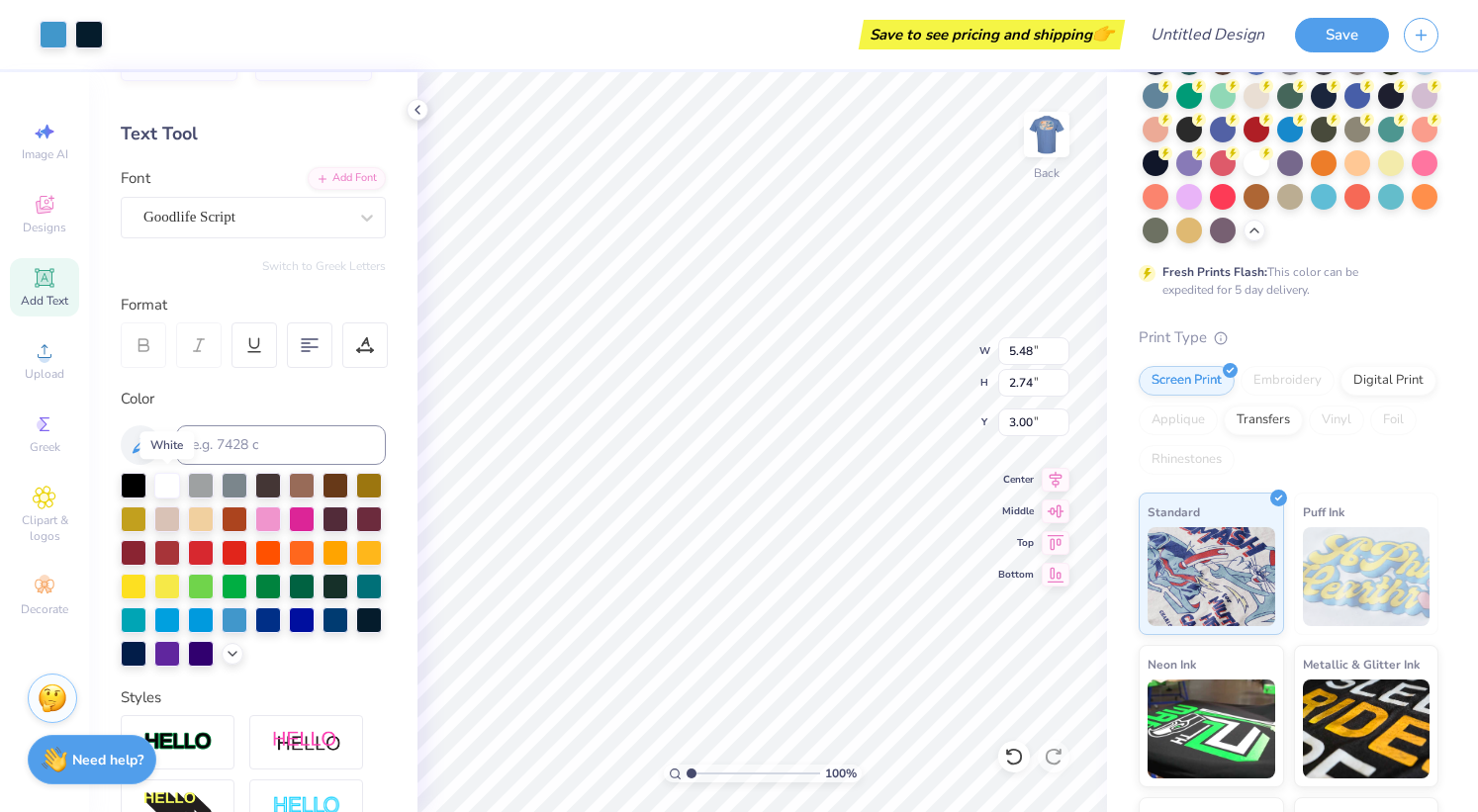 click at bounding box center [167, 486] 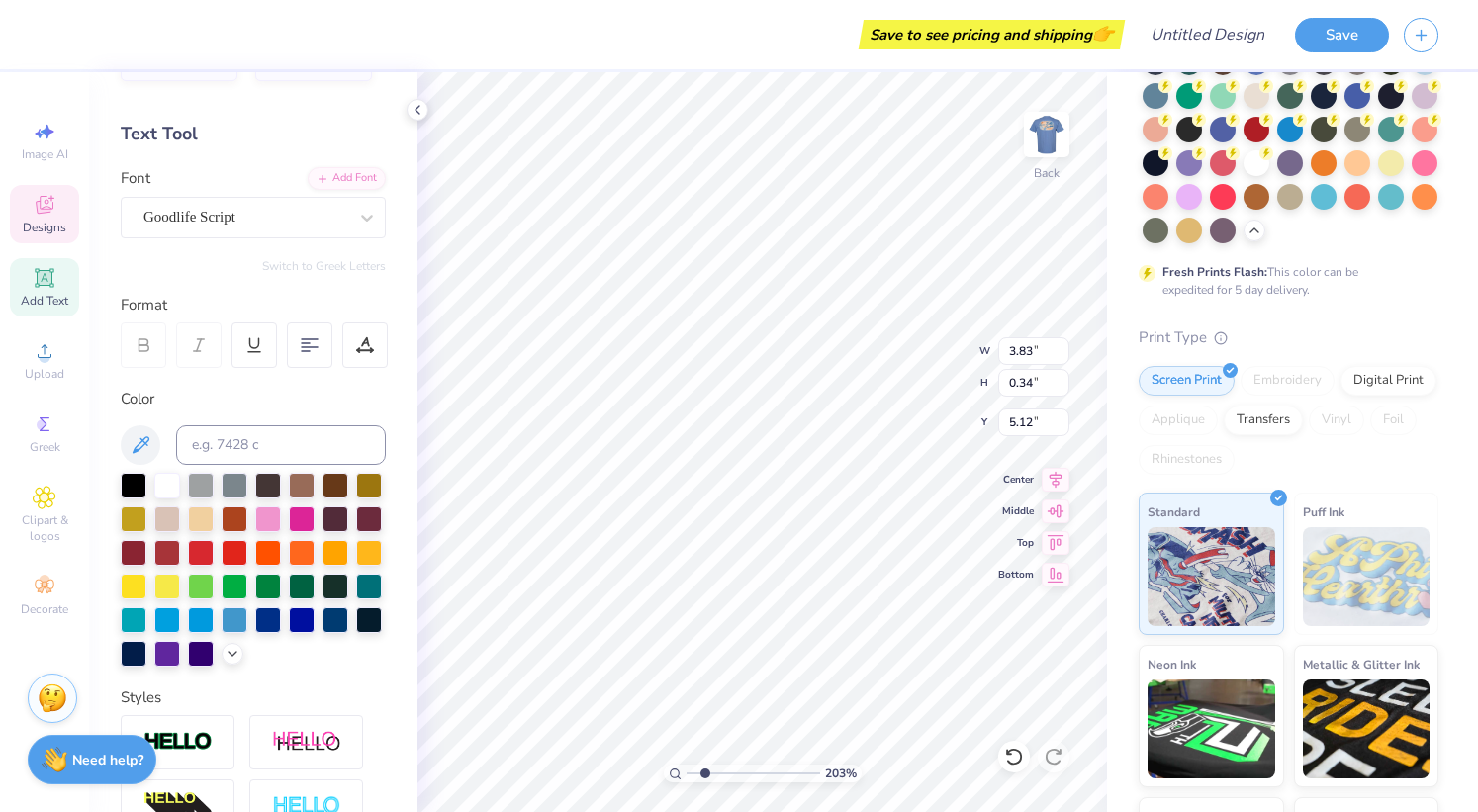 click at bounding box center [167, 486] 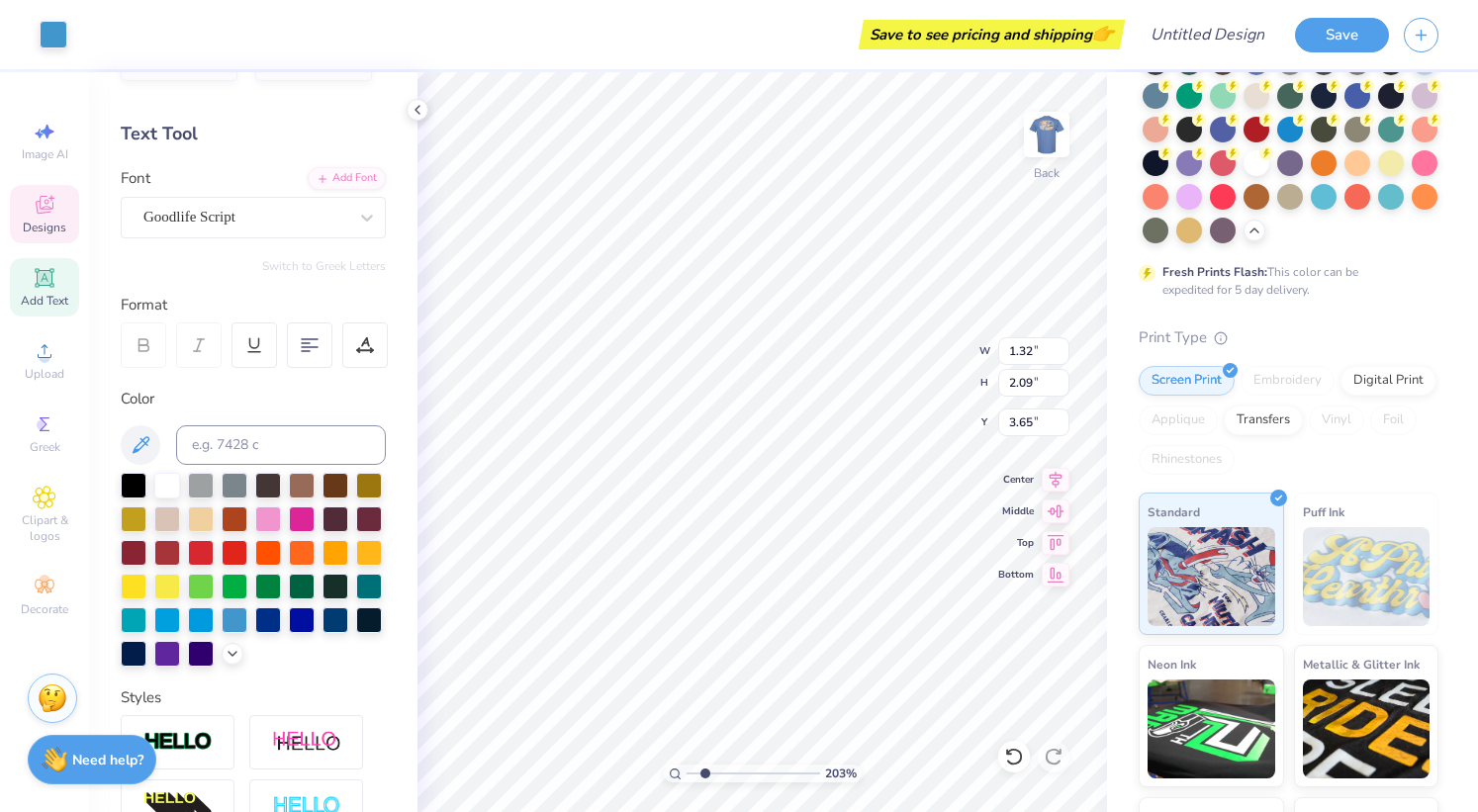 click at bounding box center [167, 486] 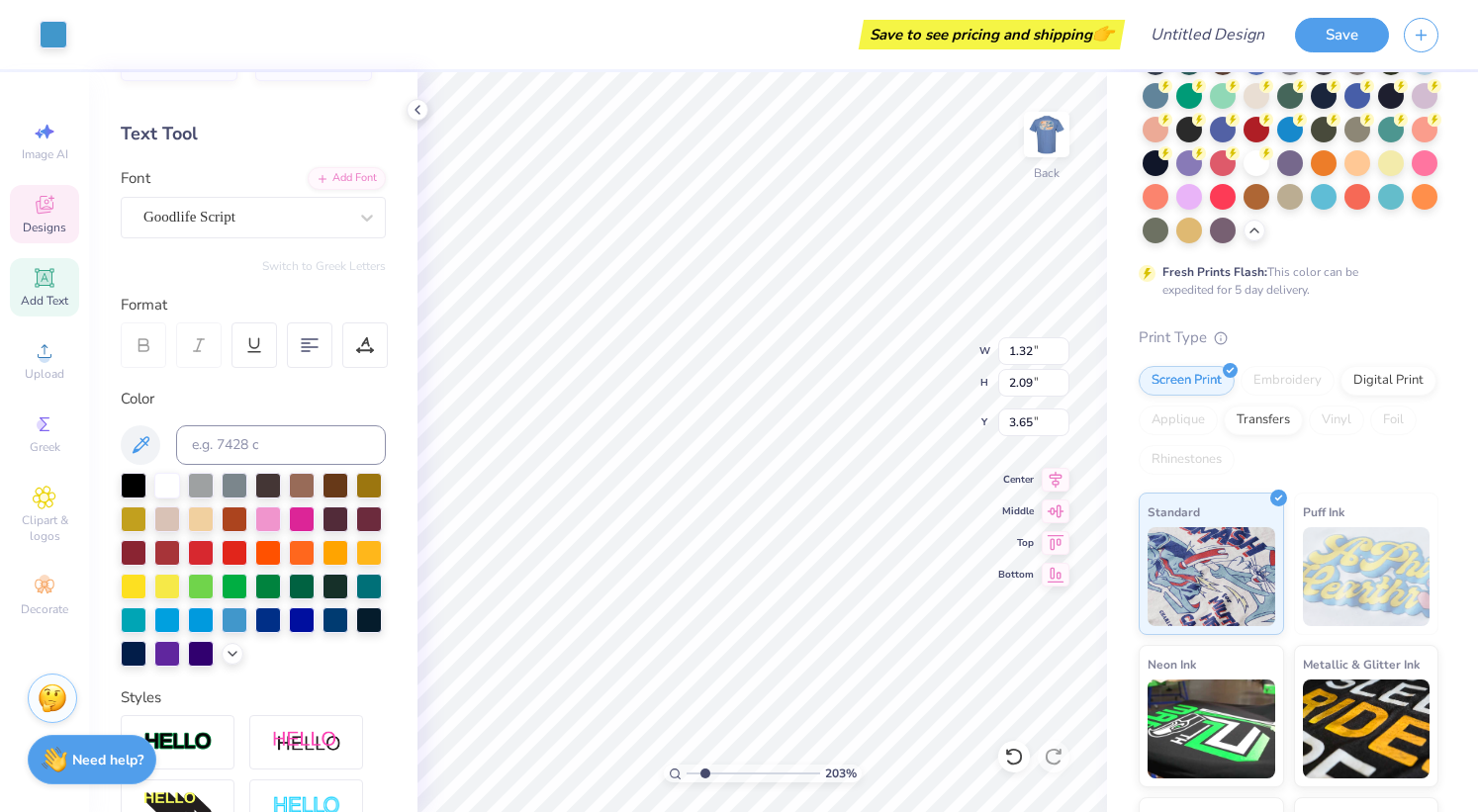 click at bounding box center (167, 486) 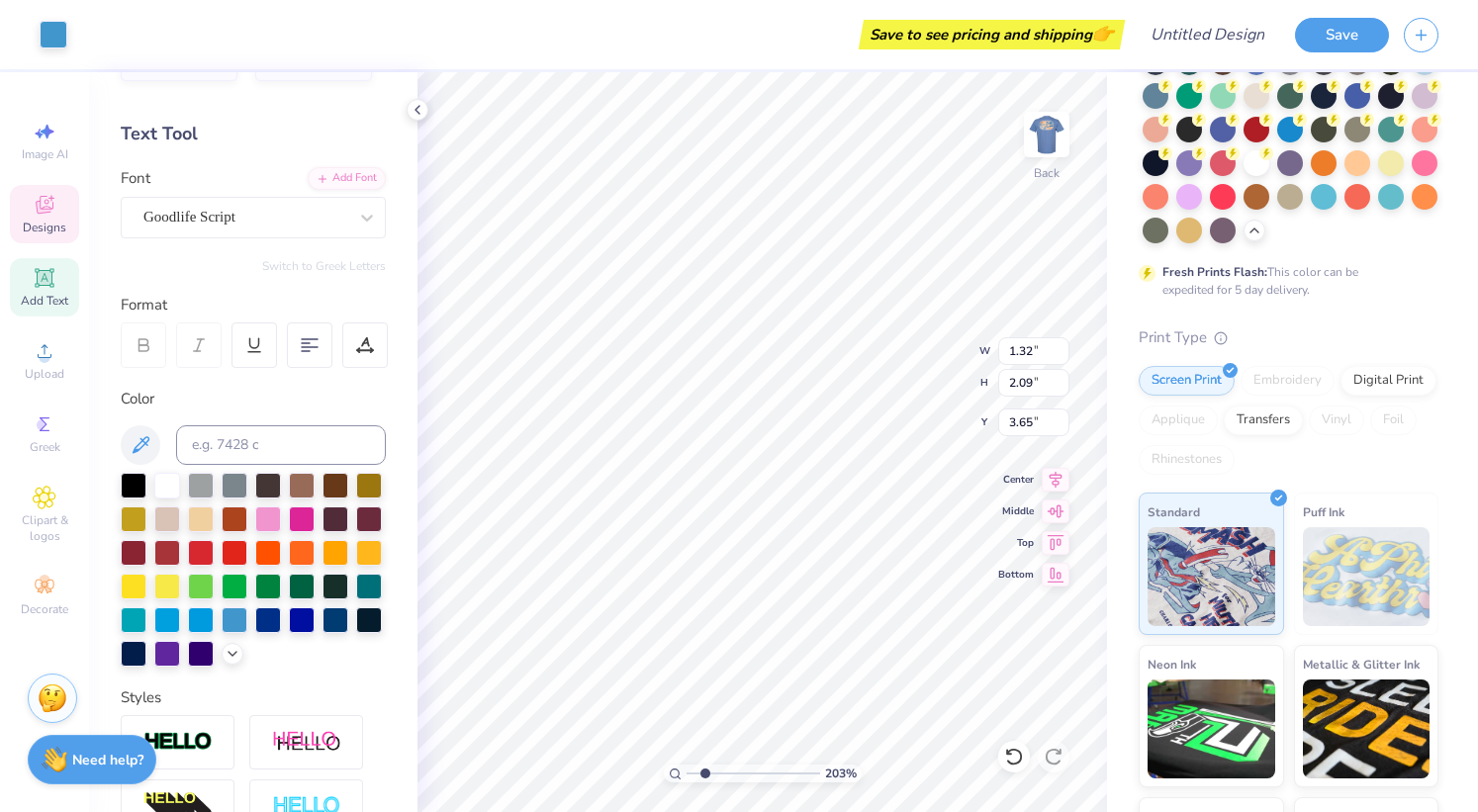 click 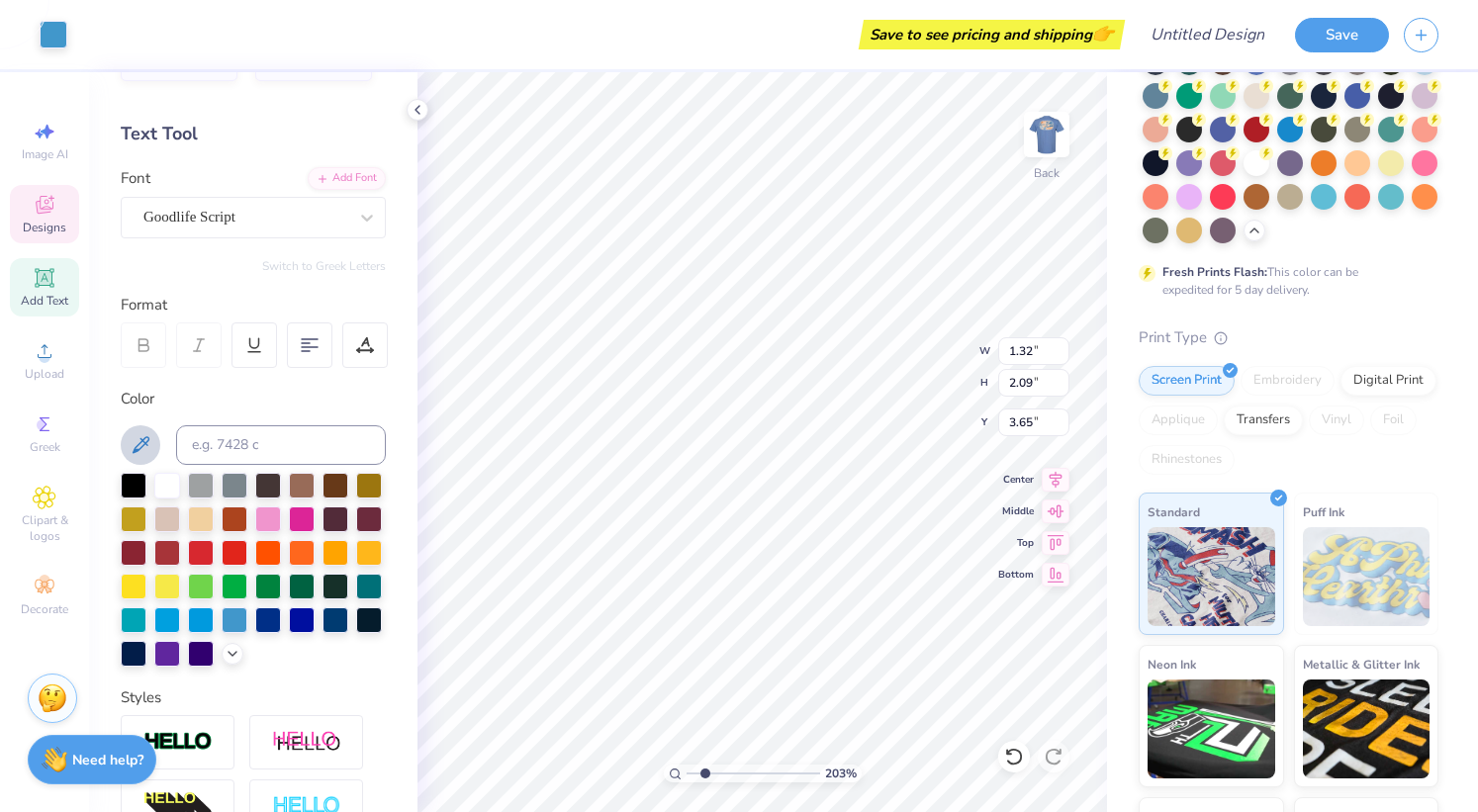 scroll, scrollTop: 0, scrollLeft: 0, axis: both 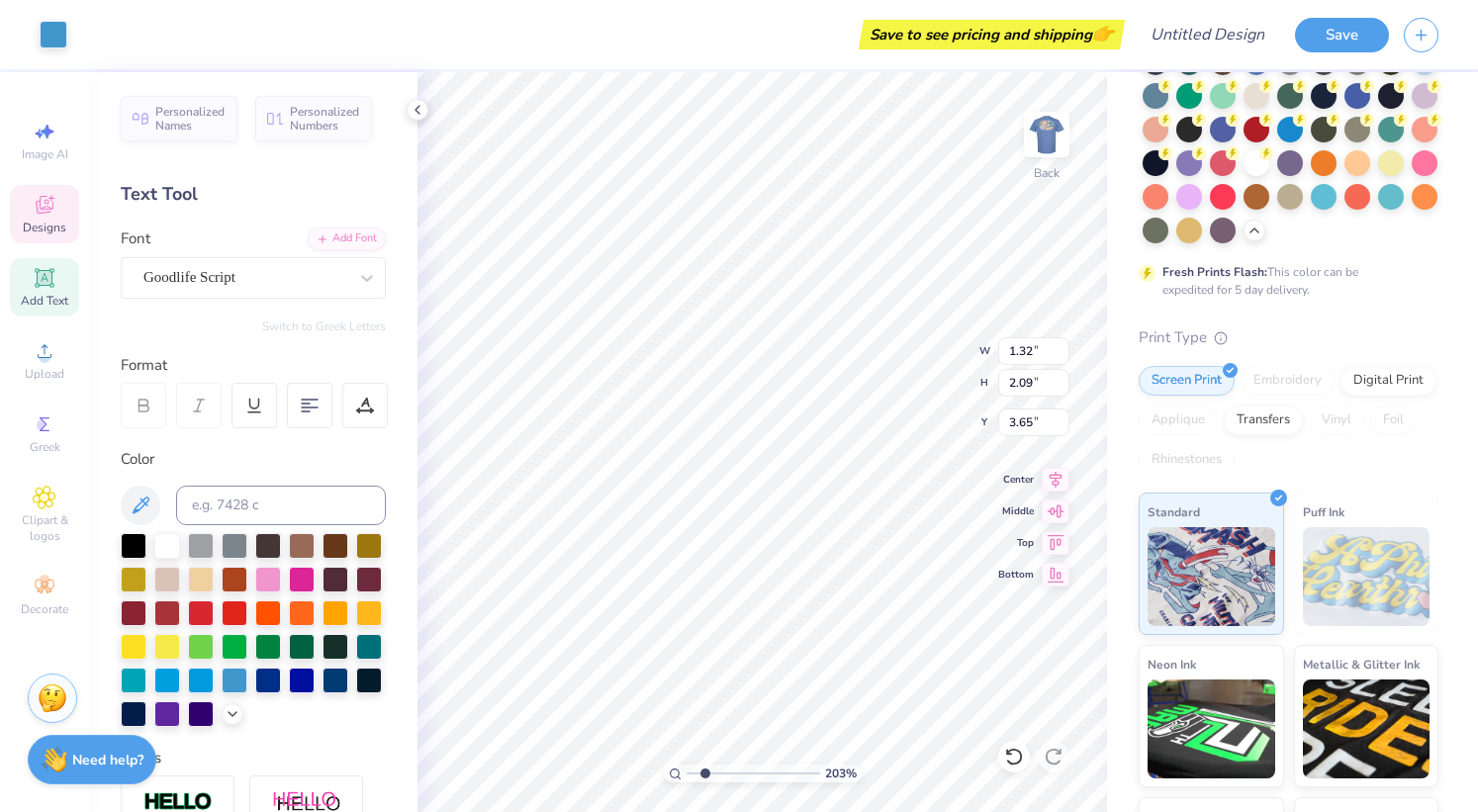 click on "Clipart & logos" at bounding box center (45, 528) 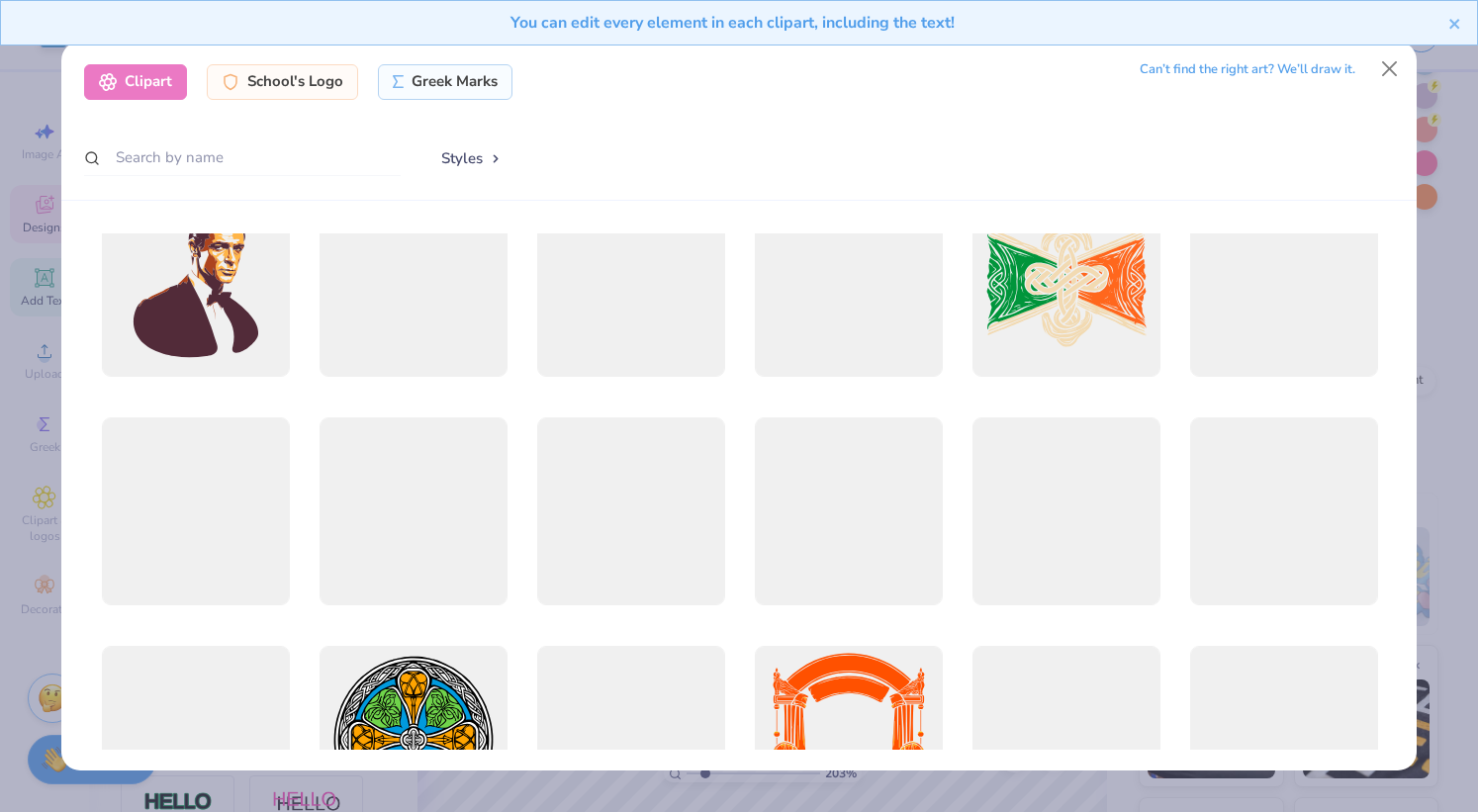 scroll, scrollTop: 1879, scrollLeft: 0, axis: vertical 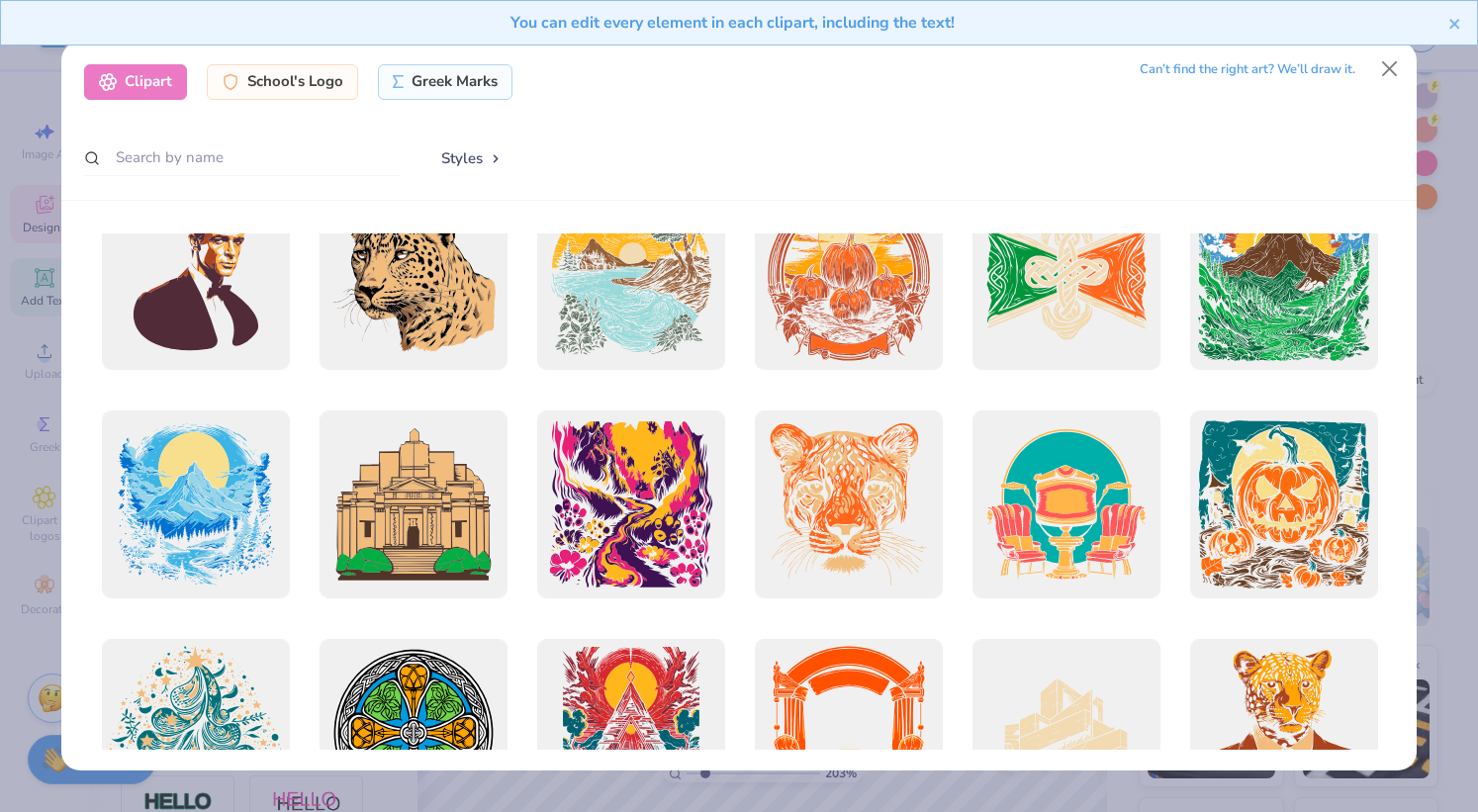 click at bounding box center [1390, 69] 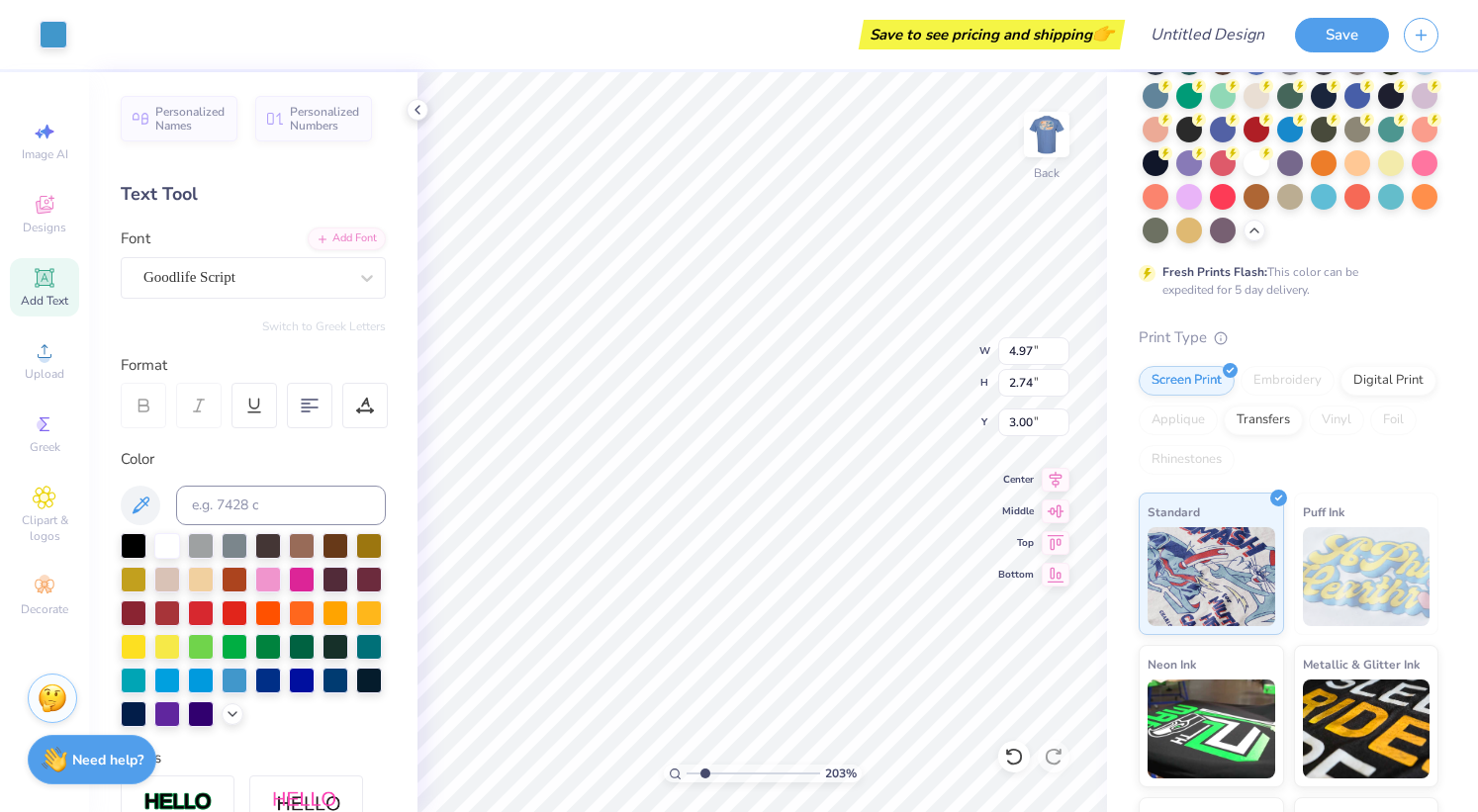 click at bounding box center (268, 546) 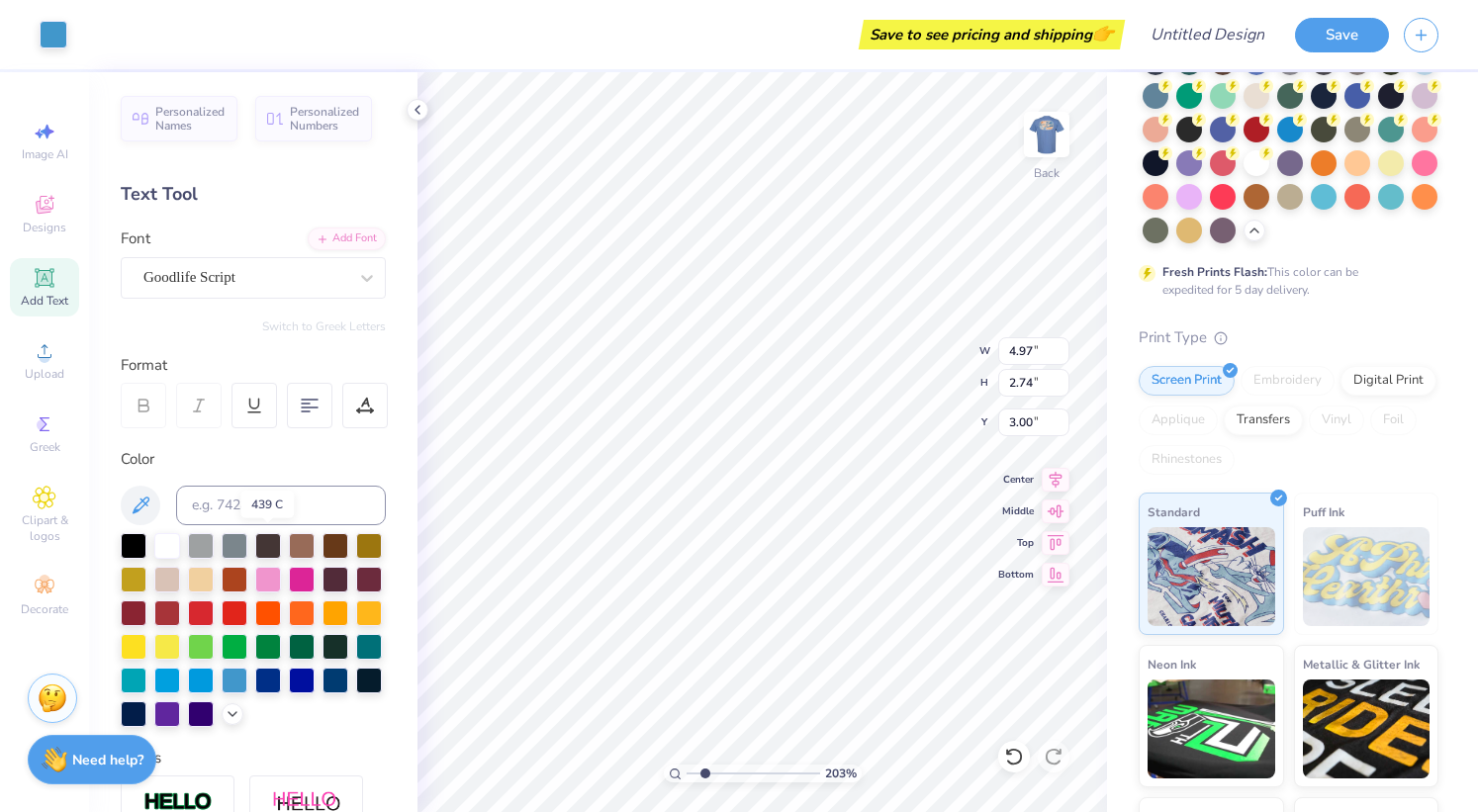 click at bounding box center [167, 546] 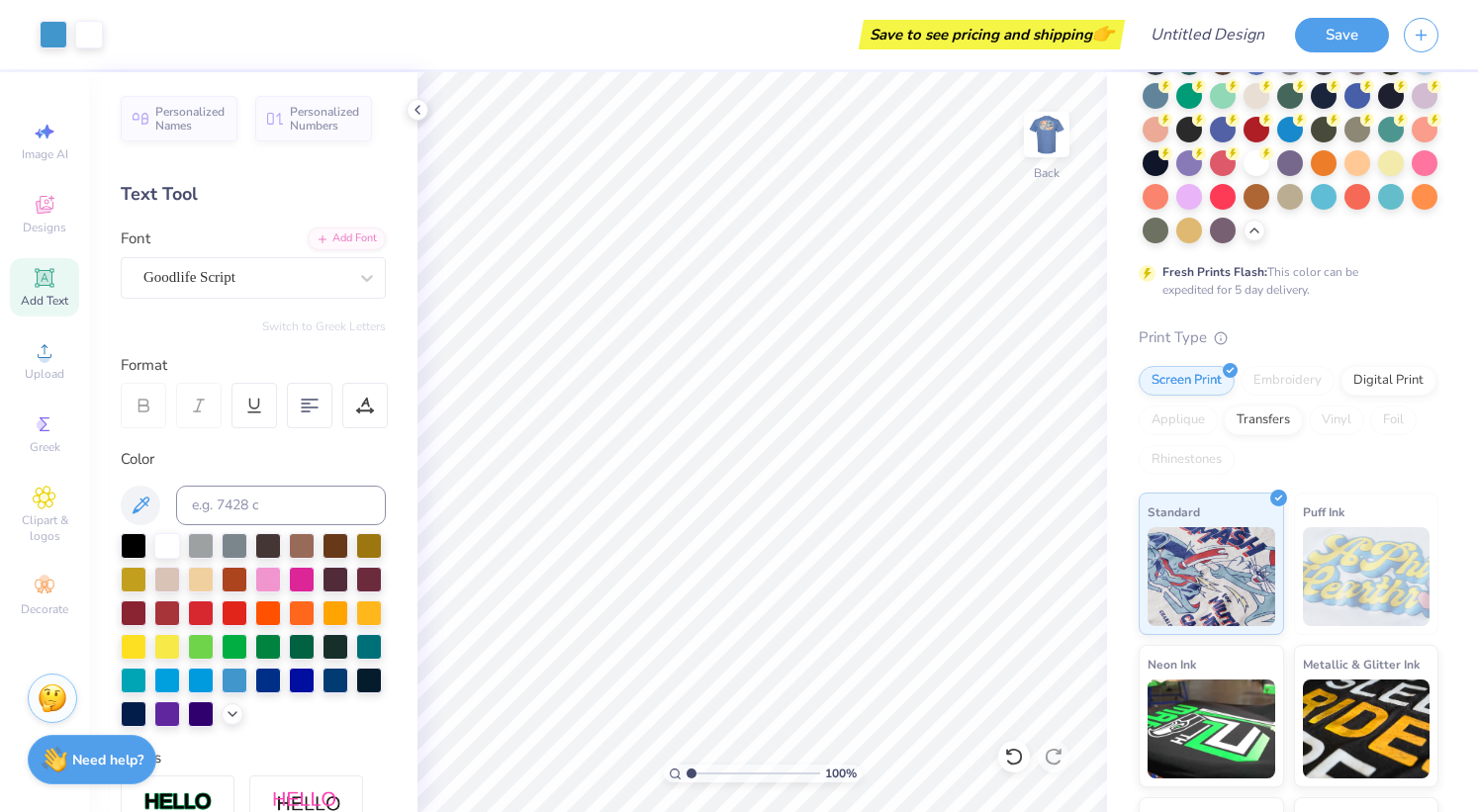 click at bounding box center [1047, 135] 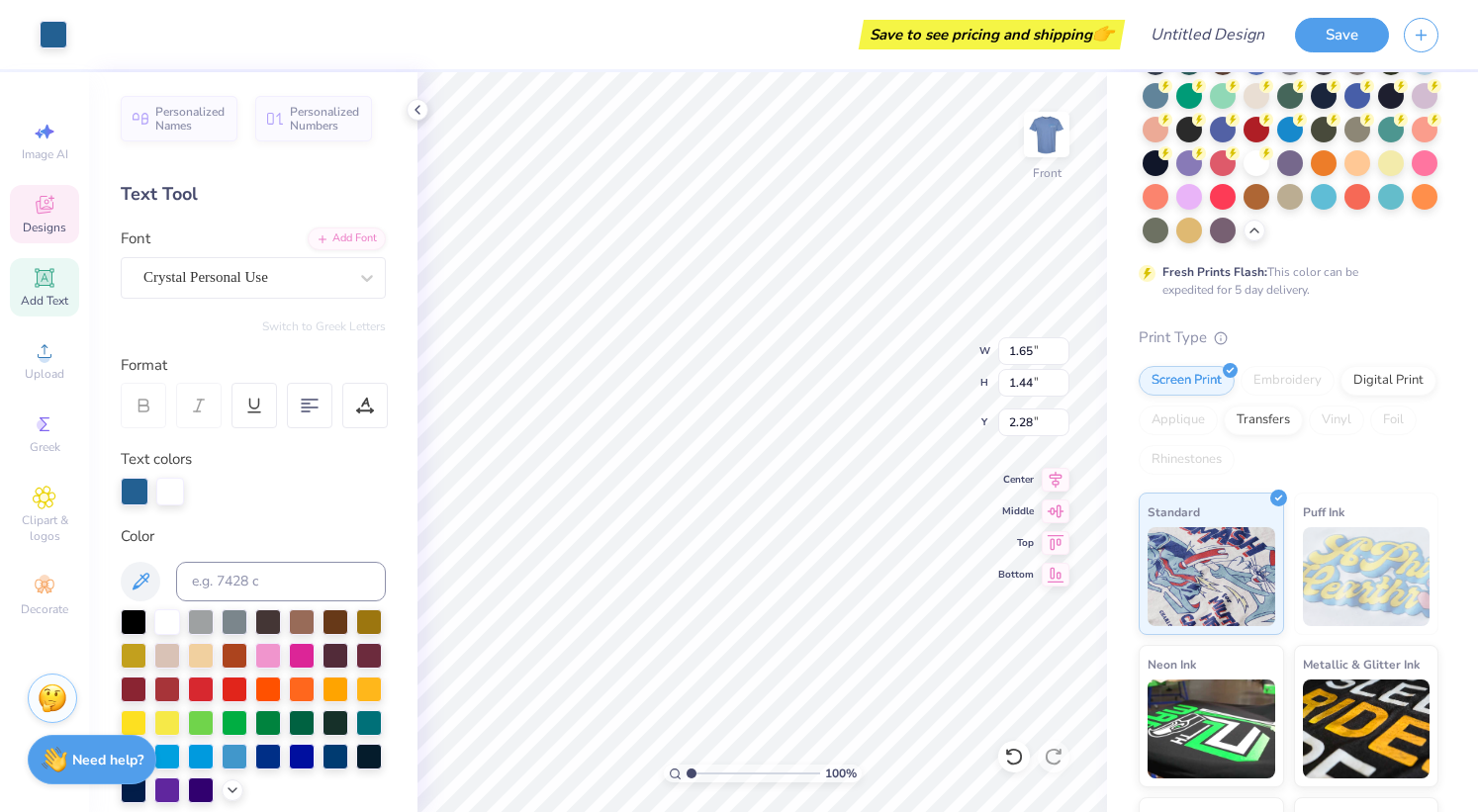 click 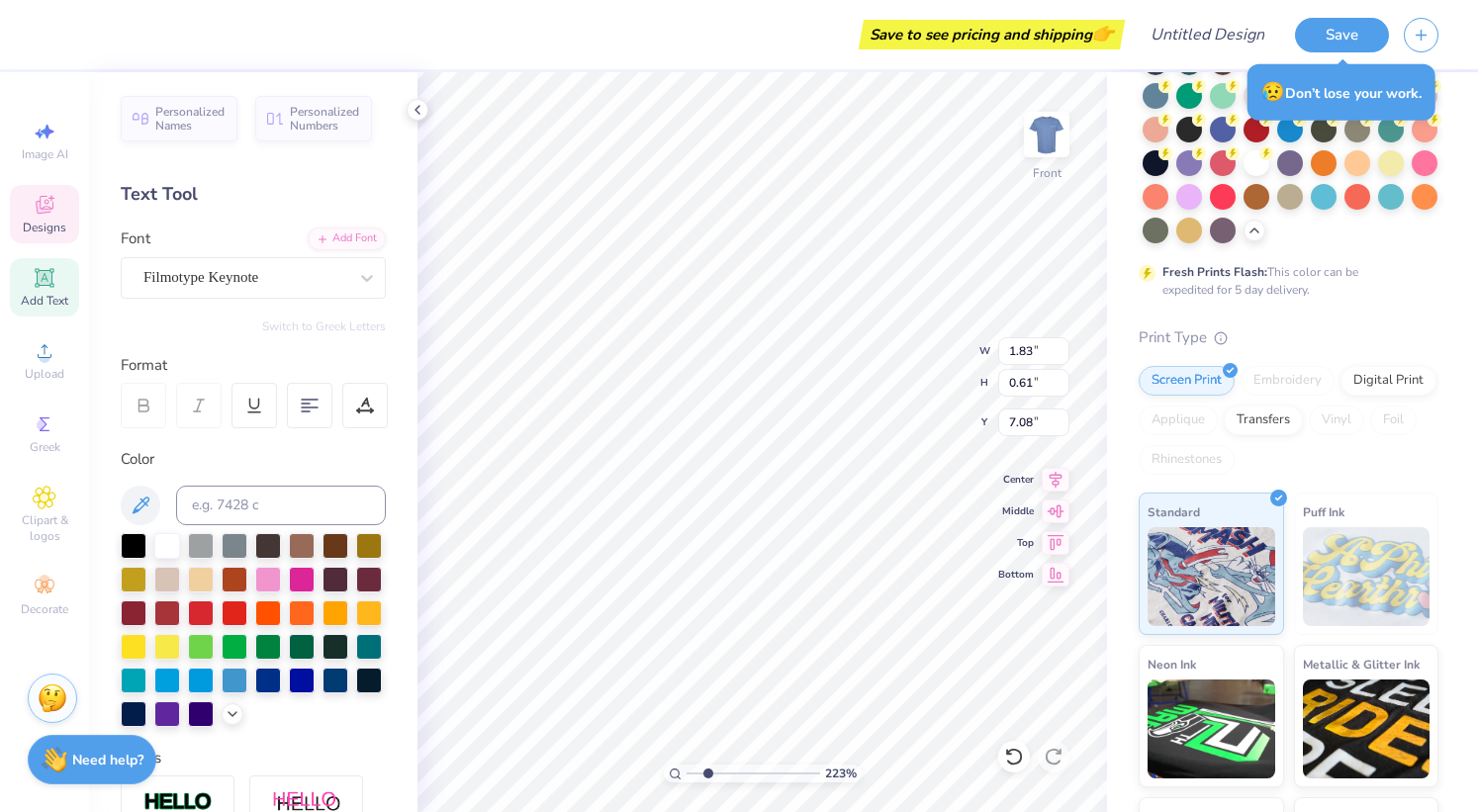scroll, scrollTop: 17, scrollLeft: 4, axis: both 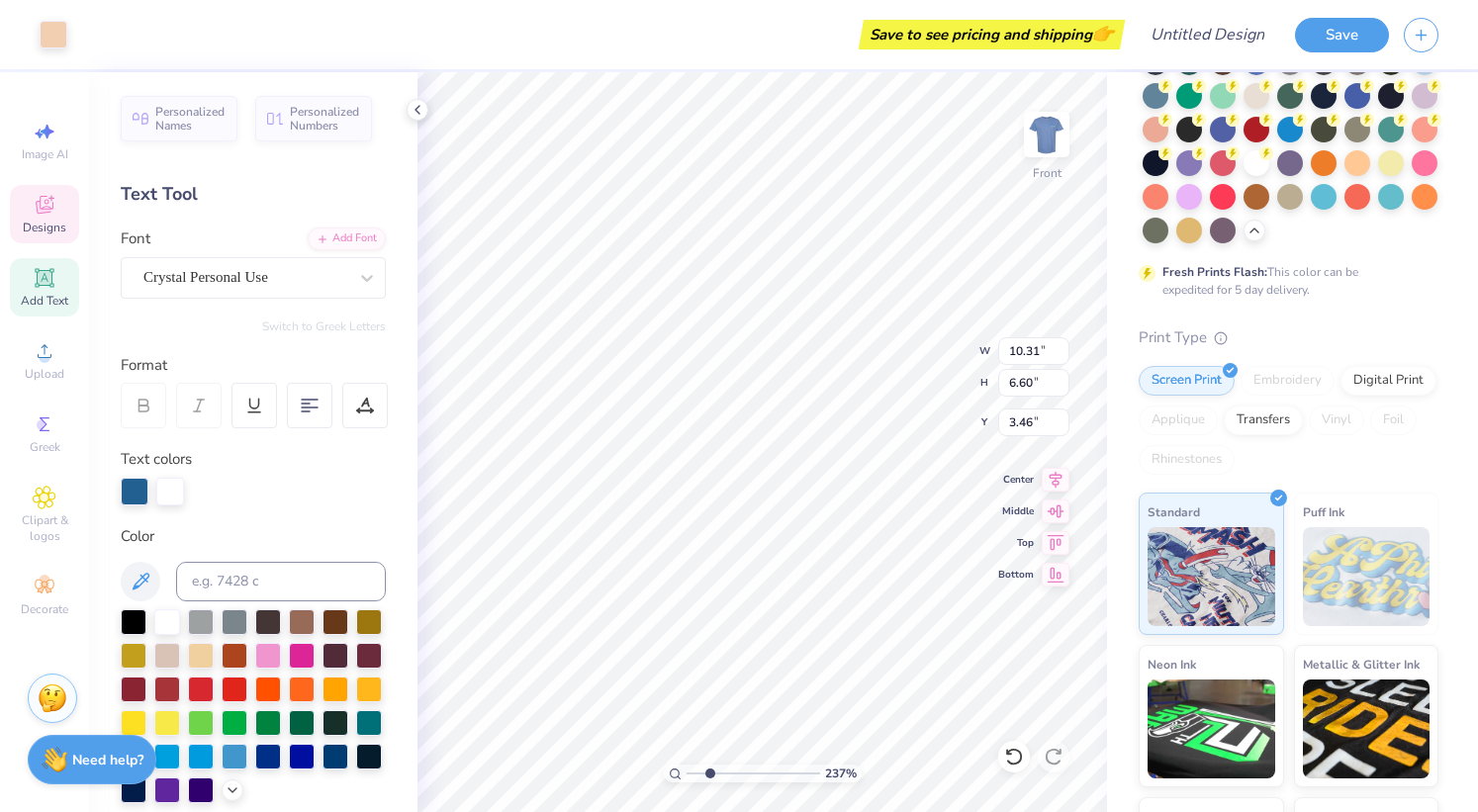 click 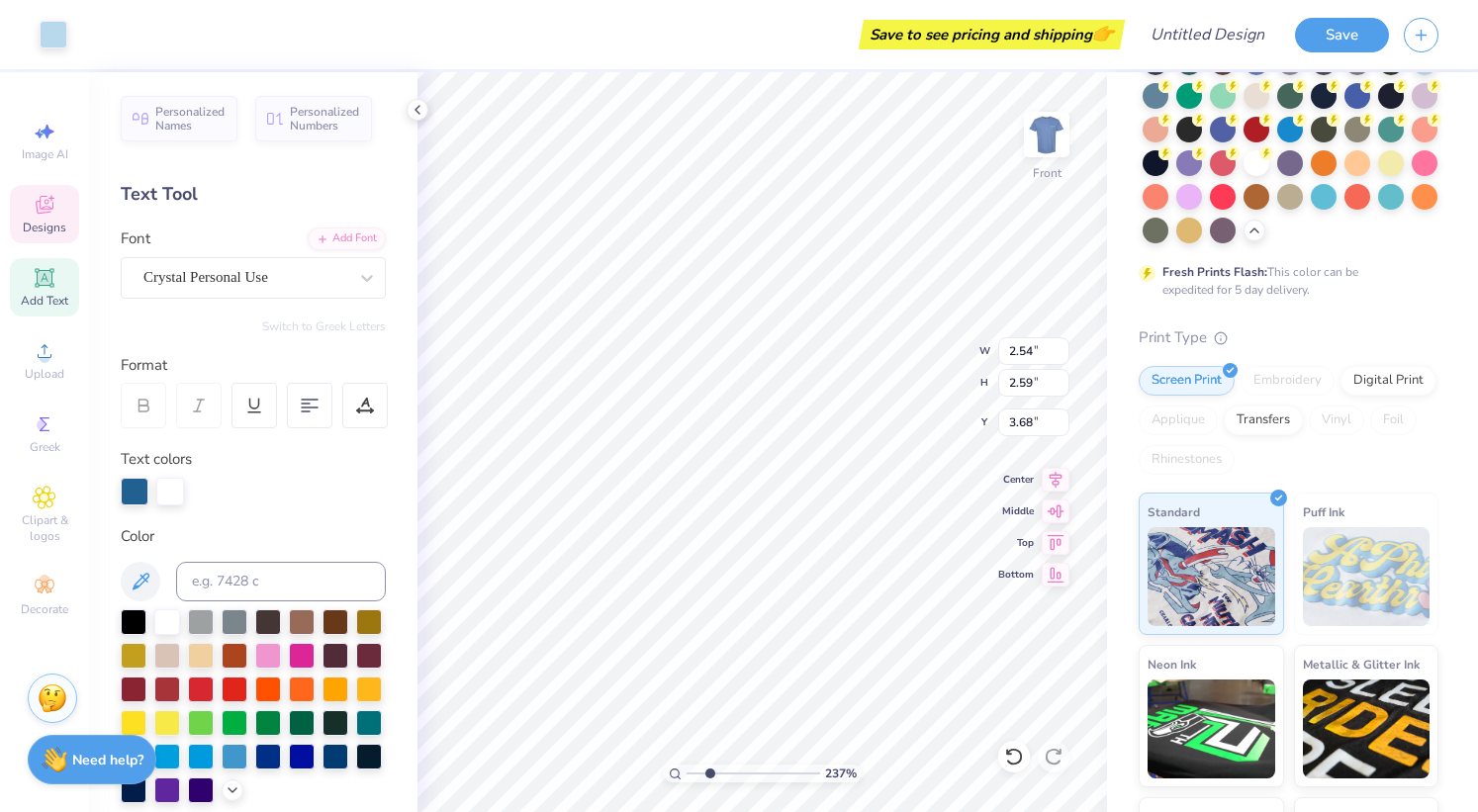 click 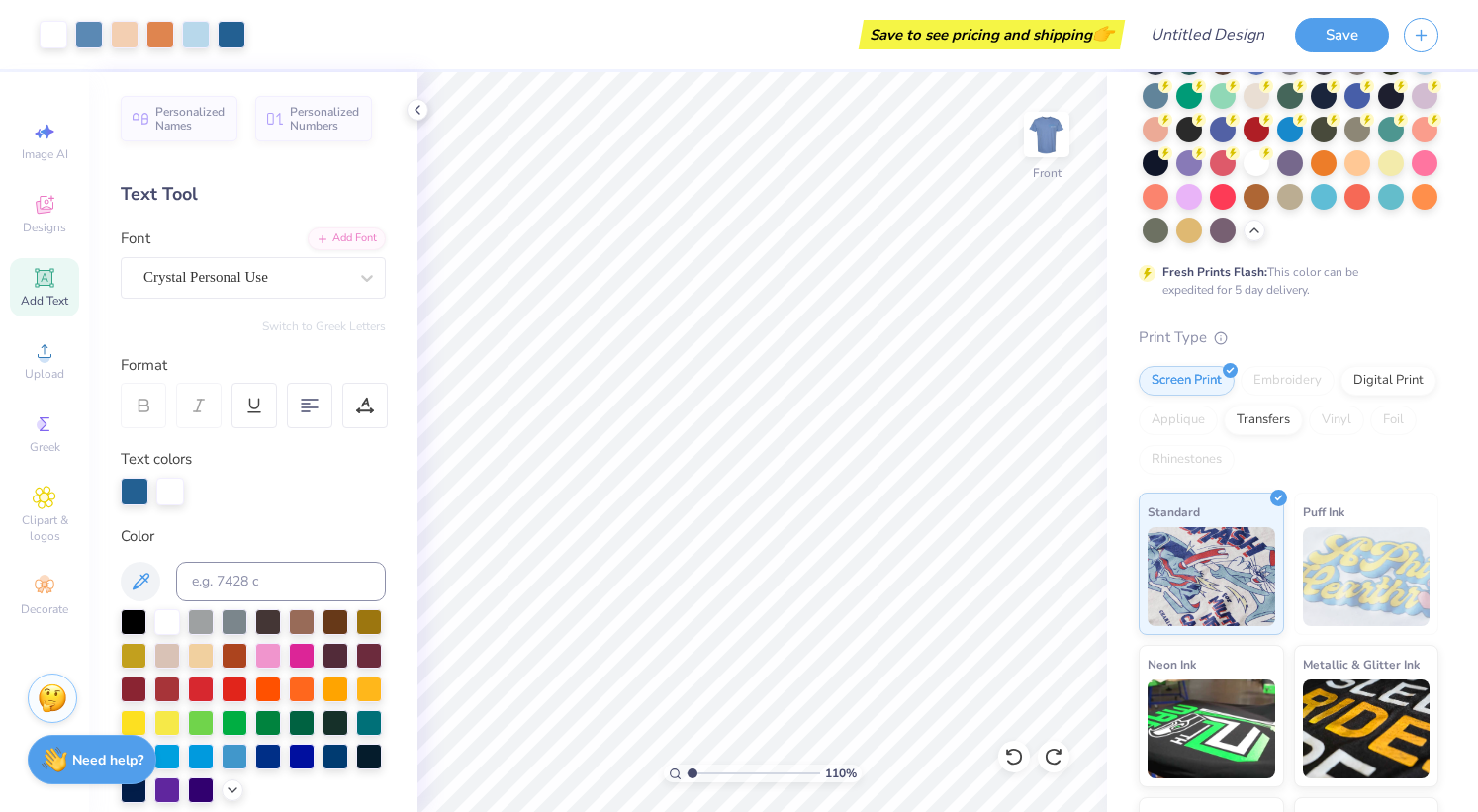 click at bounding box center (1047, 135) 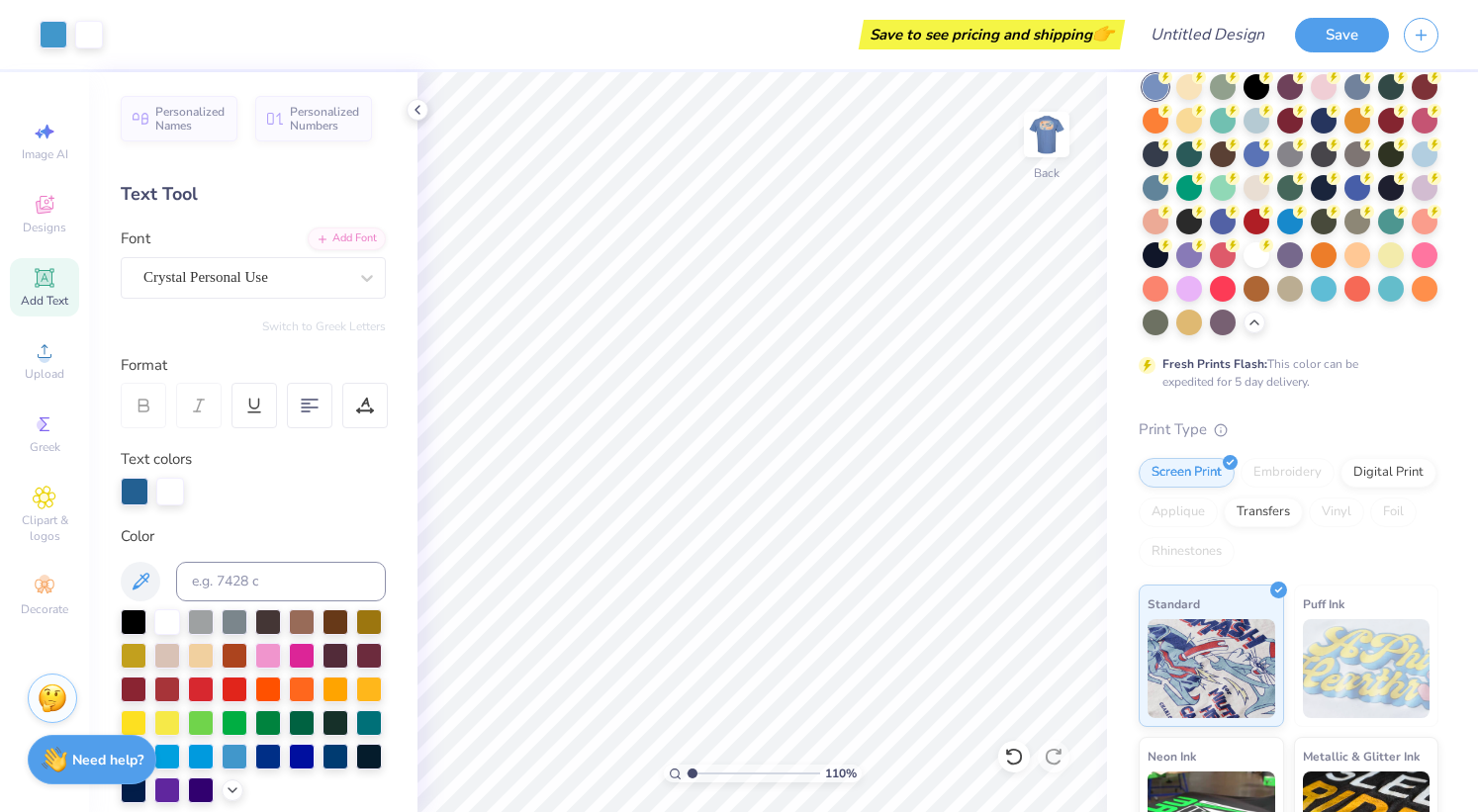 scroll, scrollTop: 112, scrollLeft: 0, axis: vertical 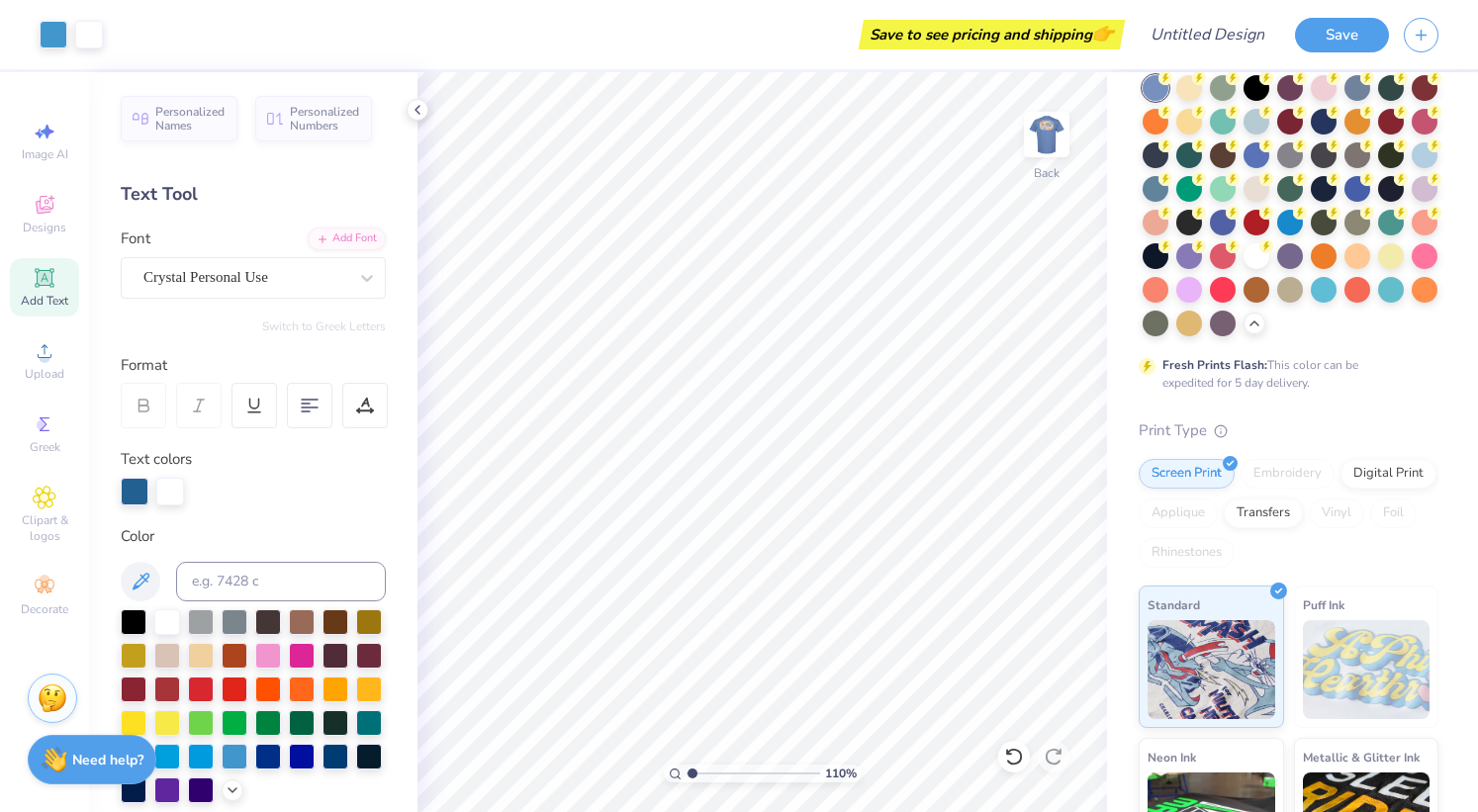 click 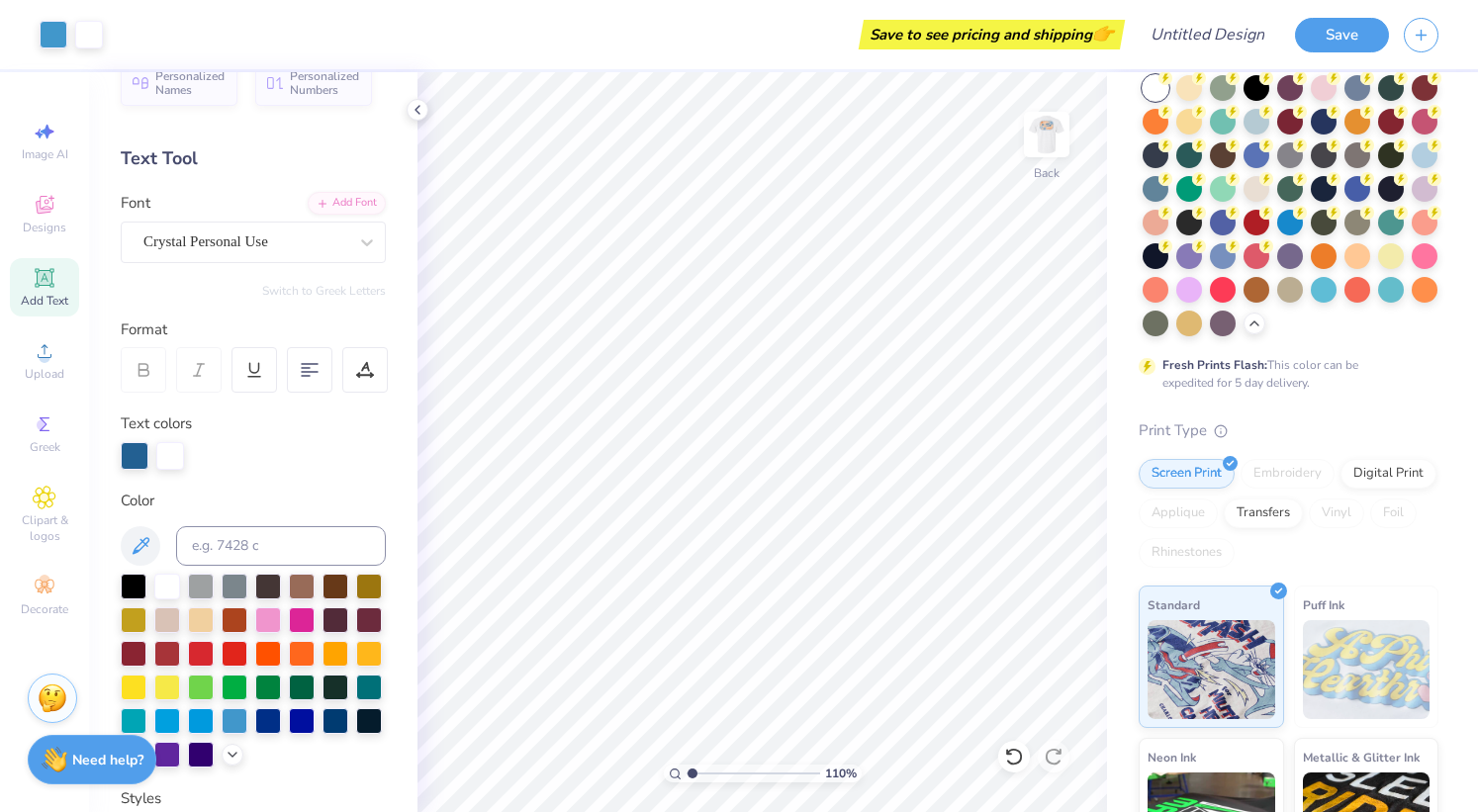 scroll, scrollTop: 36, scrollLeft: 0, axis: vertical 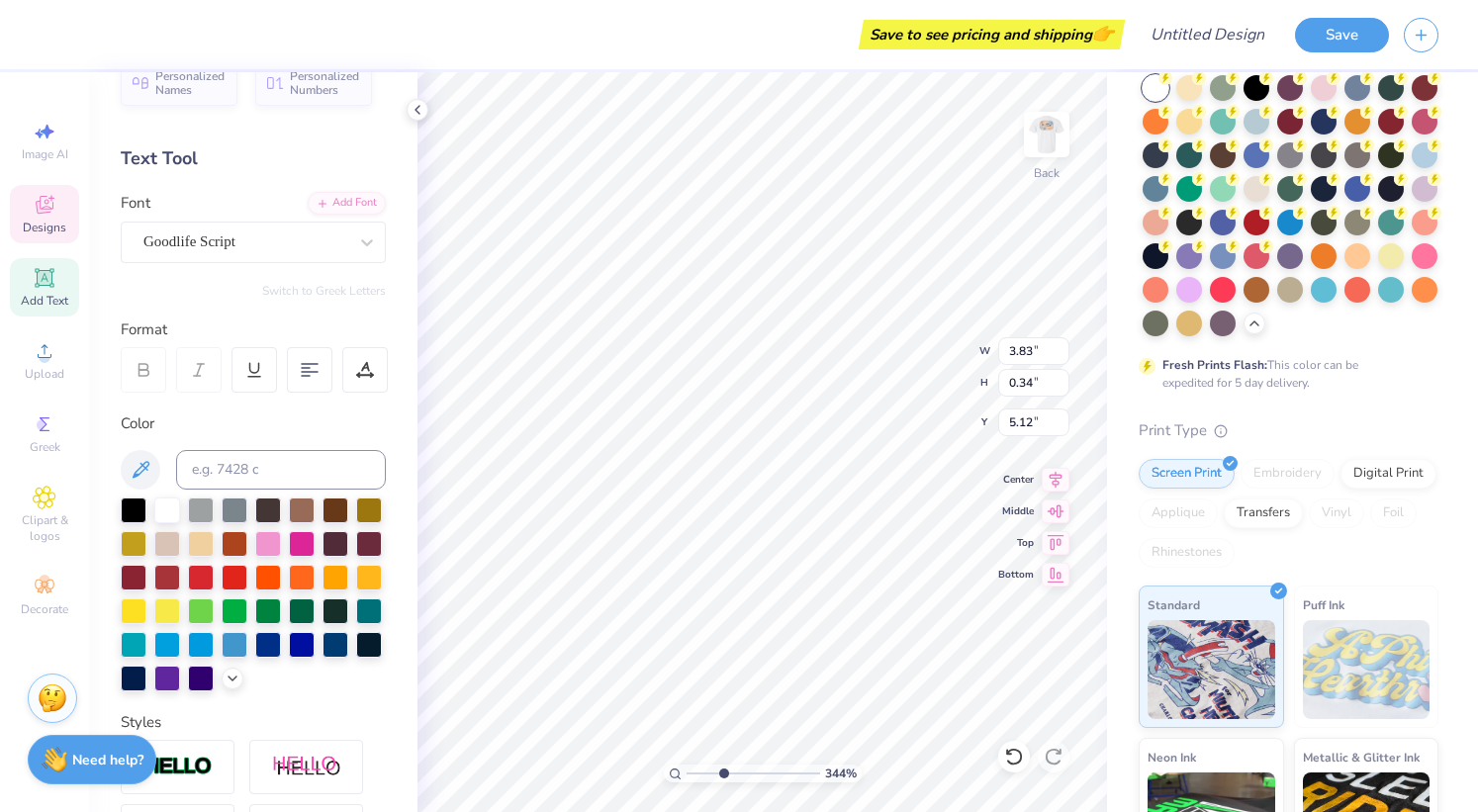 click at bounding box center [268, 645] 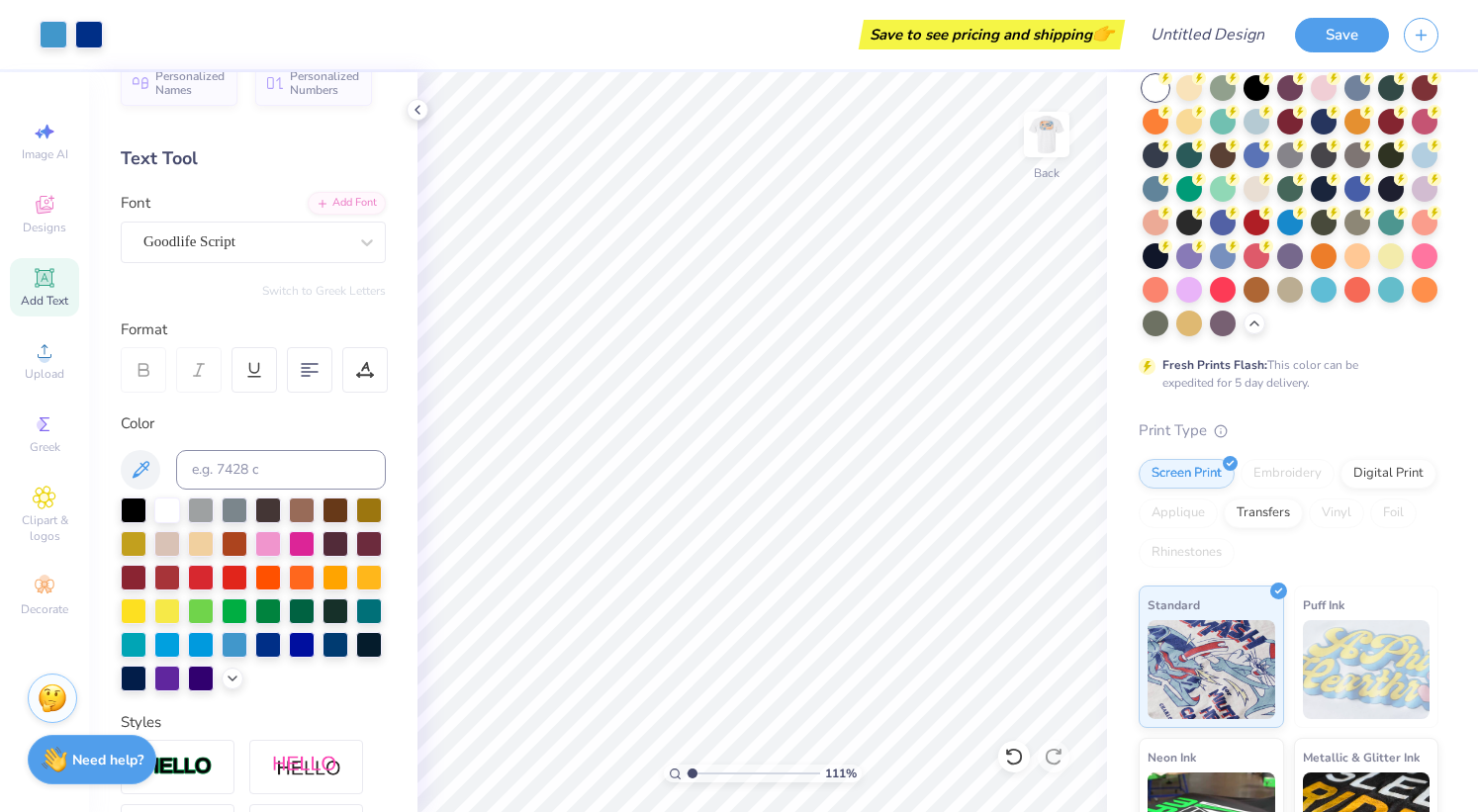 click at bounding box center (1047, 135) 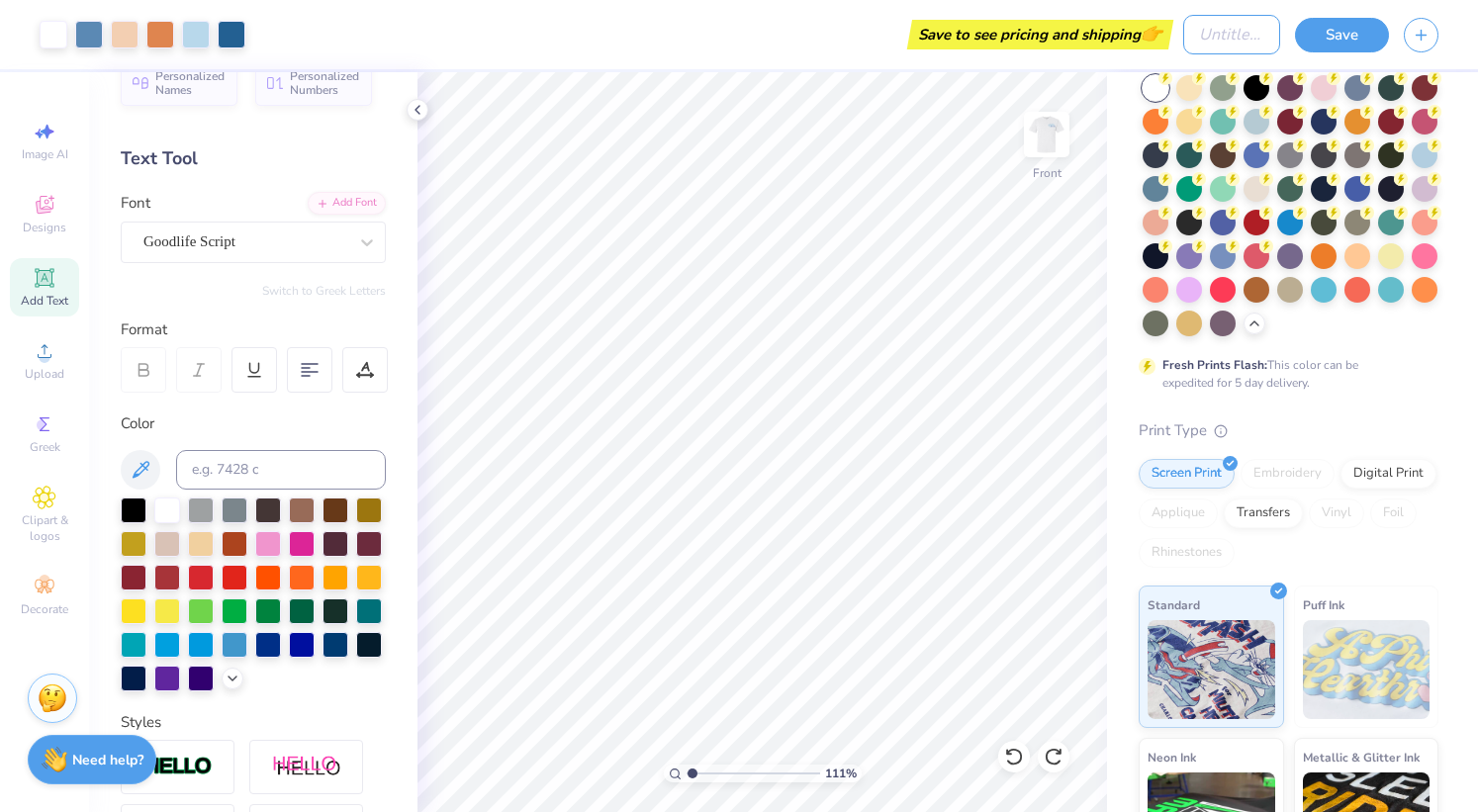 click on "Design Title" at bounding box center (1232, 35) 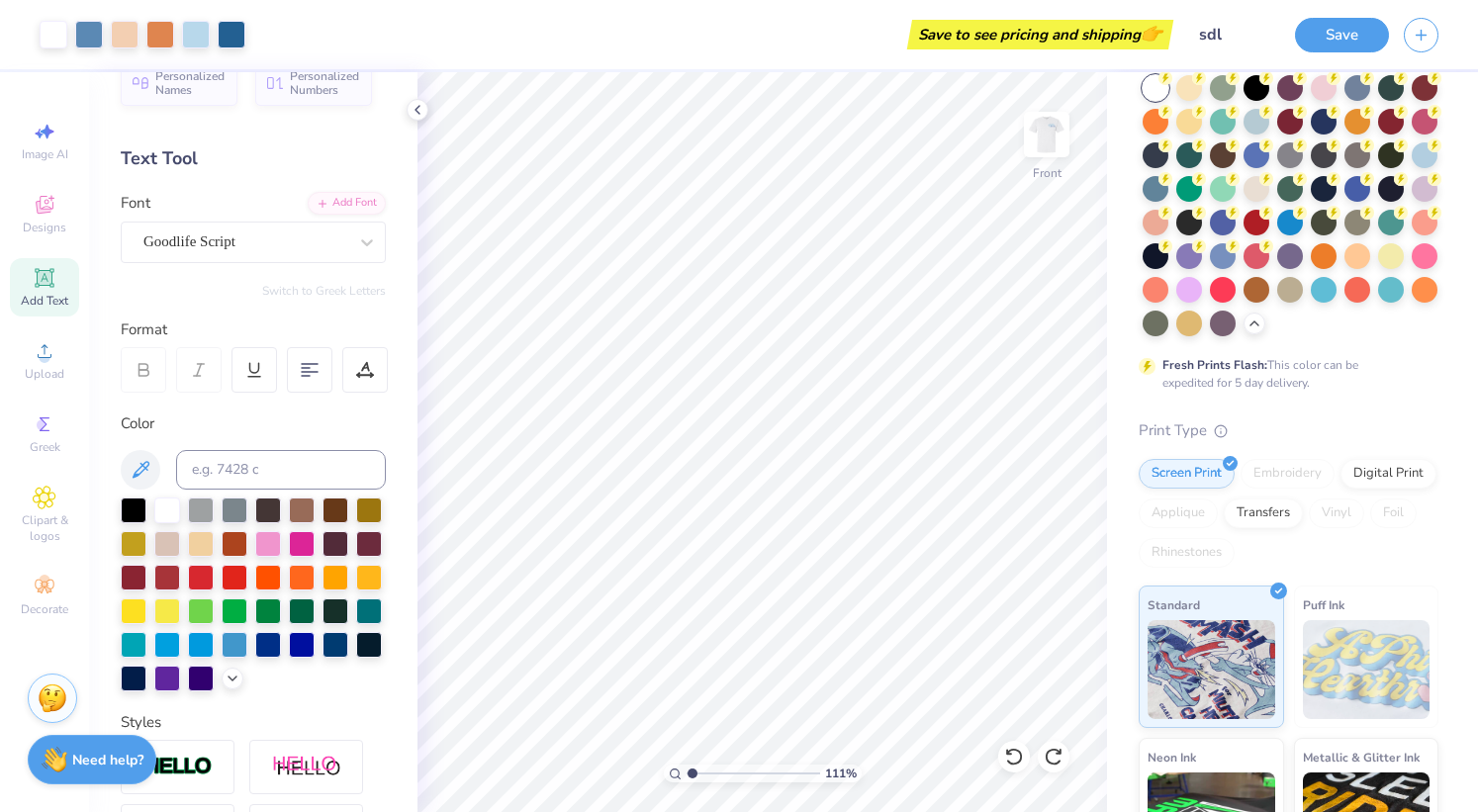 click on "Save" at bounding box center (1341, 35) 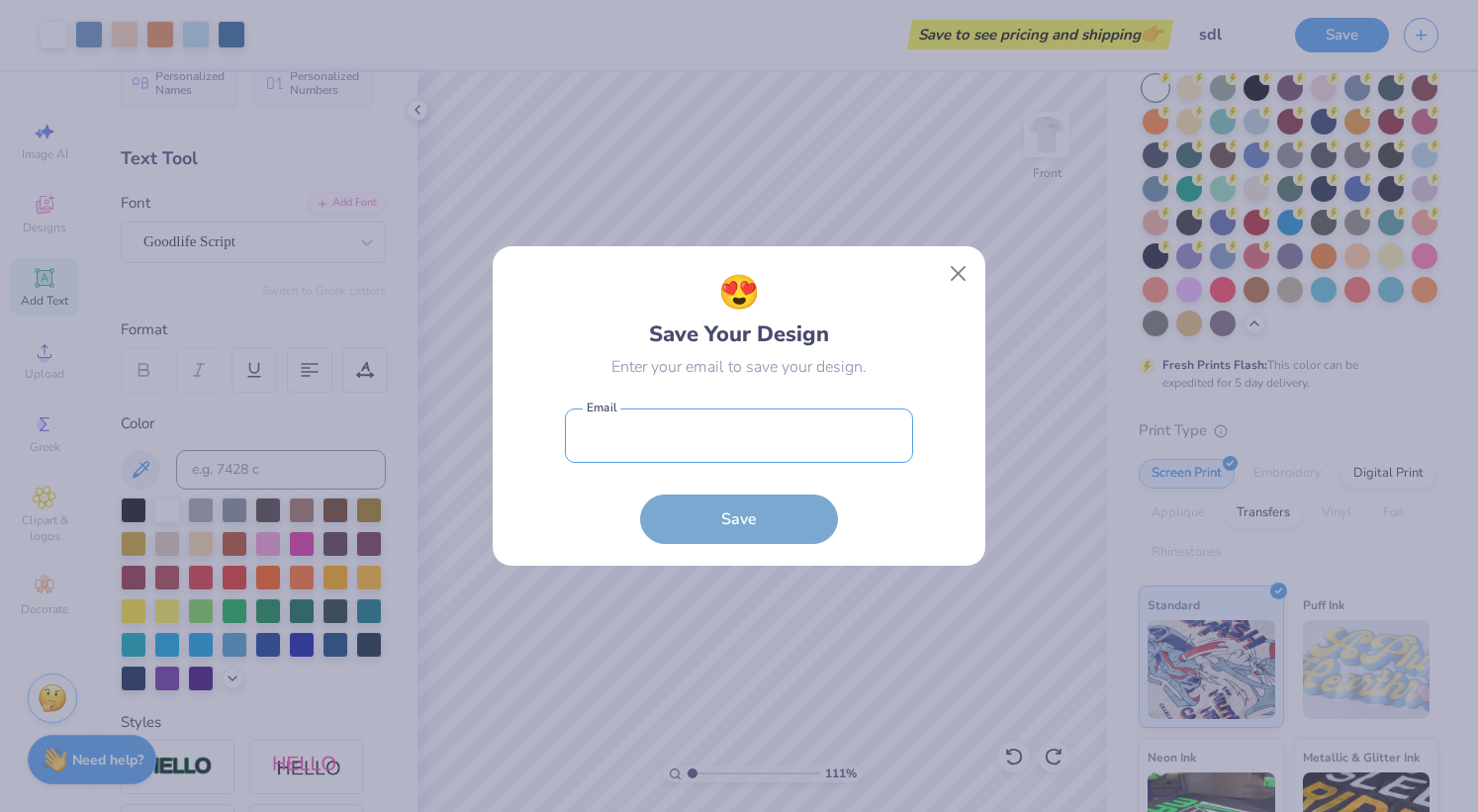 click at bounding box center (739, 435) 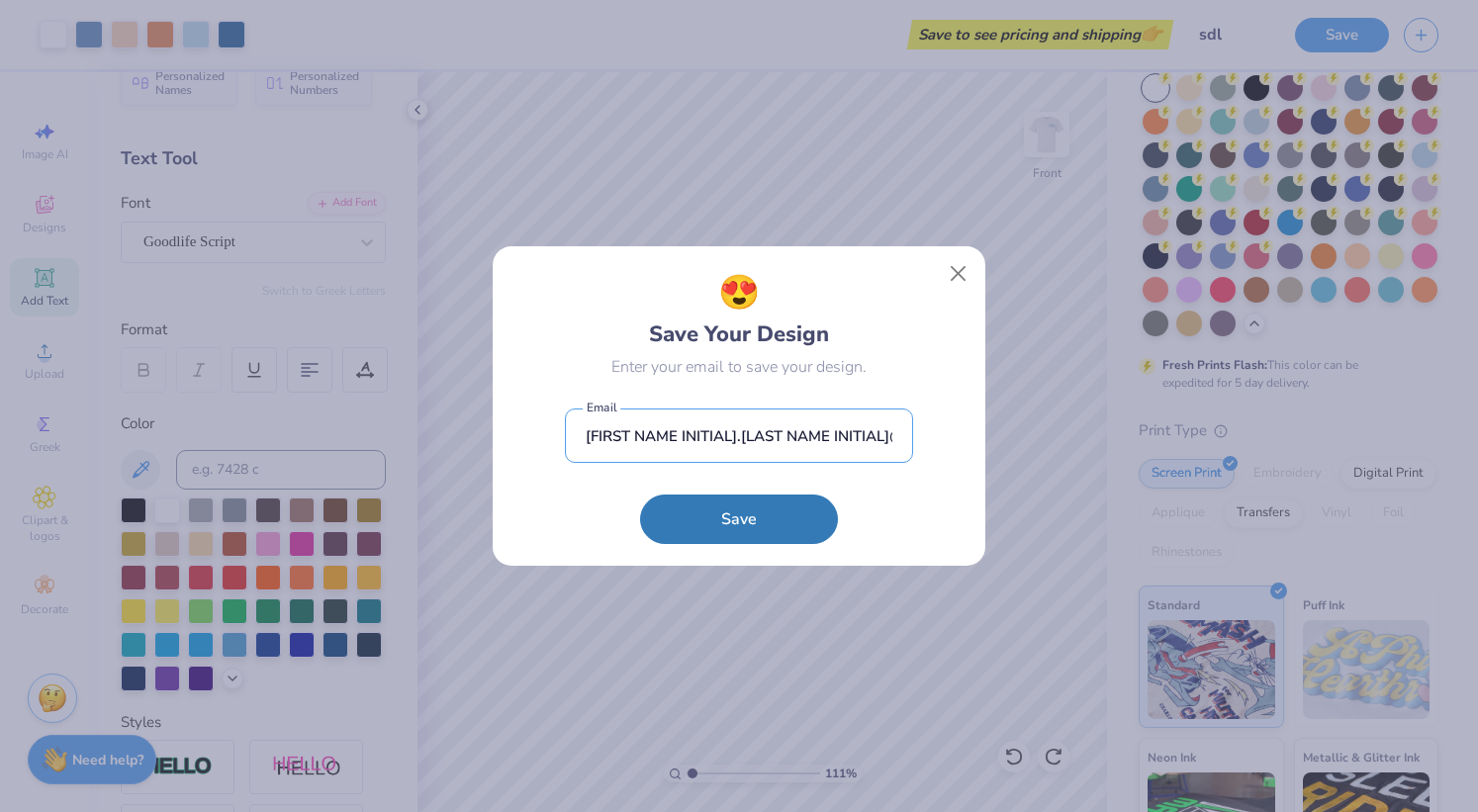 click on "[FIRST NAME INITIAL].[LAST NAME INITIAL]@example.com" at bounding box center (739, 435) 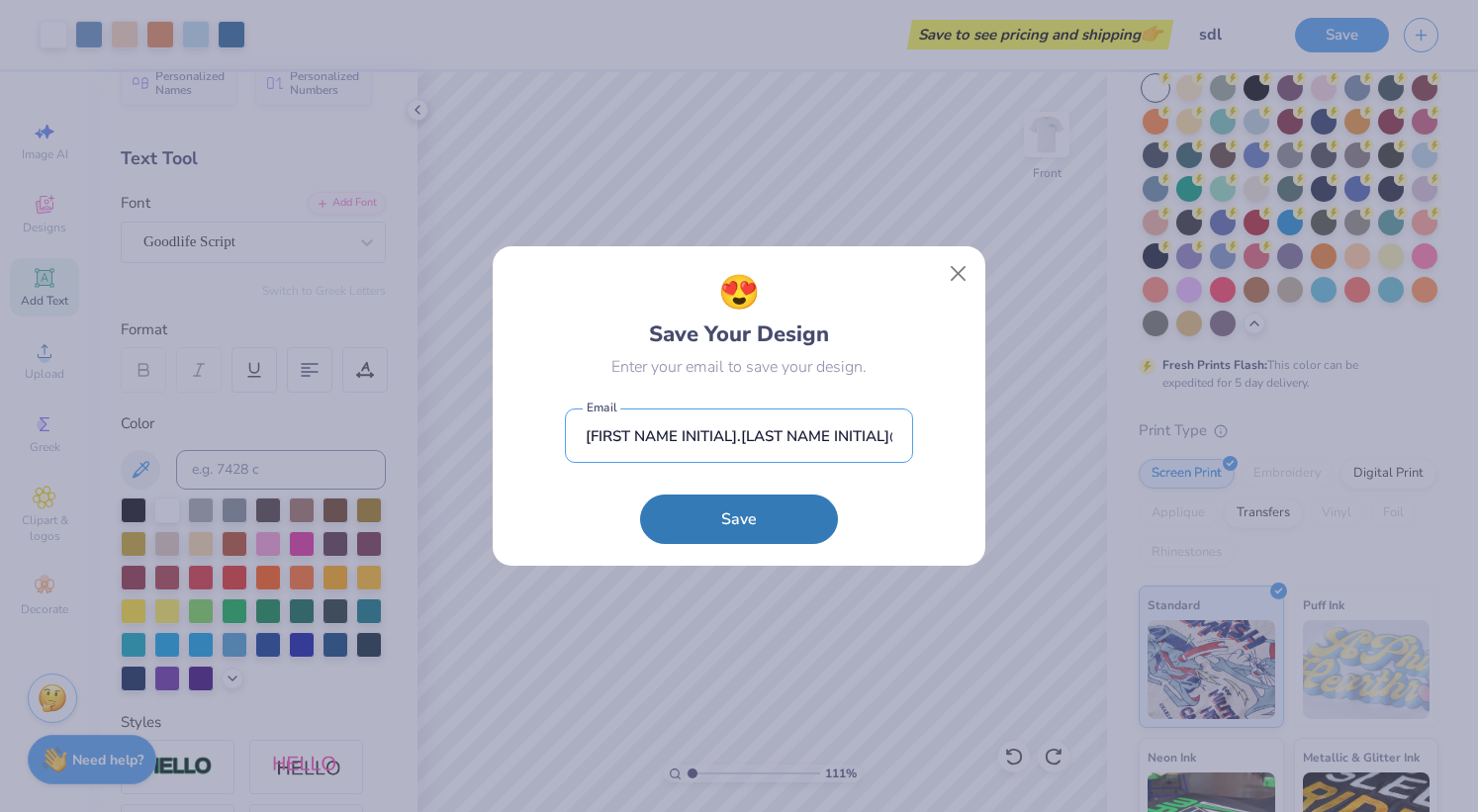 click on "Save" at bounding box center (739, 519) 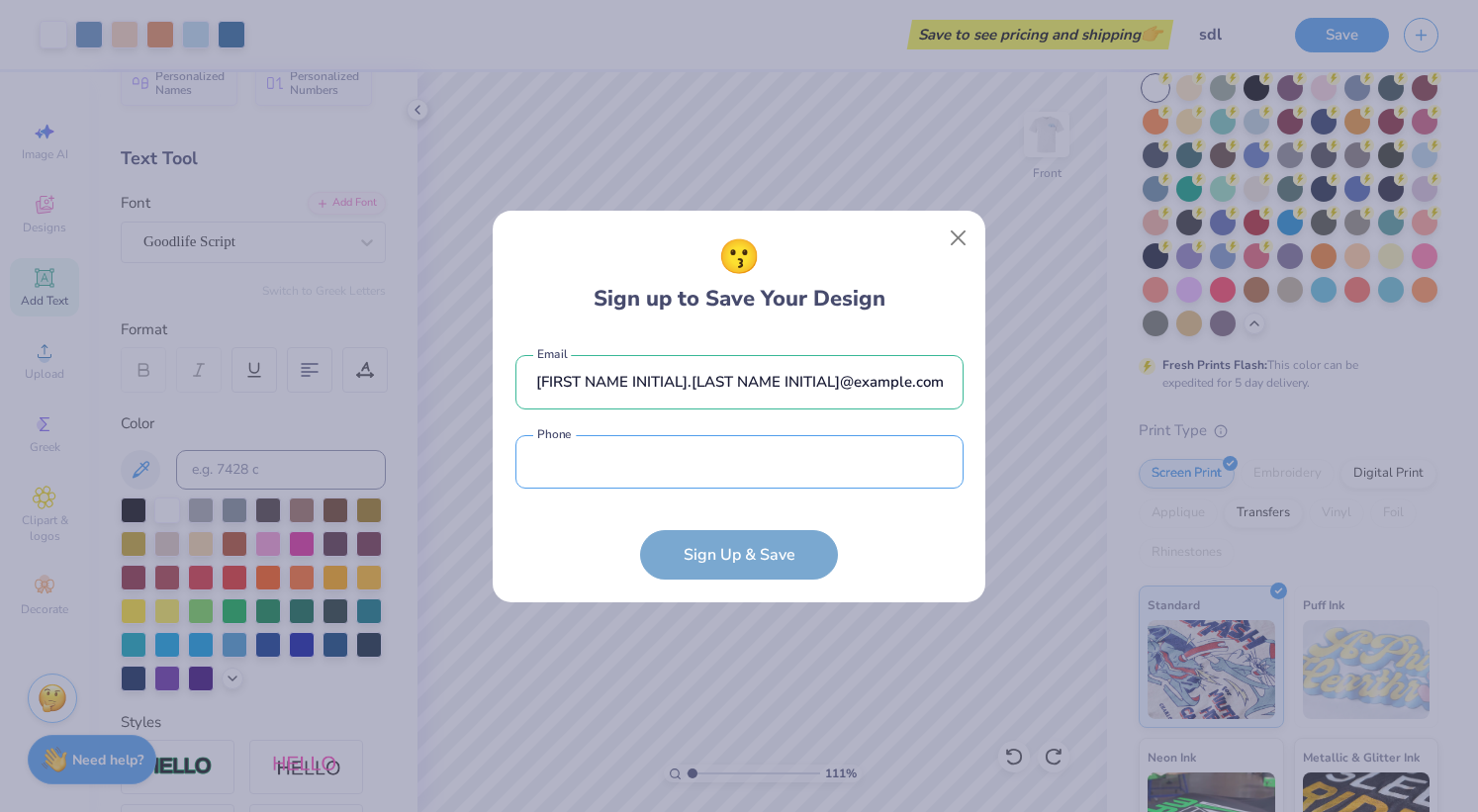 click at bounding box center [739, 462] 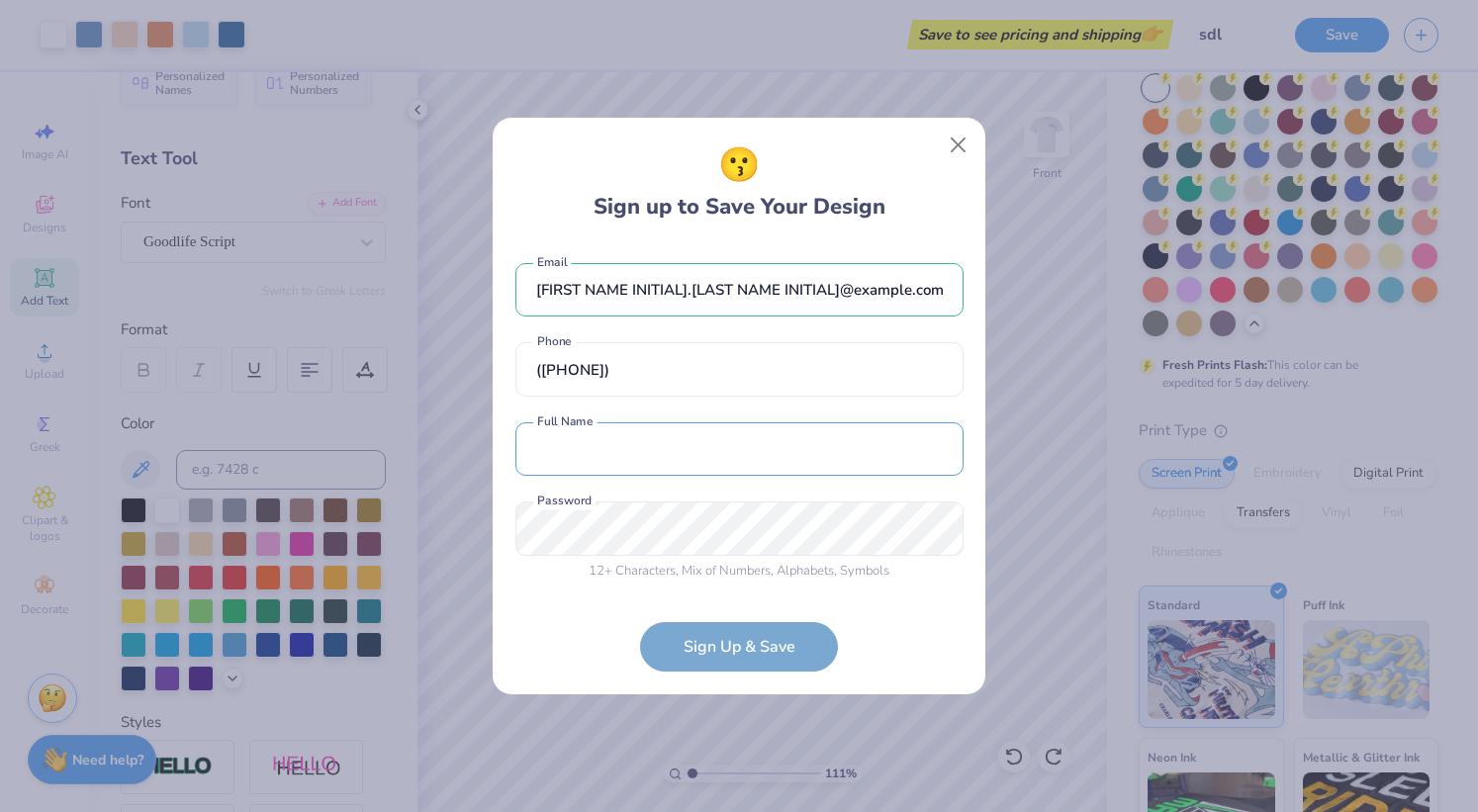 click at bounding box center (739, 449) 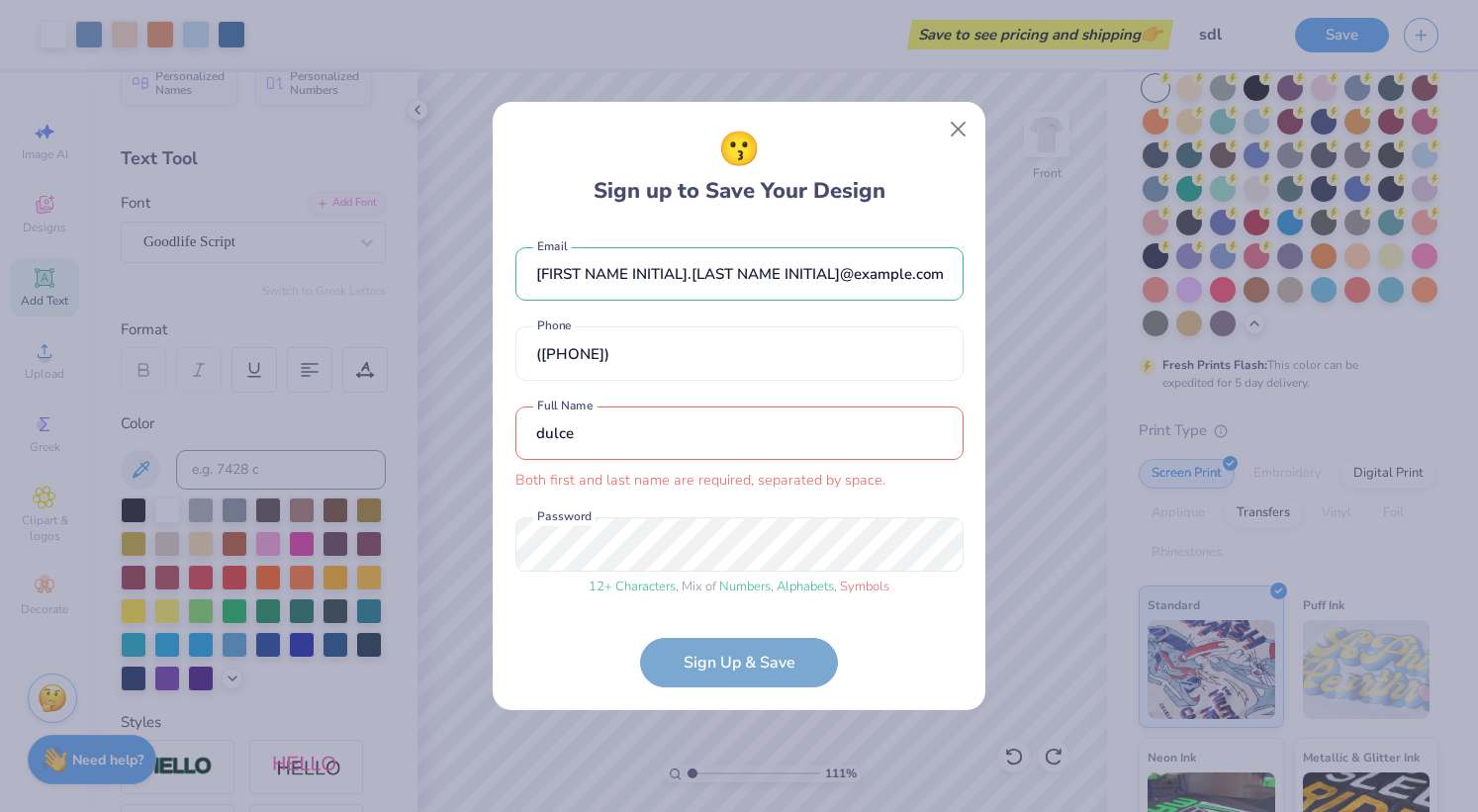 click on "dulce" at bounding box center (739, 433) 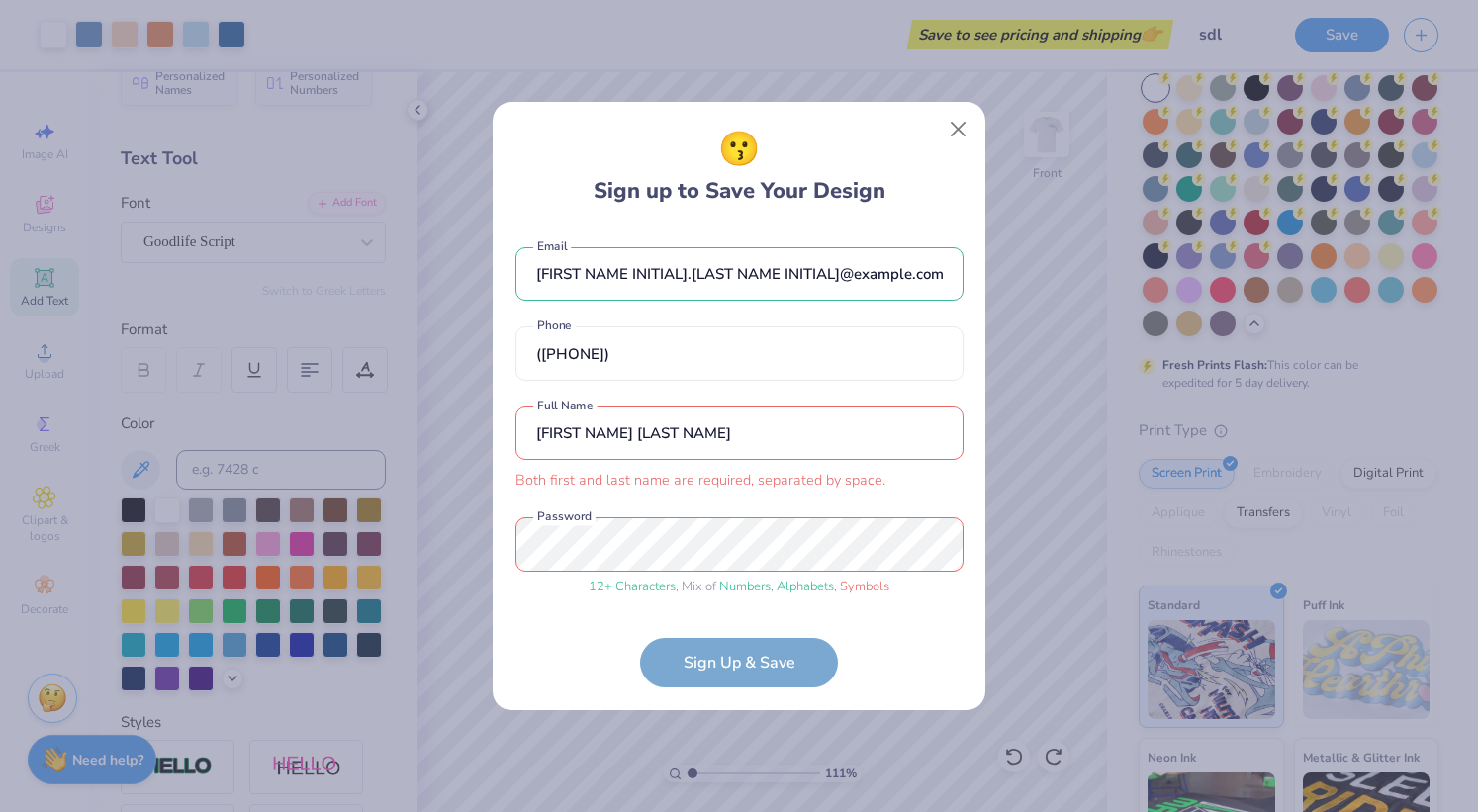click on "[FIRST NAME] [LAST NAME]" at bounding box center (739, 433) 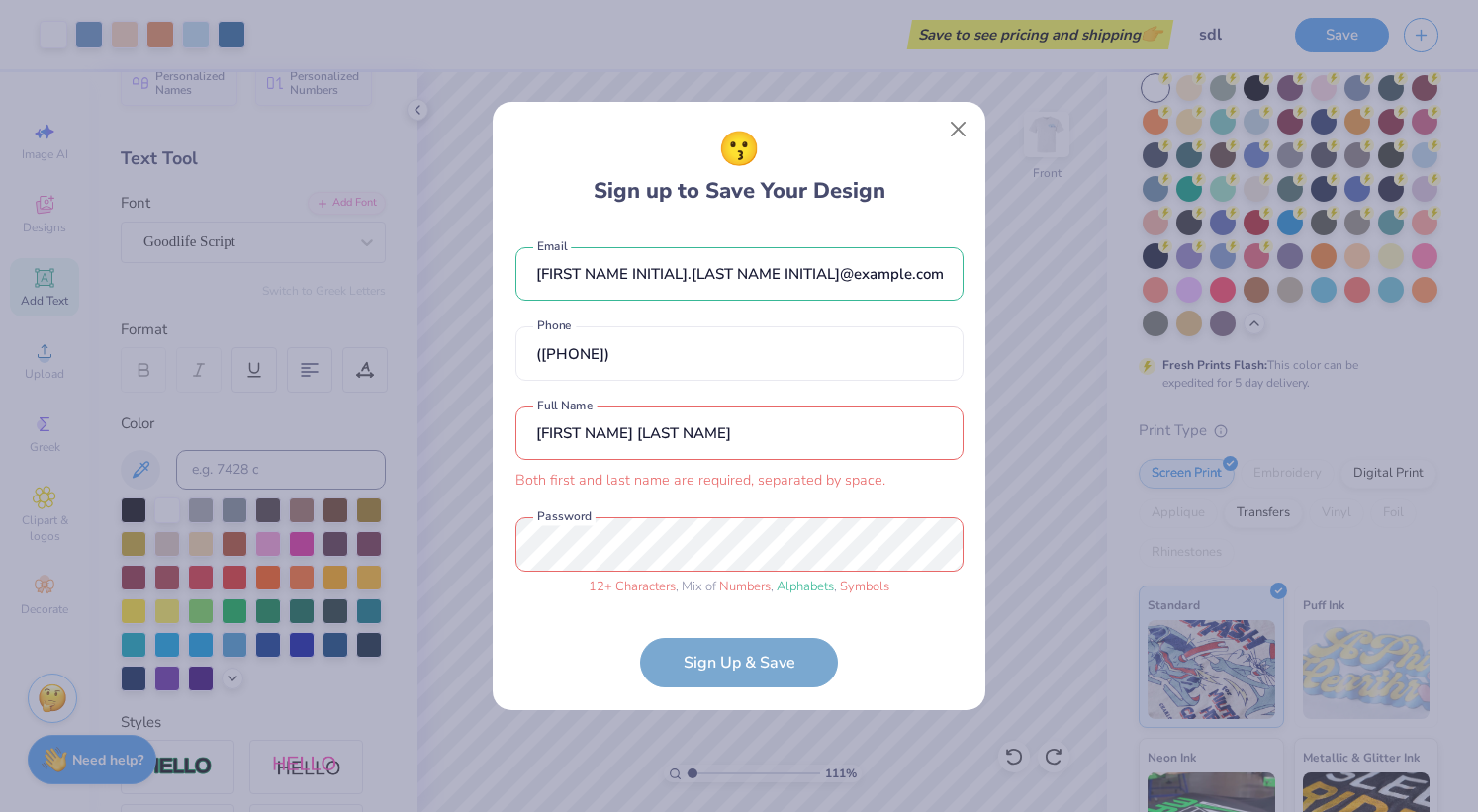 scroll, scrollTop: 0, scrollLeft: 0, axis: both 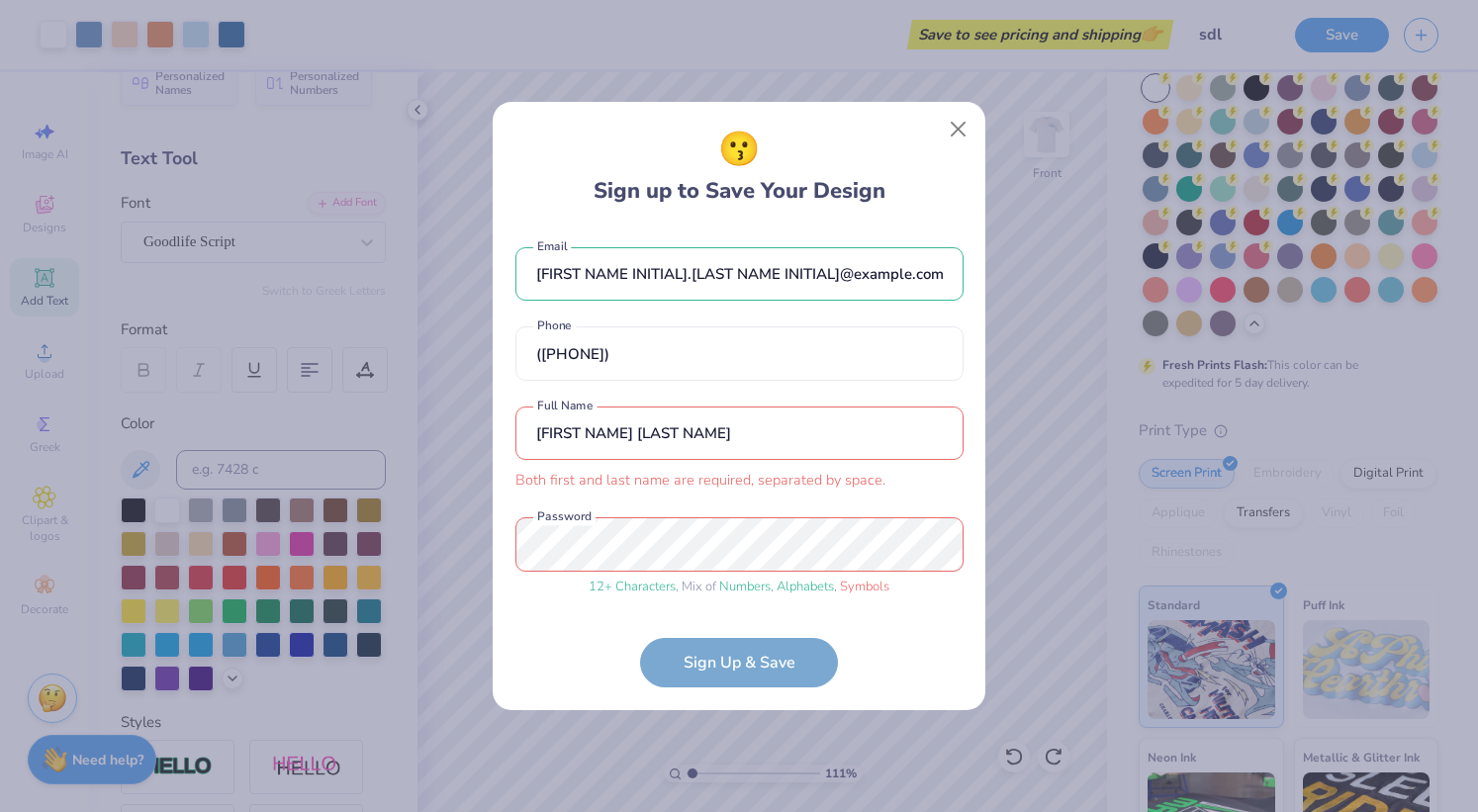 click on "[FIRST NAME INITIAL].[LAST NAME INITIAL]@example.com Email ([PHONE]) Phone [FIRST NAME] [LAST NAME] Both first and last name are required, separated by space. Full Name 12 + Characters , Mix of   Numbers ,   Alphabets ,   Symbols Password Sign Up & Save" at bounding box center [739, 457] 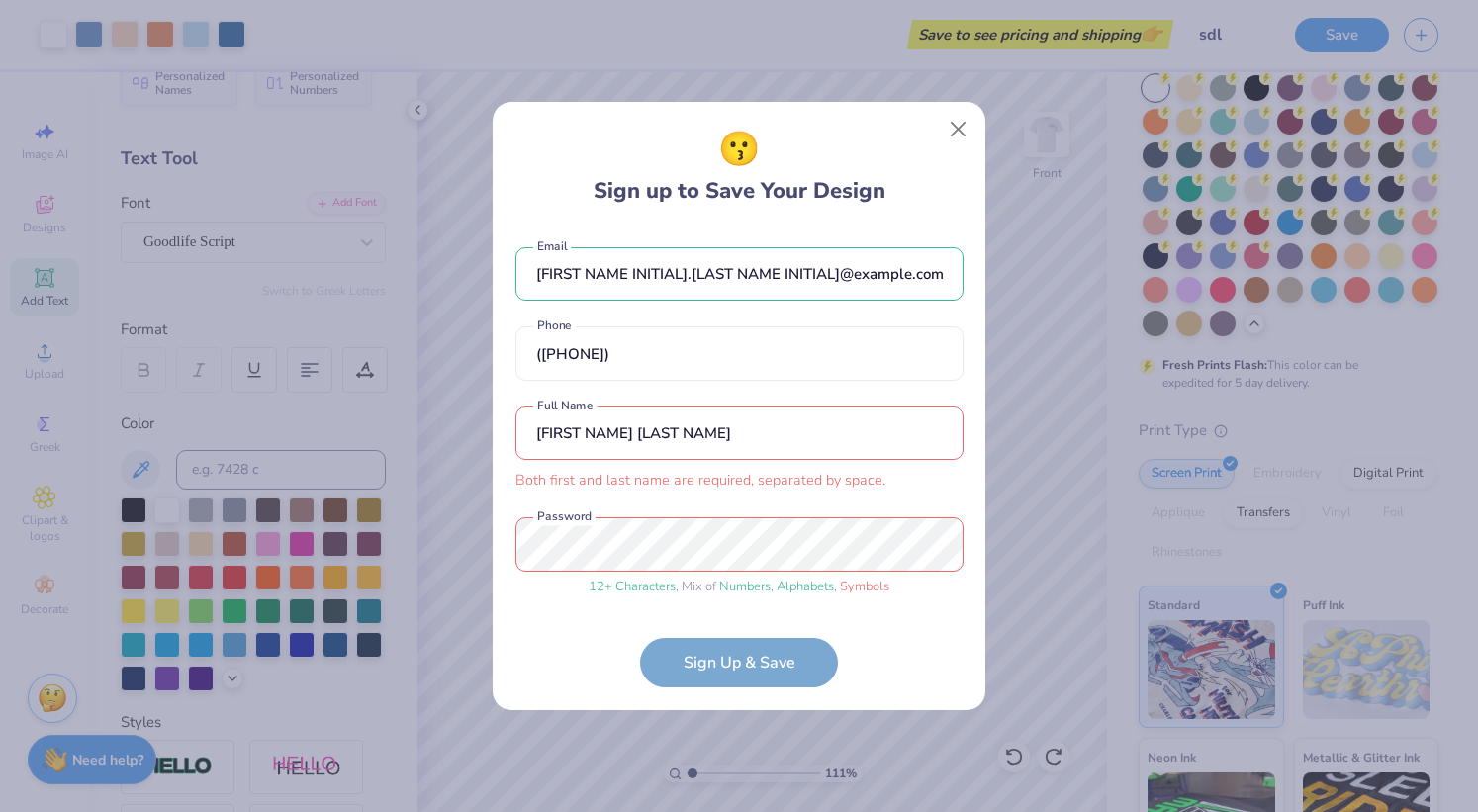 click on "[FIRST NAME] [LAST NAME]" at bounding box center (739, 433) 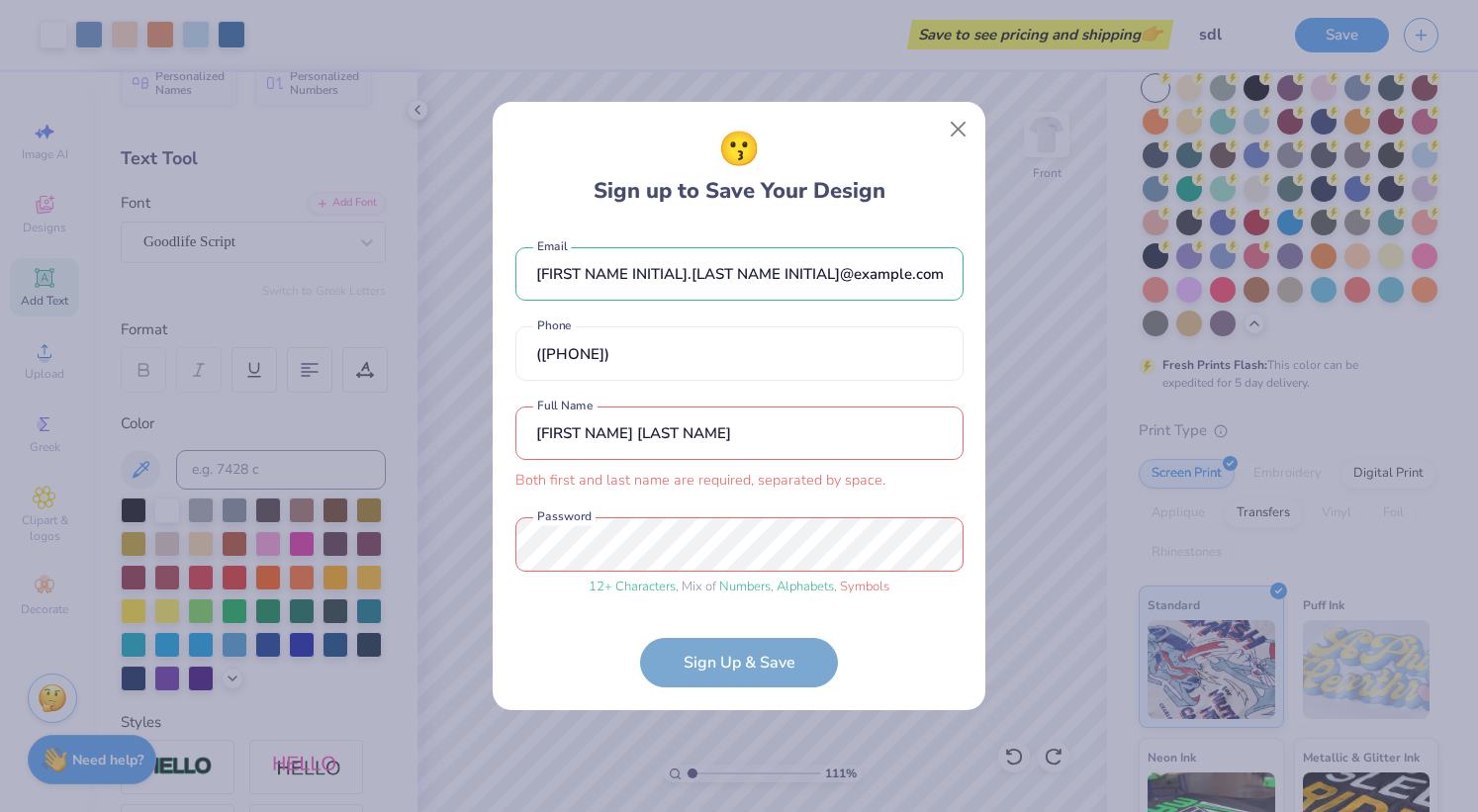 click on "[FIRST NAME] [LAST NAME]" at bounding box center [739, 433] 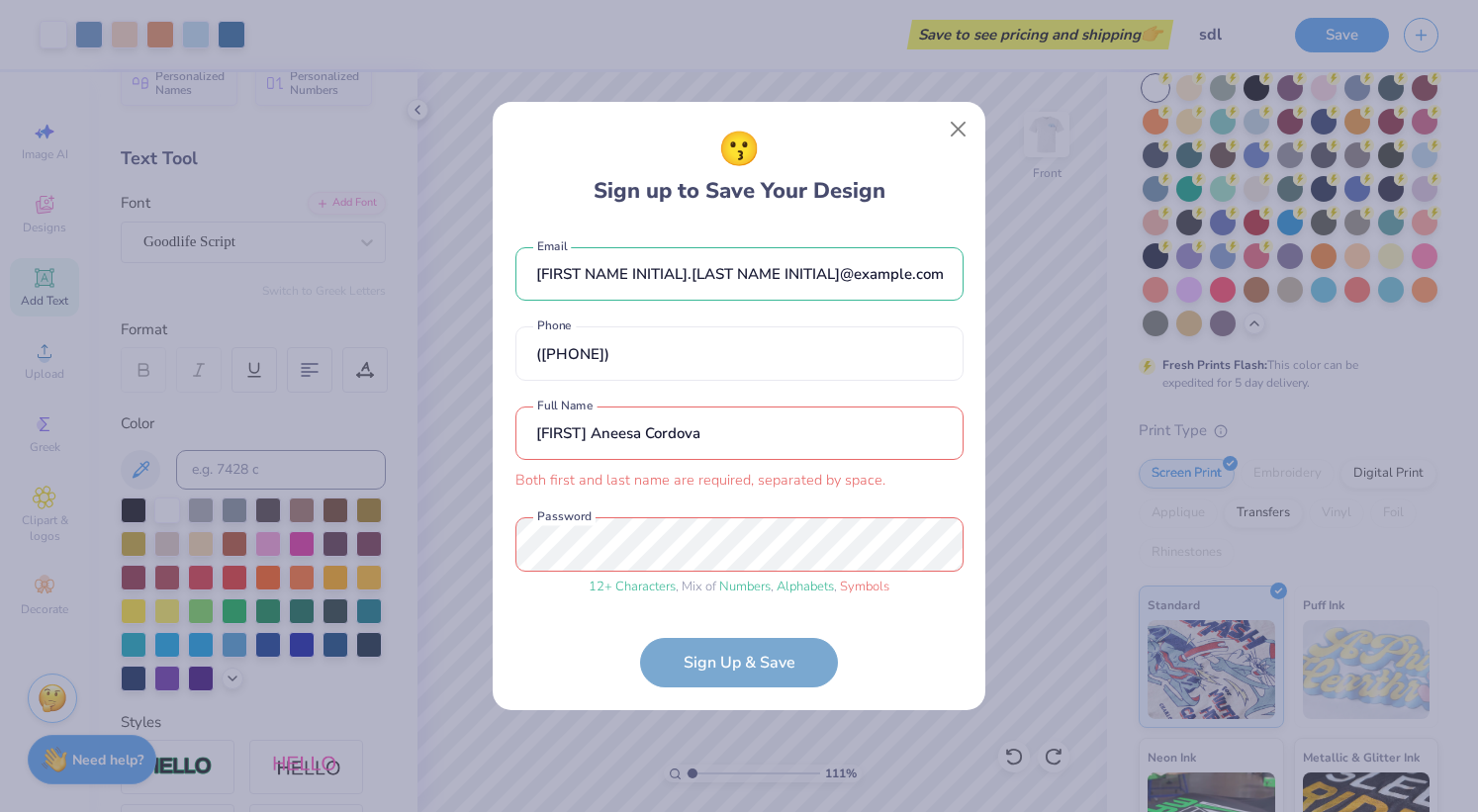 click on "Both first and last name are required, separated by space." at bounding box center [739, 481] 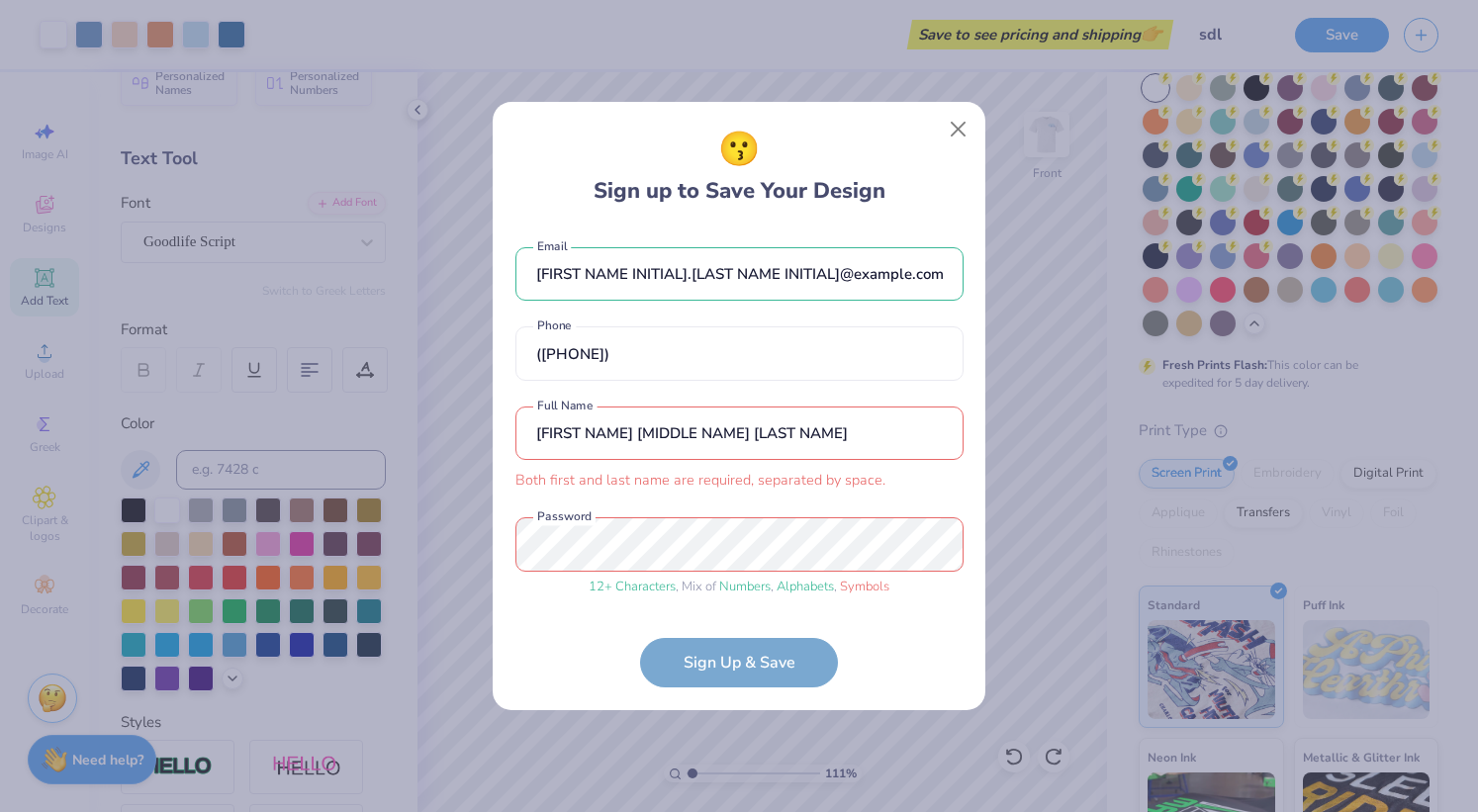 click on "[FIRST NAME] [MIDDLE NAME] [LAST NAME]" at bounding box center (739, 433) 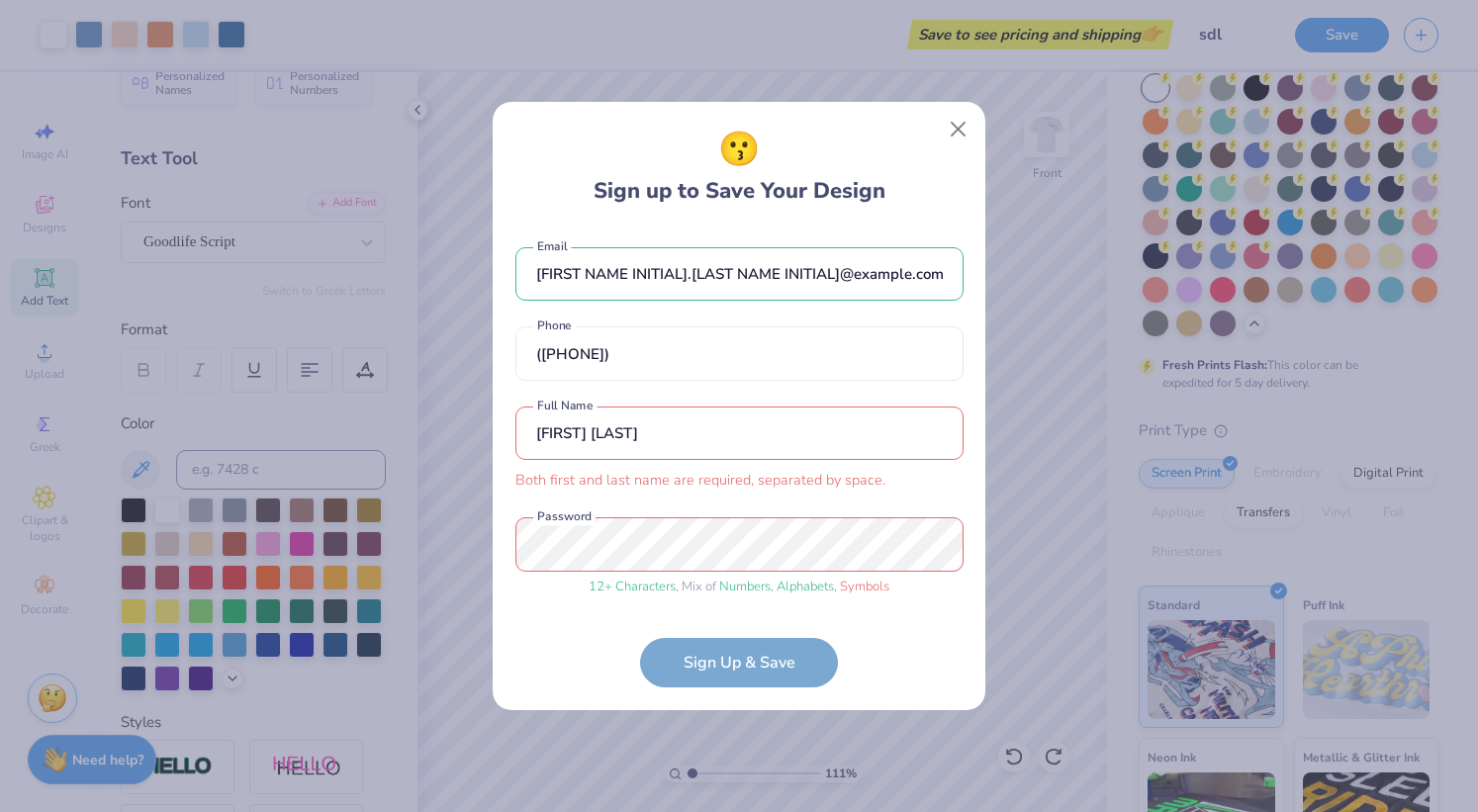click on "[FIRST] [LAST]" at bounding box center (739, 433) 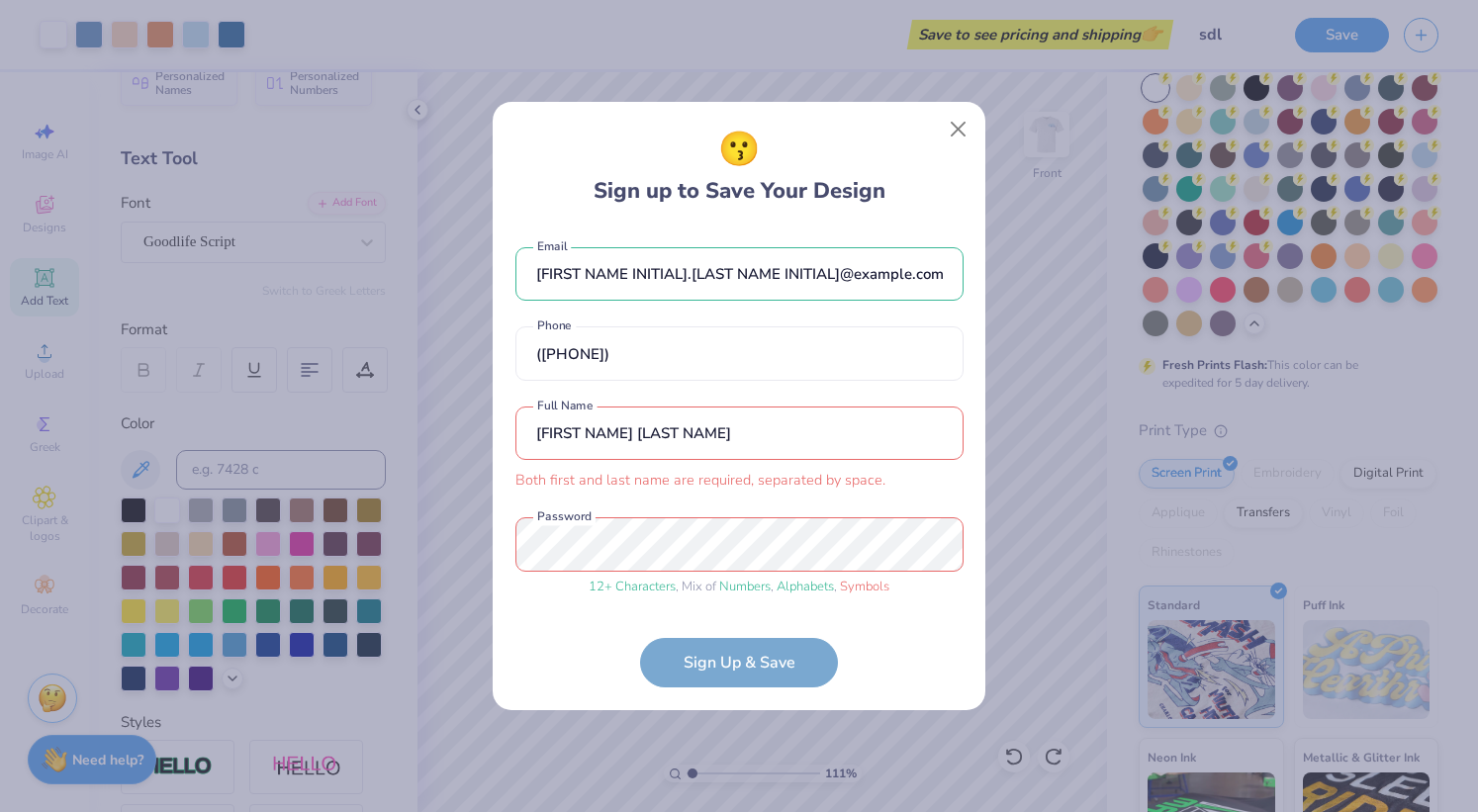 click on "d.aneesaiai@gmail.com Email (956) 284-8122 Phone Aneesa Cordova Both first and last name are required, separated by space. Full Name 12 + Characters , Mix of   Numbers ,   Alphabets ,   Symbols Password Sign Up & Save" at bounding box center [739, 457] 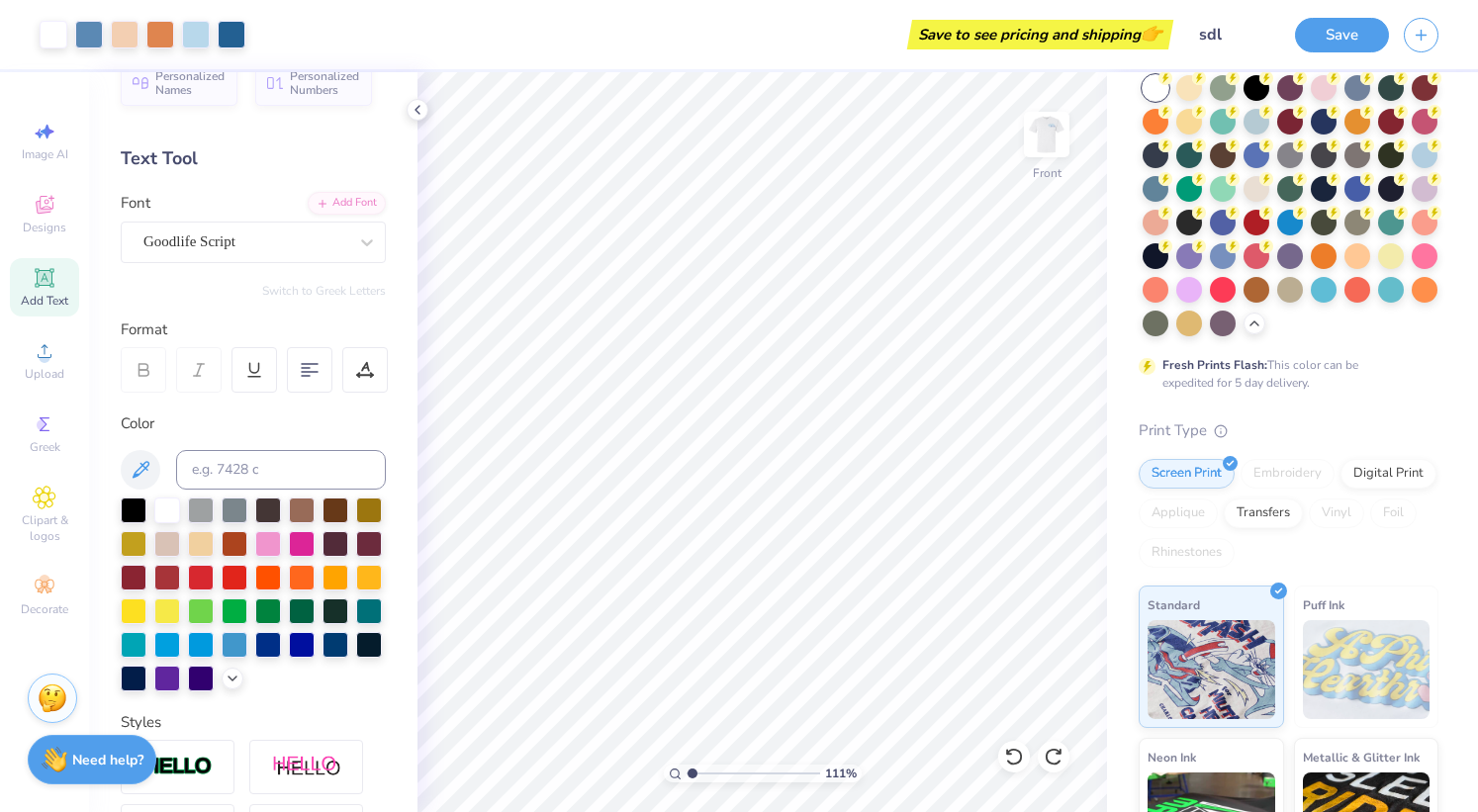 click on "Save" at bounding box center (1341, 35) 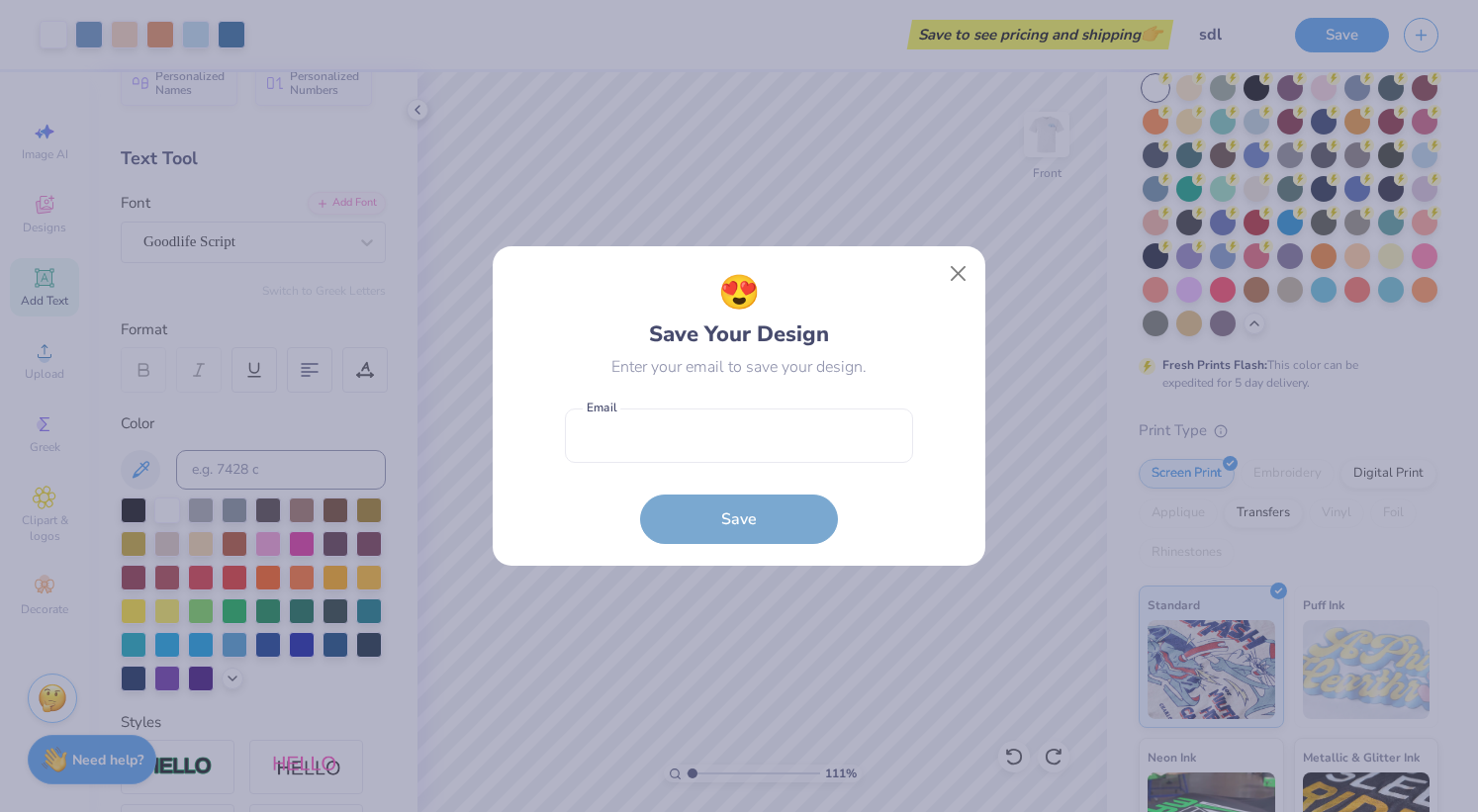 click at bounding box center (739, 435) 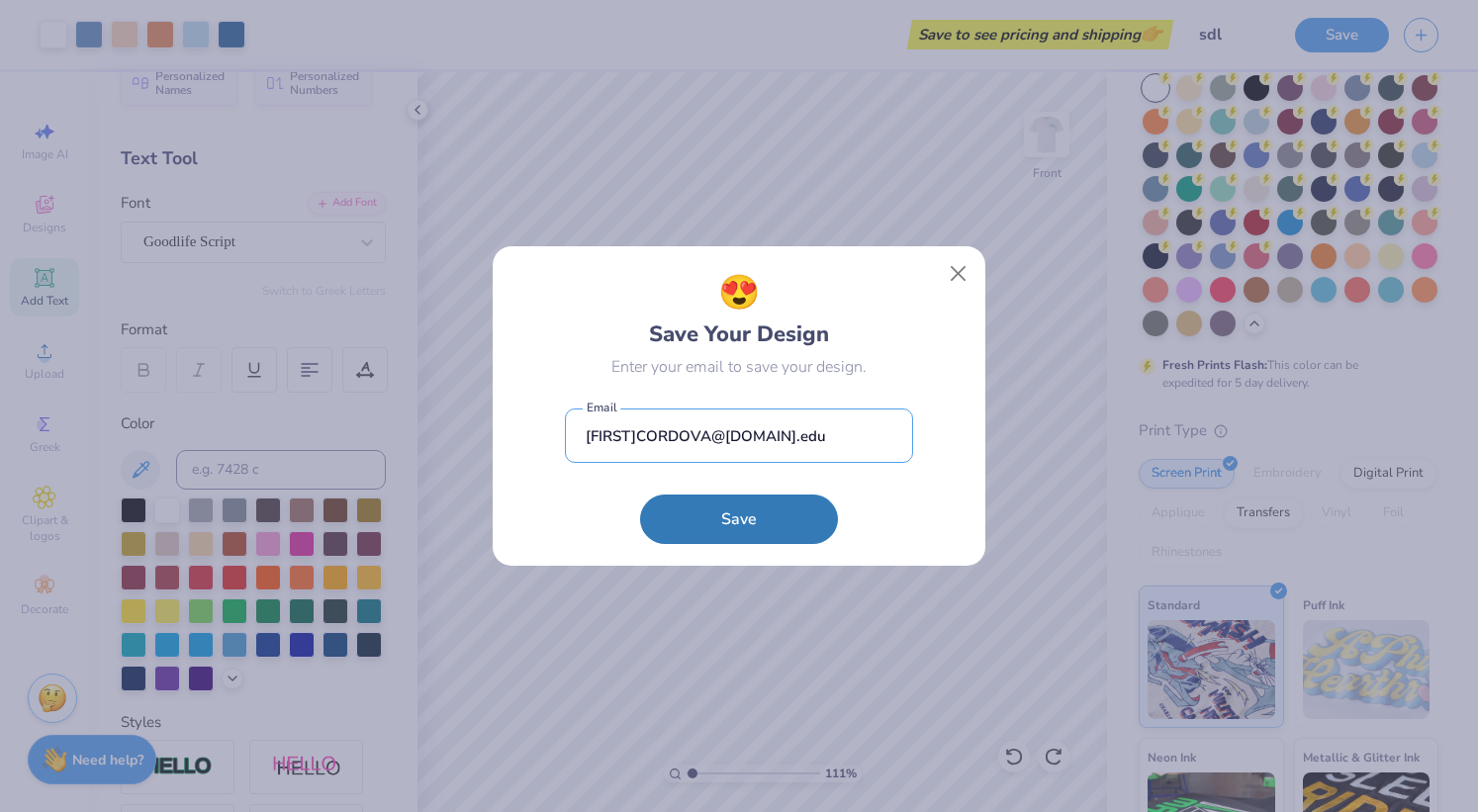 click on "[FIRST]CORDOVA@[DOMAIN].edu" at bounding box center (739, 435) 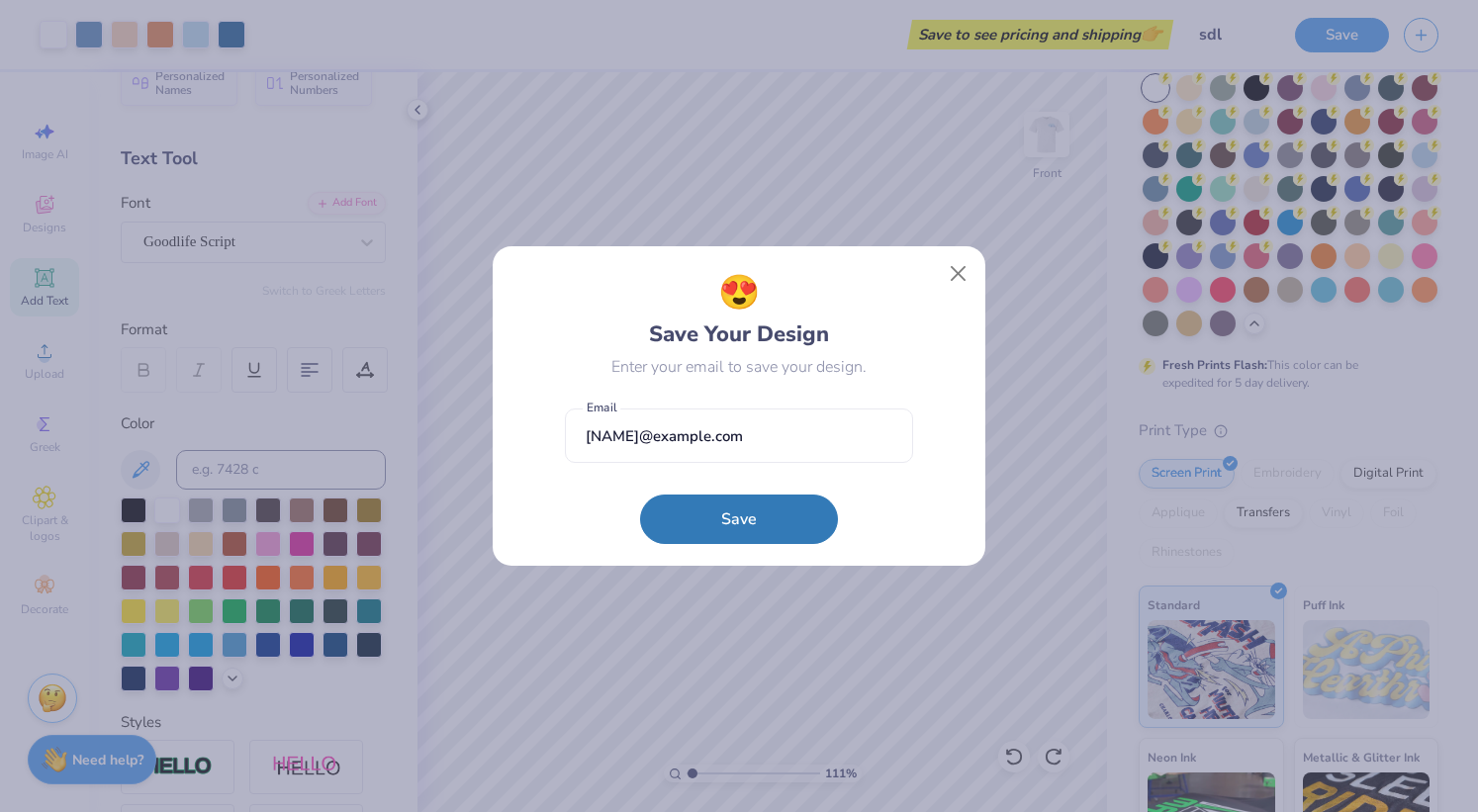 click on "Save" at bounding box center (739, 519) 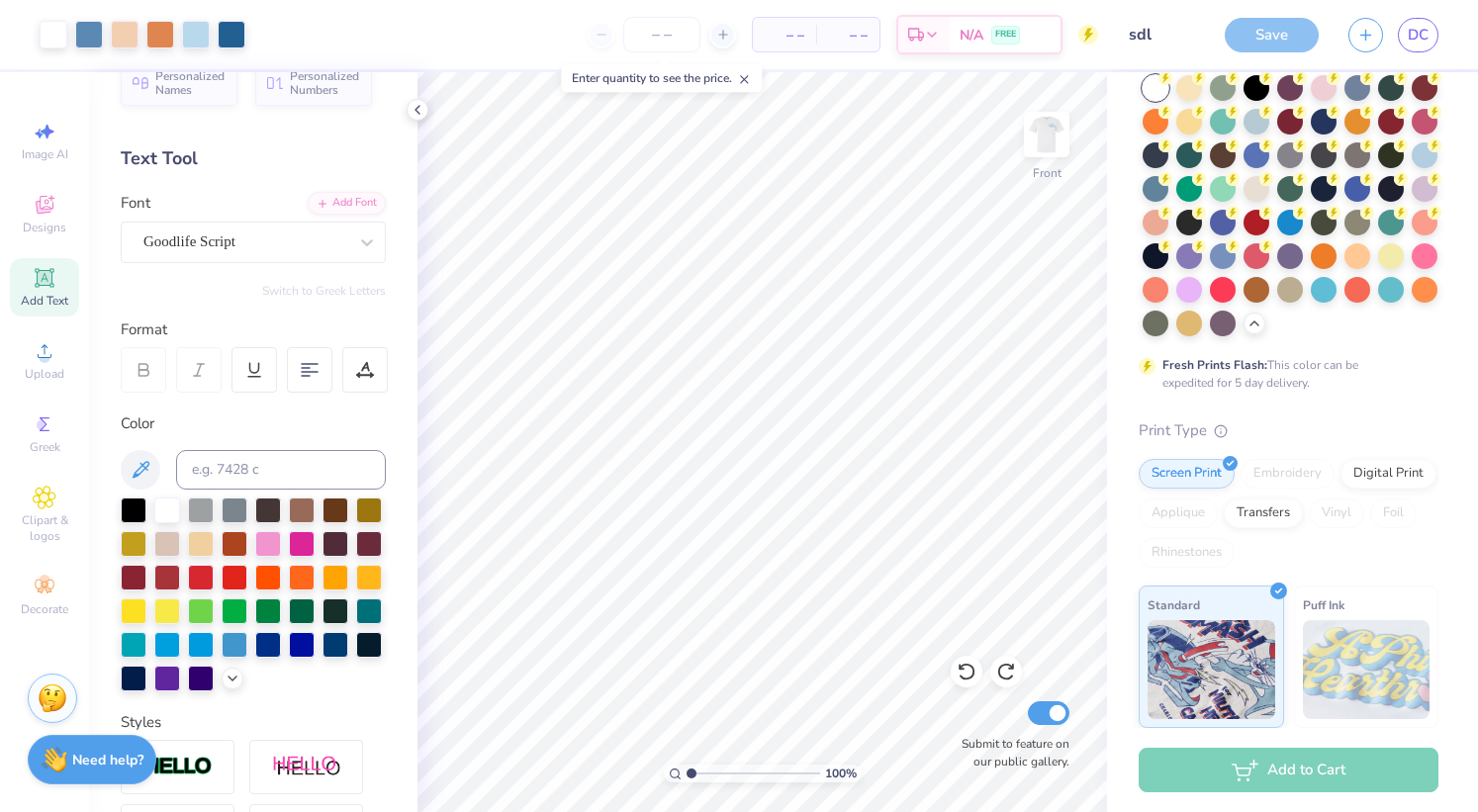 click on "Front" at bounding box center (1047, 146) 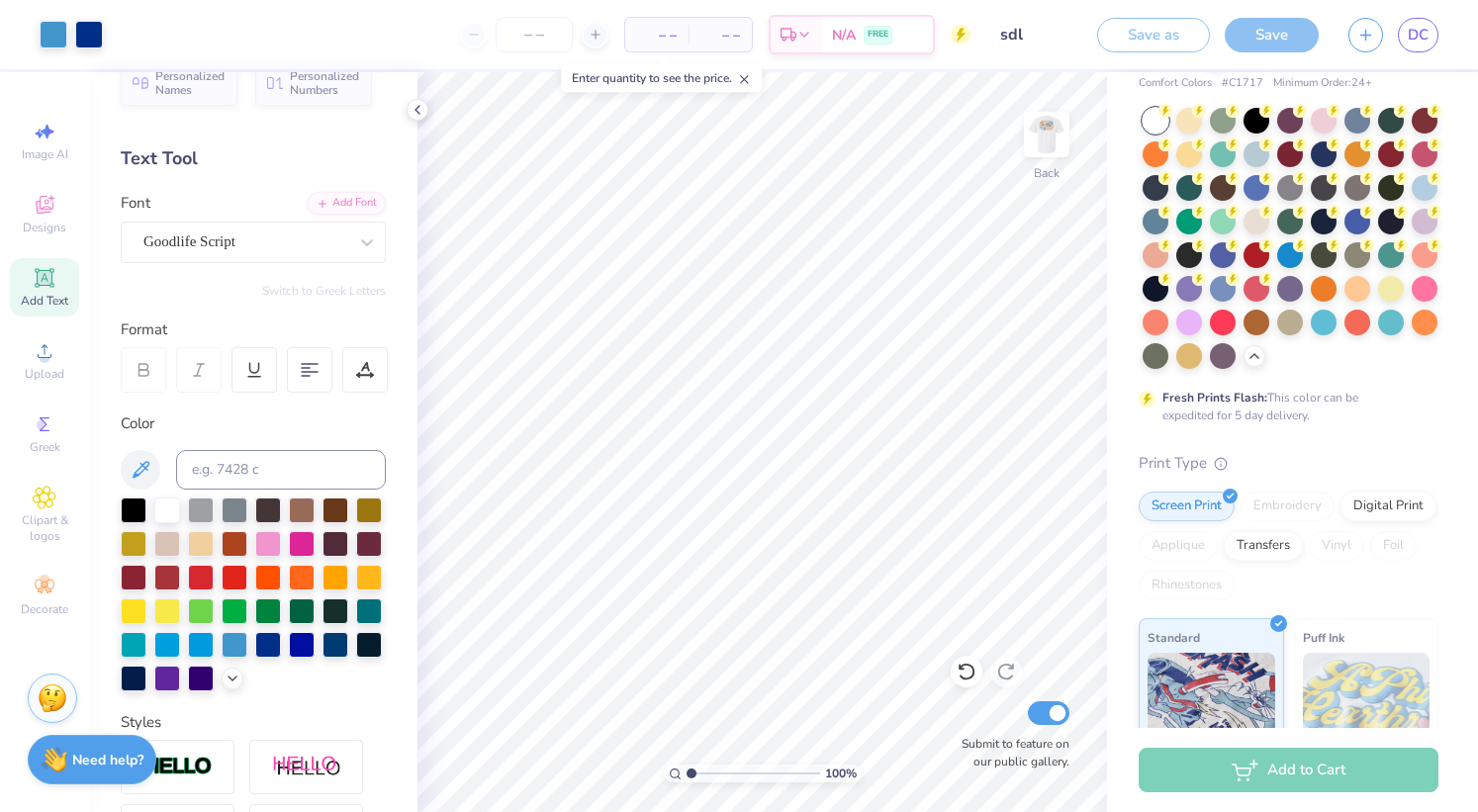 scroll, scrollTop: 144, scrollLeft: 0, axis: vertical 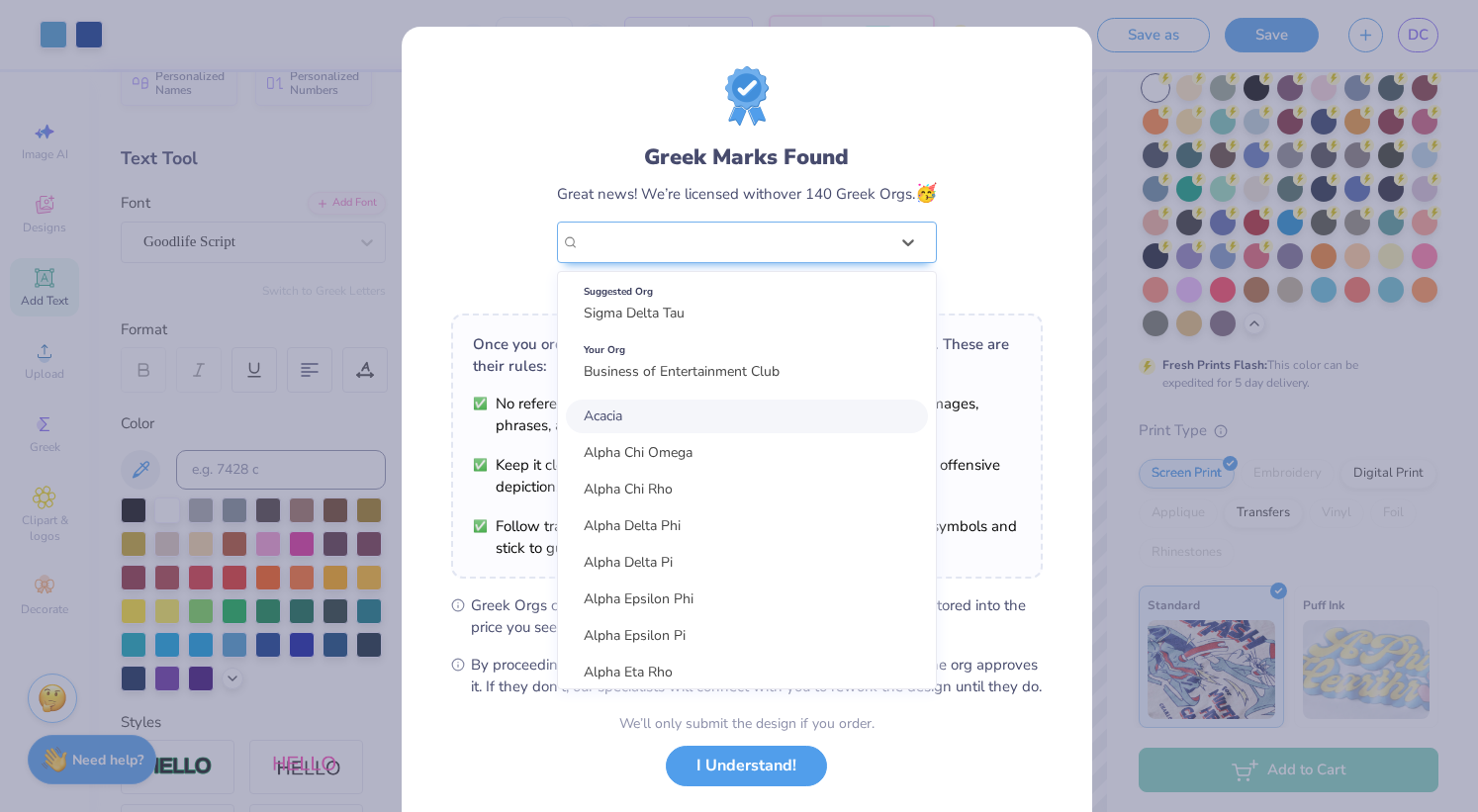 click on "Greek Marks Found Great news! We’re licensed with  over 140 Greek Orgs. 🥳 option  focused, 1 of 30. 30 results available. Use Up and Down to choose options, press Enter to select the currently focused option, press Escape to exit the menu, press Tab to select the option and exit the menu.  Business of Entertainment Club Suggested Org Sigma Delta Tau Your Org  Business of Entertainment Club Acacia Alpha Chi Omega Alpha Chi Rho Alpha Delta Phi Alpha Delta Pi Alpha Epsilon Phi Alpha Epsilon Pi Alpha Eta Rho Alpha Gamma Rho alpha Kappa Delta Phi Alpha Kappa Lambda Alpha Kappa Psi Alpha Omega Epsilon Alpha Omicron Pi Alpha Phi alpha phi gamma Alpha Phi Omega Alpha Psi Lambda Alpha Sigma Alpha Alpha Sigma Kappa Alpha Sigma Phi Alpha Sigma Tau Alpha Tau Omega Alpha Xi Delta Beta Chi Theta Beta Theta Pi Beta Upsilon Chi Chi Omega Chi Phi Chi Psi Not your org? Please pick the right one." at bounding box center [747, 182] 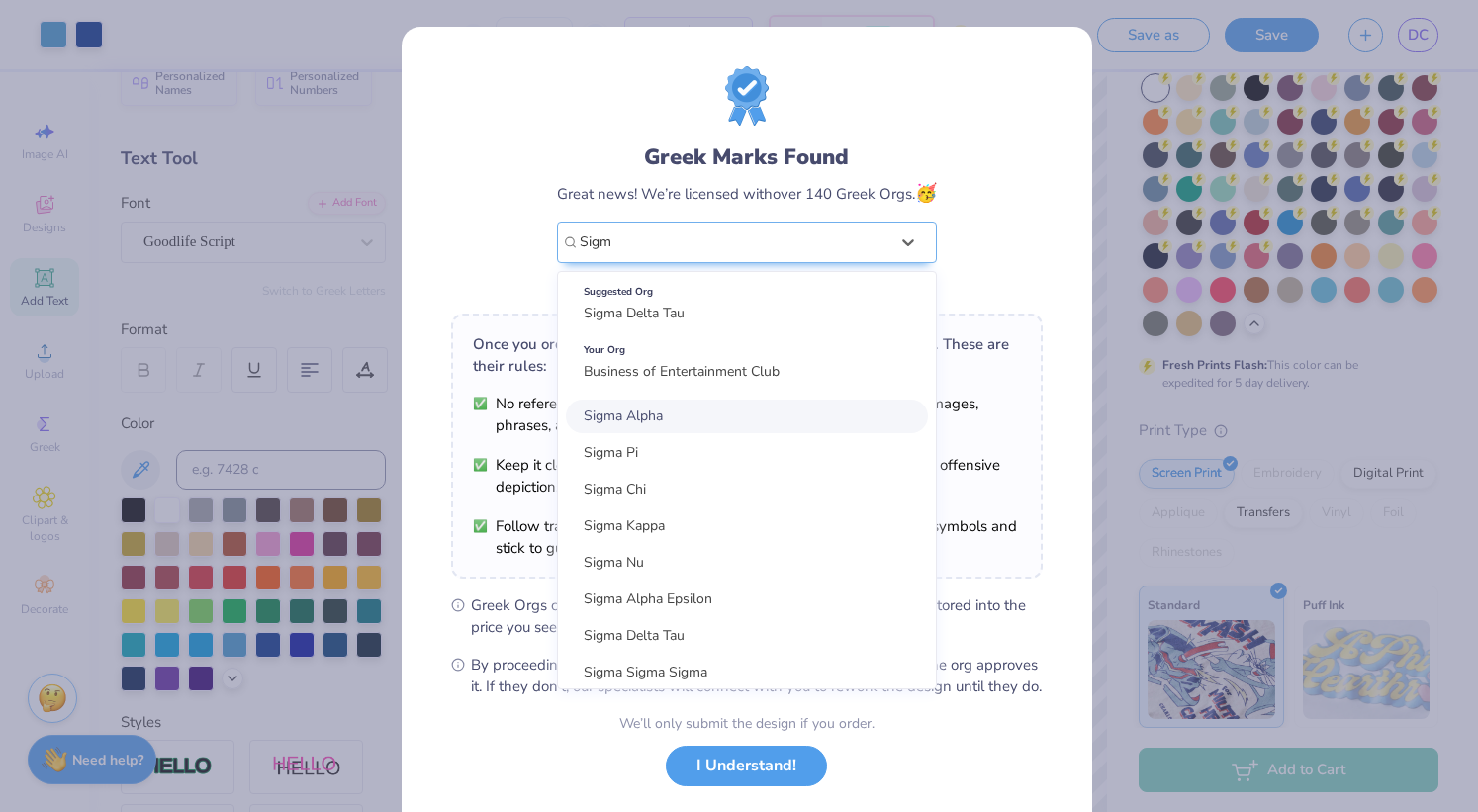 click on "Once you order,  the org  will need to review and approve your design. These are their rules:" at bounding box center [747, 355] 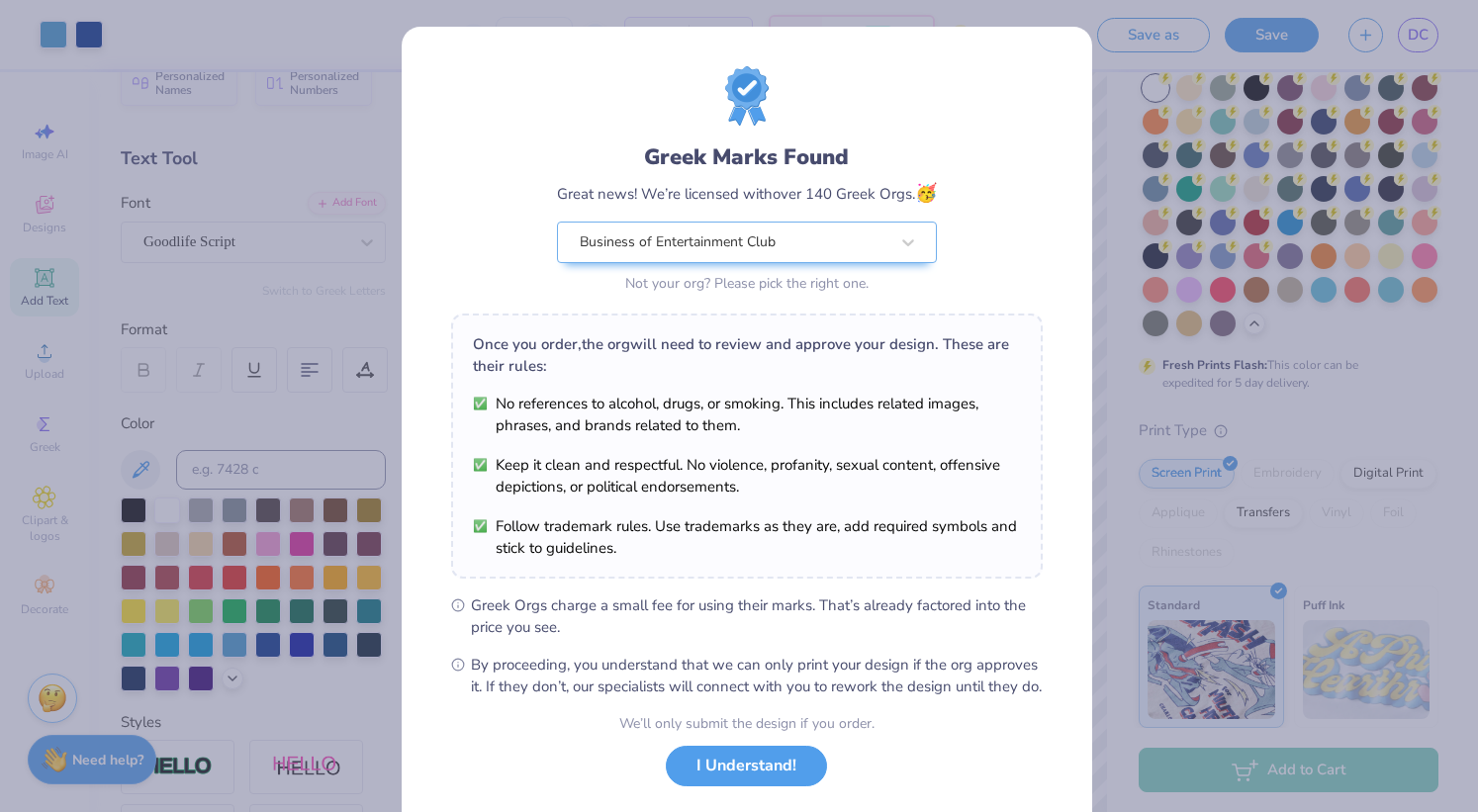 scroll, scrollTop: 111, scrollLeft: 0, axis: vertical 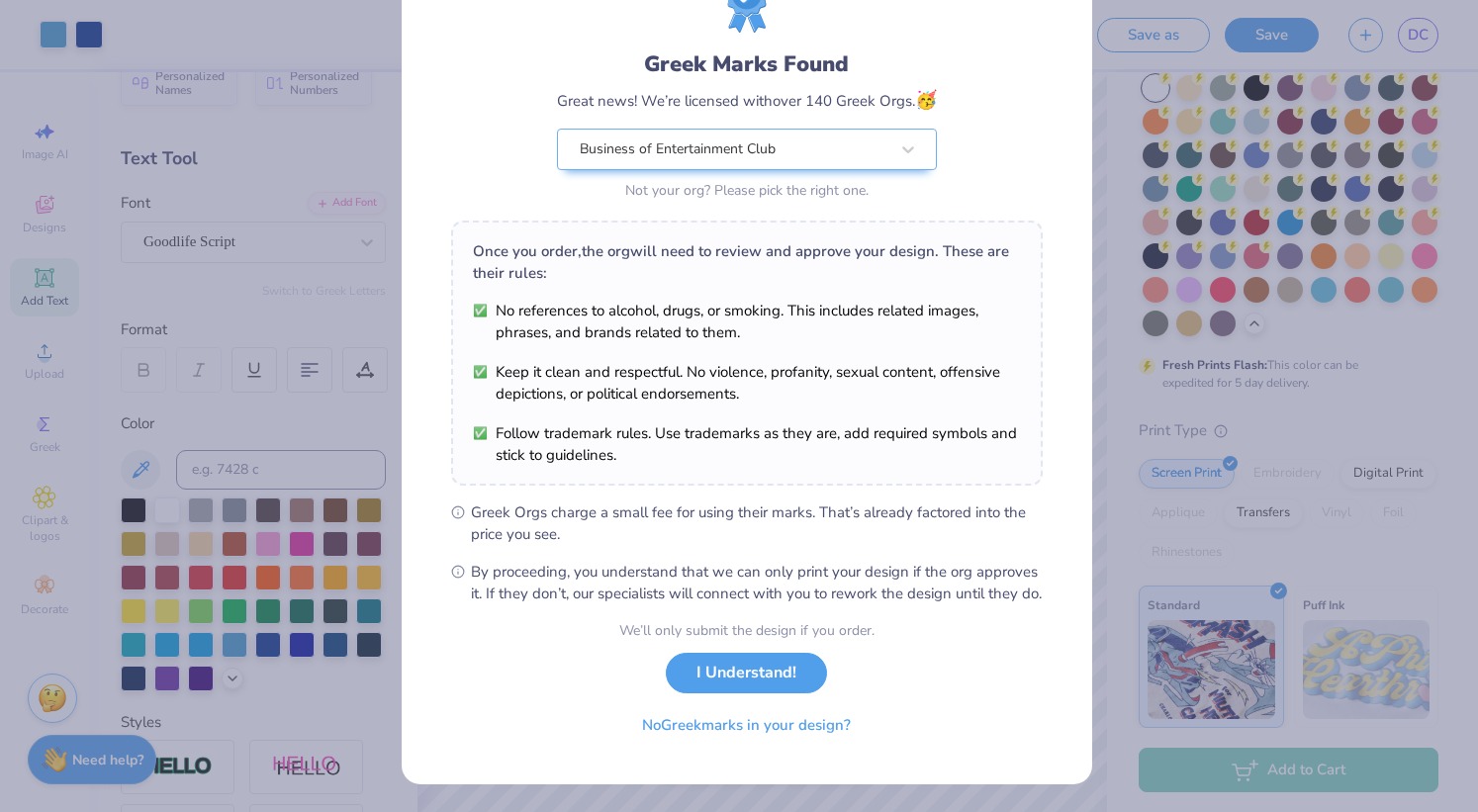 click on "I Understand!" at bounding box center (746, 673) 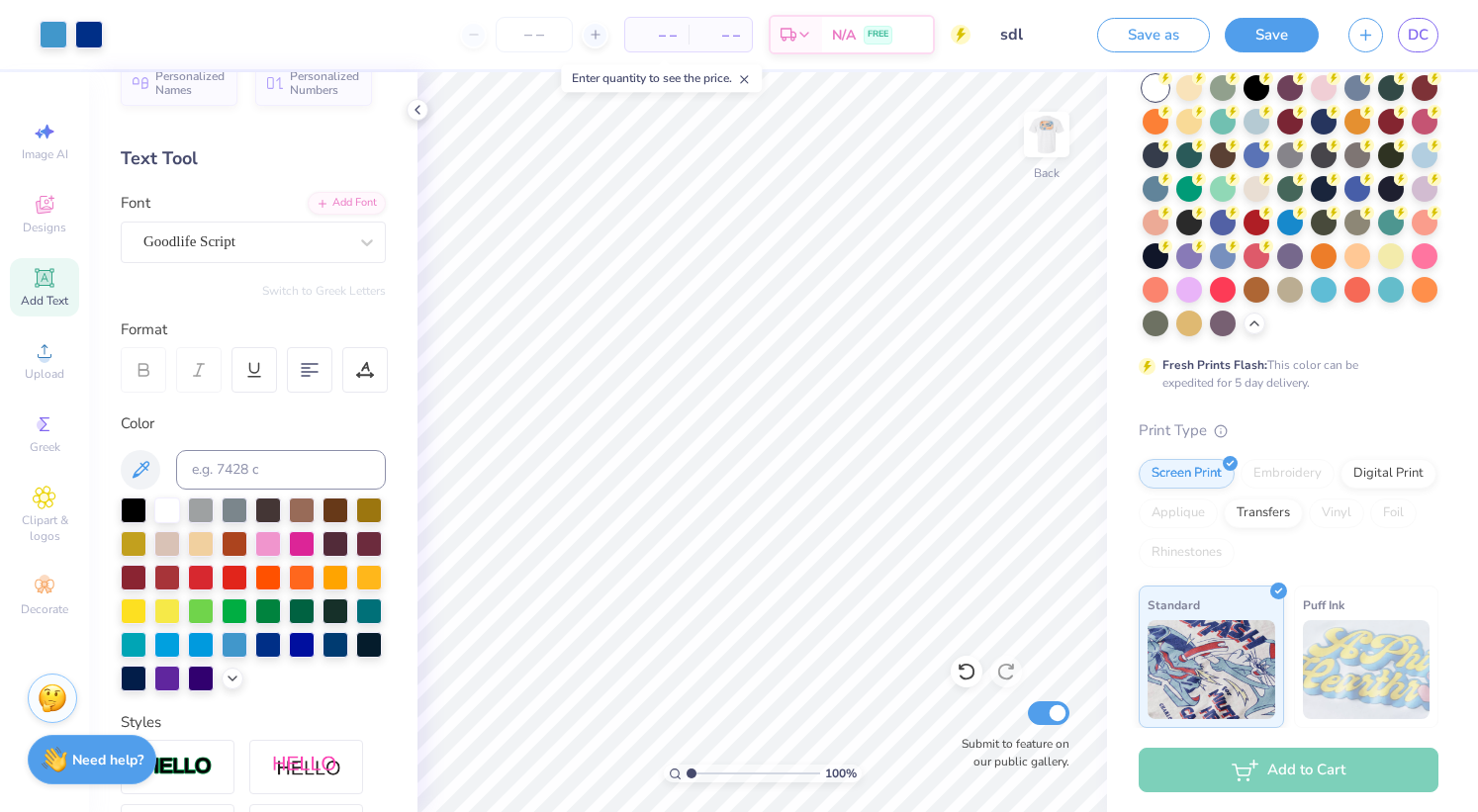 click on "Save" at bounding box center [1271, 35] 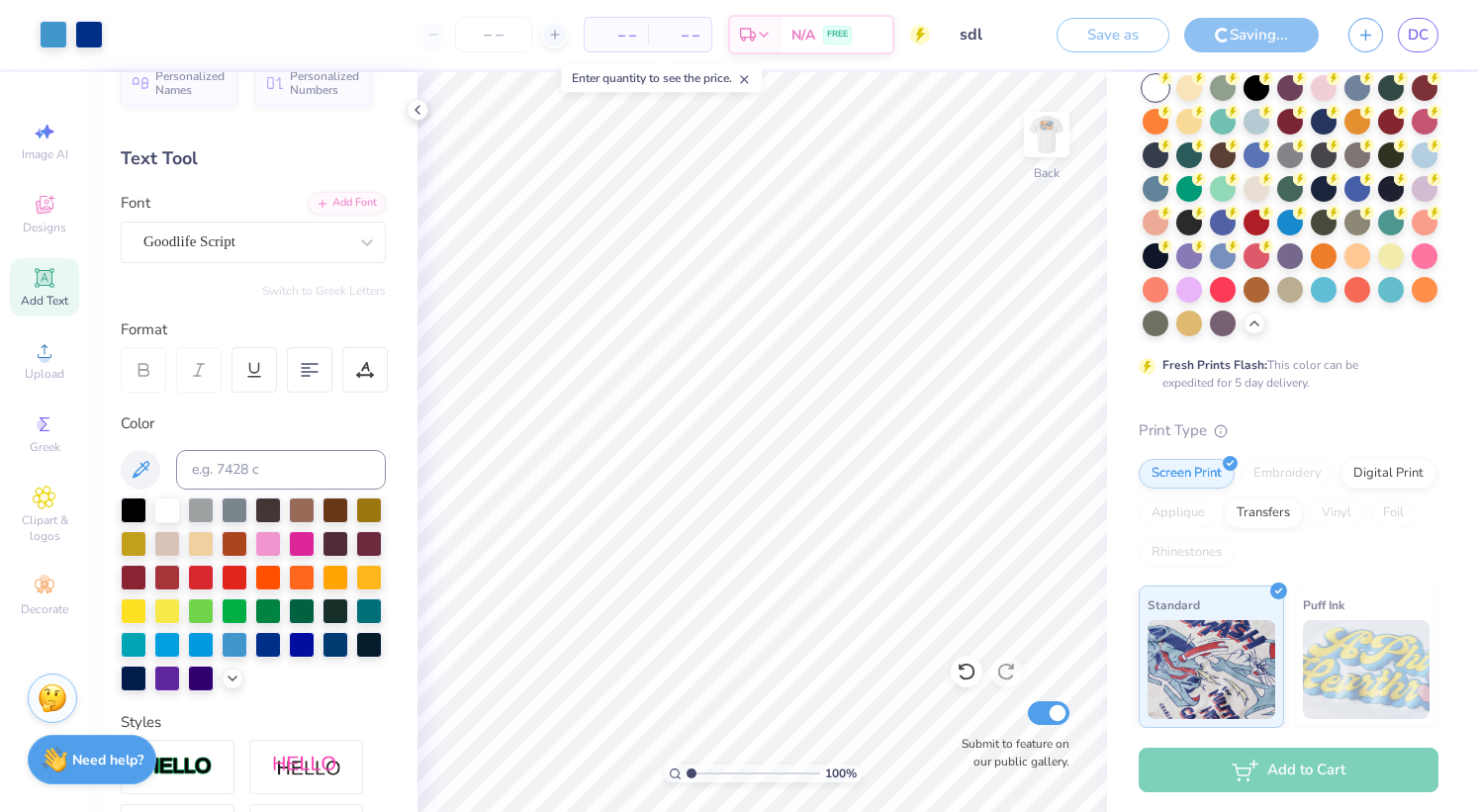 click on "Saving..." at bounding box center [1251, 35] 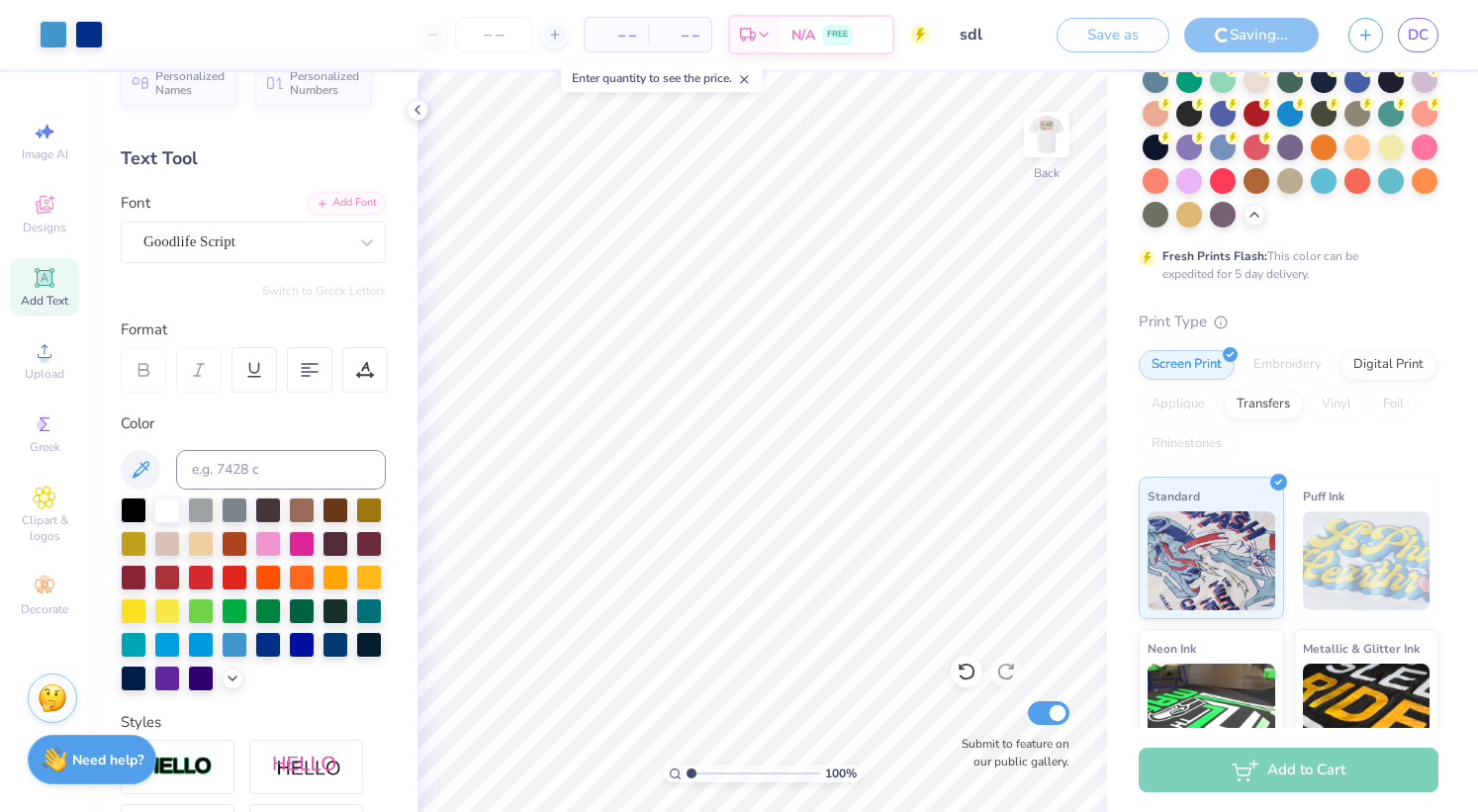 click at bounding box center (1047, 135) 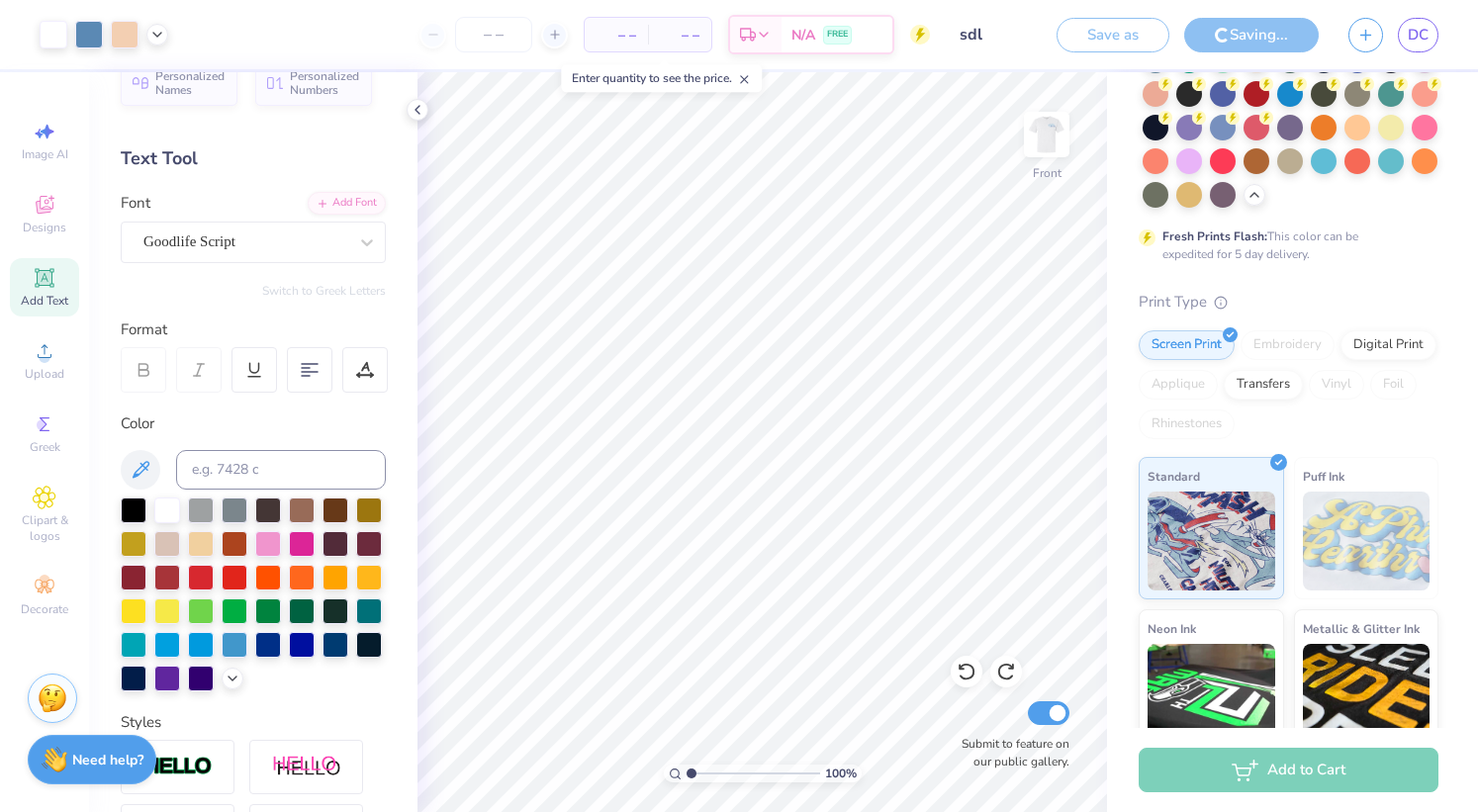 scroll, scrollTop: 0, scrollLeft: 0, axis: both 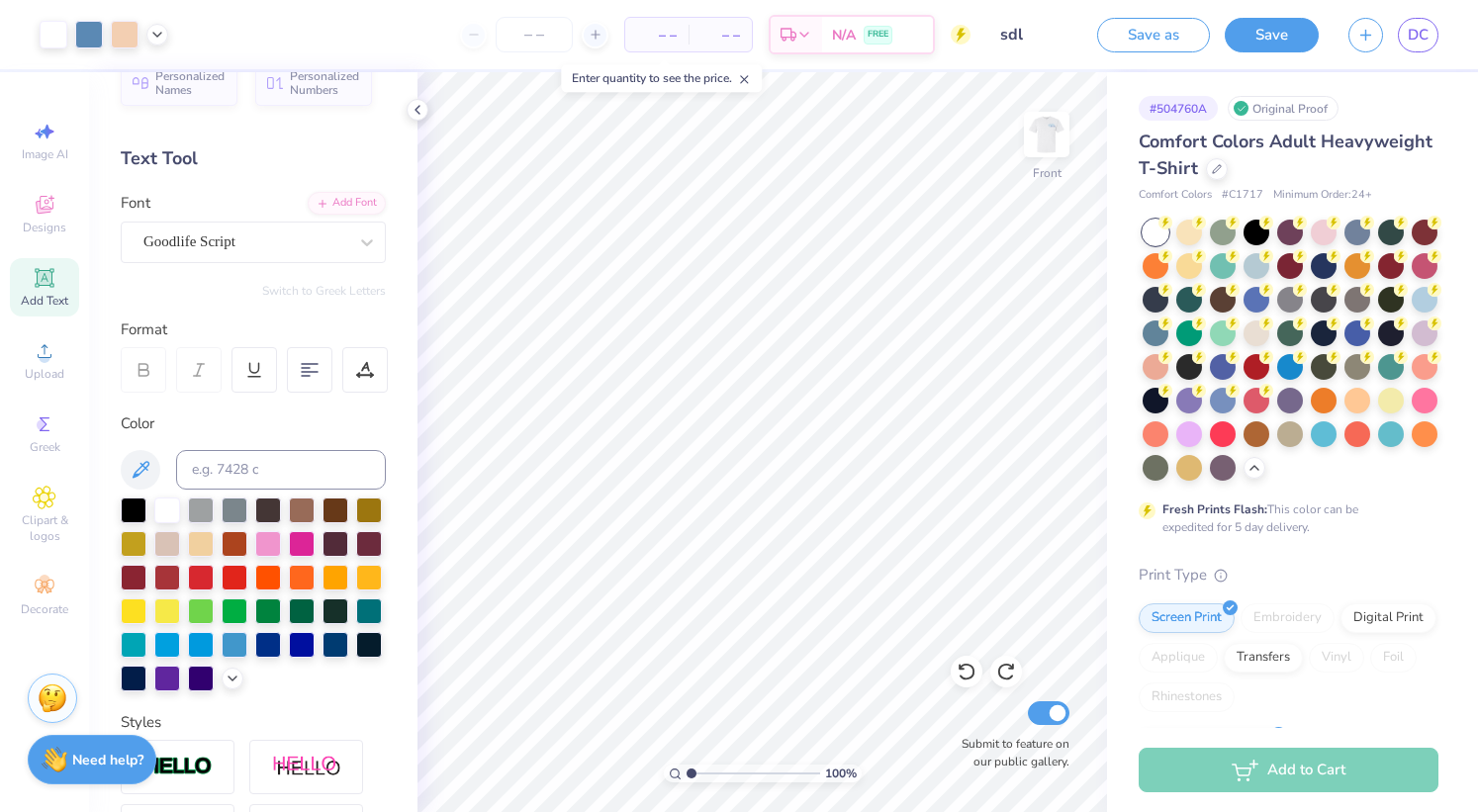 click on "– –" at bounding box center (720, 35) 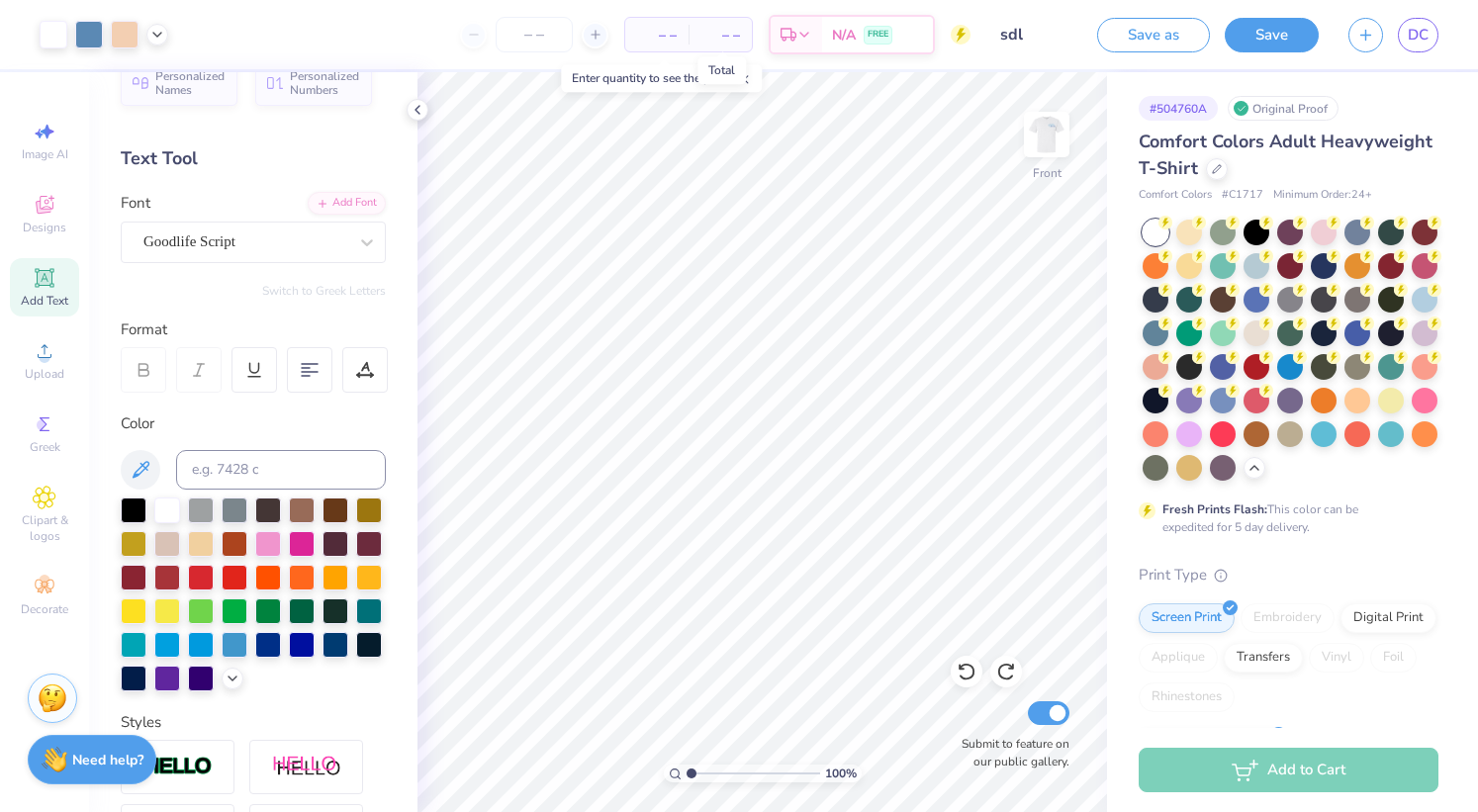 click on "– –" at bounding box center (657, 35) 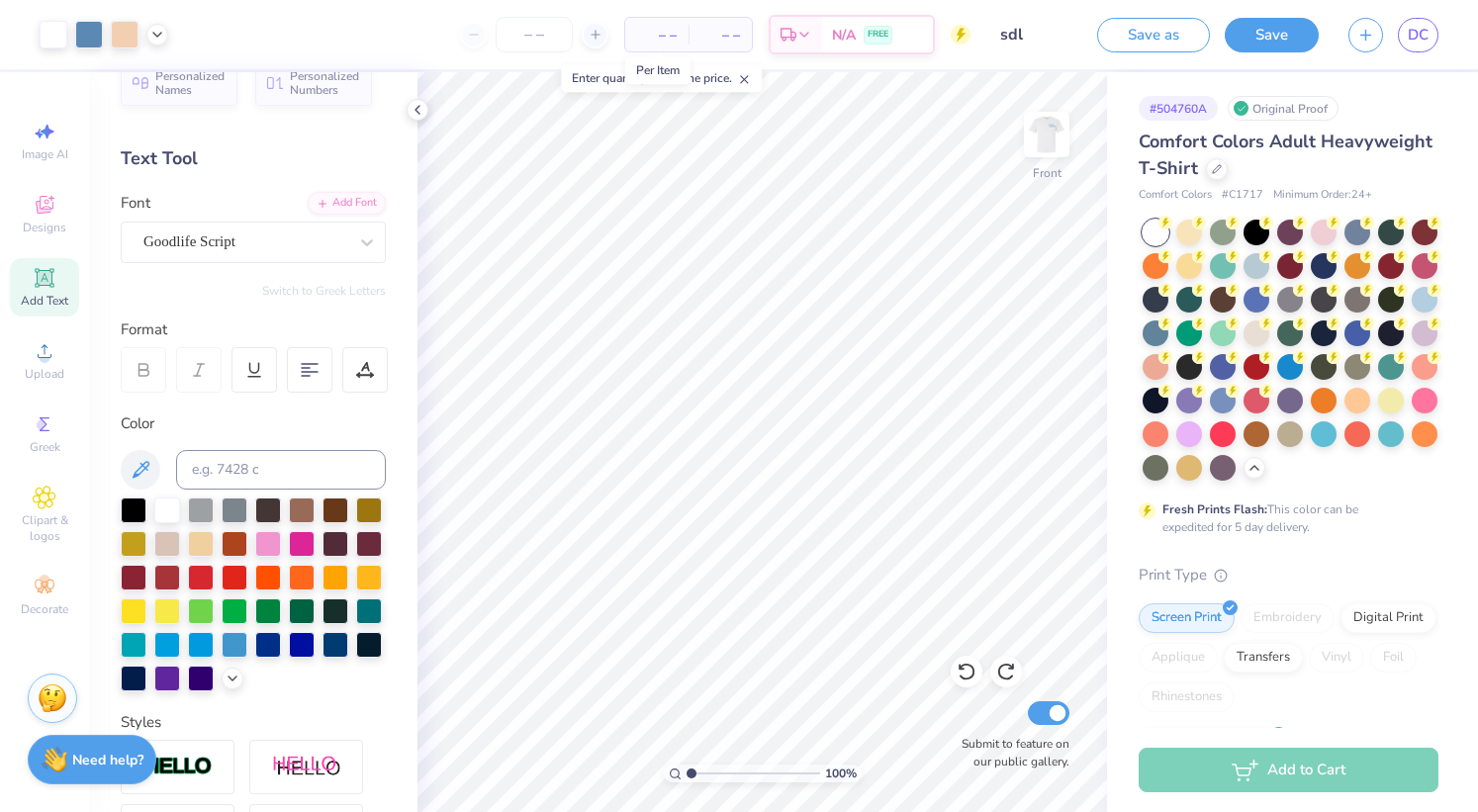 click on "Per Item" at bounding box center (658, 70) 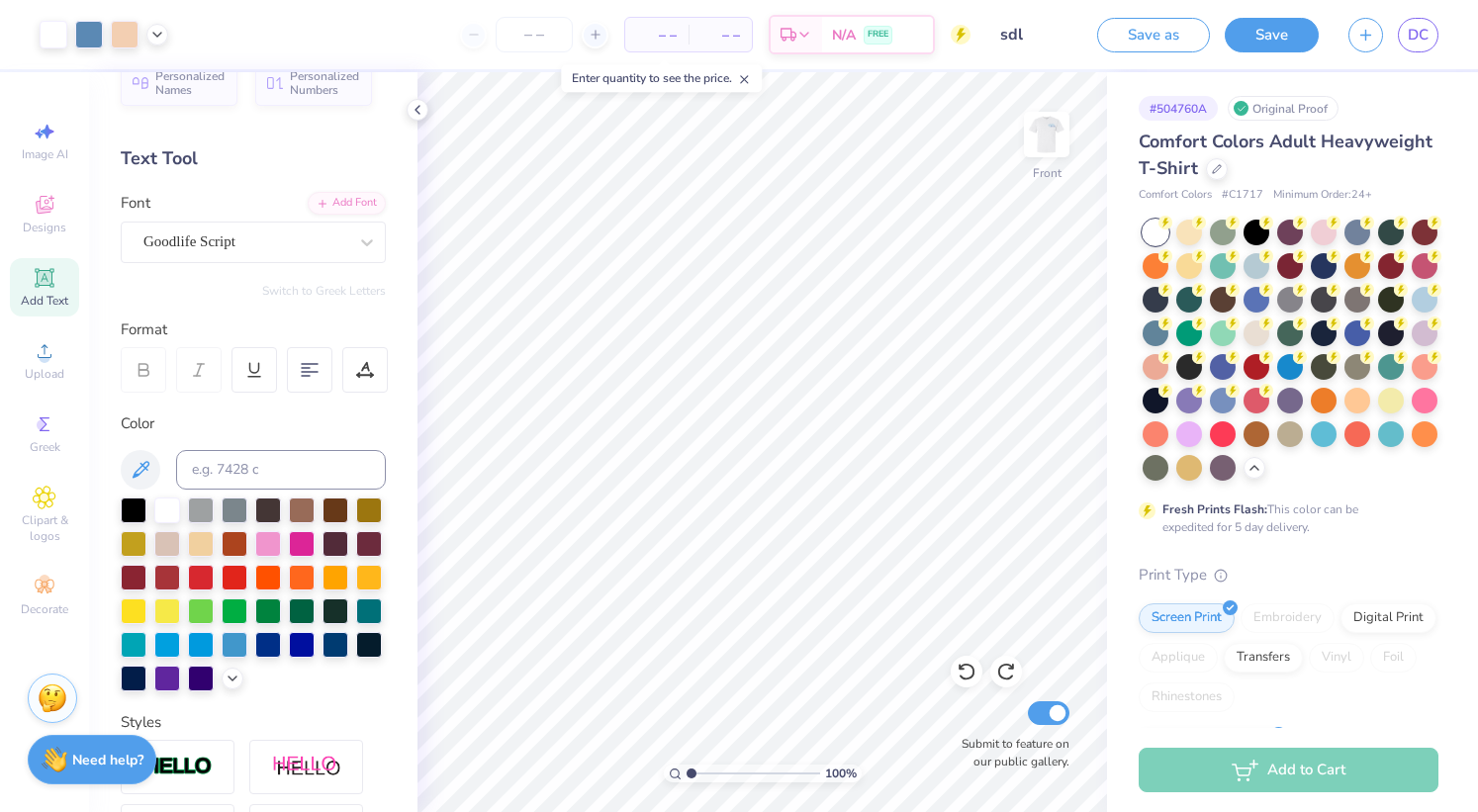 click on "– –" at bounding box center (657, 35) 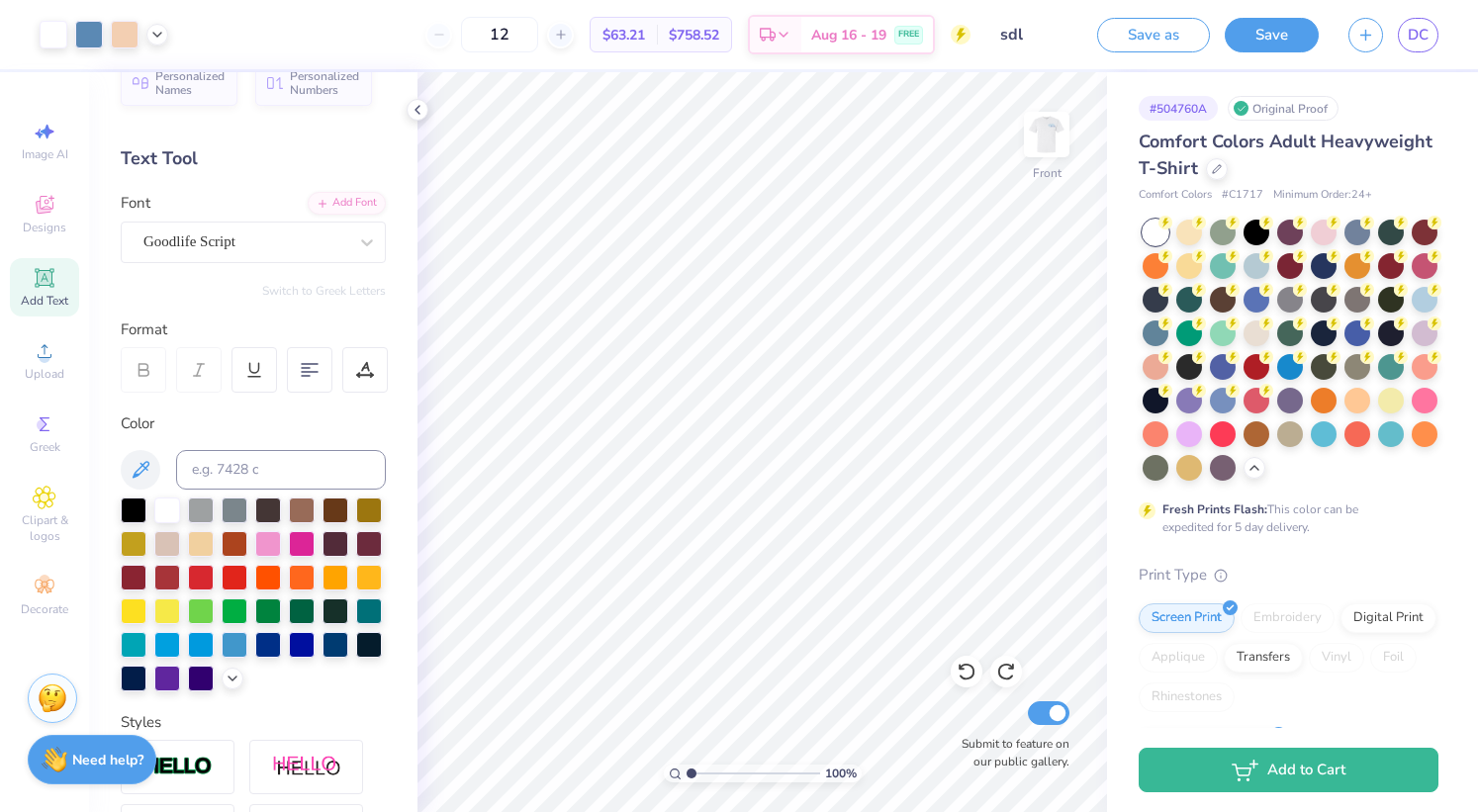click on "12 $63.21 Per Item $758.52 Total Est.  Delivery Aug 16 - 19 FREE" at bounding box center [577, 35] 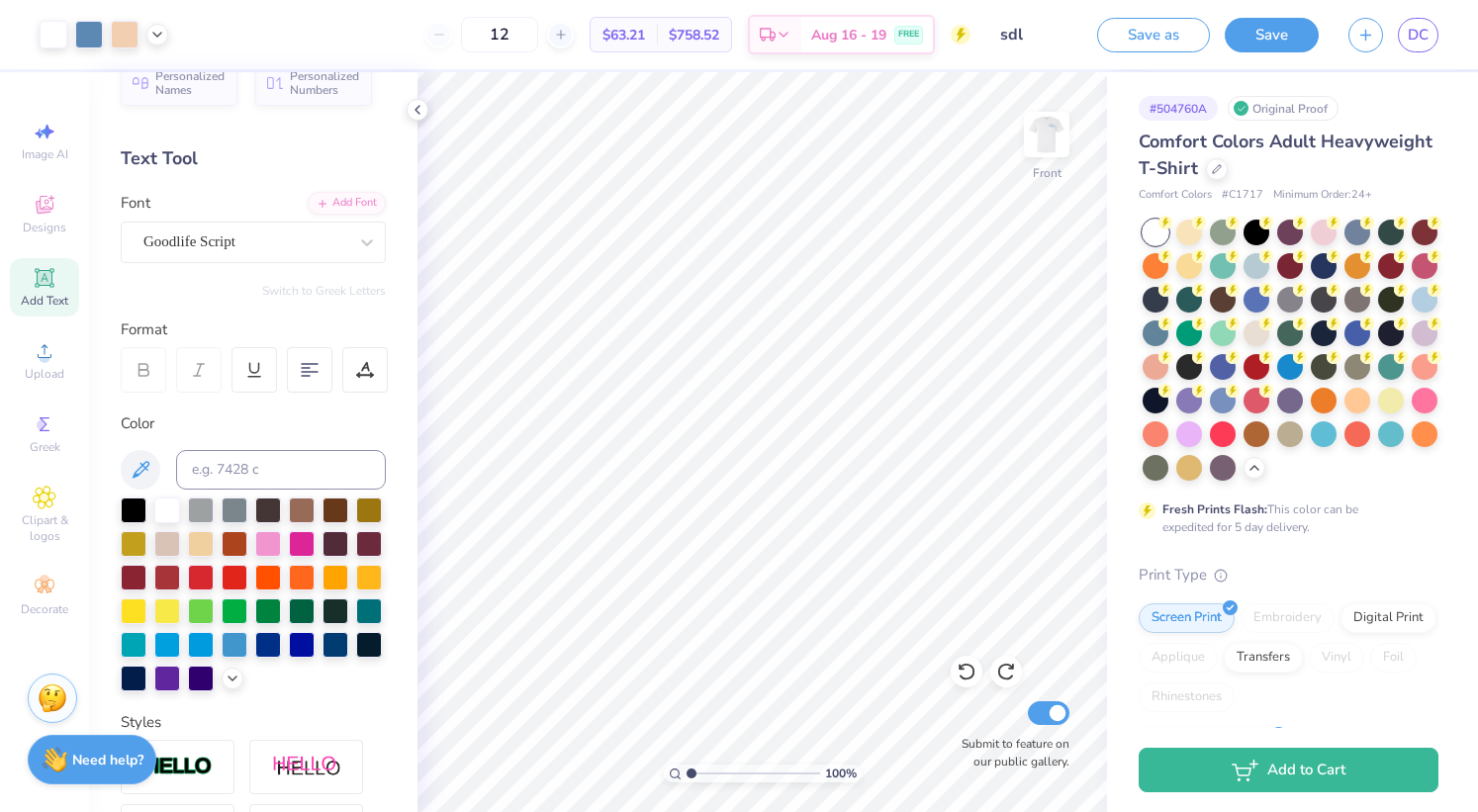 click on "12 $63.21 Per Item $758.52 Total Est.  Delivery Aug 16 - 19 FREE" at bounding box center [577, 35] 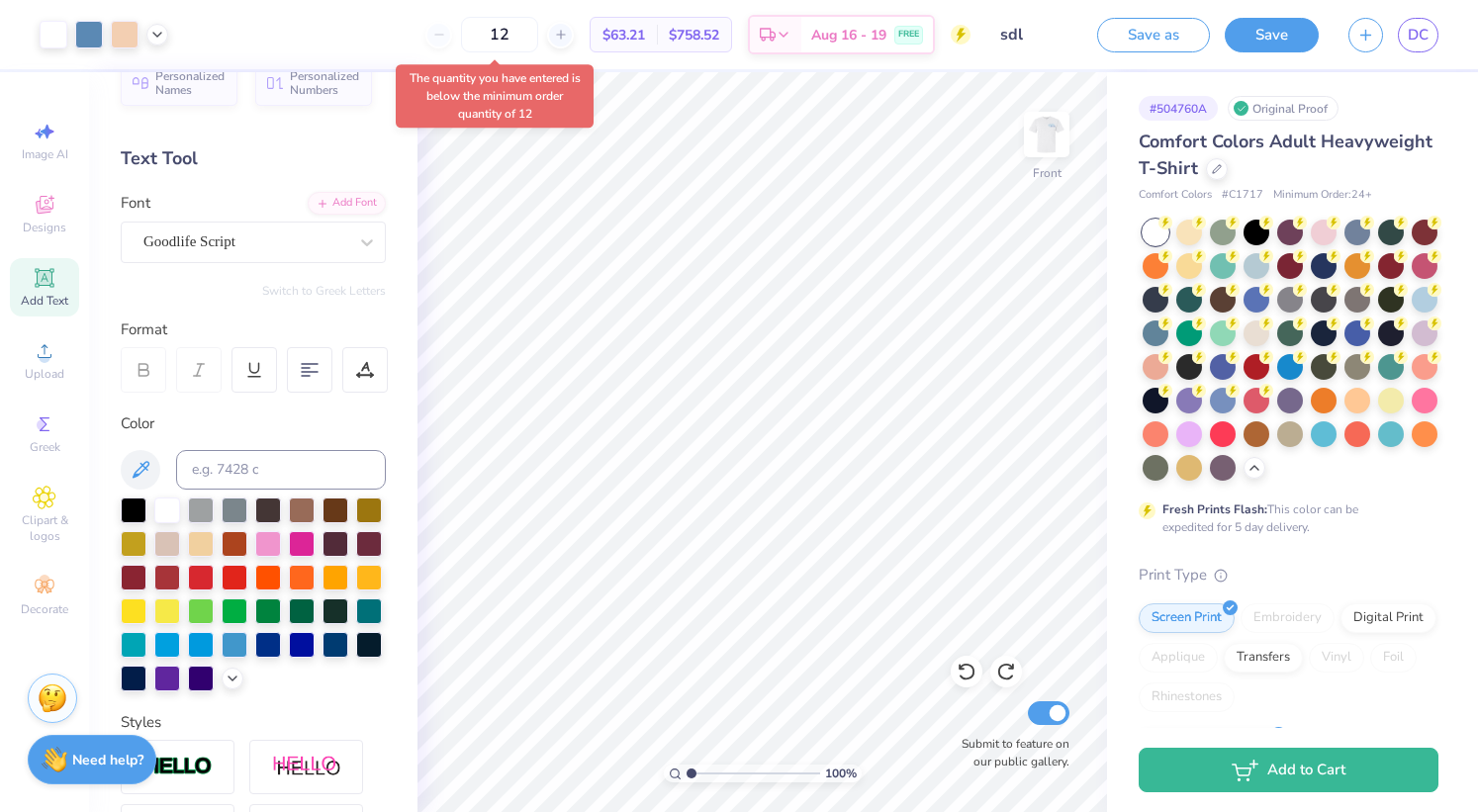 click on "$758.52" at bounding box center (693, 35) 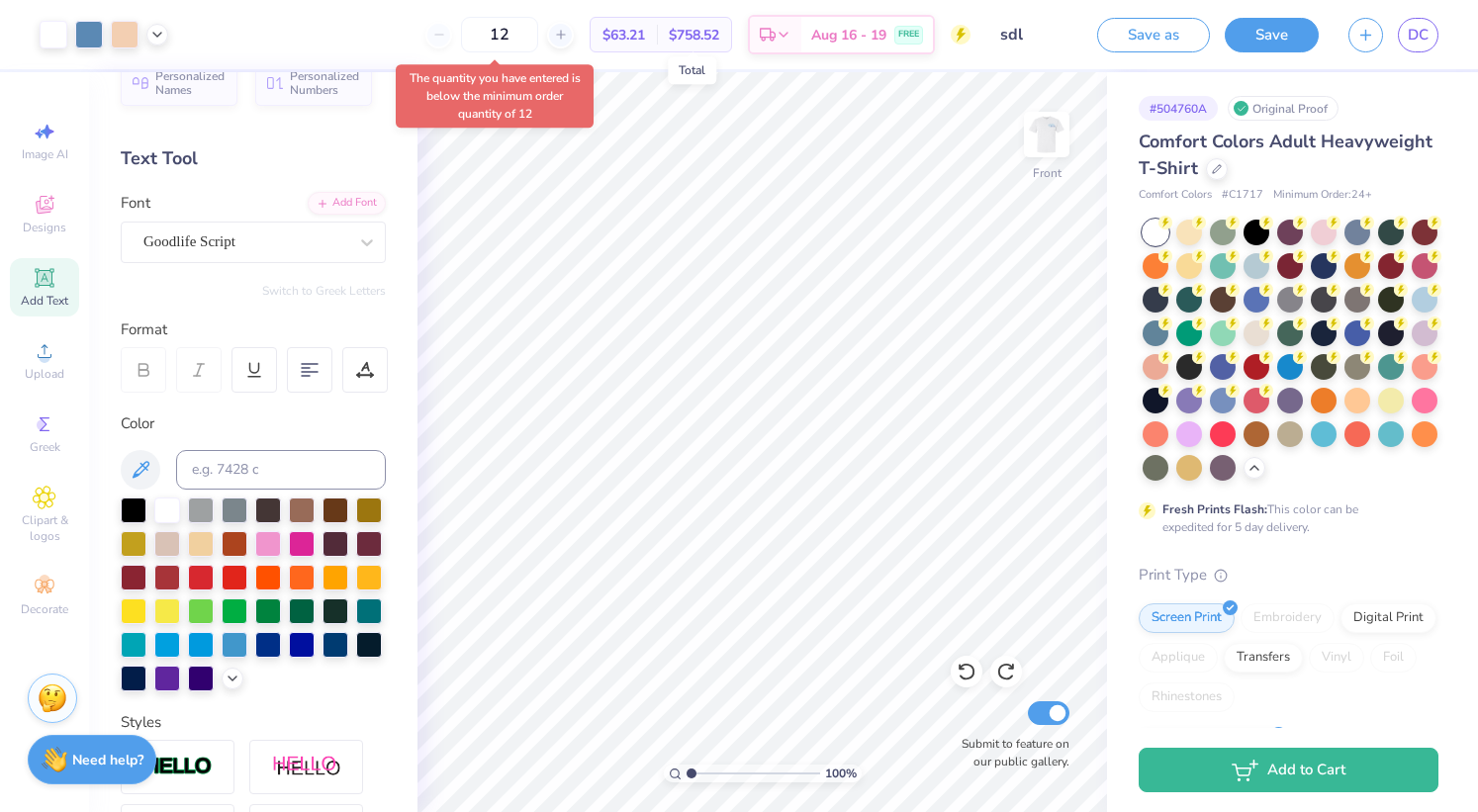 click on "Total" at bounding box center (692, 70) 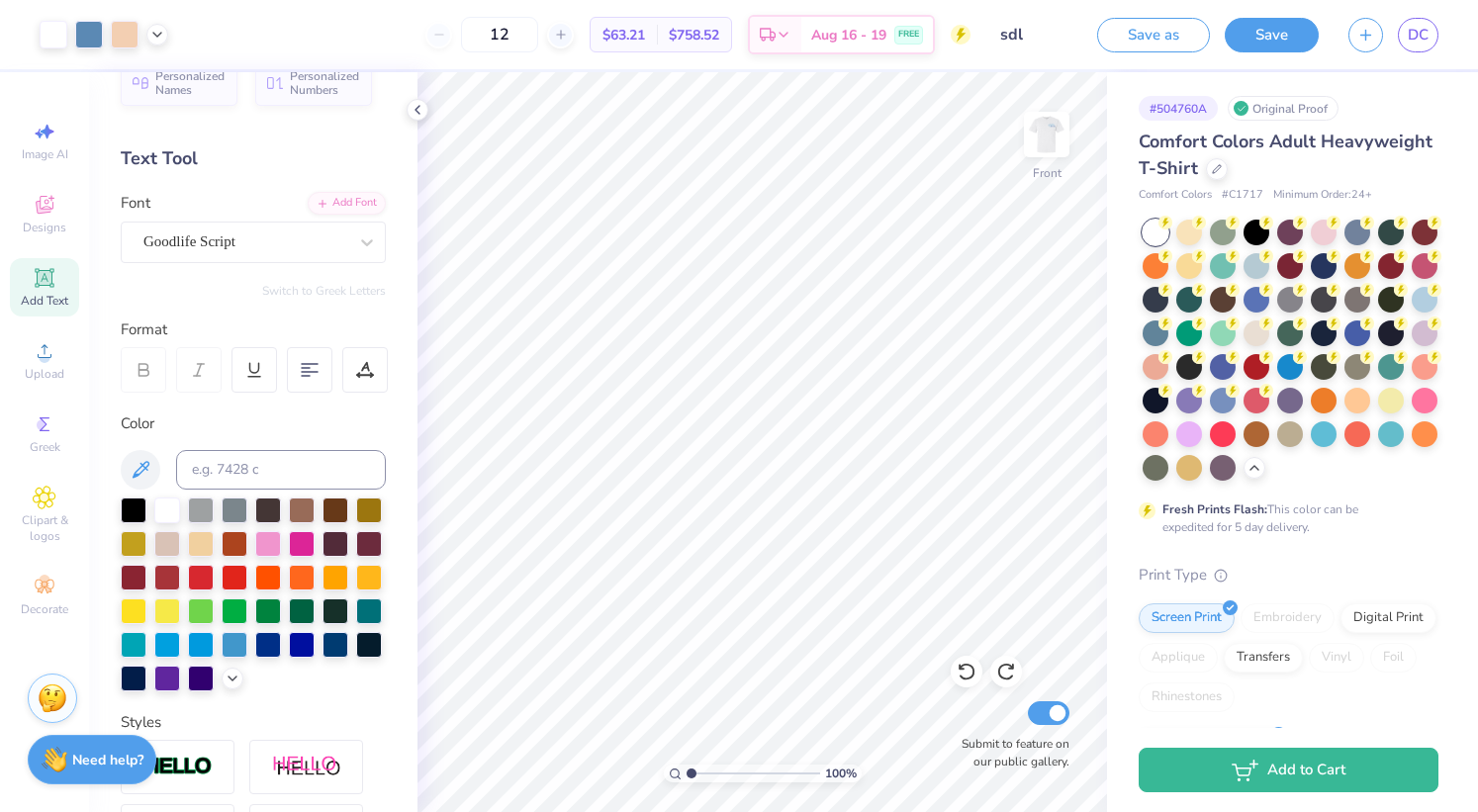 click on "$63.21" at bounding box center (623, 35) 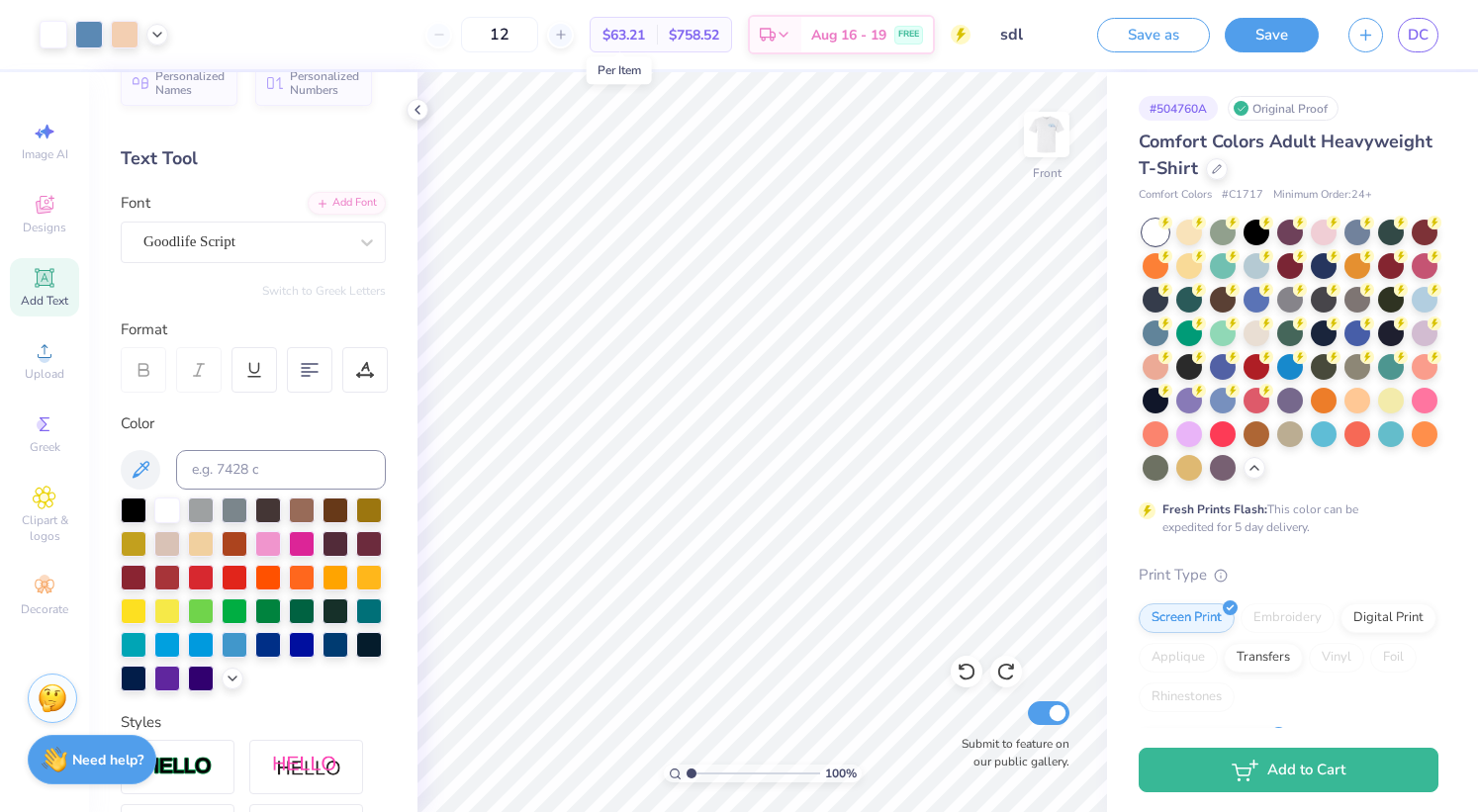 click on "Submit to feature on our public gallery." at bounding box center (1010, 753) 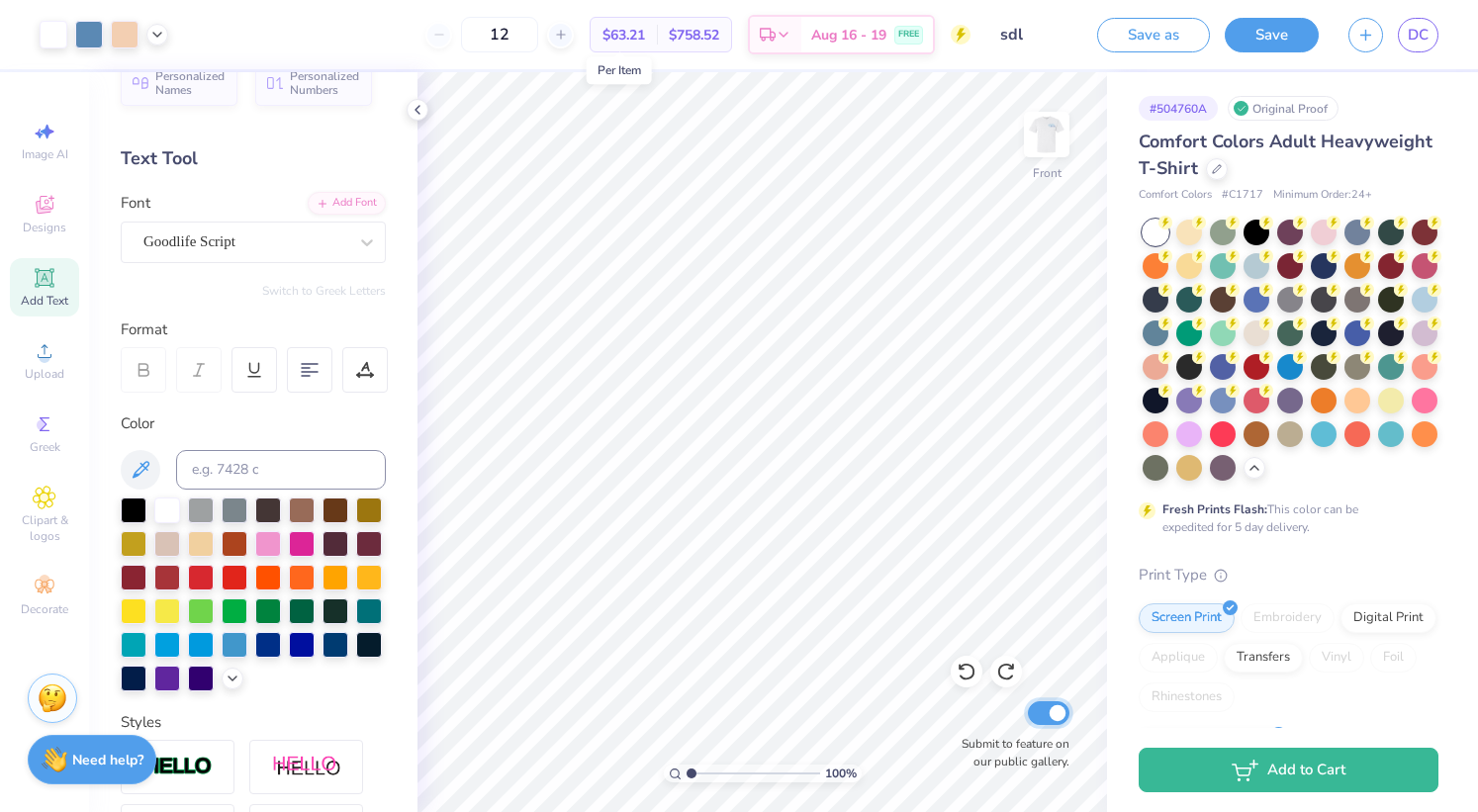 click on "Submit to feature on our public gallery." at bounding box center [1049, 713] 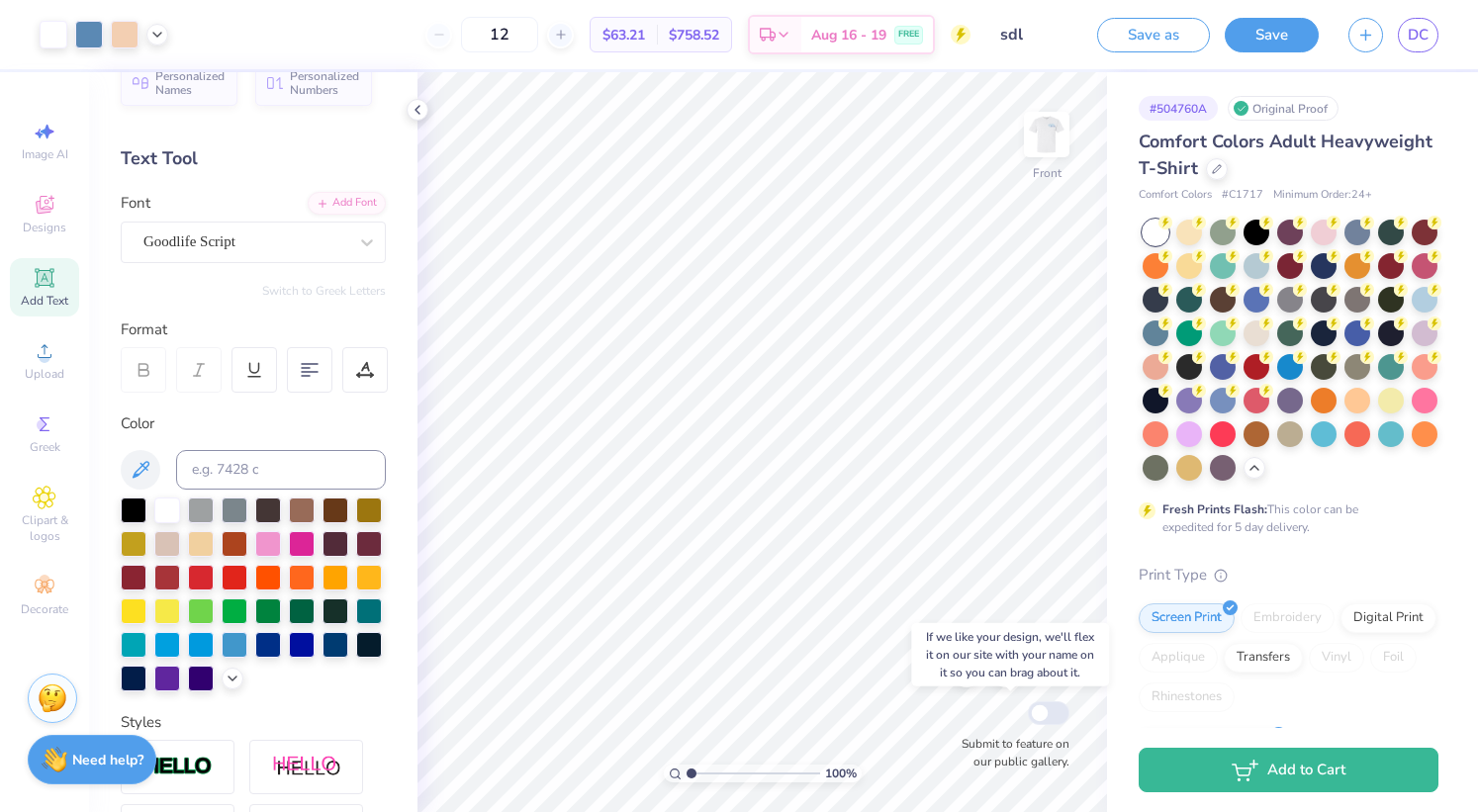 click on "DC" at bounding box center [1418, 35] 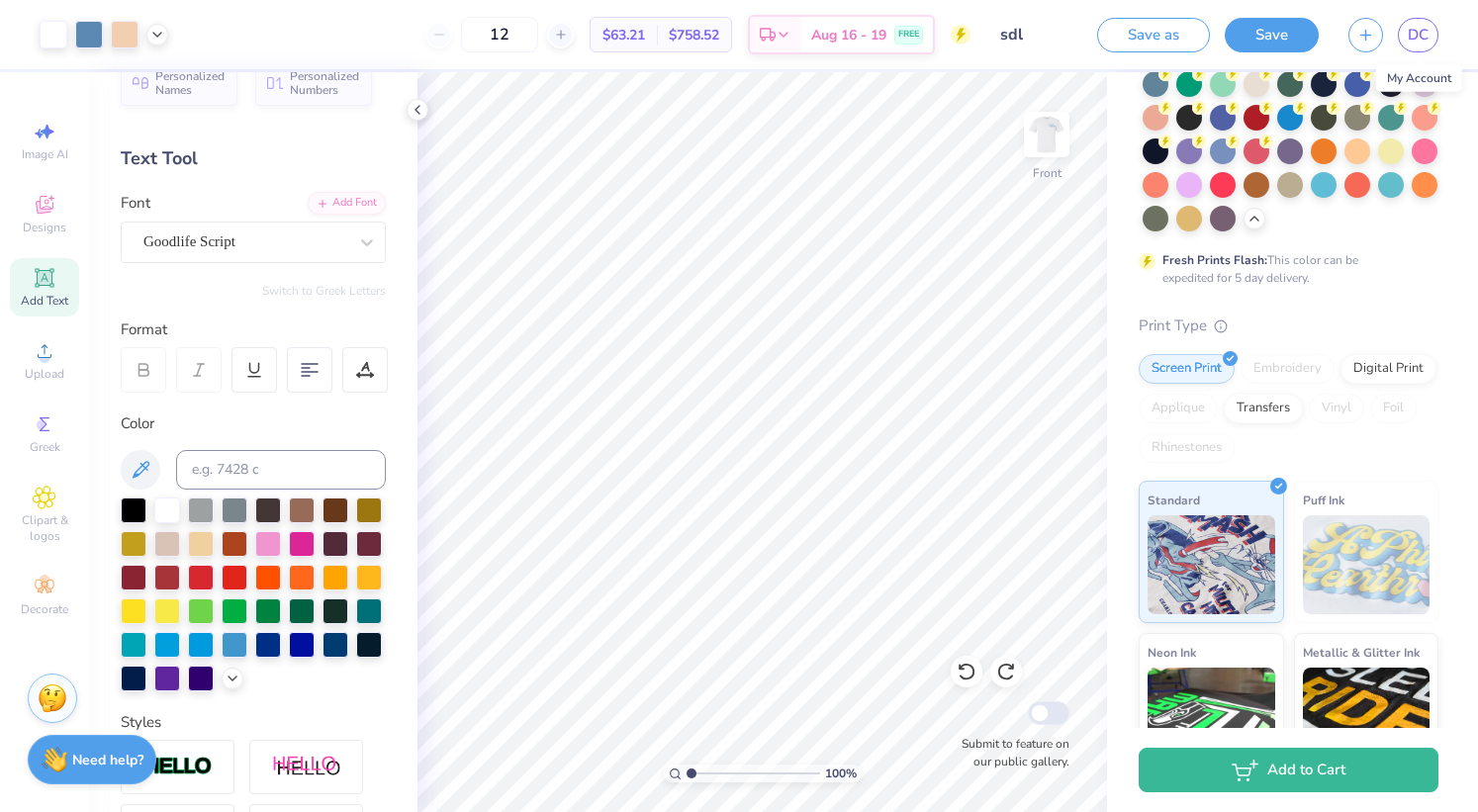 scroll, scrollTop: 250, scrollLeft: 0, axis: vertical 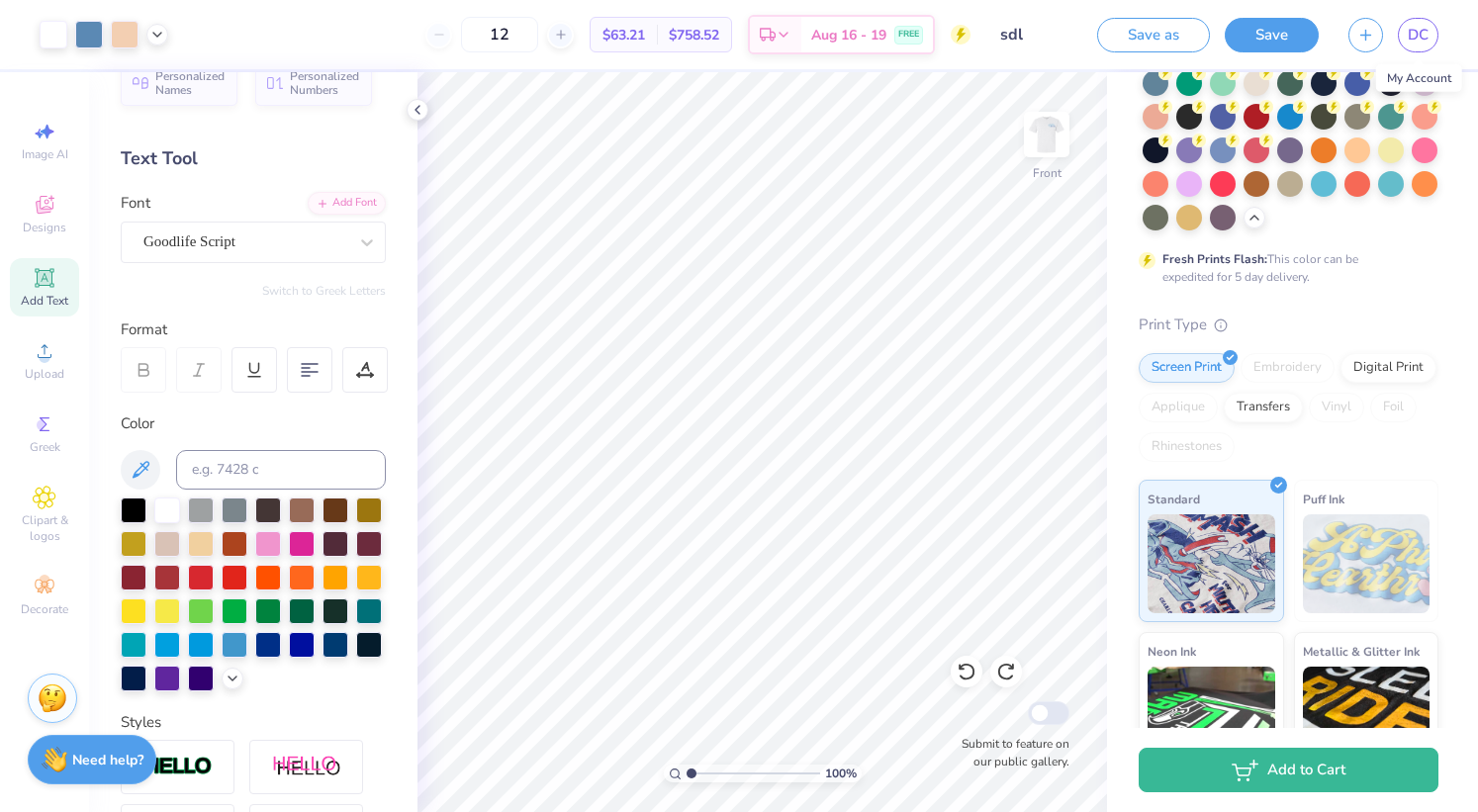click on "Digital Print" at bounding box center [1388, 368] 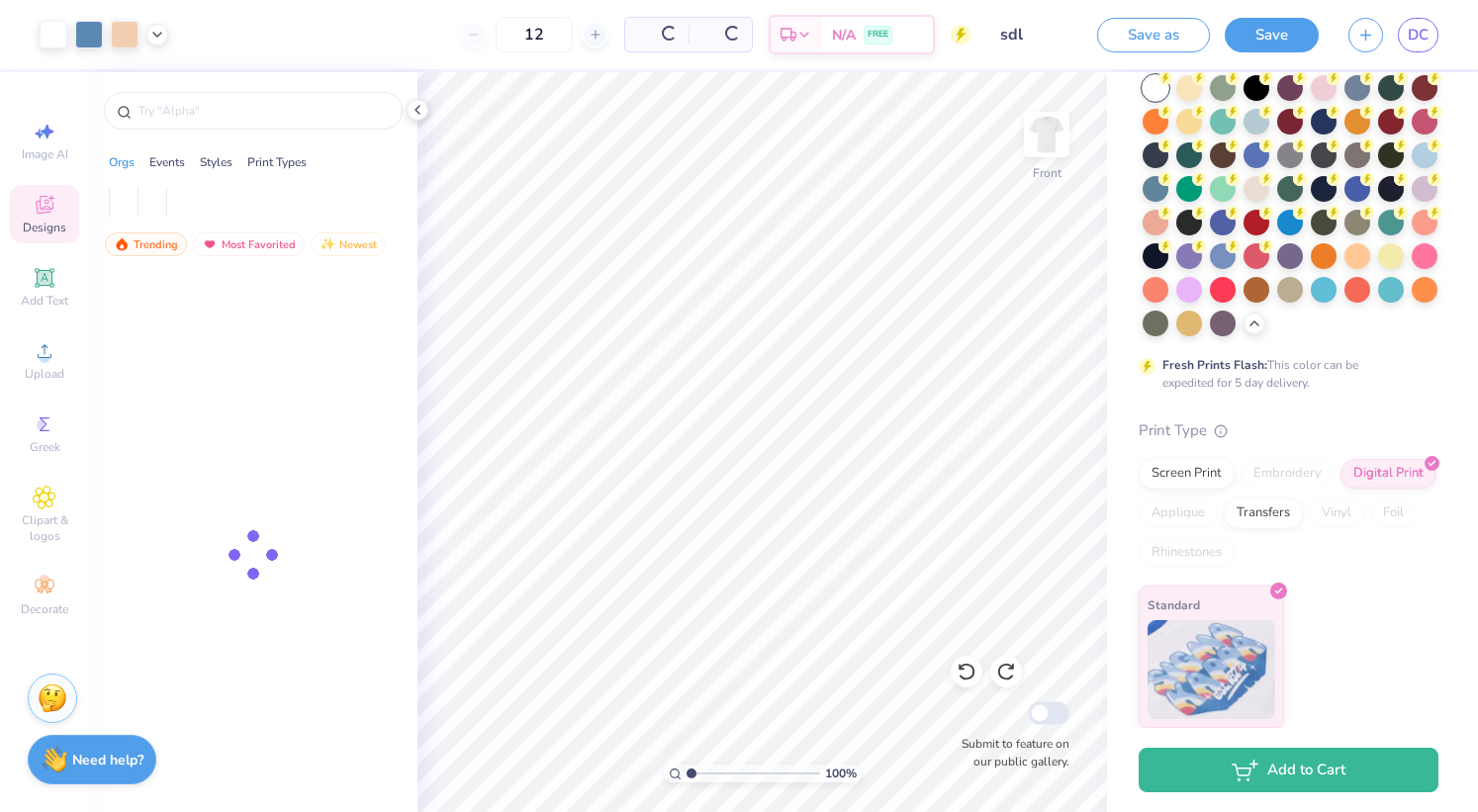 scroll, scrollTop: 178, scrollLeft: 0, axis: vertical 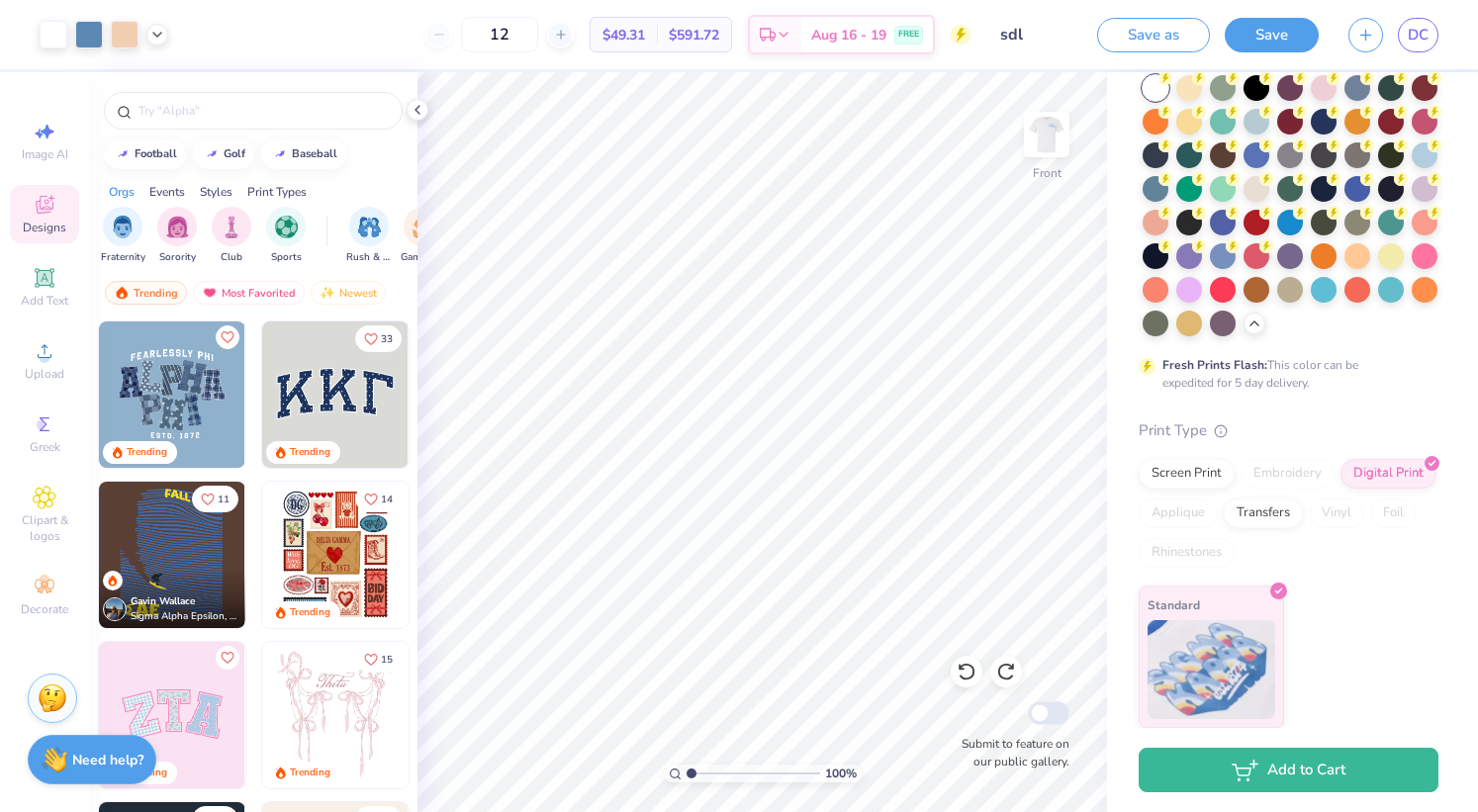 click on "Transfers" at bounding box center [1263, 513] 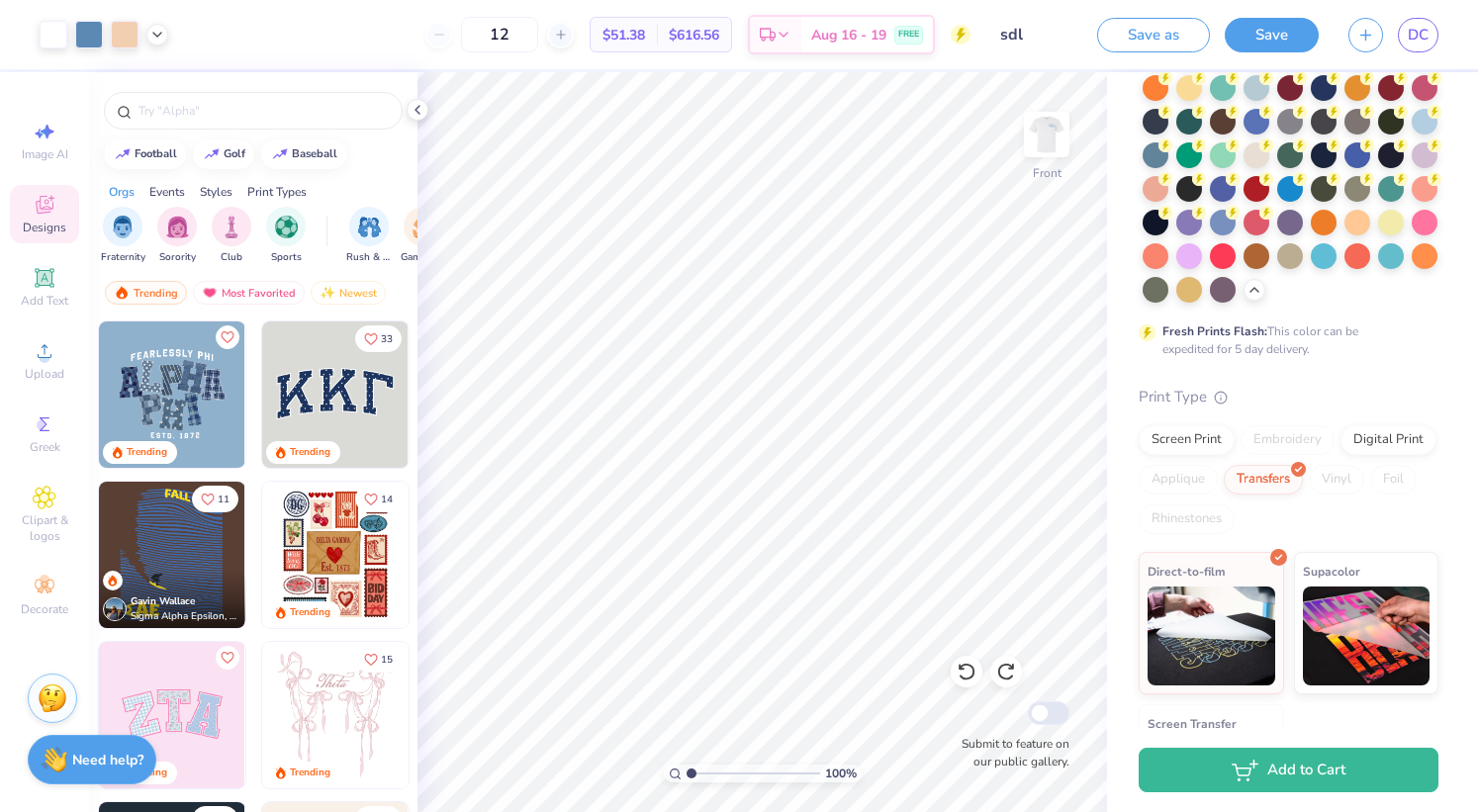 click on "Digital Print" at bounding box center [1388, 440] 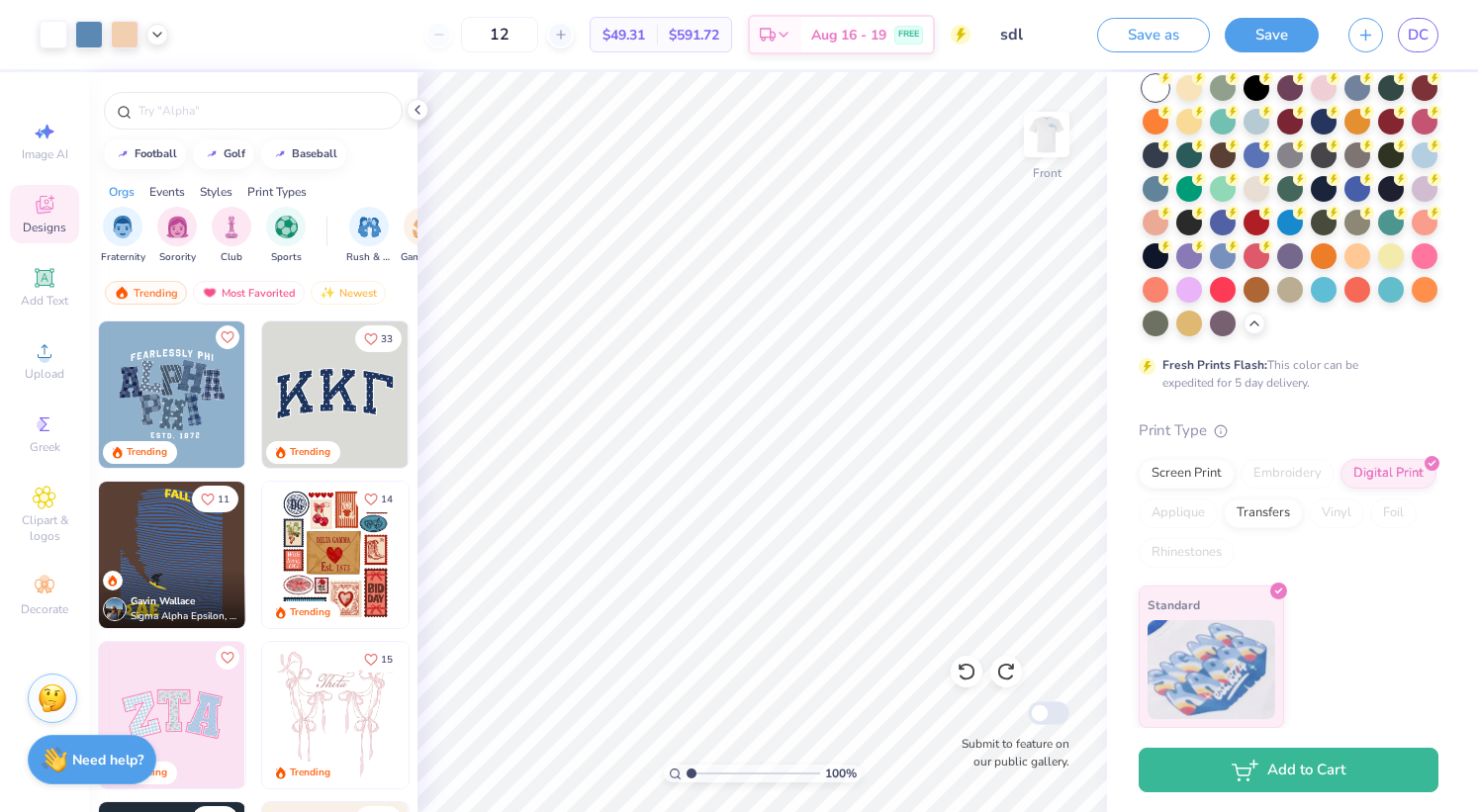 click on "DC" at bounding box center (1418, 35) 